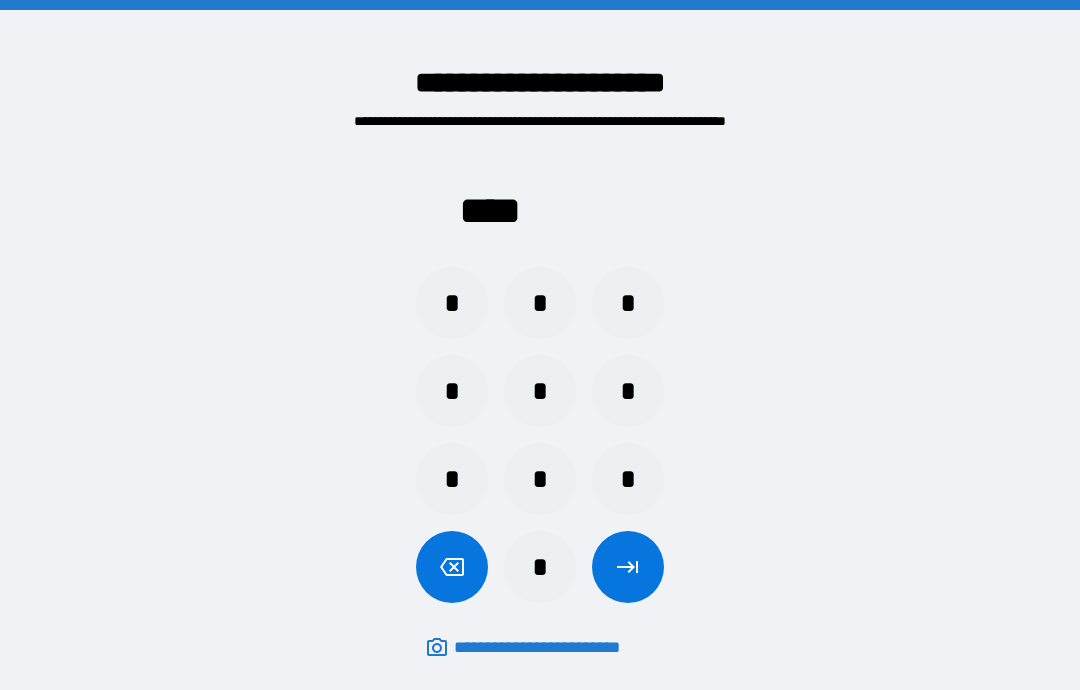 scroll, scrollTop: 0, scrollLeft: 0, axis: both 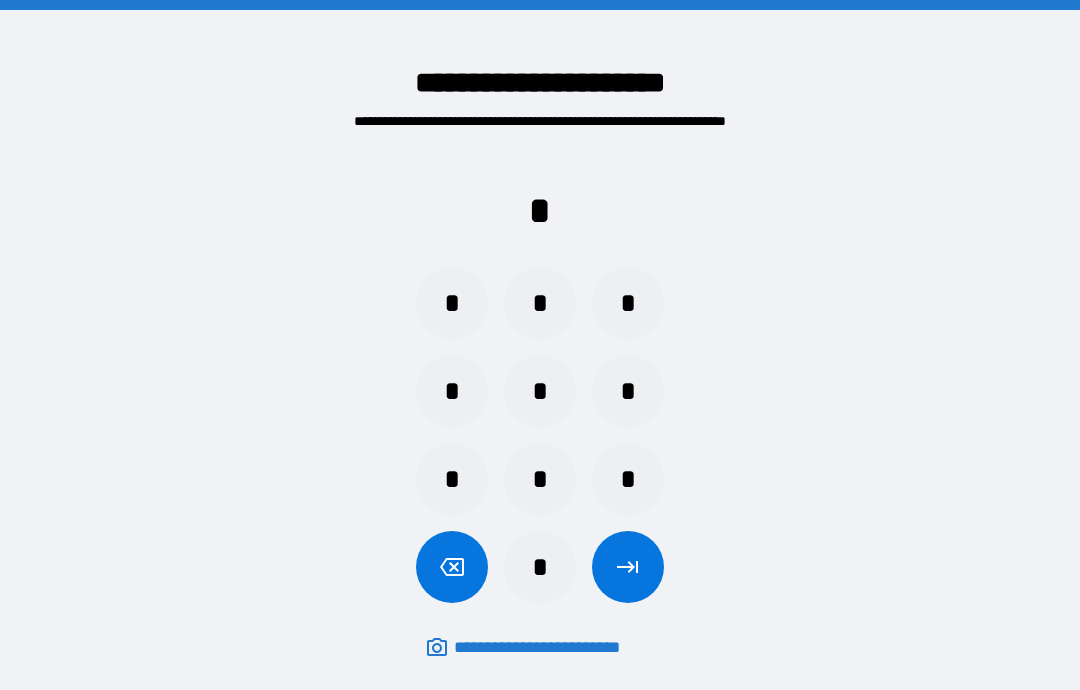 click on "*" at bounding box center (540, 567) 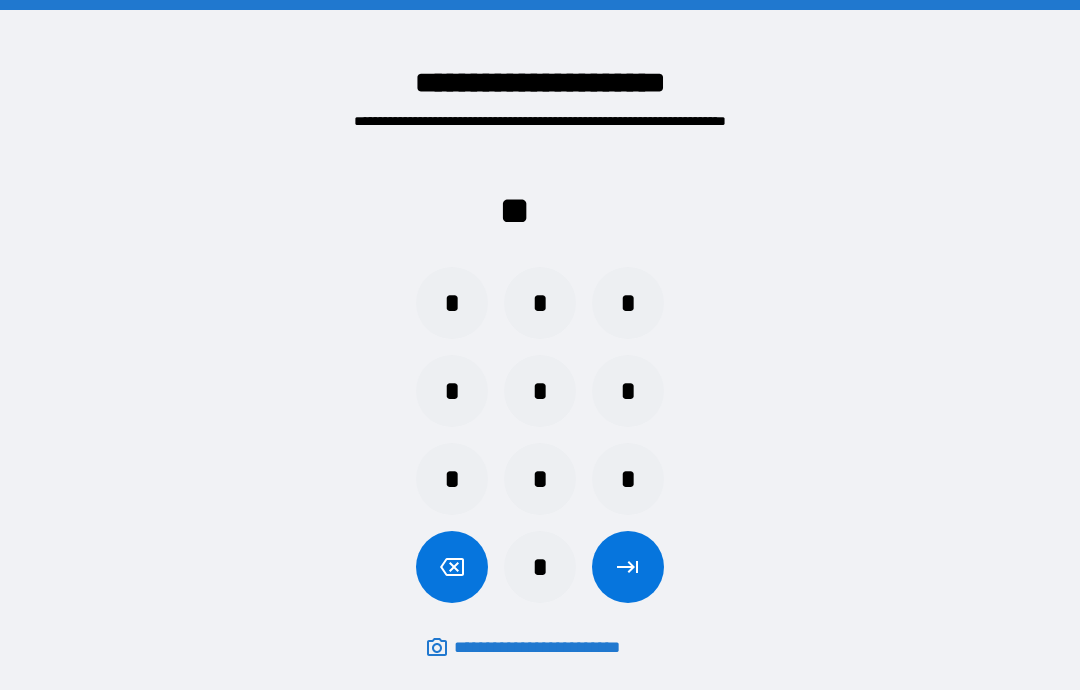click on "*" at bounding box center [452, 303] 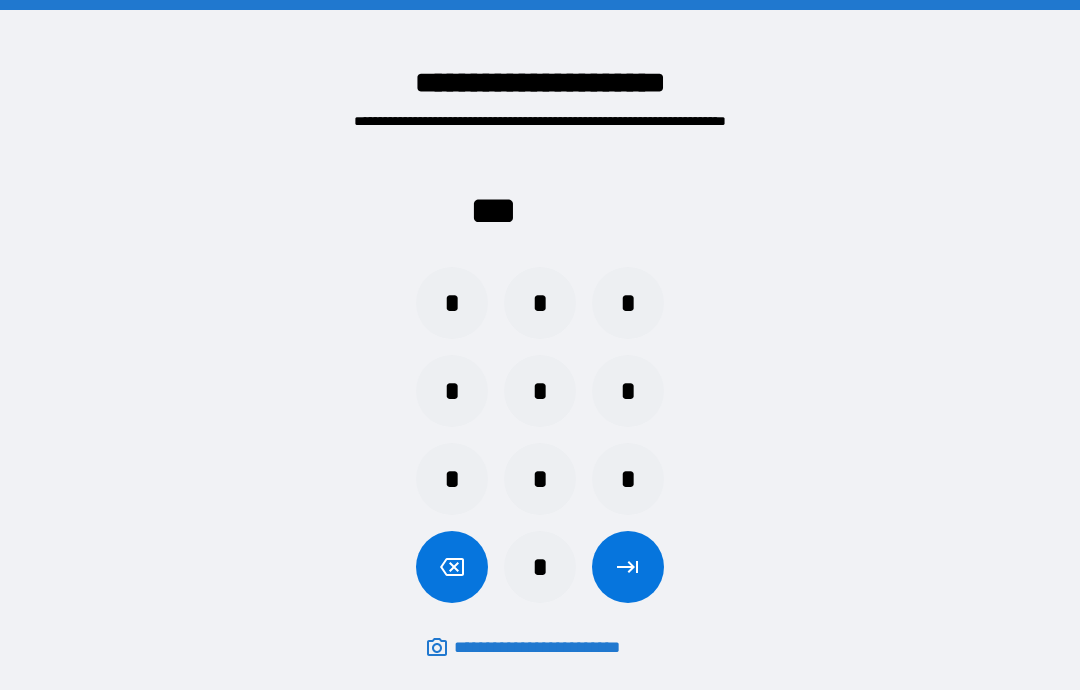 click on "*" at bounding box center (540, 567) 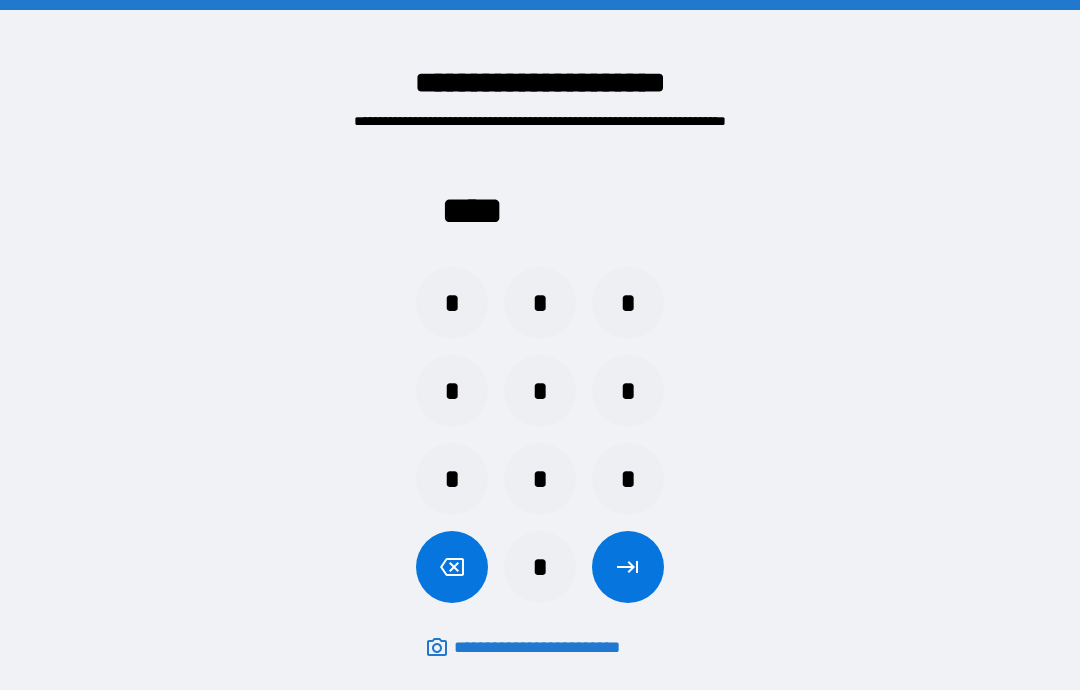 click at bounding box center [628, 567] 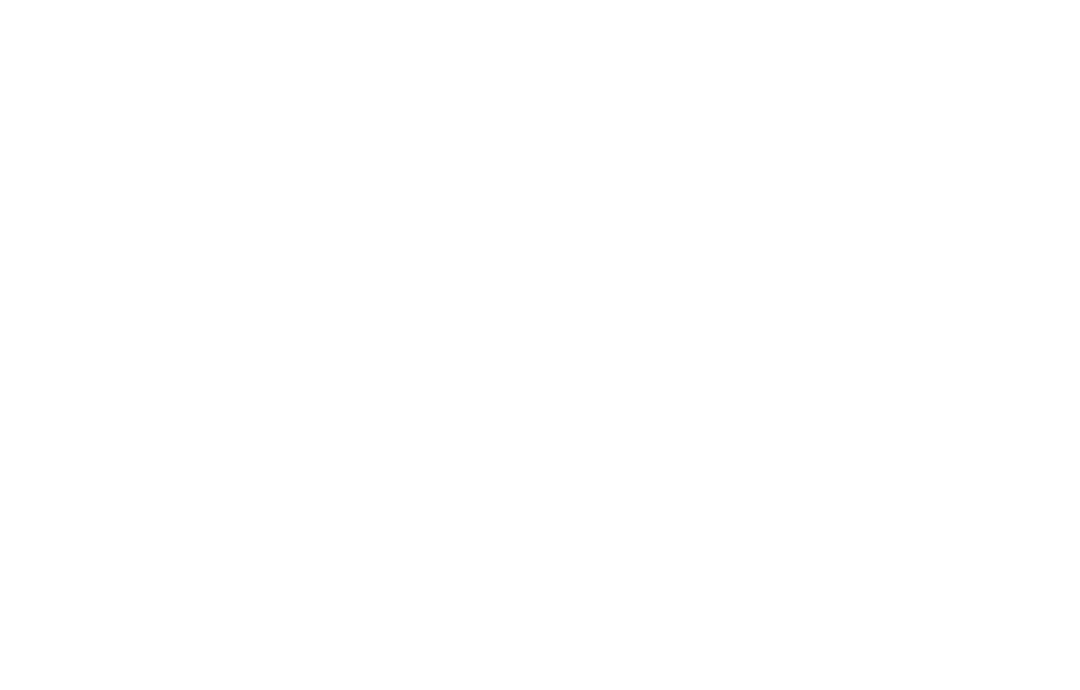 scroll, scrollTop: 0, scrollLeft: 0, axis: both 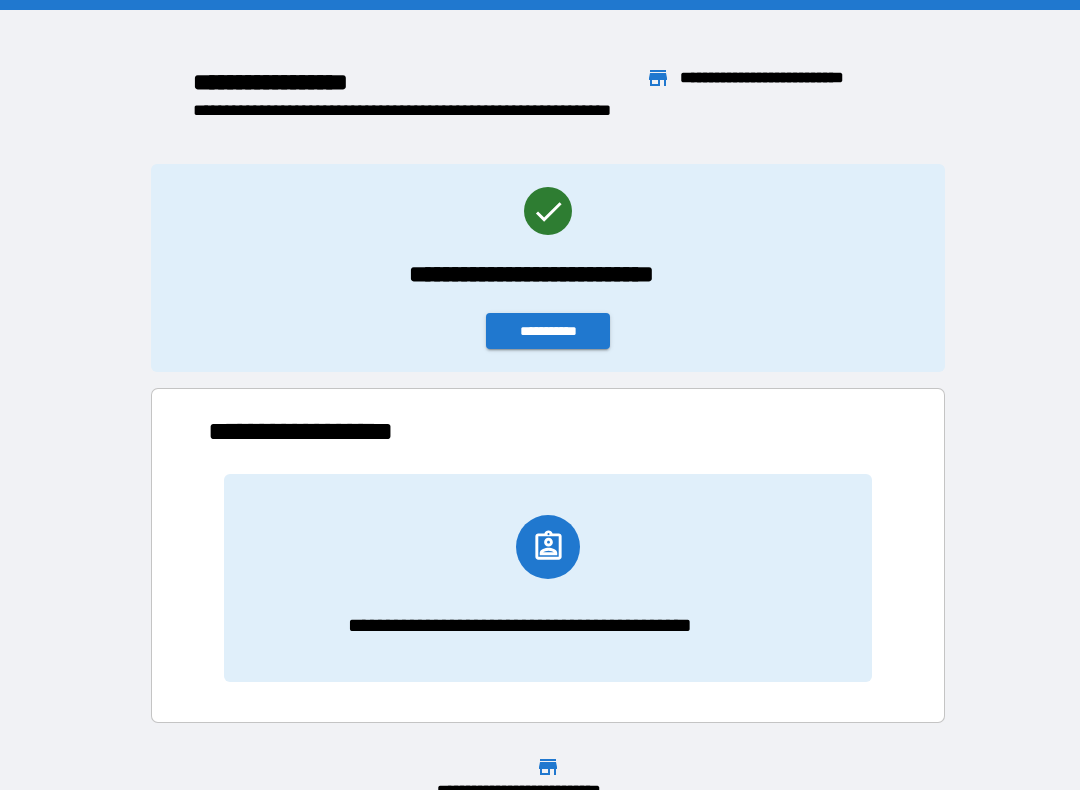 click on "**********" at bounding box center [548, 331] 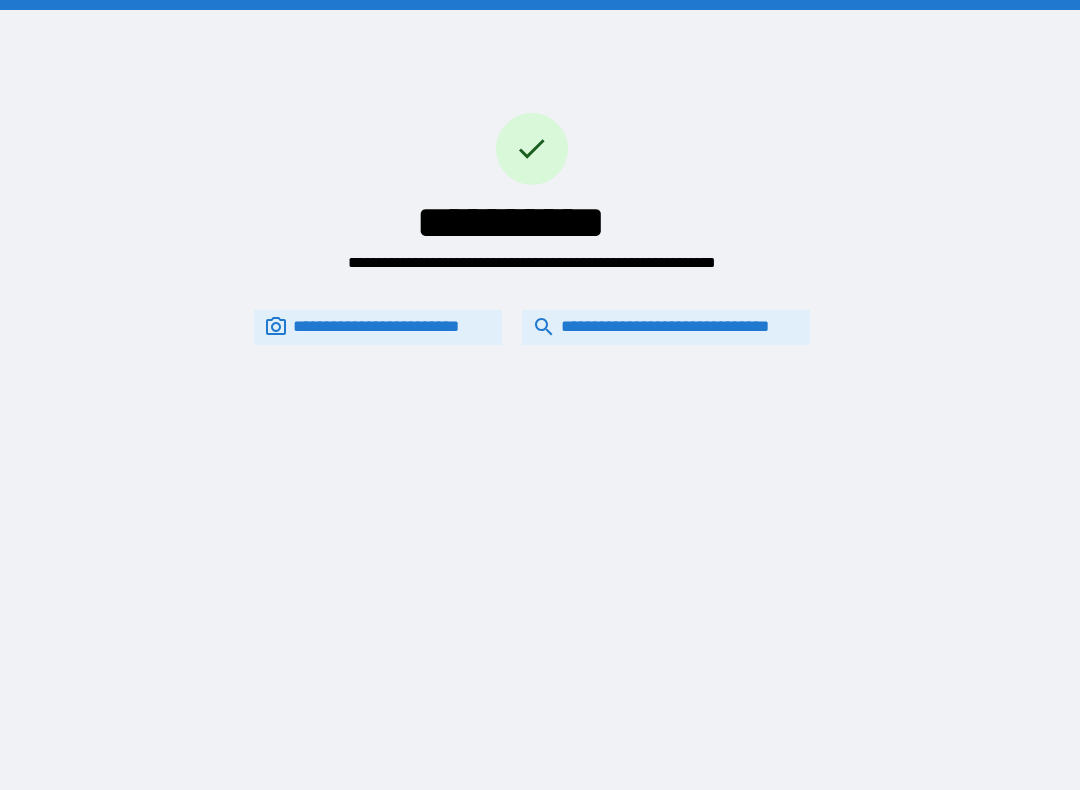 click on "**********" at bounding box center (666, 327) 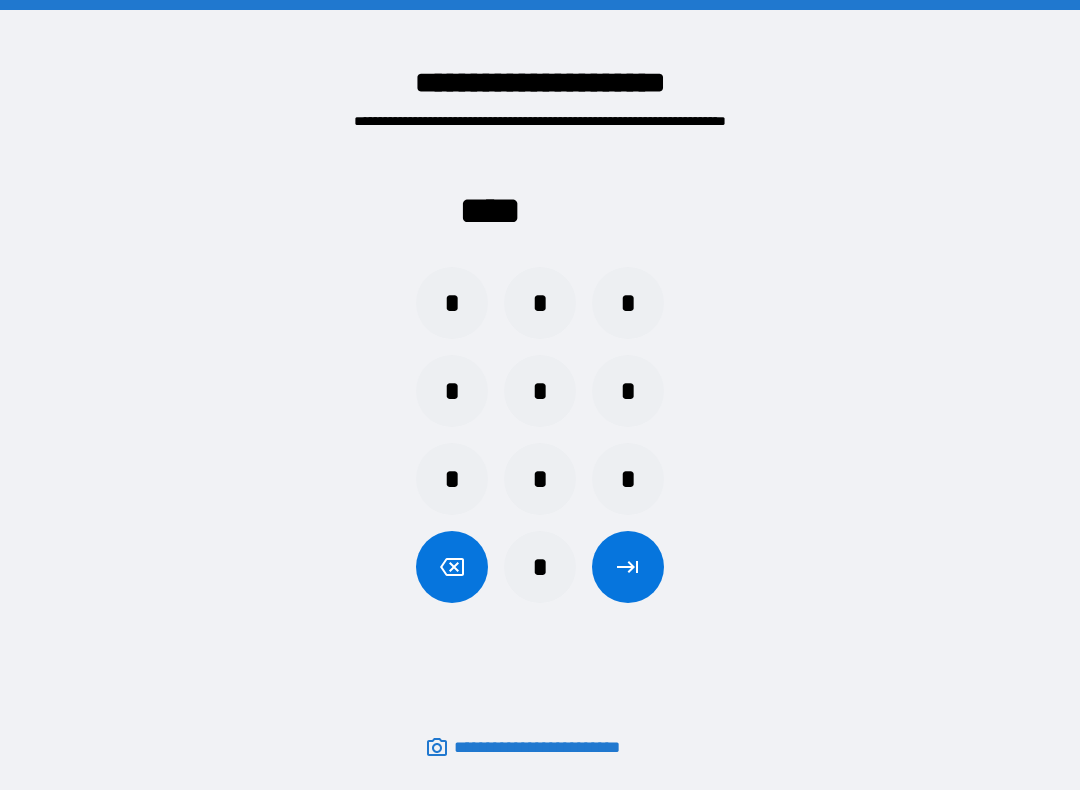 click on "*" at bounding box center (452, 391) 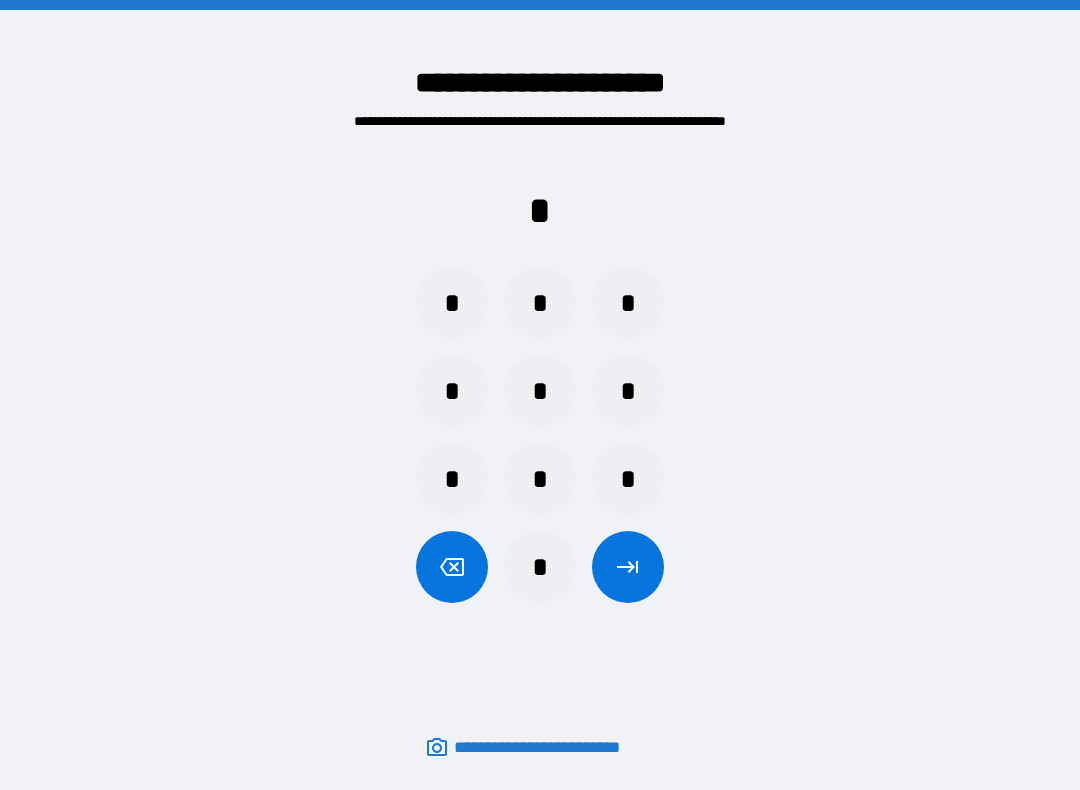 click on "*" at bounding box center (540, 567) 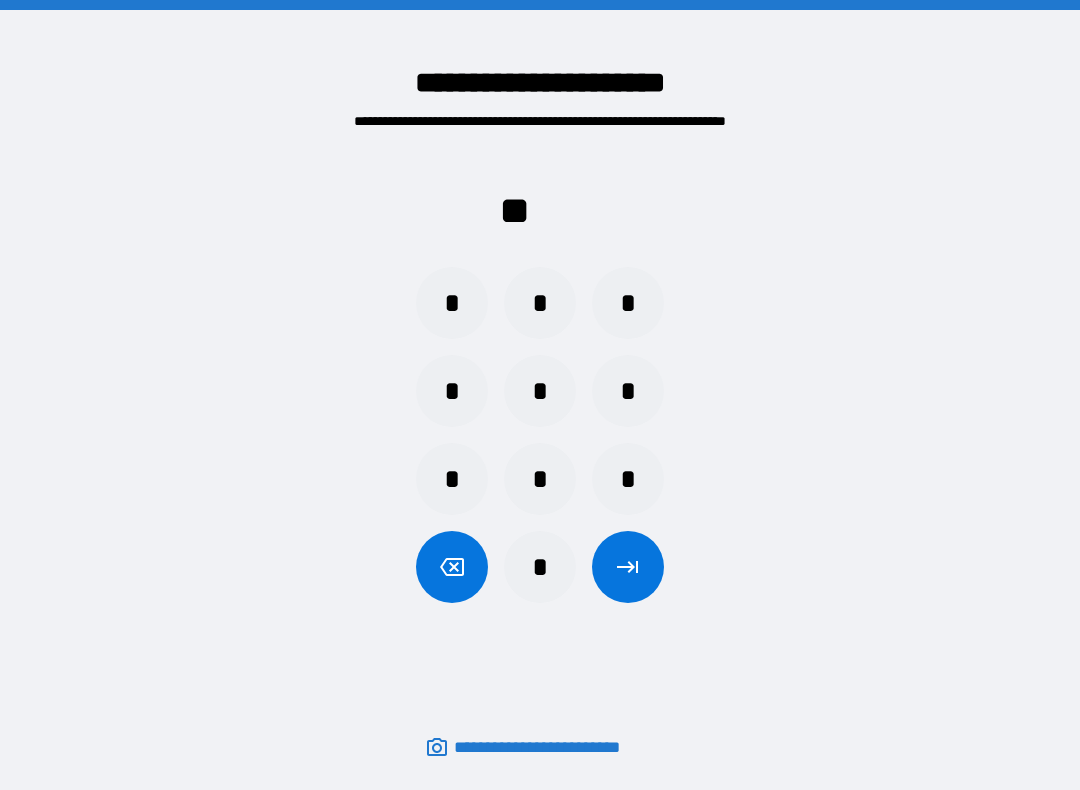click on "*" at bounding box center [452, 303] 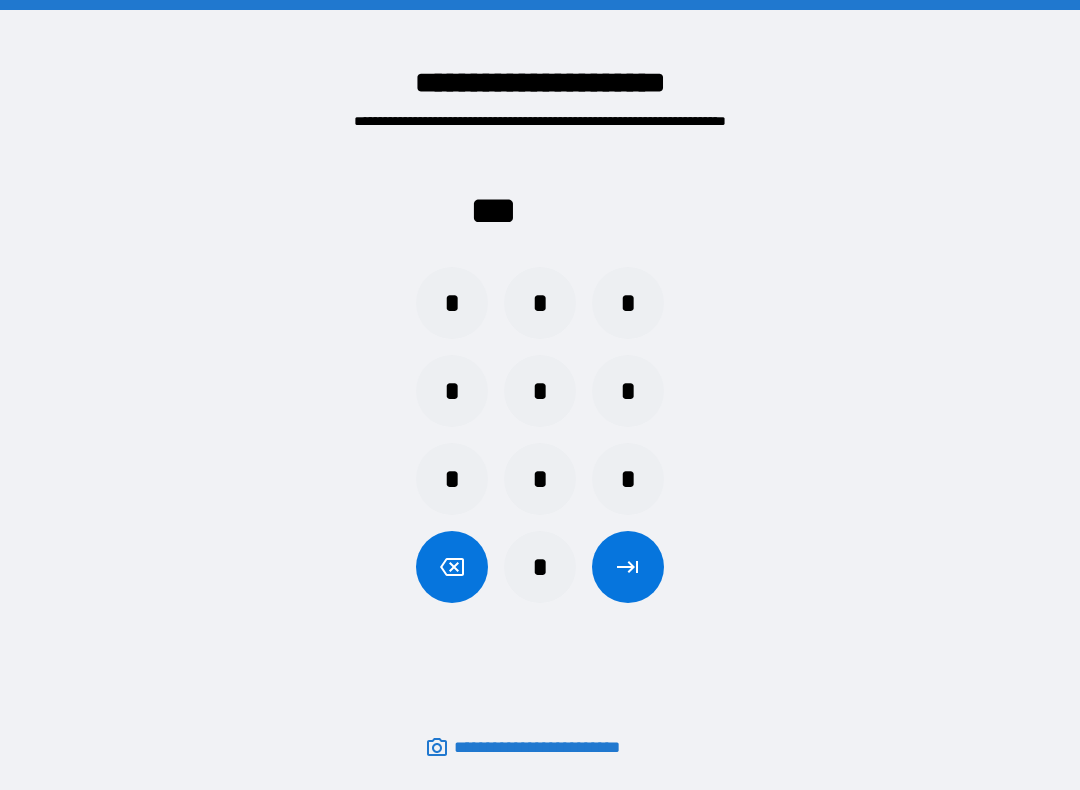 click on "*" at bounding box center [540, 567] 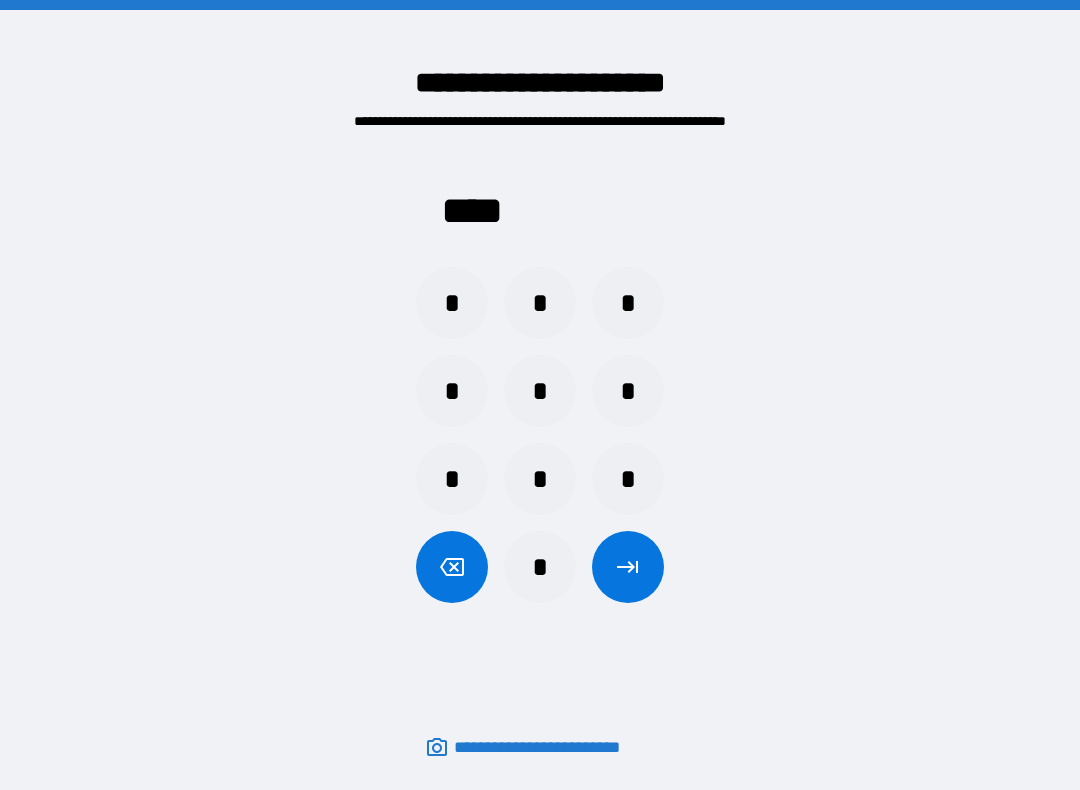 click at bounding box center (628, 567) 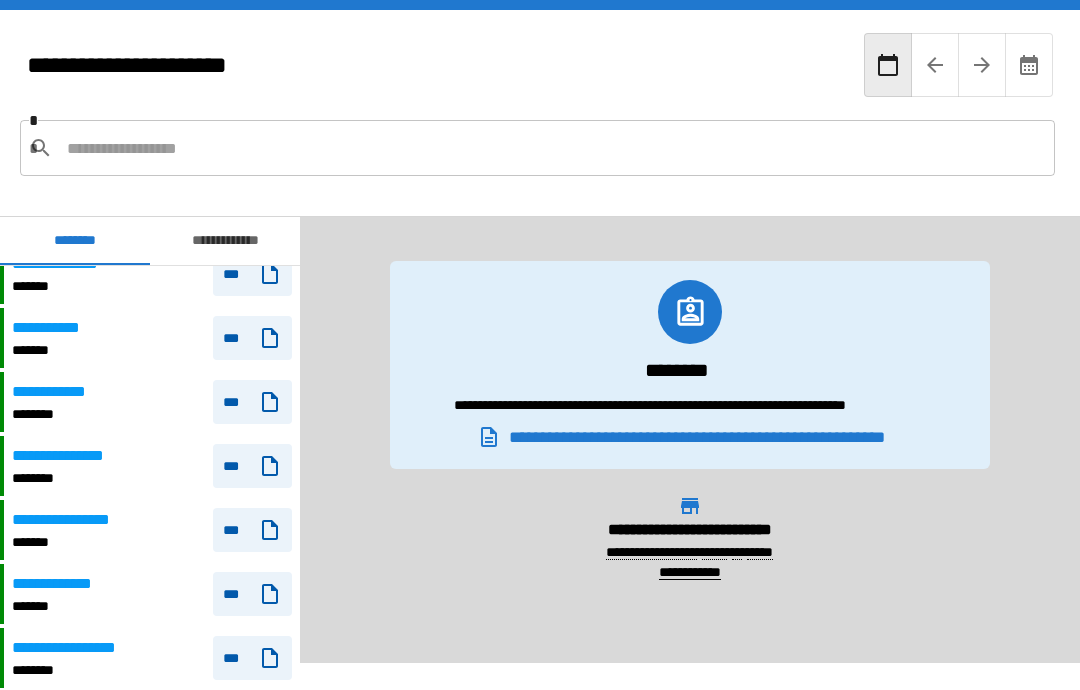 scroll, scrollTop: 833, scrollLeft: 0, axis: vertical 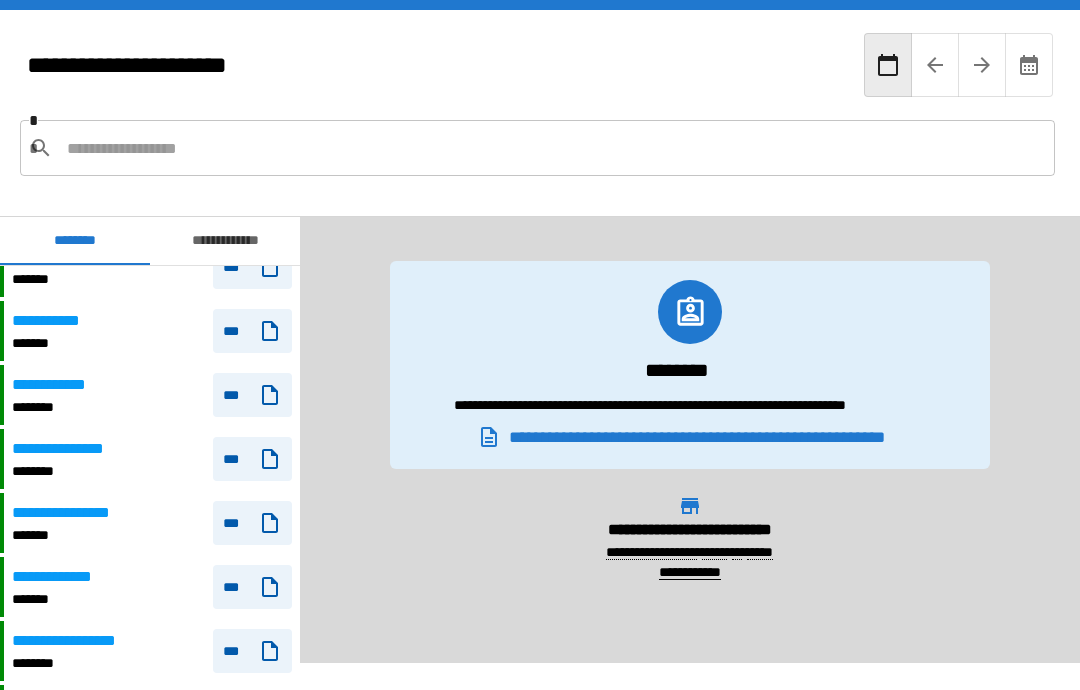 click on "***" at bounding box center (252, 587) 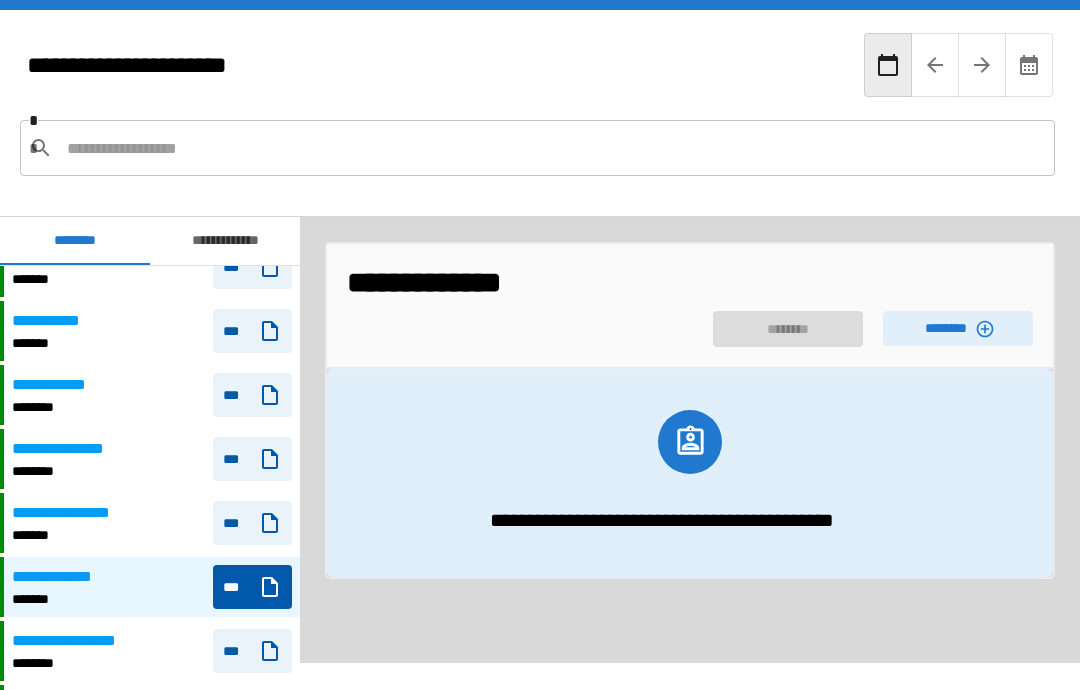click on "********" at bounding box center (958, 328) 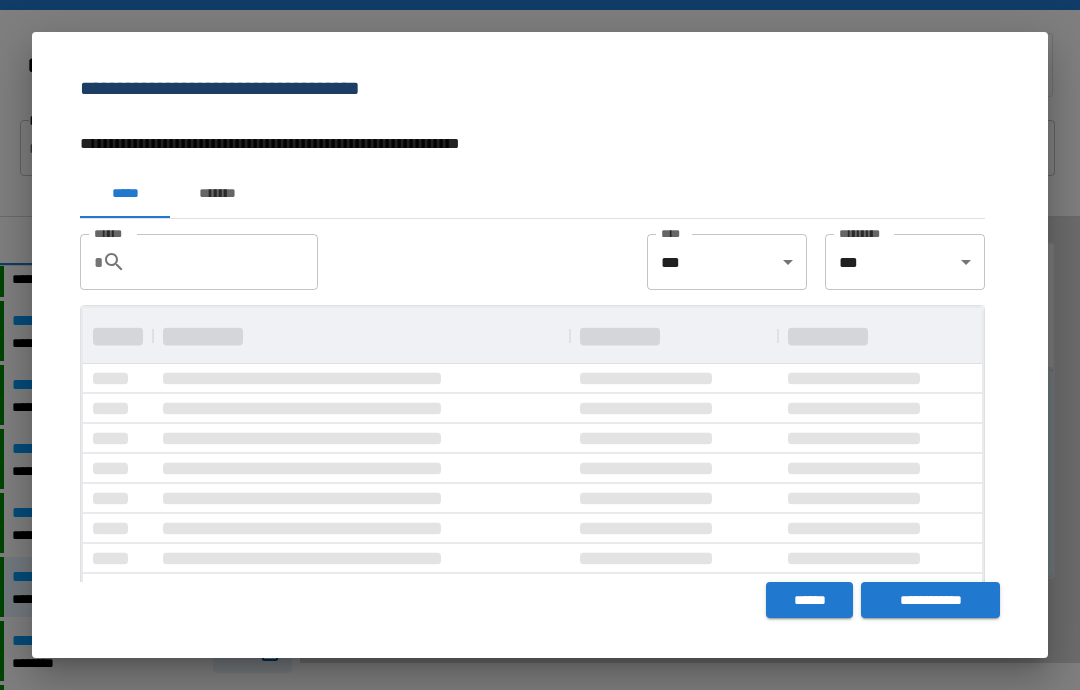 scroll, scrollTop: 1, scrollLeft: 1, axis: both 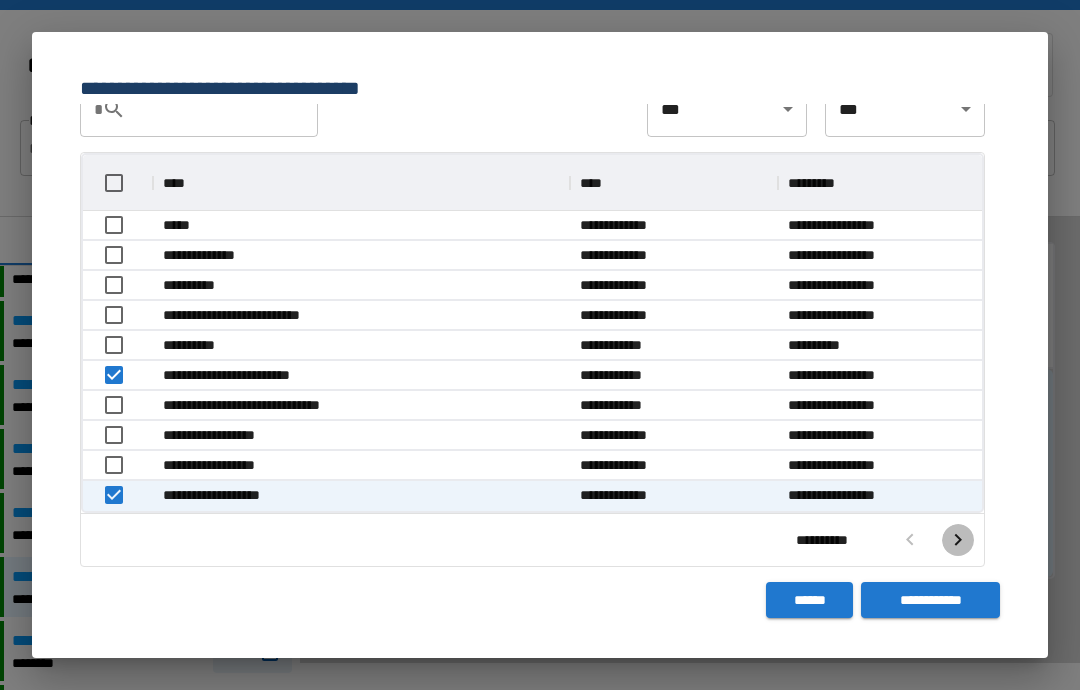 click 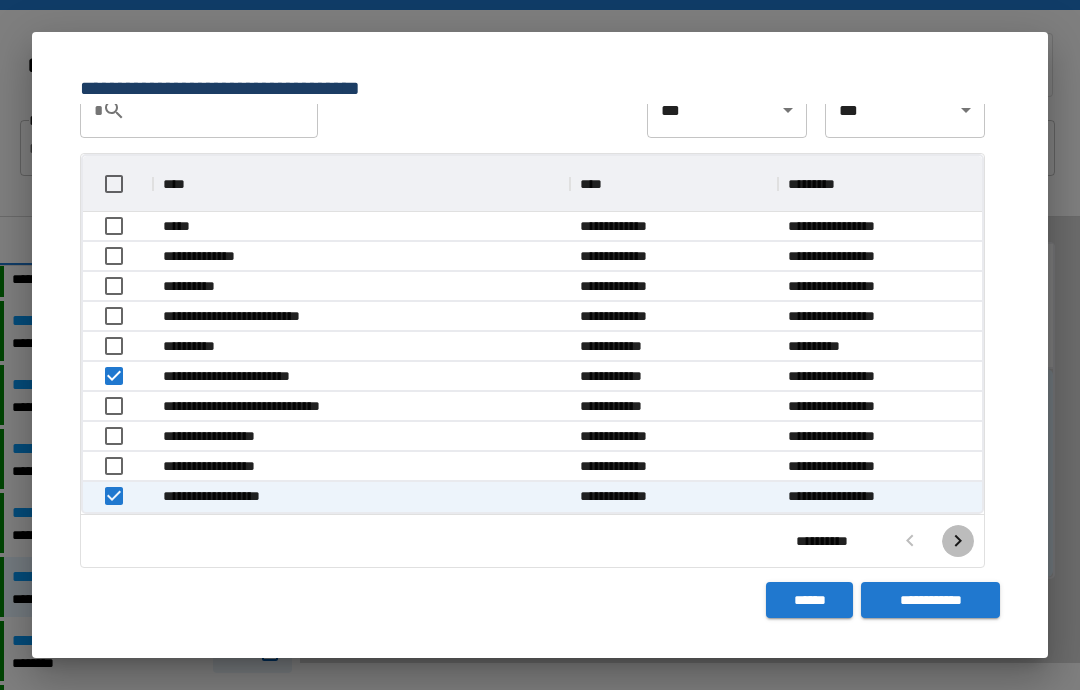 scroll, scrollTop: 1, scrollLeft: 1, axis: both 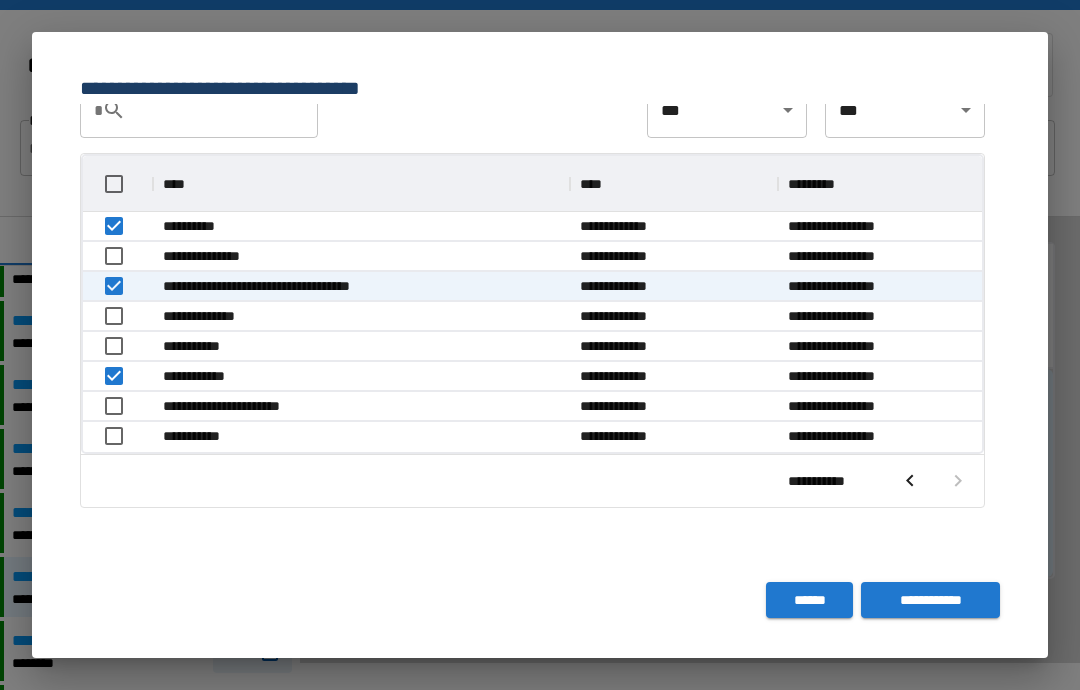 click on "**********" at bounding box center [930, 600] 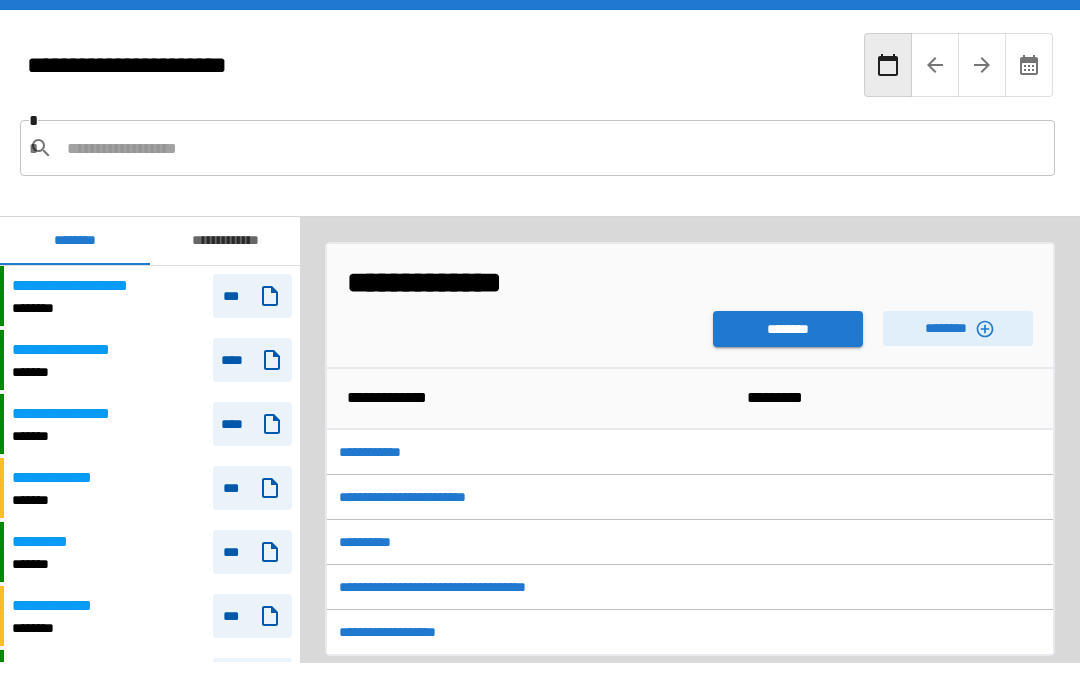 click on "********" at bounding box center (788, 329) 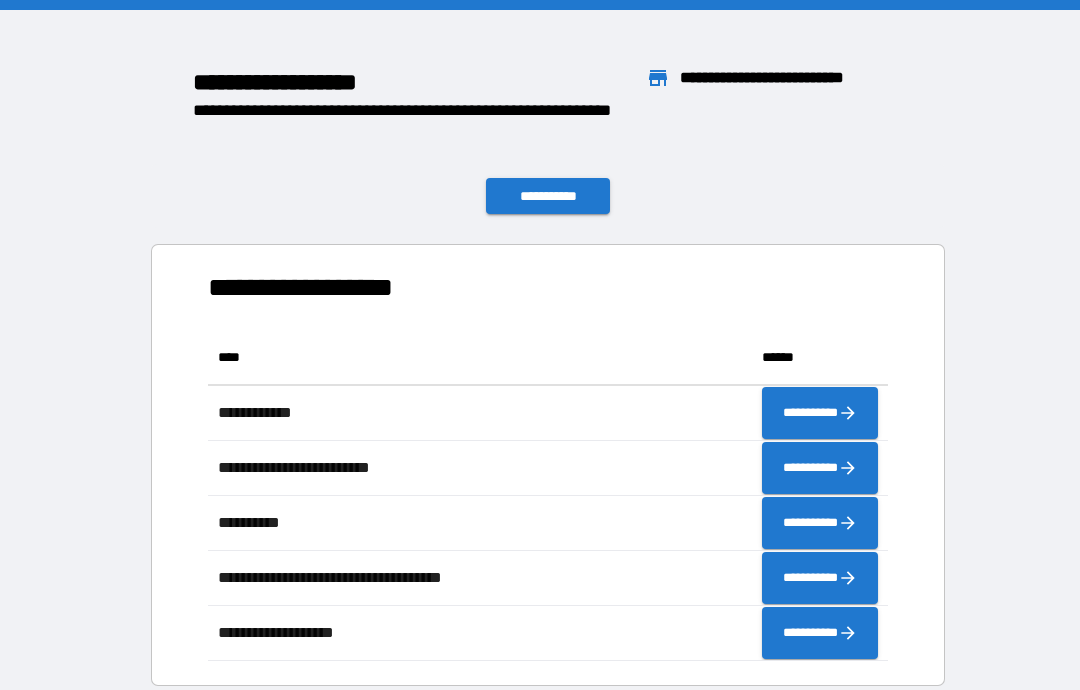 scroll, scrollTop: 331, scrollLeft: 680, axis: both 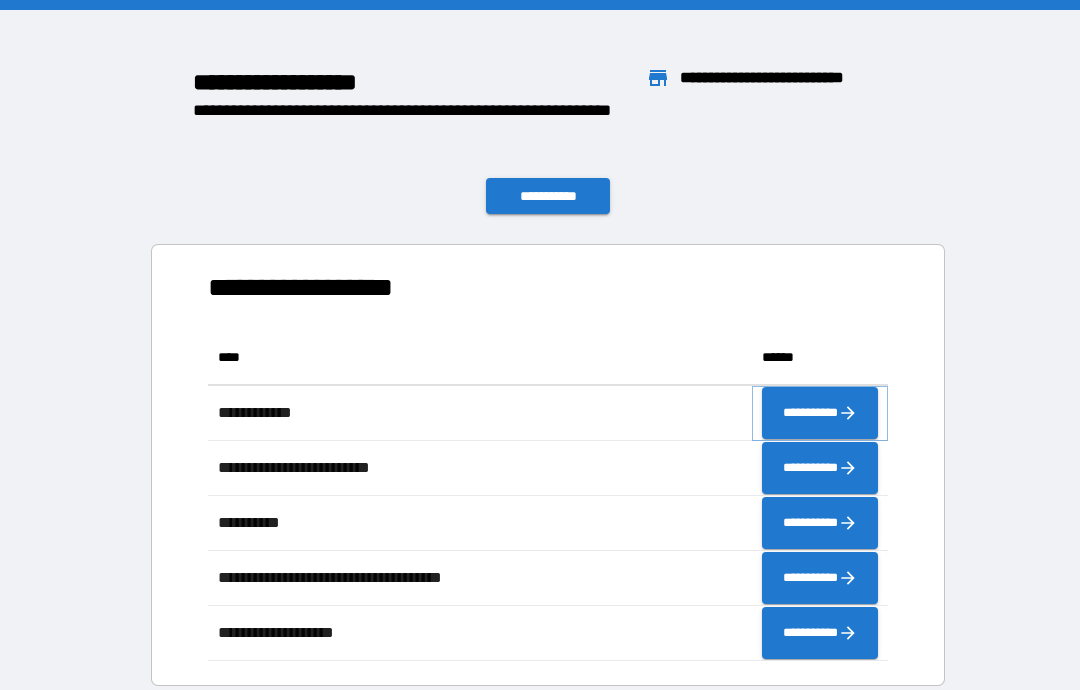 click on "**********" at bounding box center (820, 413) 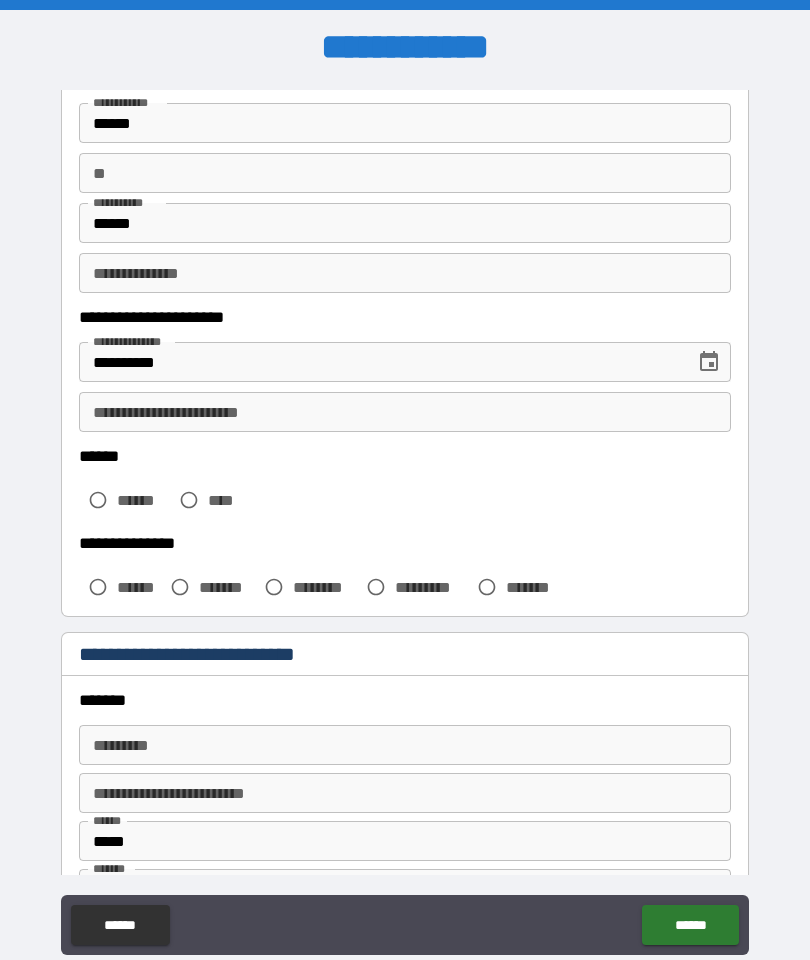 scroll, scrollTop: 138, scrollLeft: 0, axis: vertical 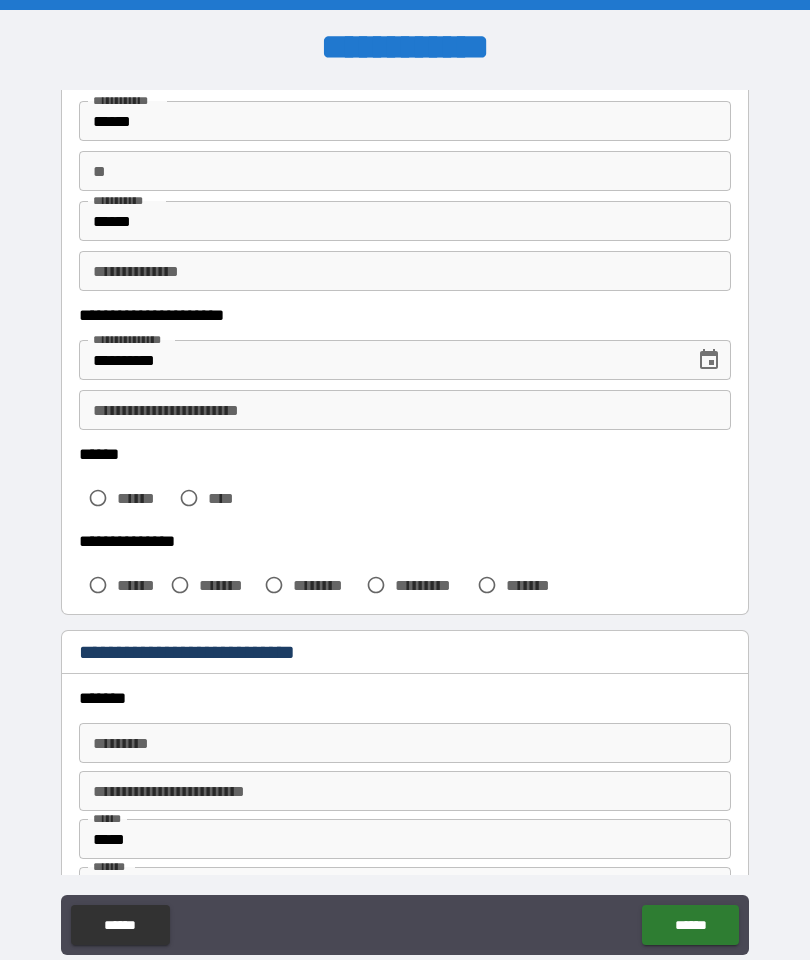 click on "**********" at bounding box center [380, 360] 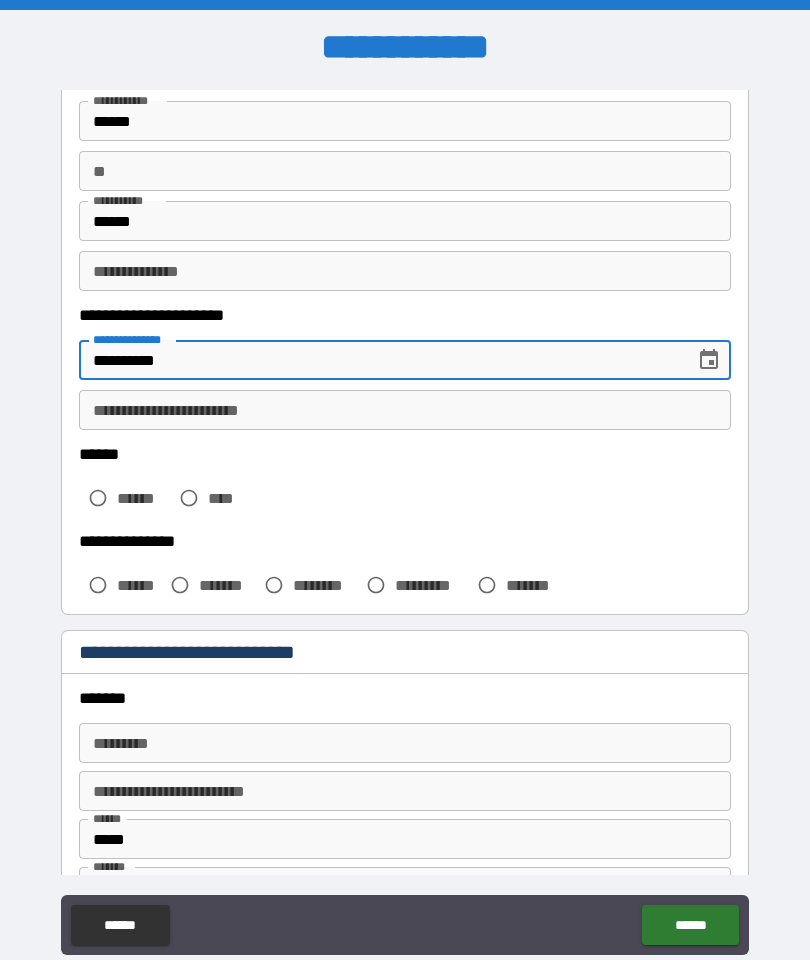 click 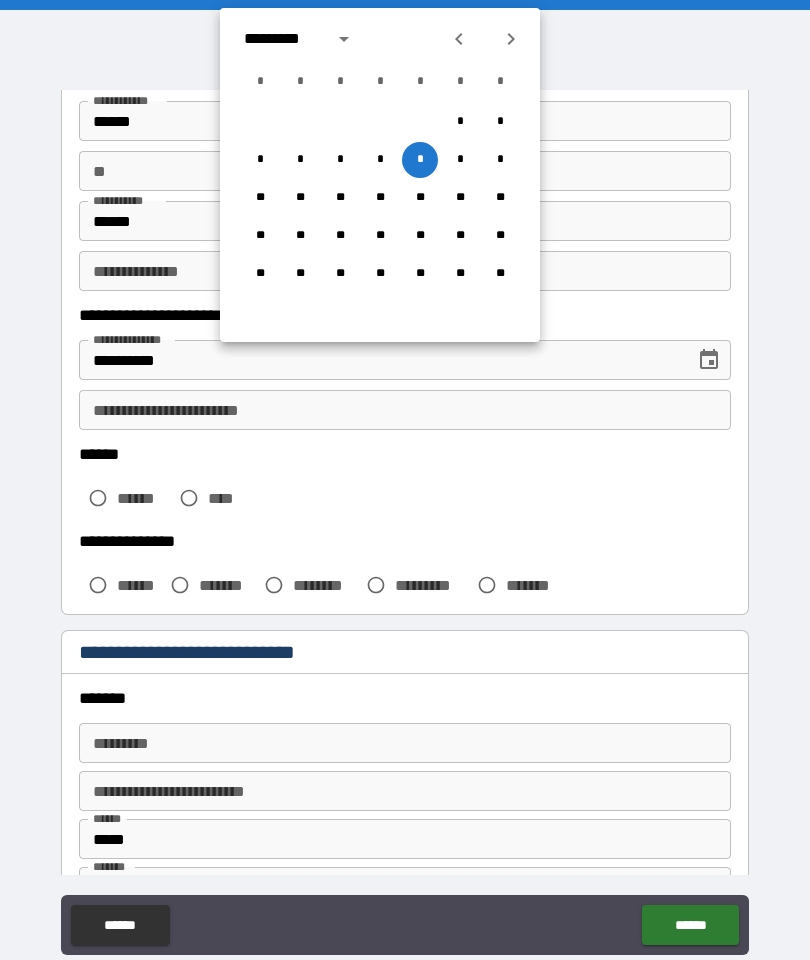 click 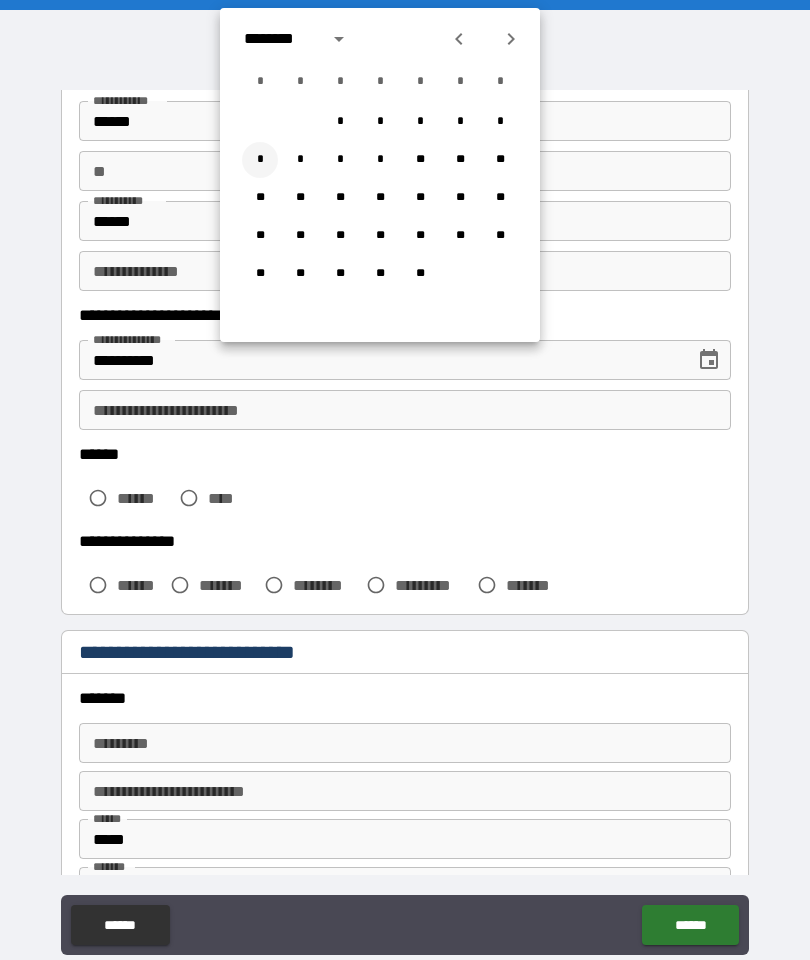 click on "*" at bounding box center (260, 160) 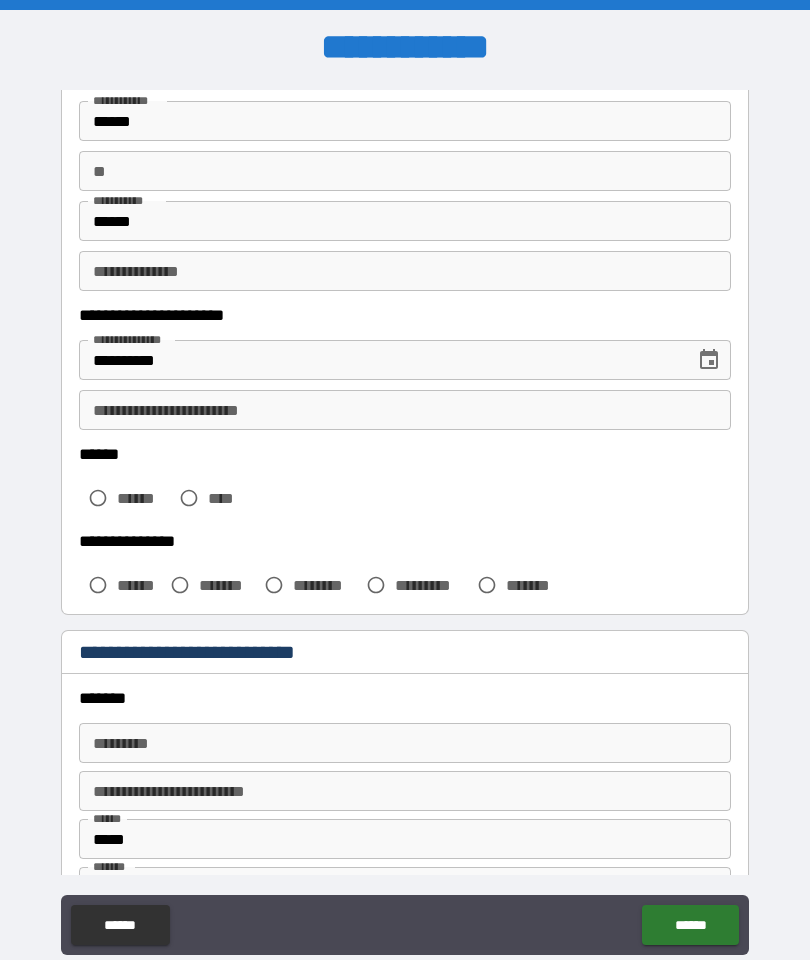 type on "**********" 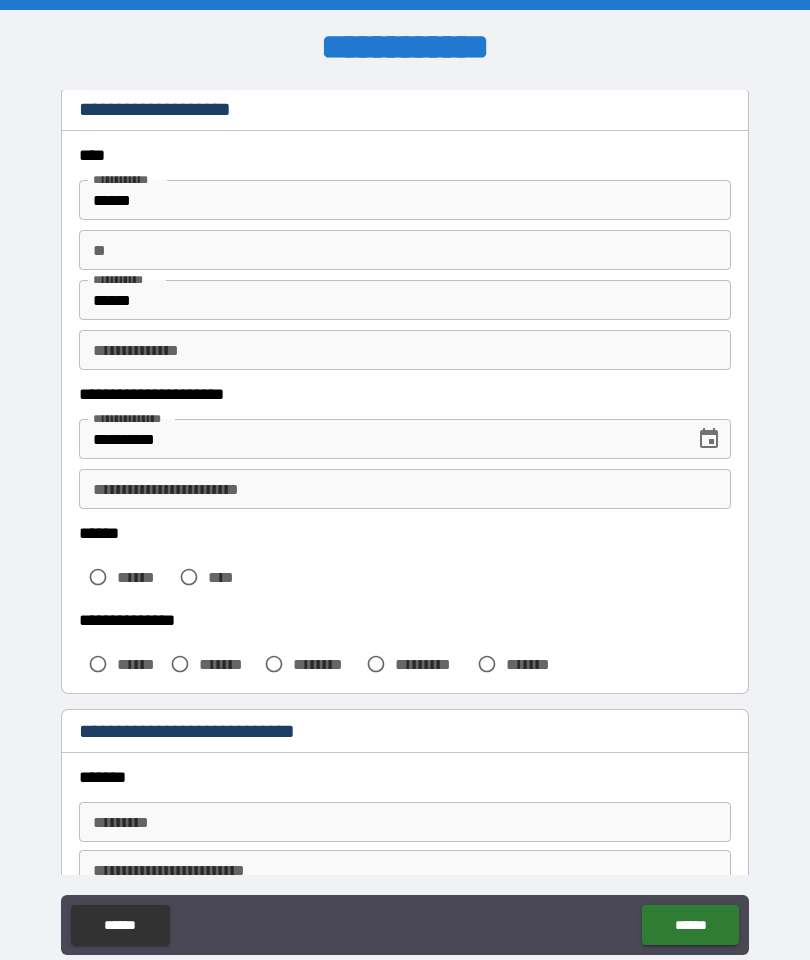 scroll, scrollTop: 103, scrollLeft: 0, axis: vertical 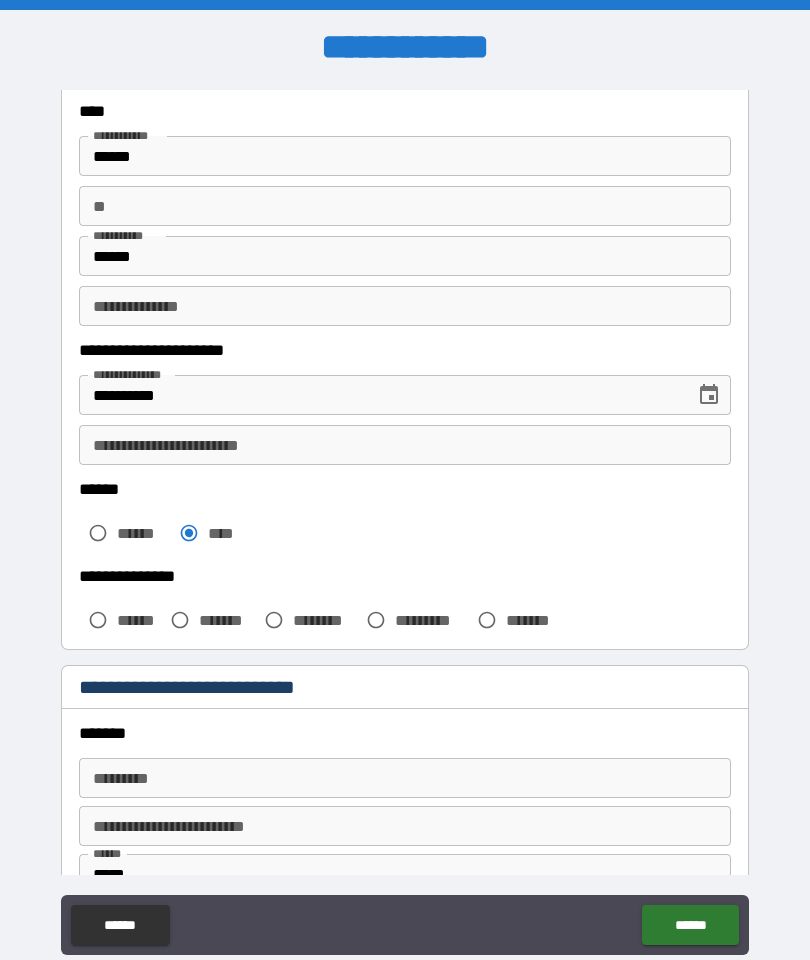 click on "******" at bounding box center [139, 620] 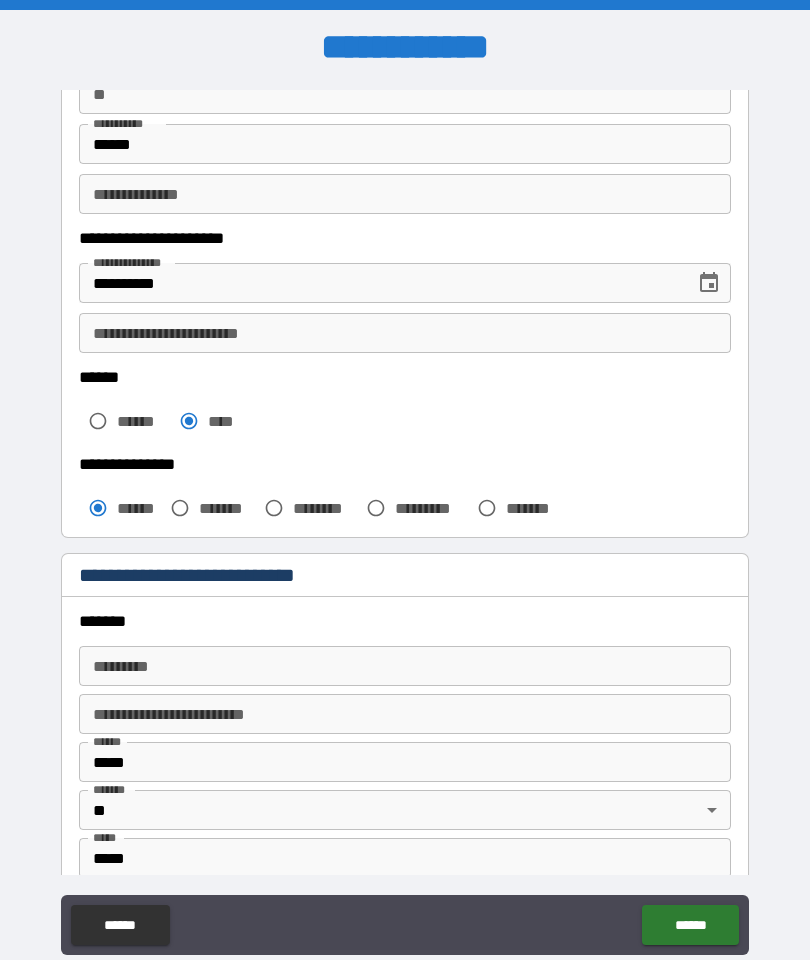 scroll, scrollTop: 222, scrollLeft: 0, axis: vertical 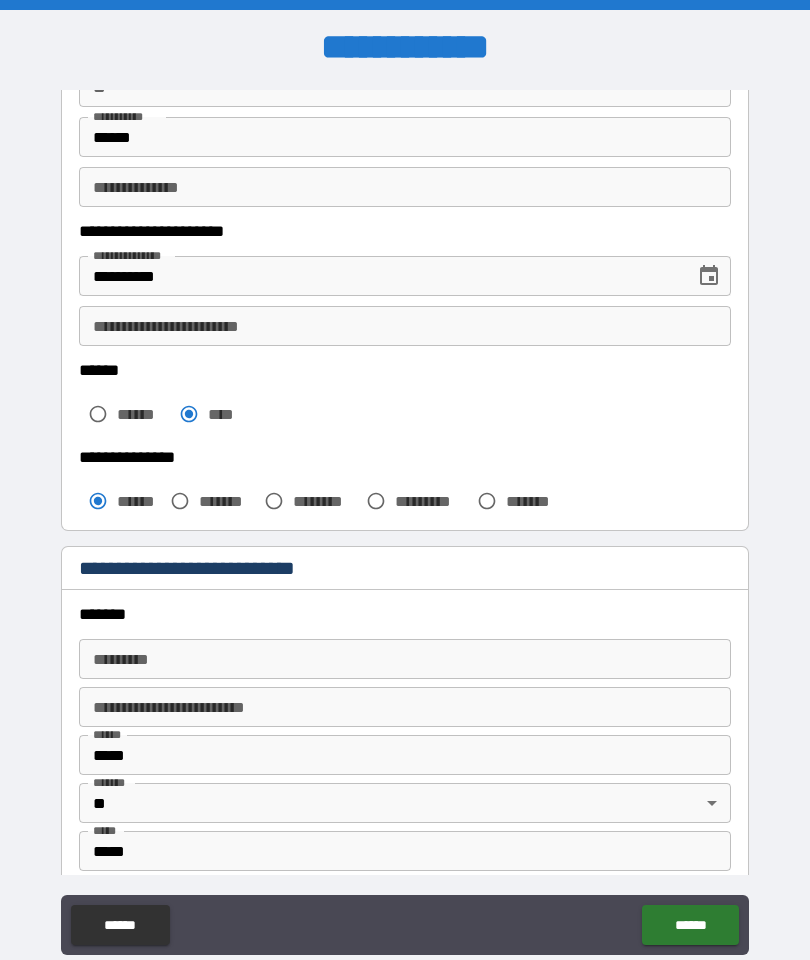 click on "*******   * *******   *" at bounding box center [405, 659] 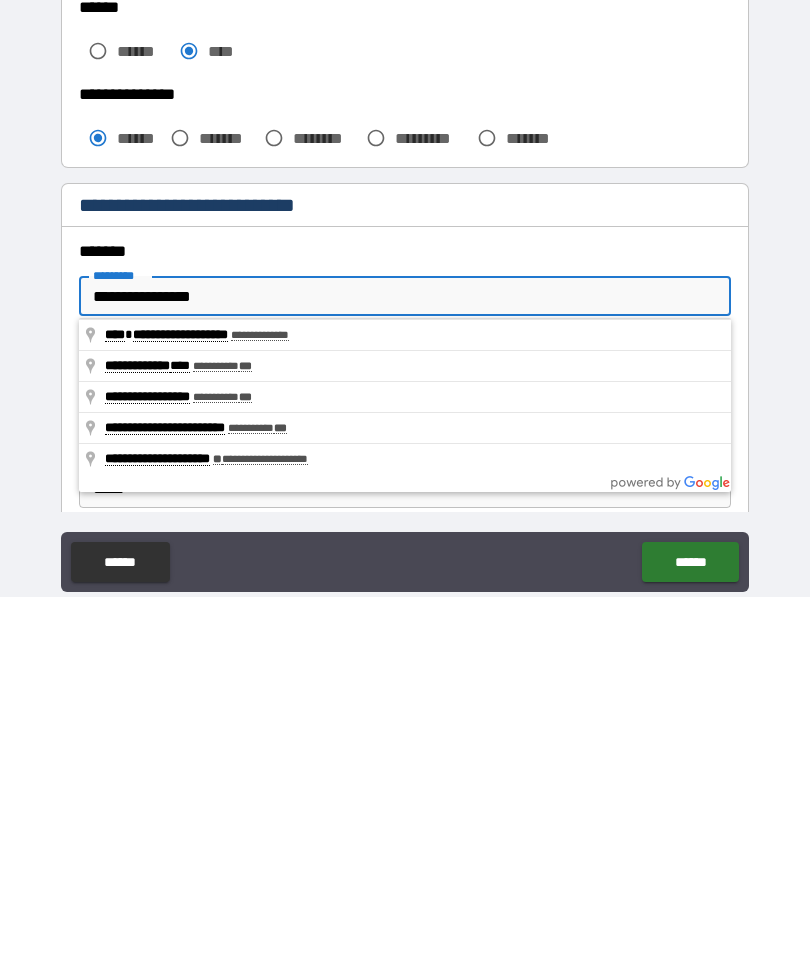 type on "**********" 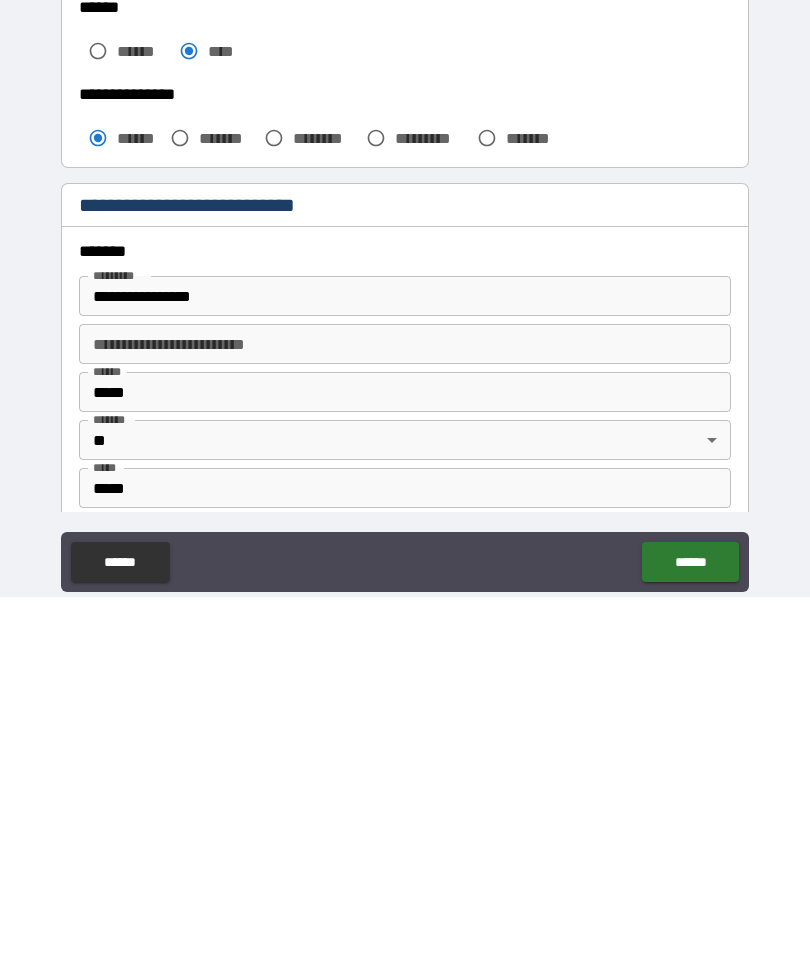 scroll, scrollTop: 80, scrollLeft: 0, axis: vertical 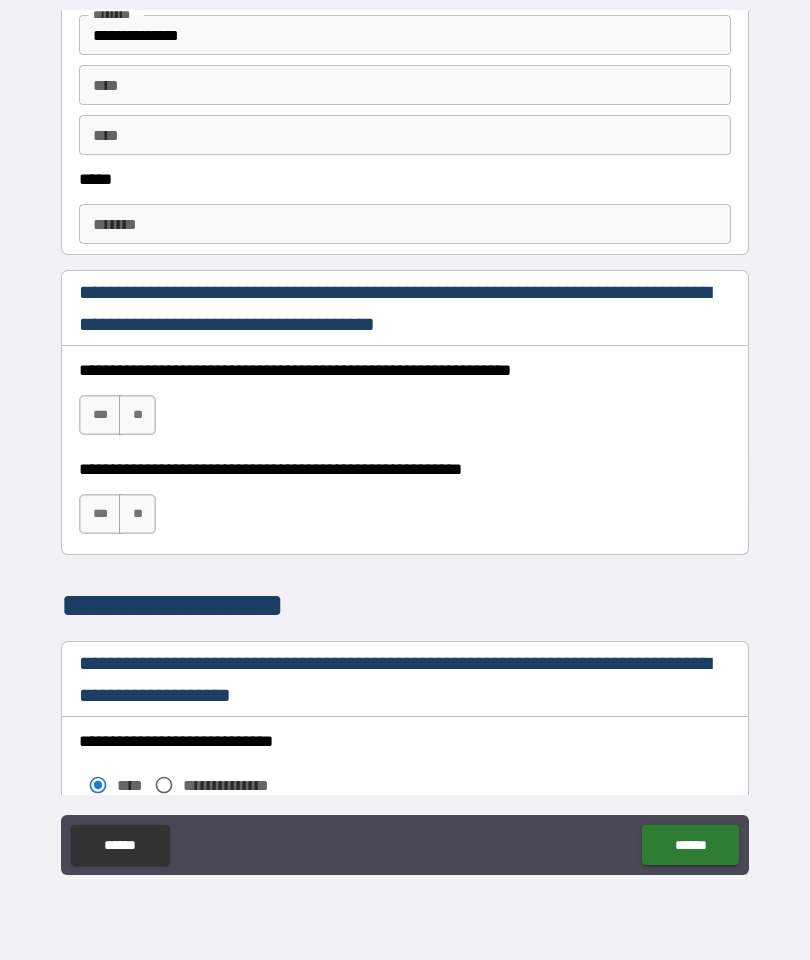 click on "***" at bounding box center (100, 415) 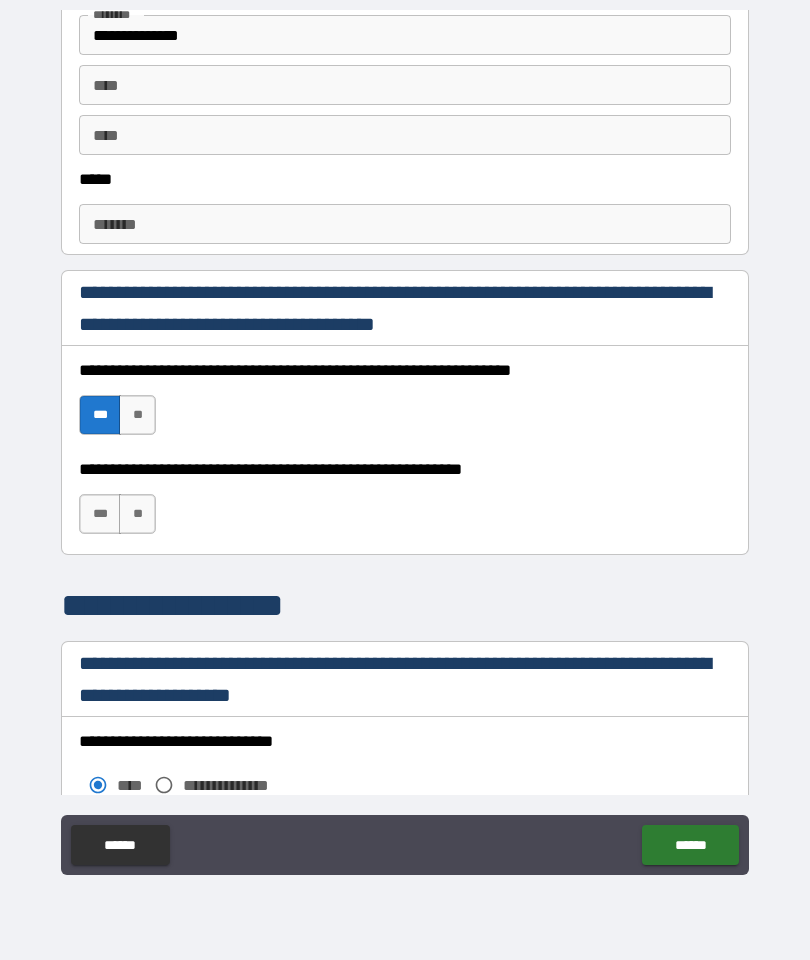 click on "***" at bounding box center [100, 514] 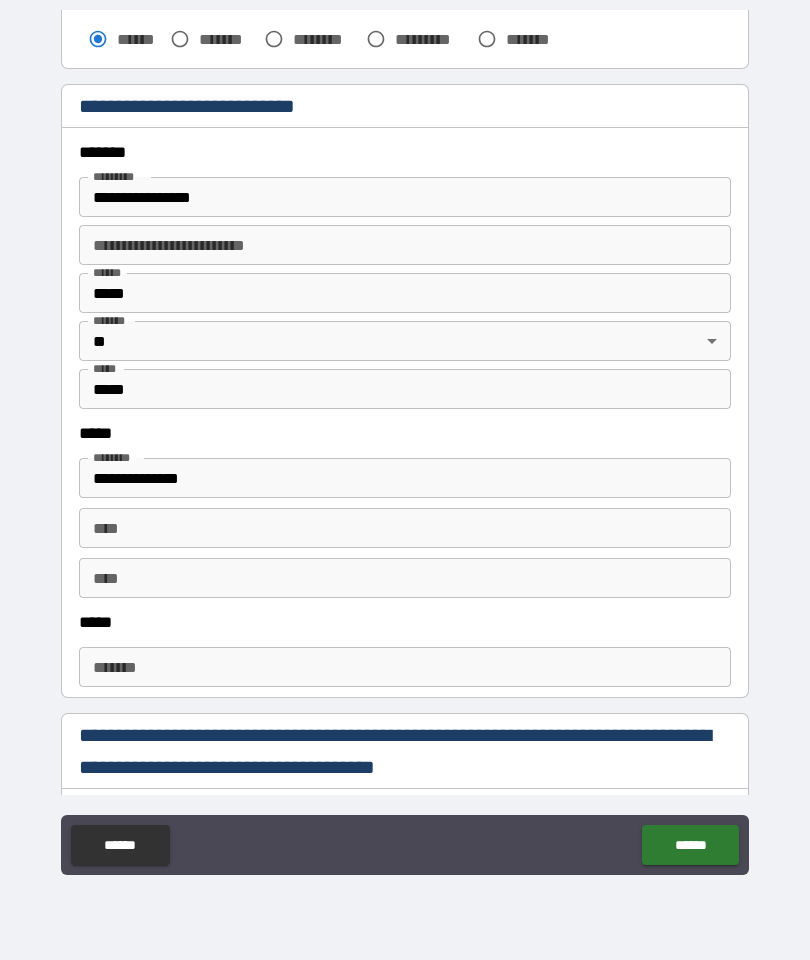 scroll, scrollTop: 614, scrollLeft: 0, axis: vertical 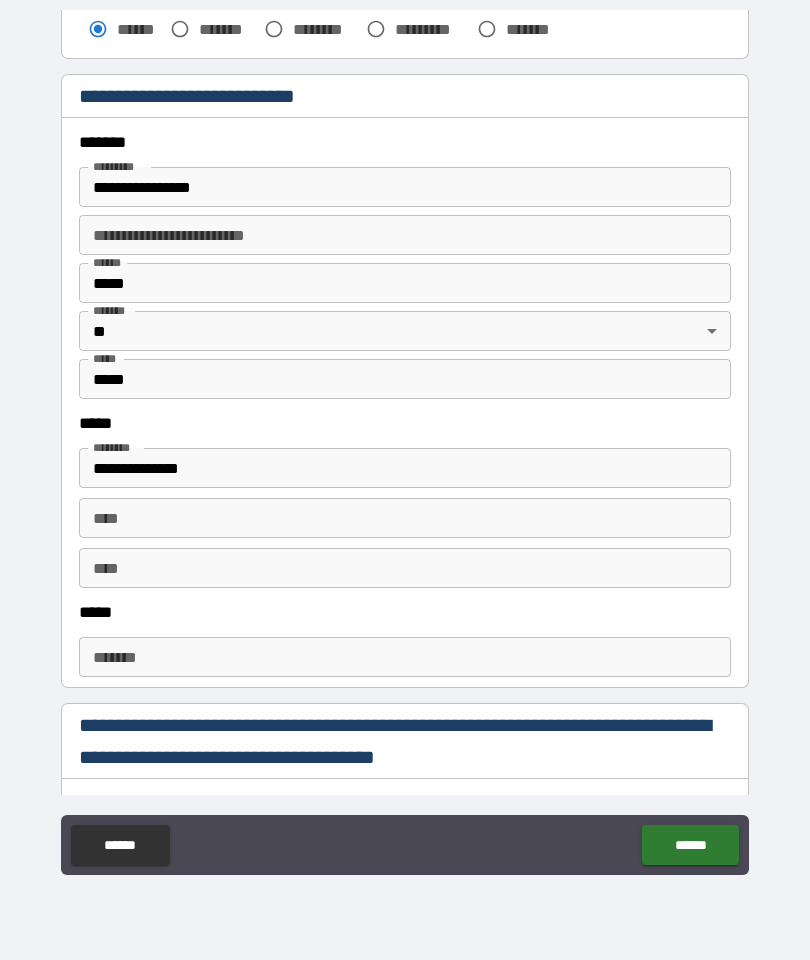 click on "**********" at bounding box center [405, 468] 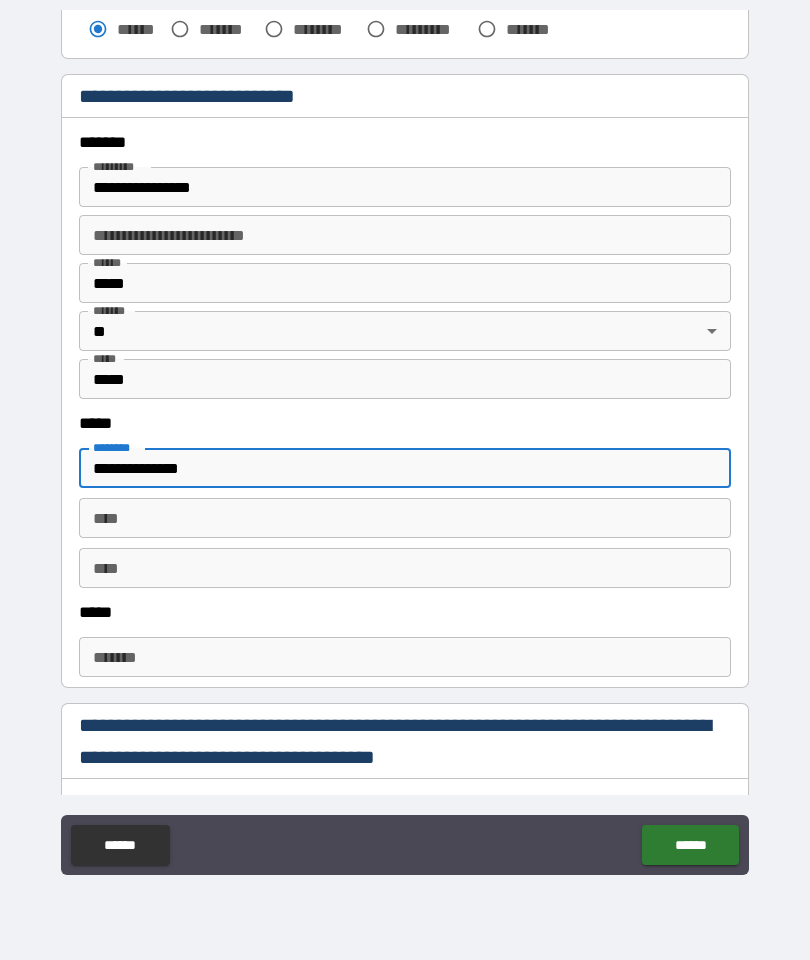type on "**********" 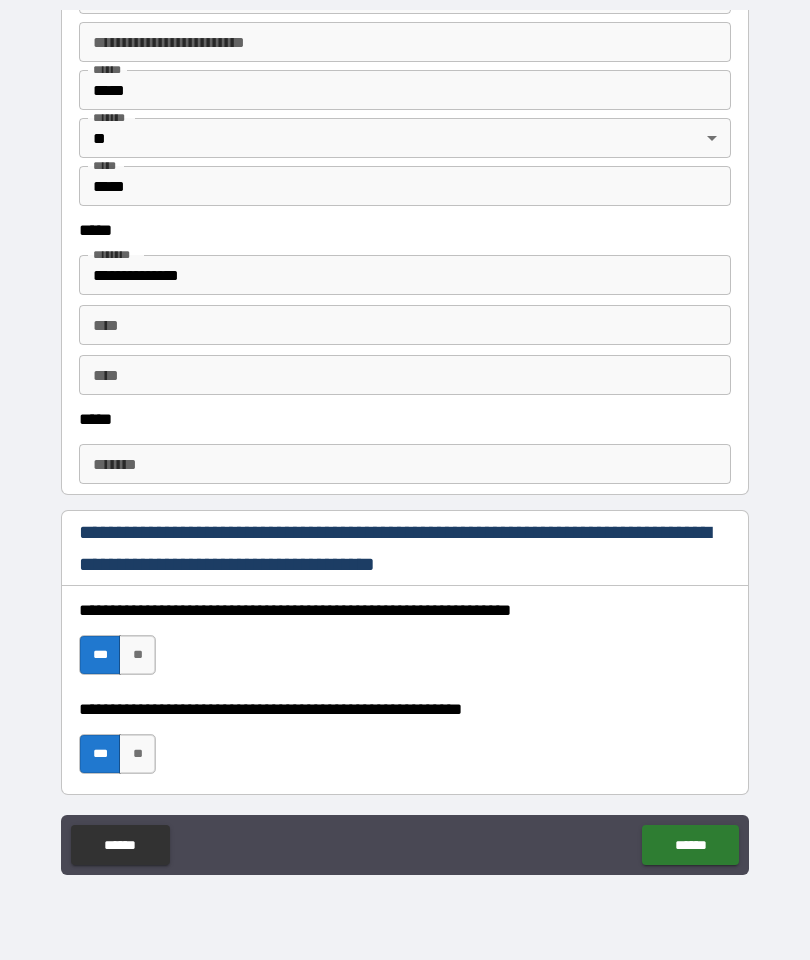 scroll, scrollTop: 814, scrollLeft: 0, axis: vertical 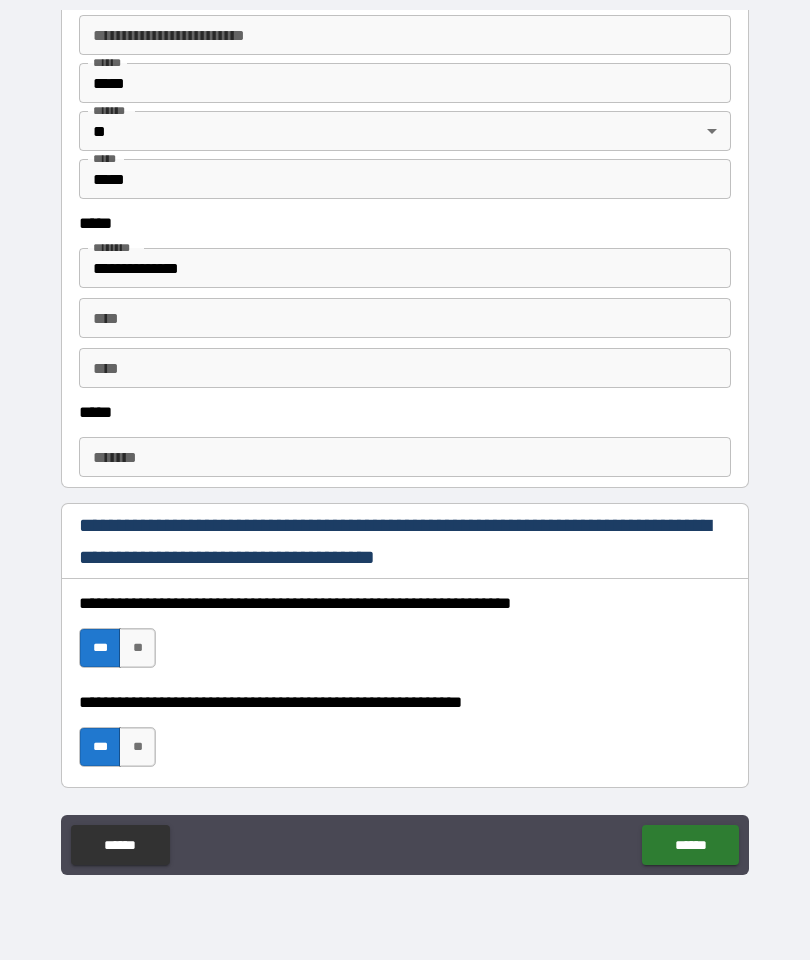 click on "*****   *" at bounding box center (405, 457) 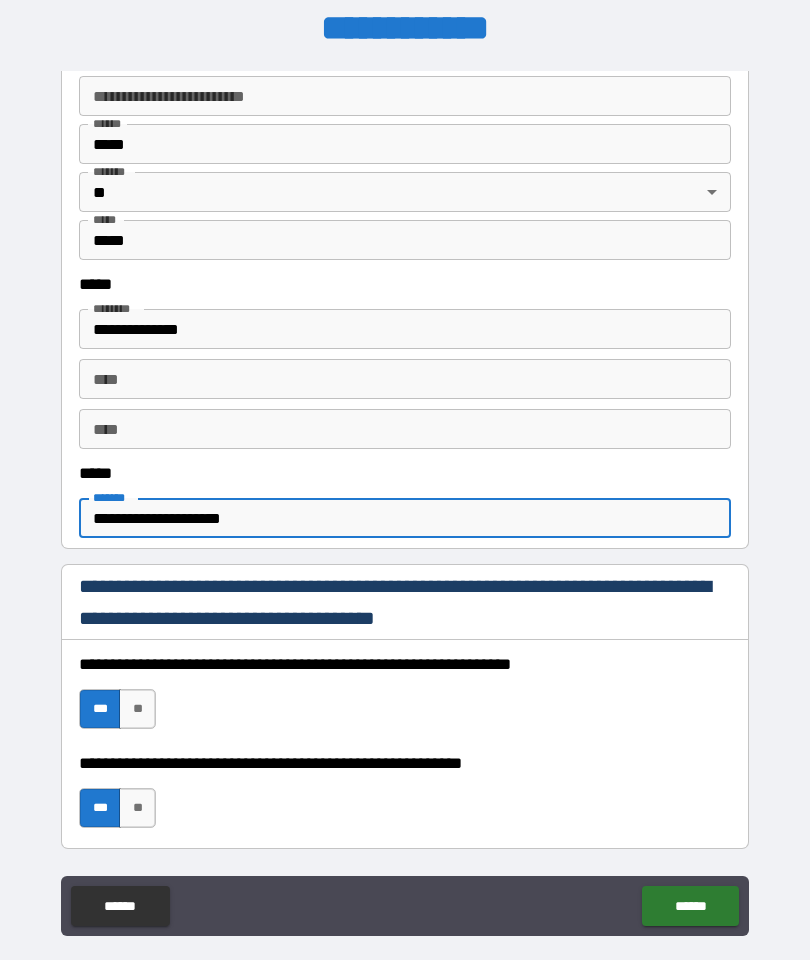 scroll, scrollTop: 0, scrollLeft: 0, axis: both 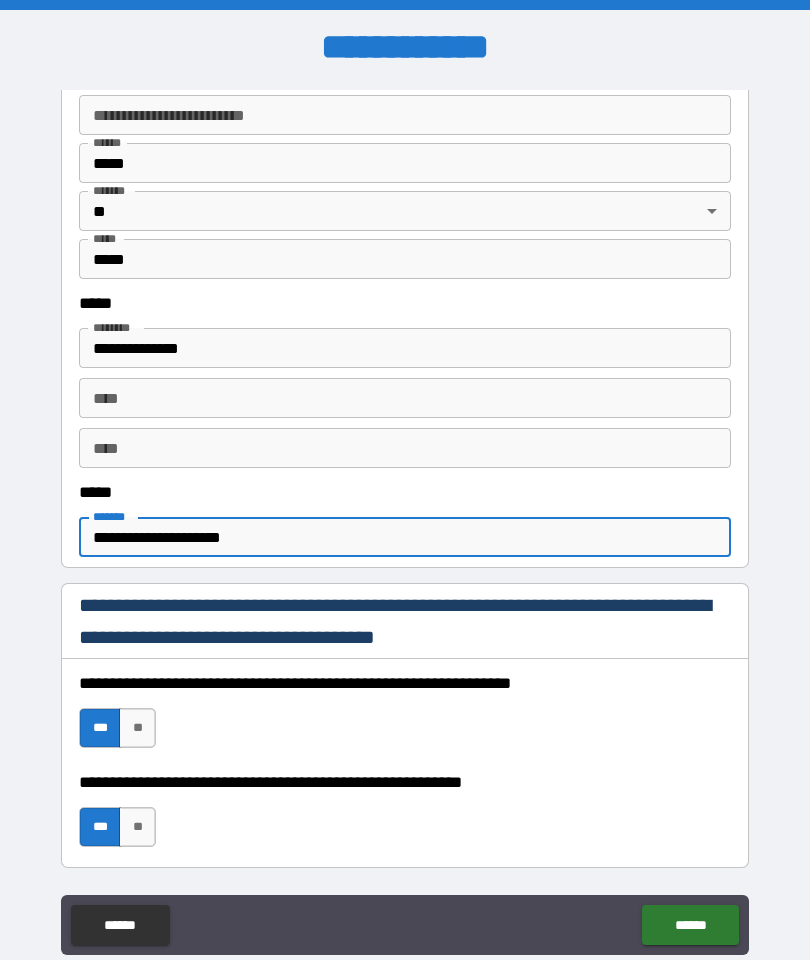 type on "**********" 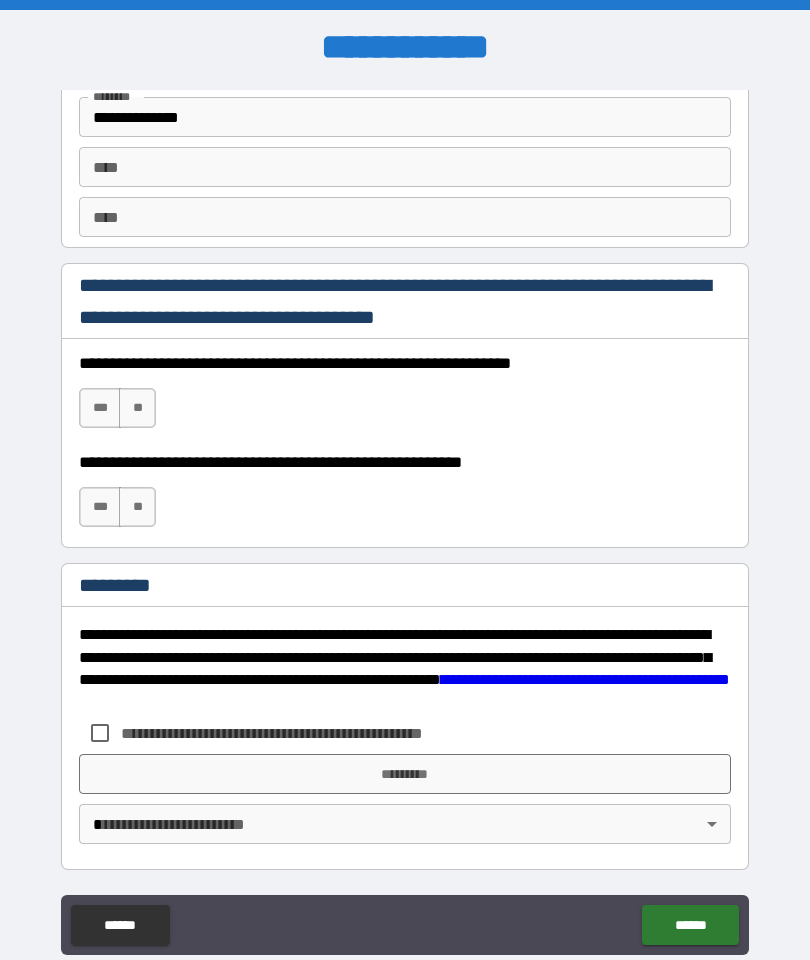 scroll, scrollTop: 2771, scrollLeft: 0, axis: vertical 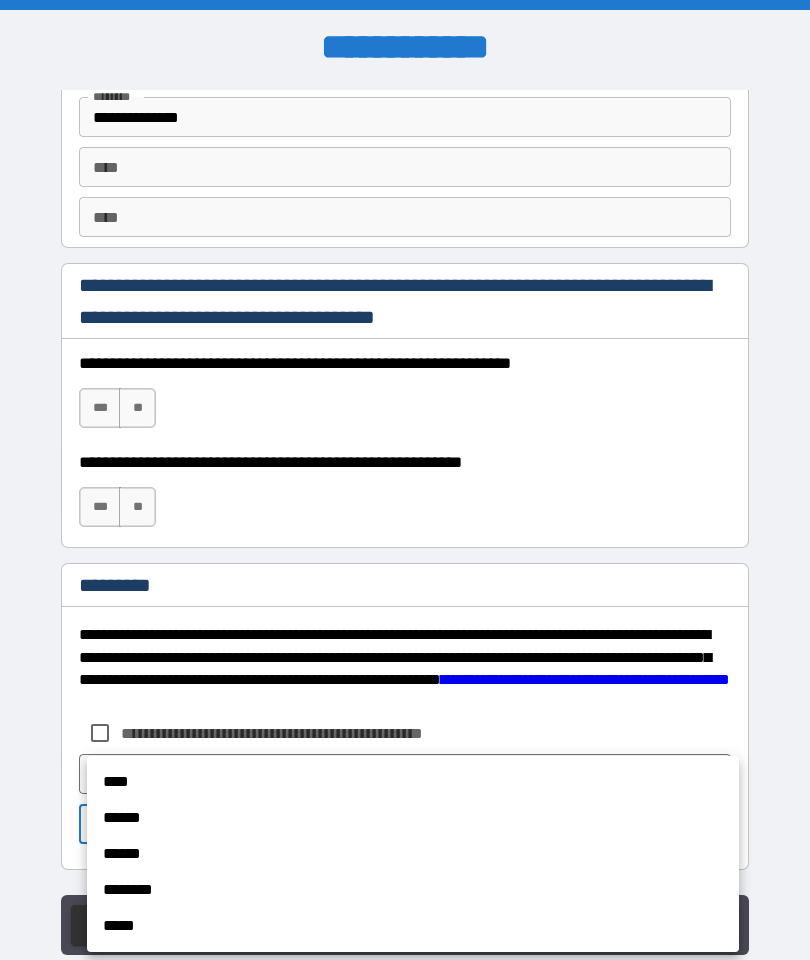 click at bounding box center (405, 480) 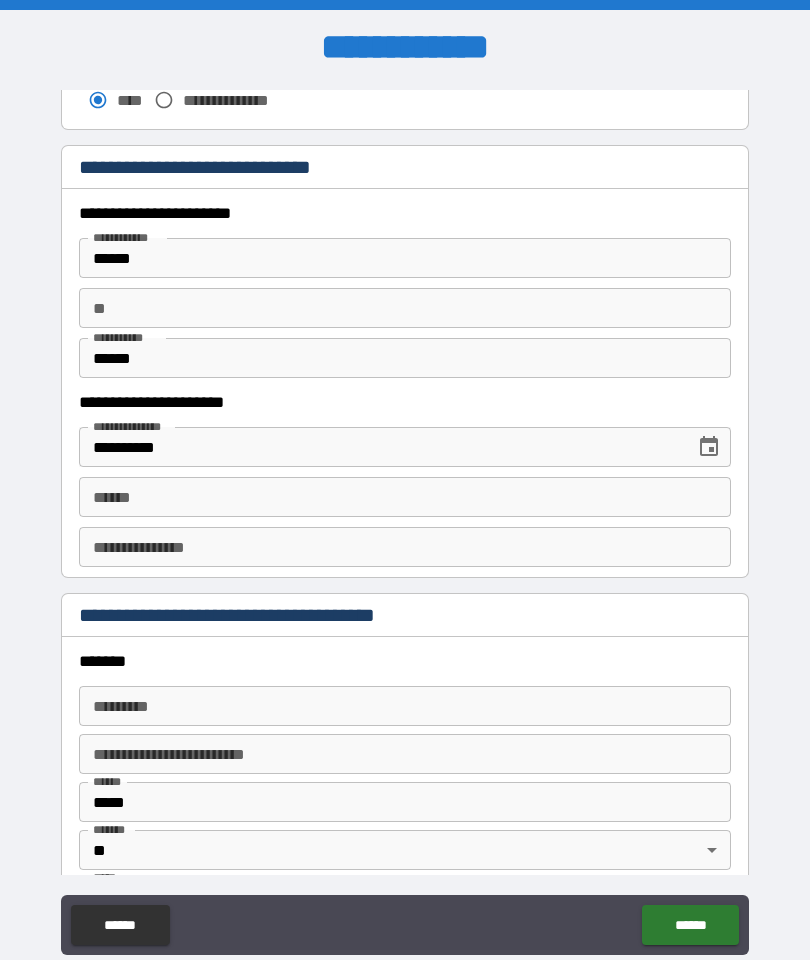 scroll, scrollTop: 1802, scrollLeft: 0, axis: vertical 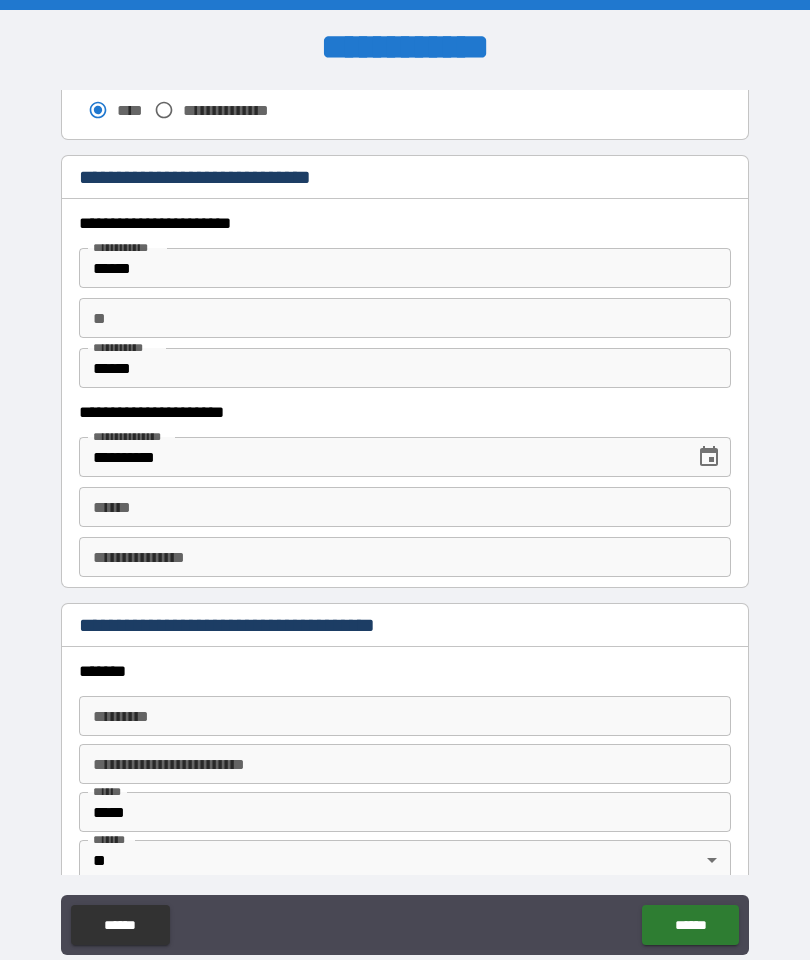 click on "******" at bounding box center [405, 268] 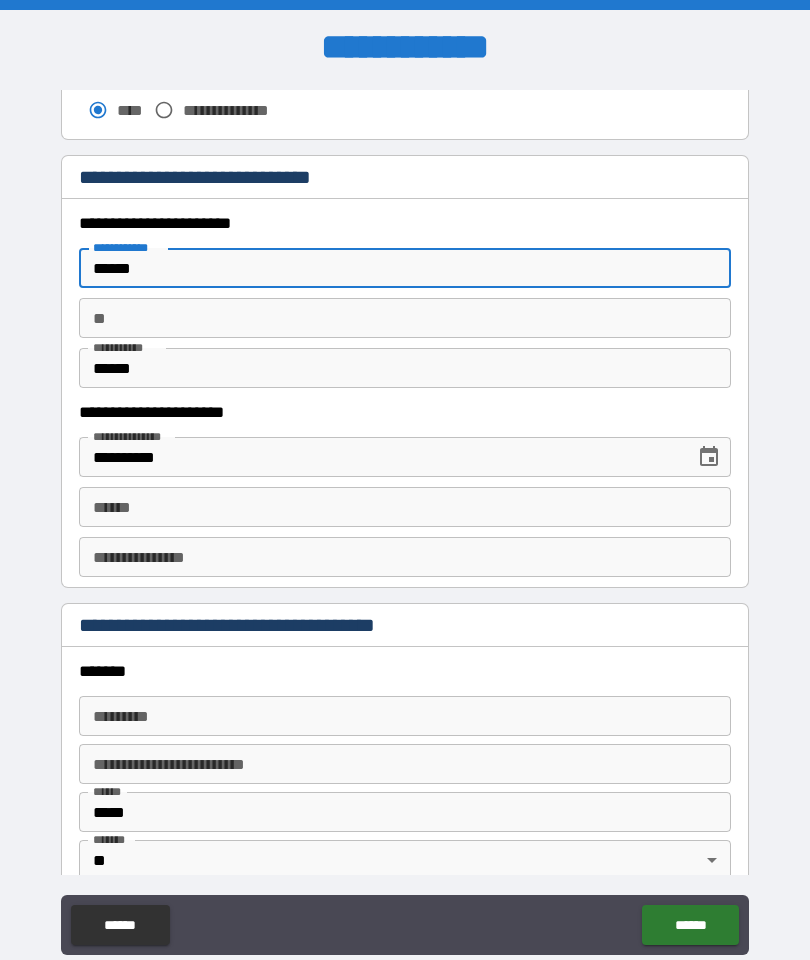 click on "******" at bounding box center [405, 268] 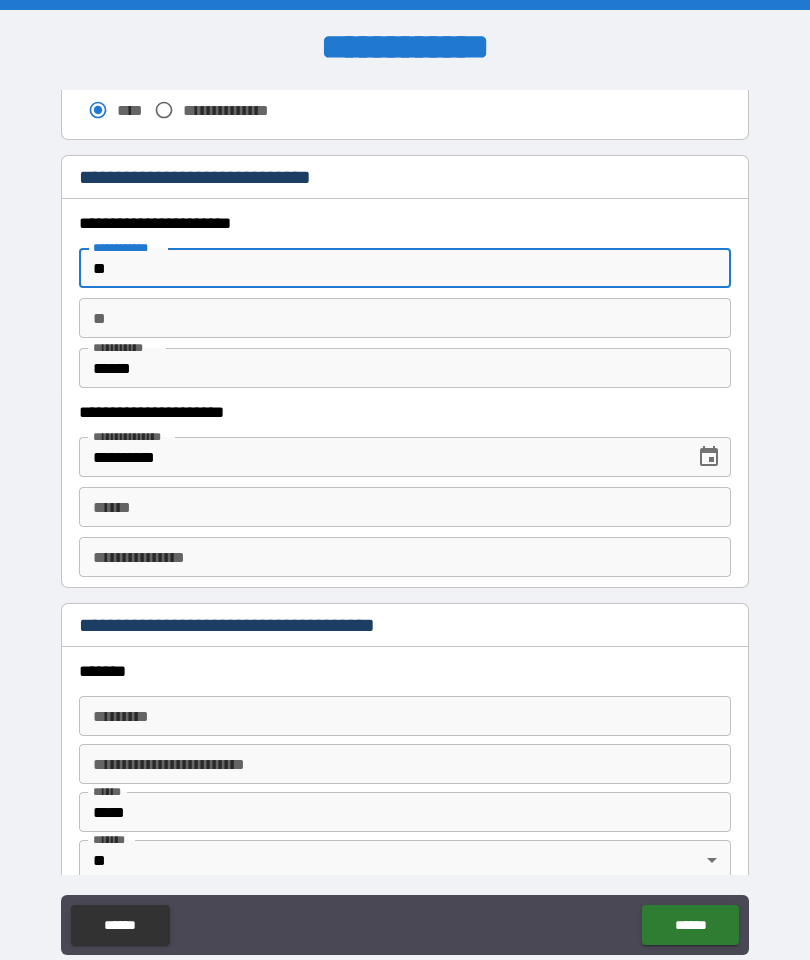 type on "*" 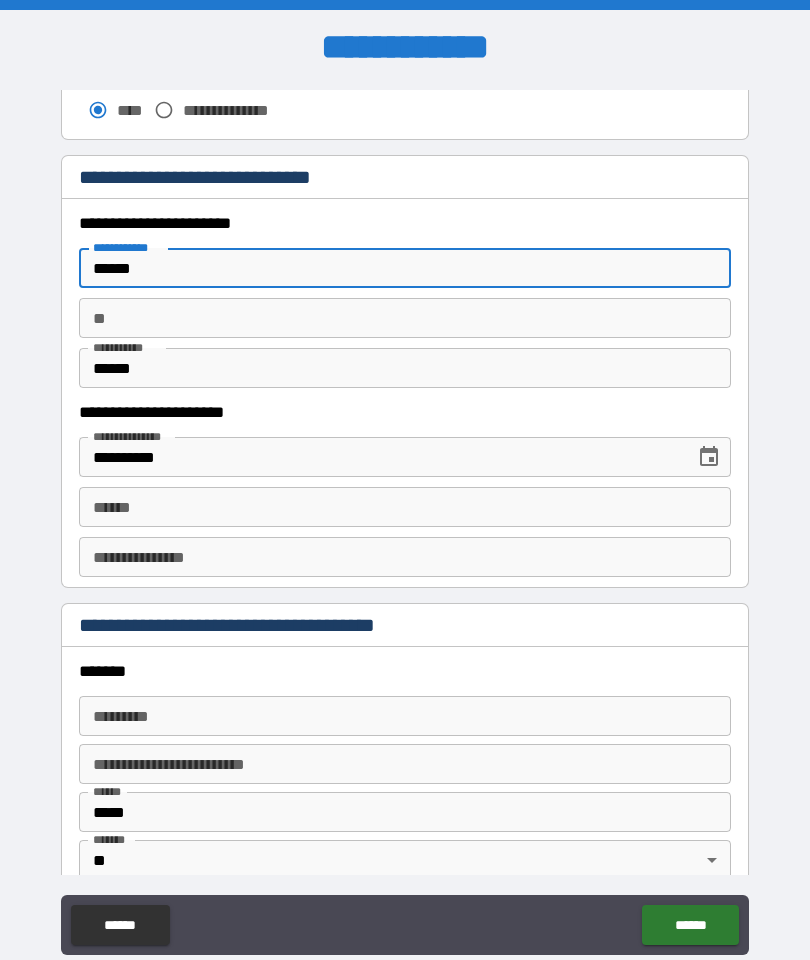 type on "******" 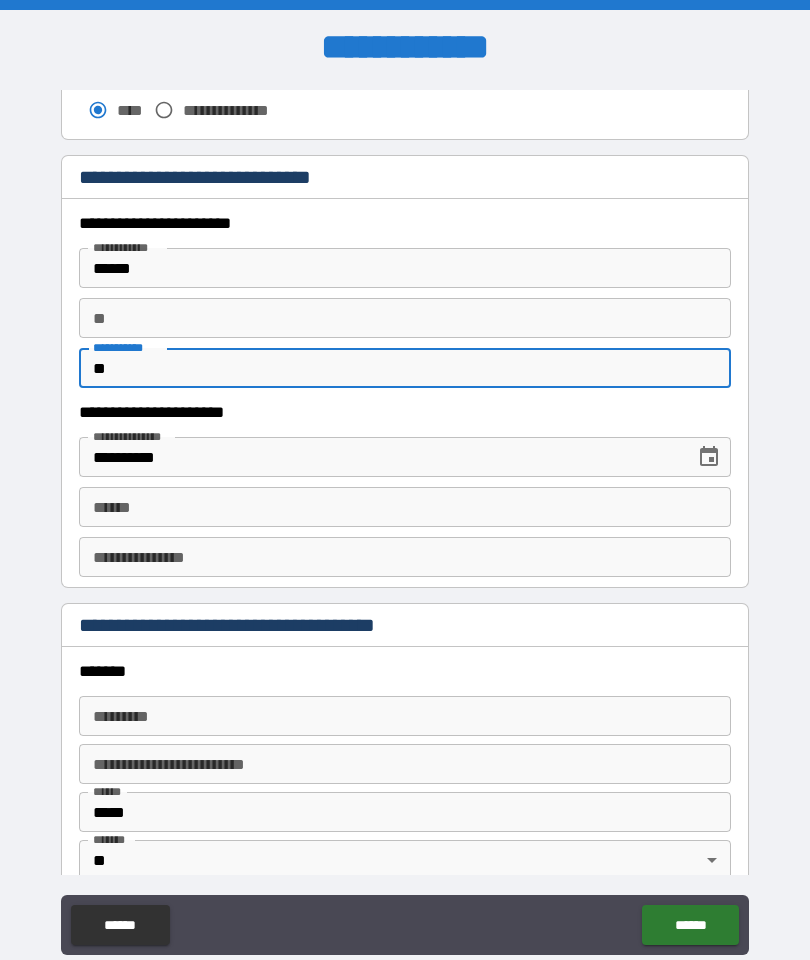 type on "*" 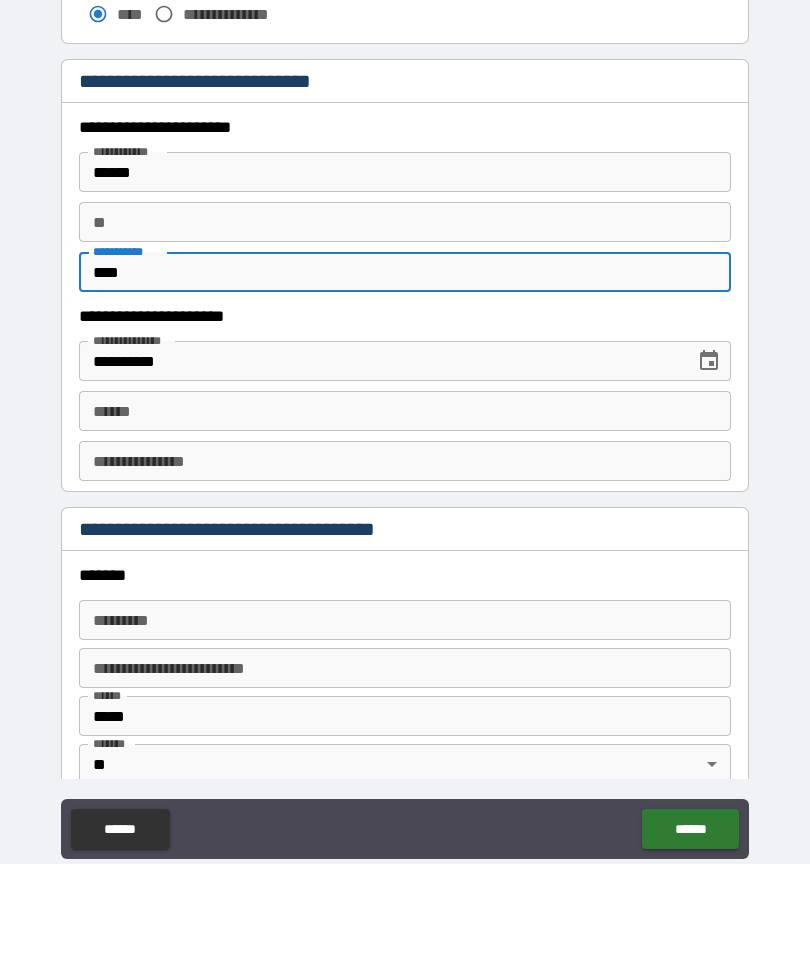 type on "****" 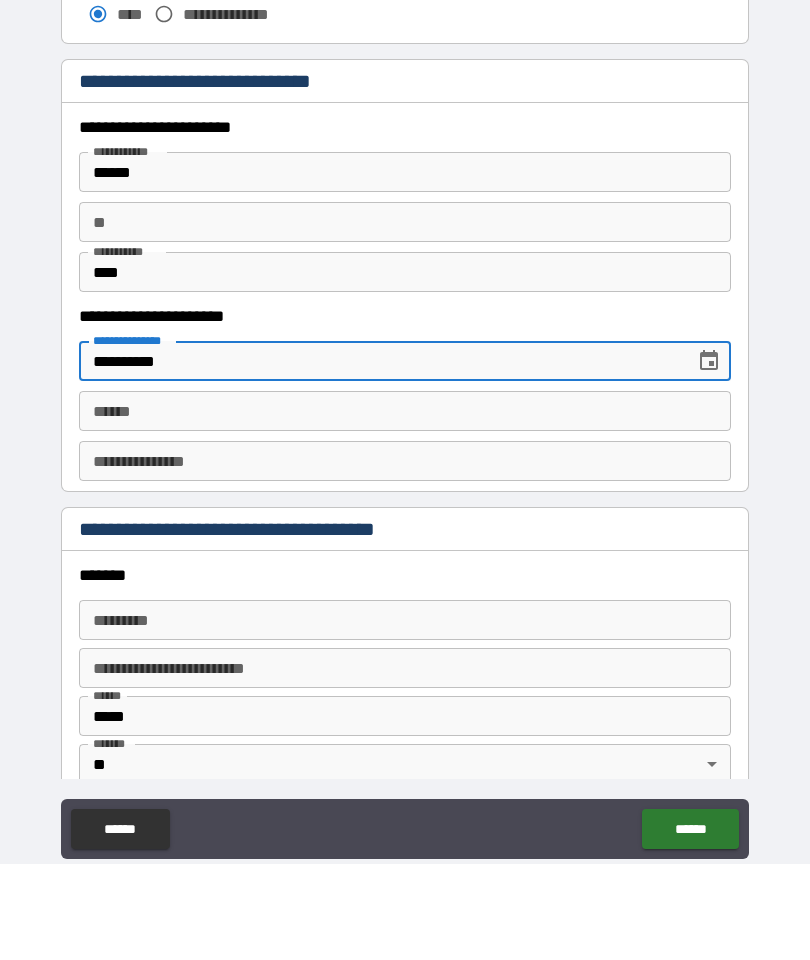 click 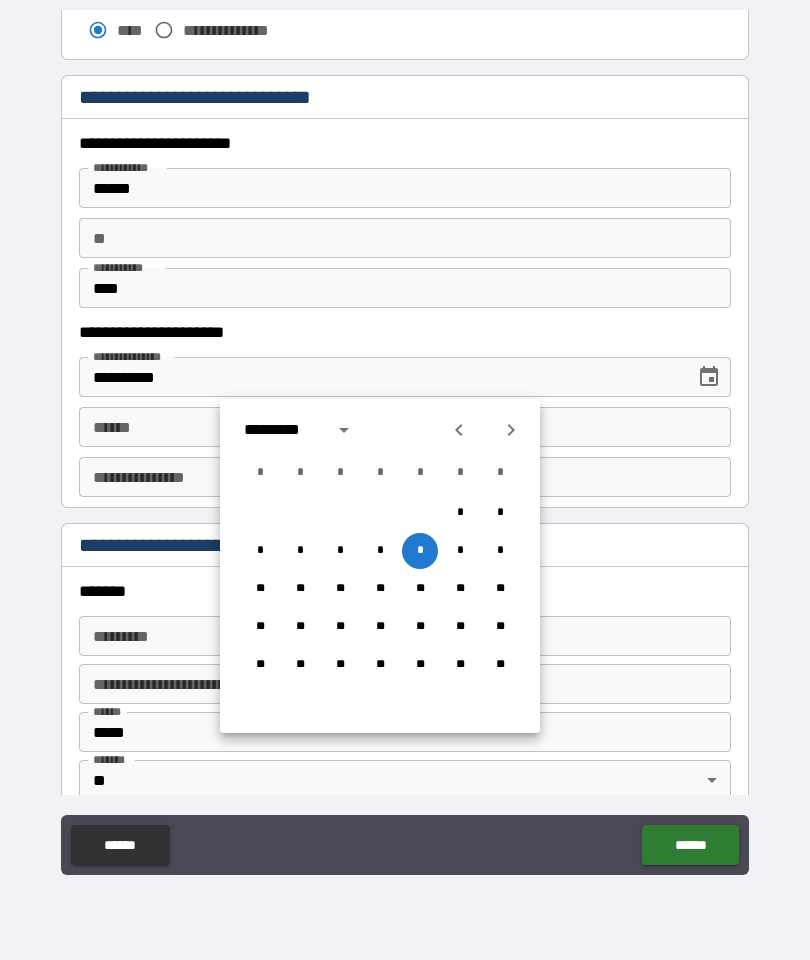 click on "*********" at bounding box center (282, 430) 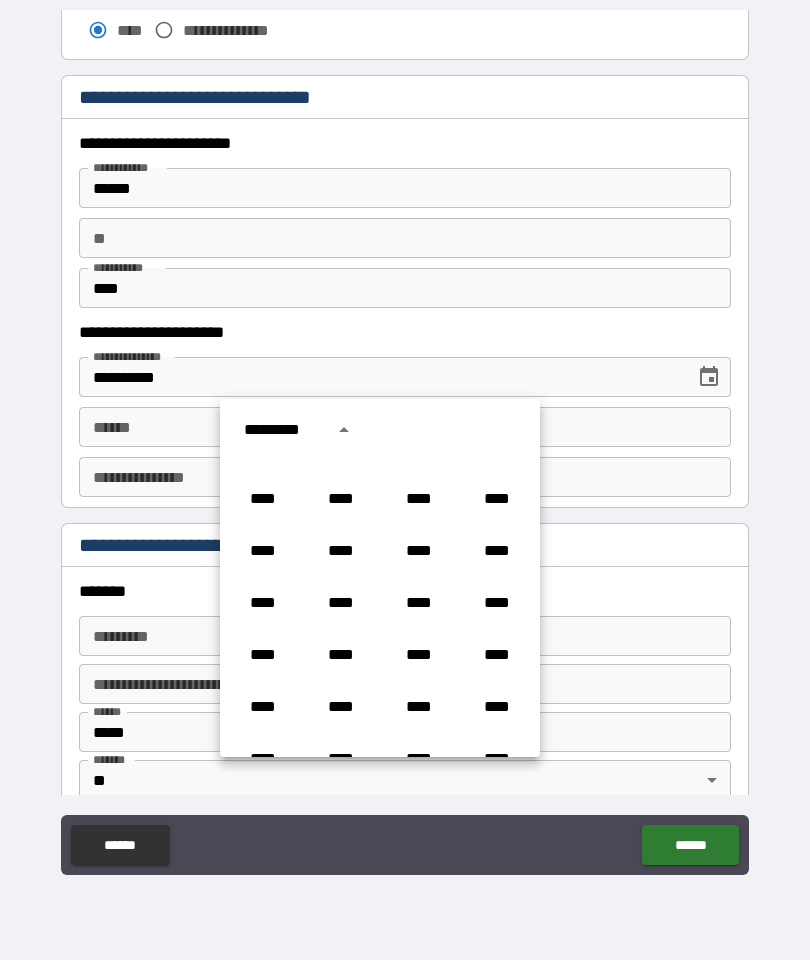 scroll, scrollTop: 862, scrollLeft: 0, axis: vertical 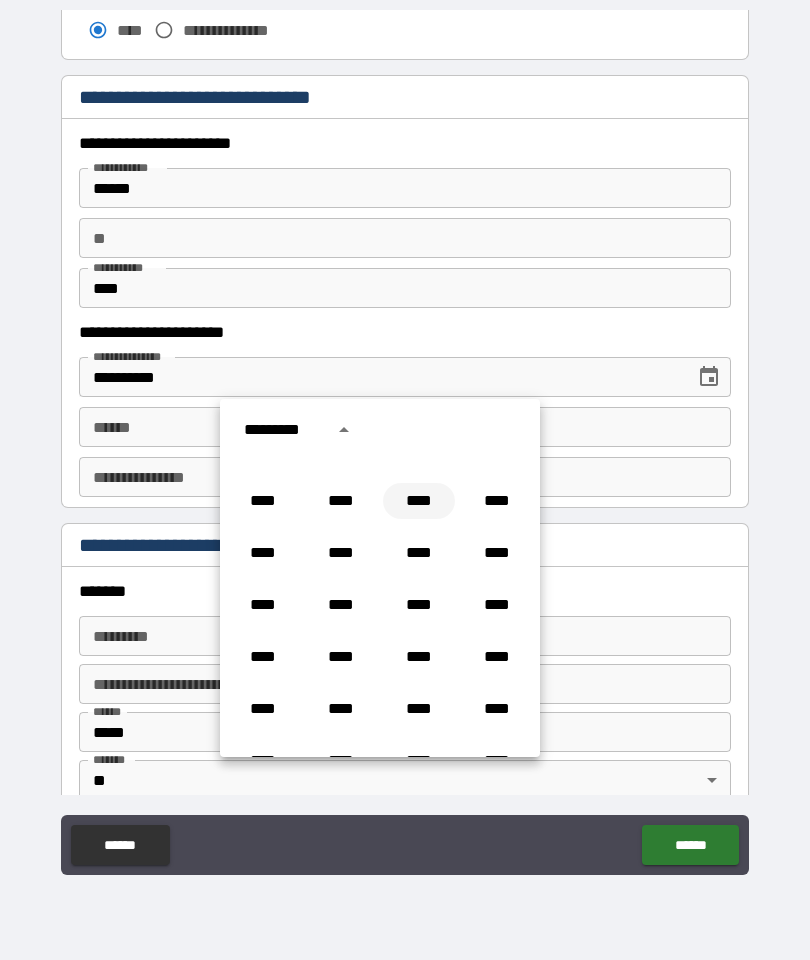 click on "****" at bounding box center (419, 501) 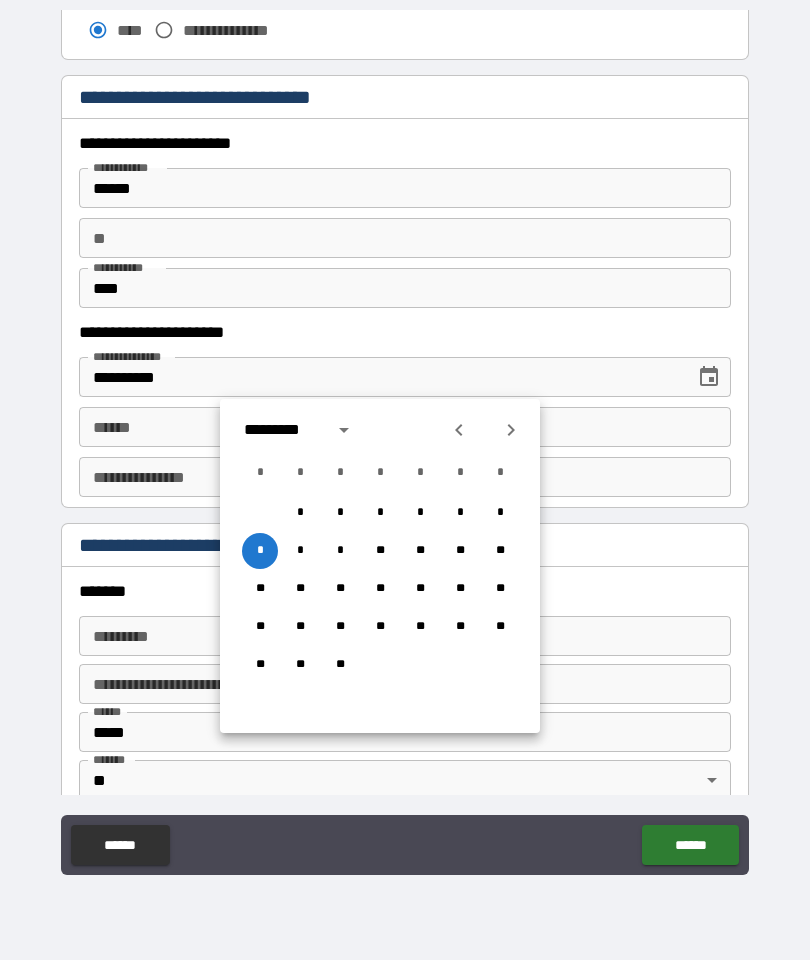 click on "*********" at bounding box center [282, 430] 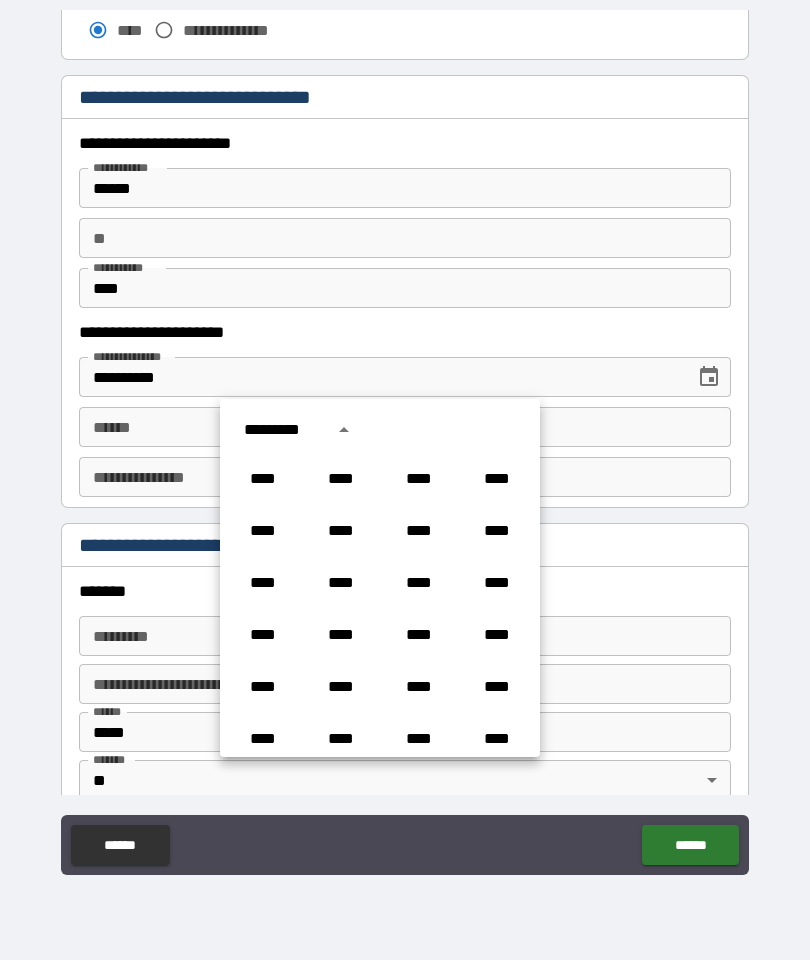 scroll, scrollTop: 758, scrollLeft: 0, axis: vertical 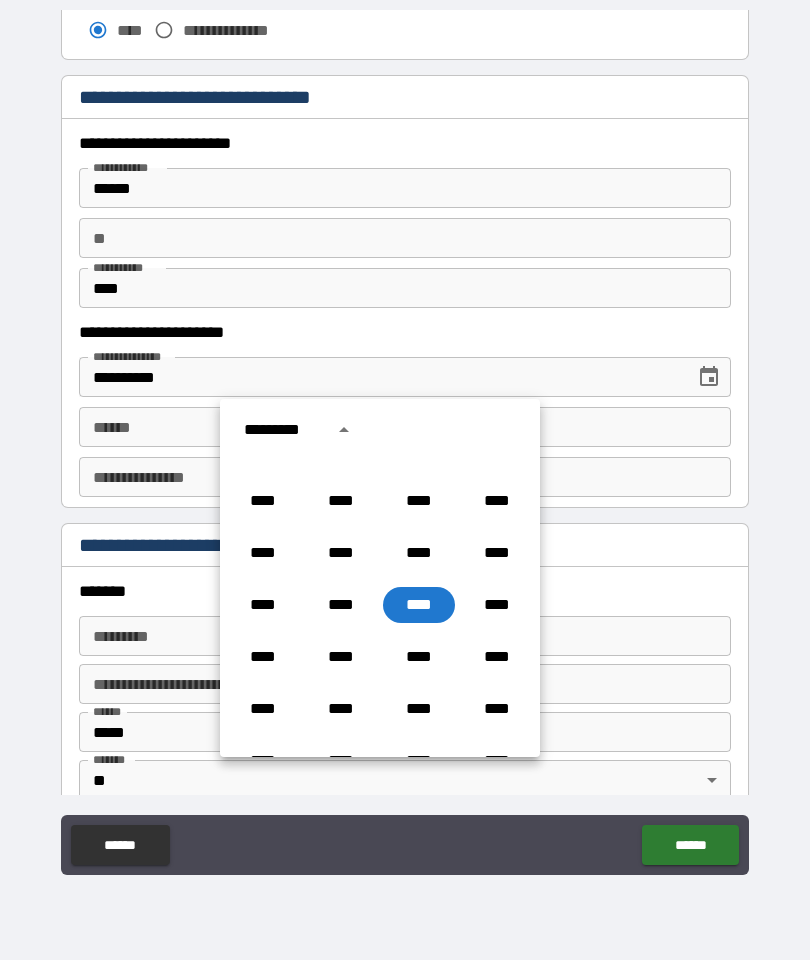 click on "*********" at bounding box center (282, 430) 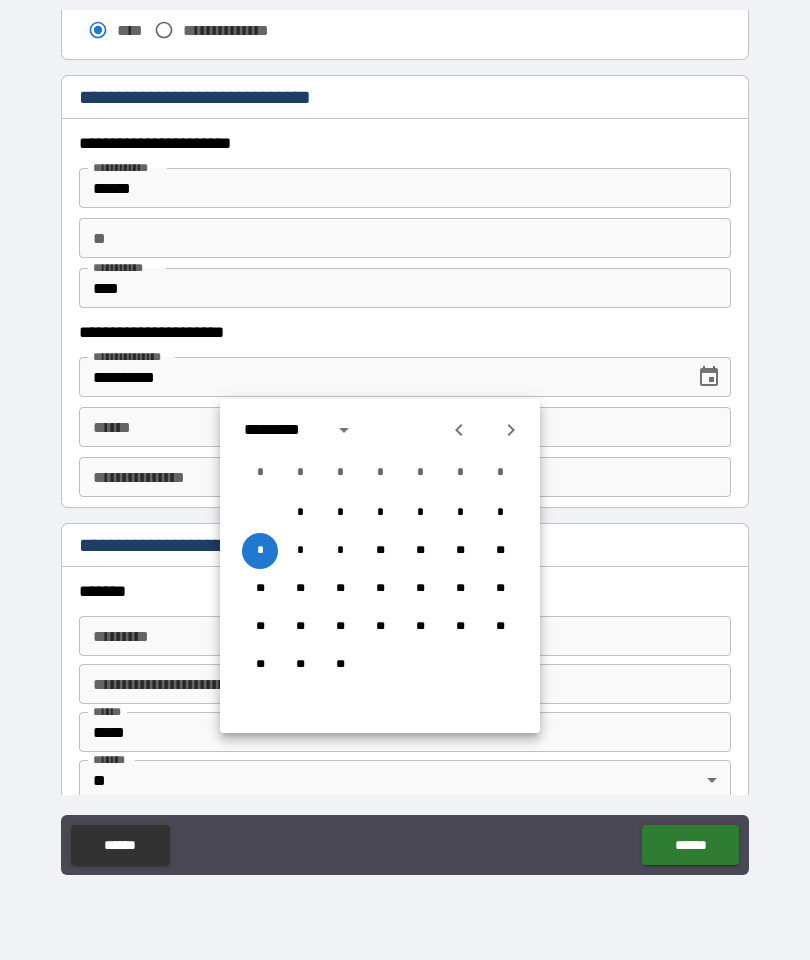 click 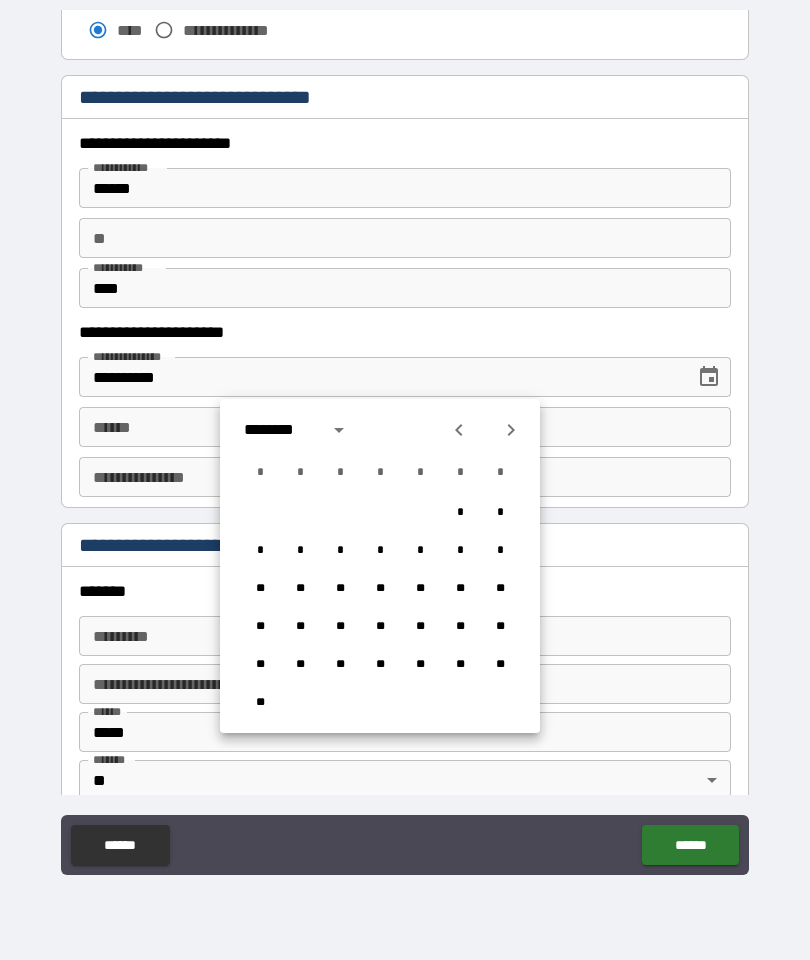 click at bounding box center (459, 430) 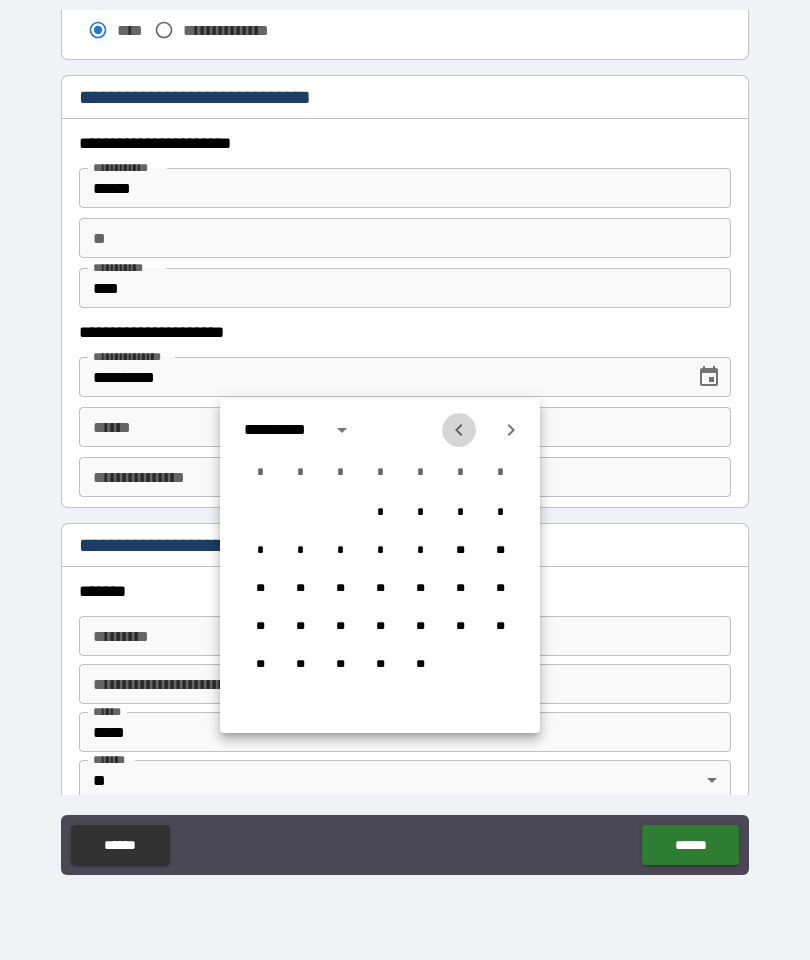 click at bounding box center (459, 430) 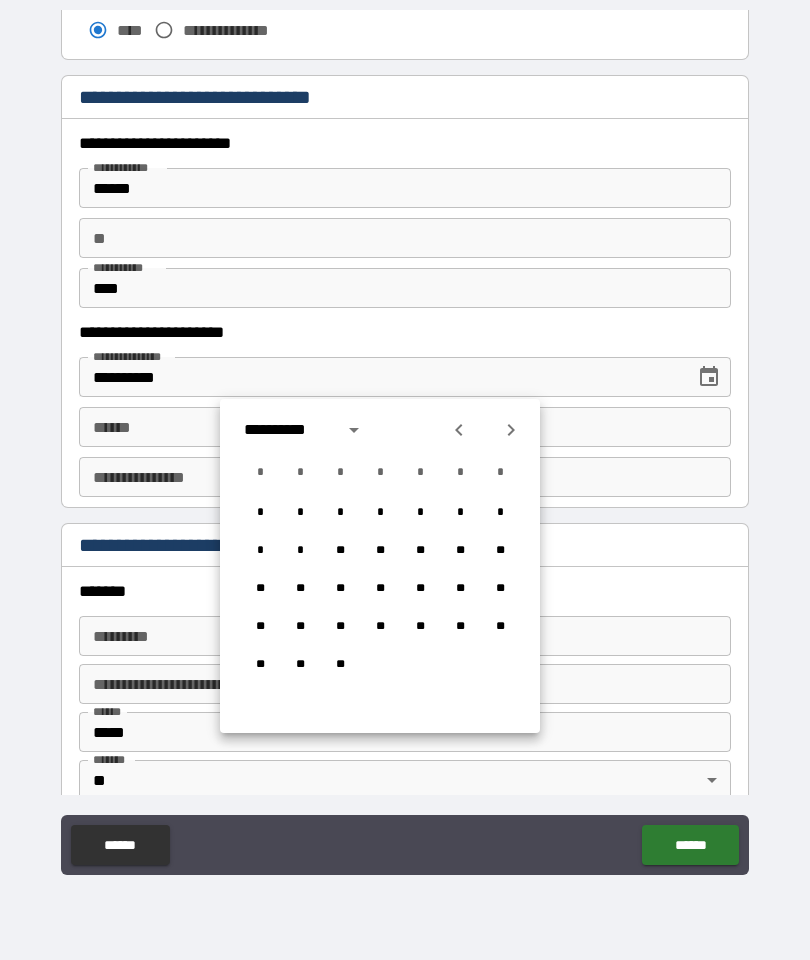 click at bounding box center [459, 430] 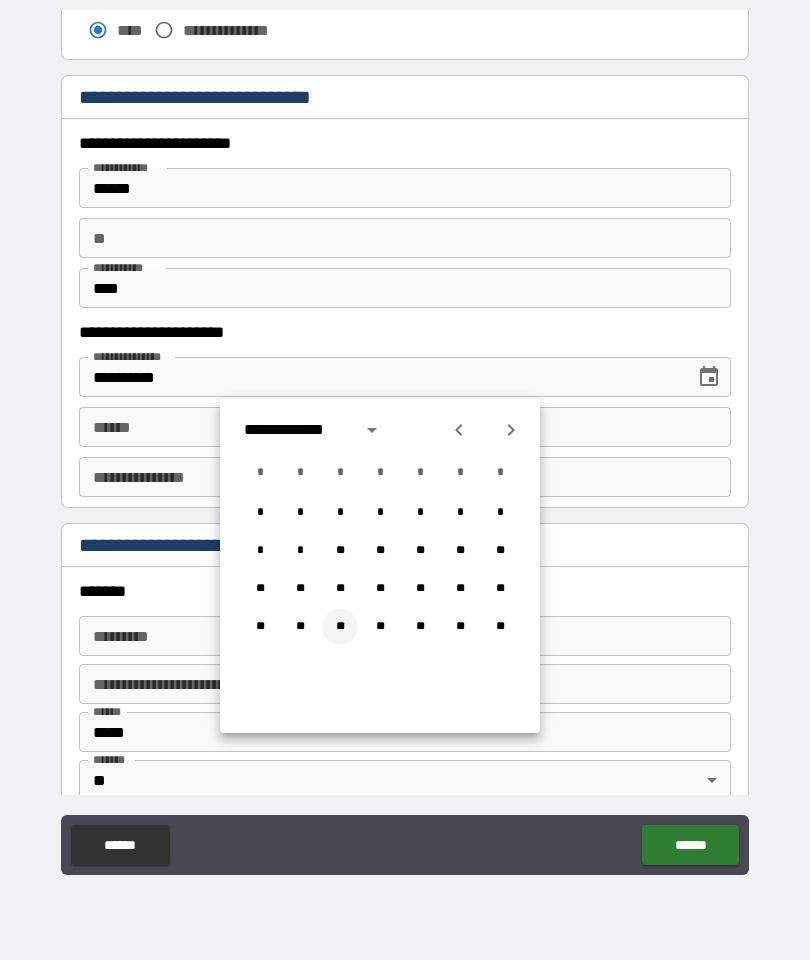 click on "**" at bounding box center (340, 627) 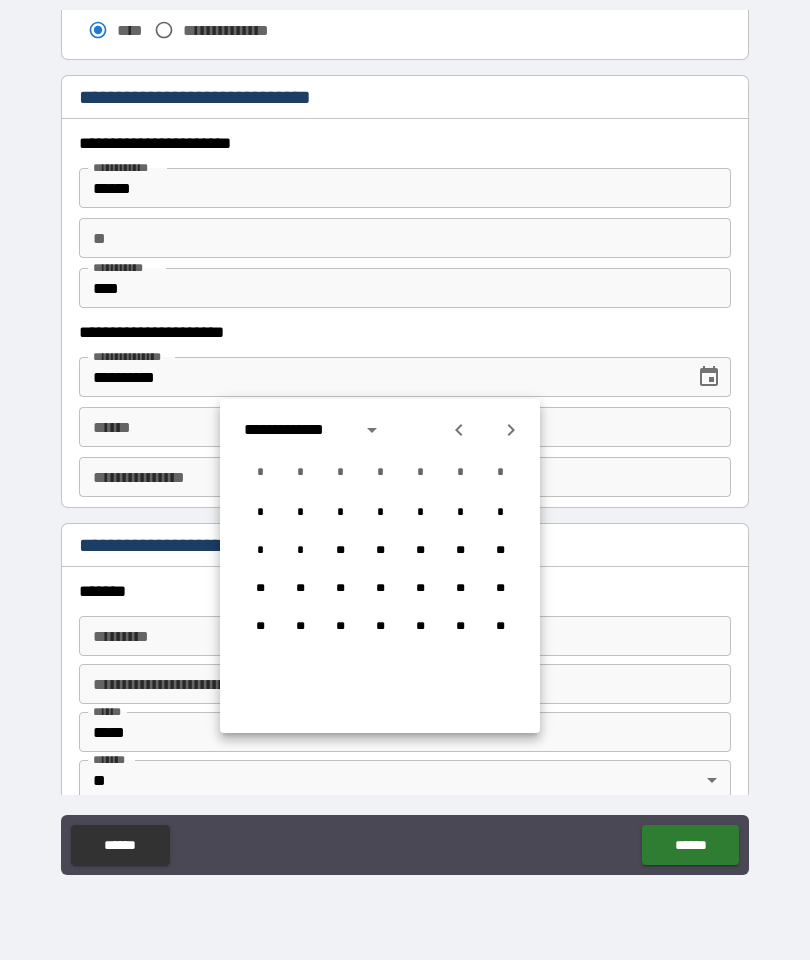 type on "**********" 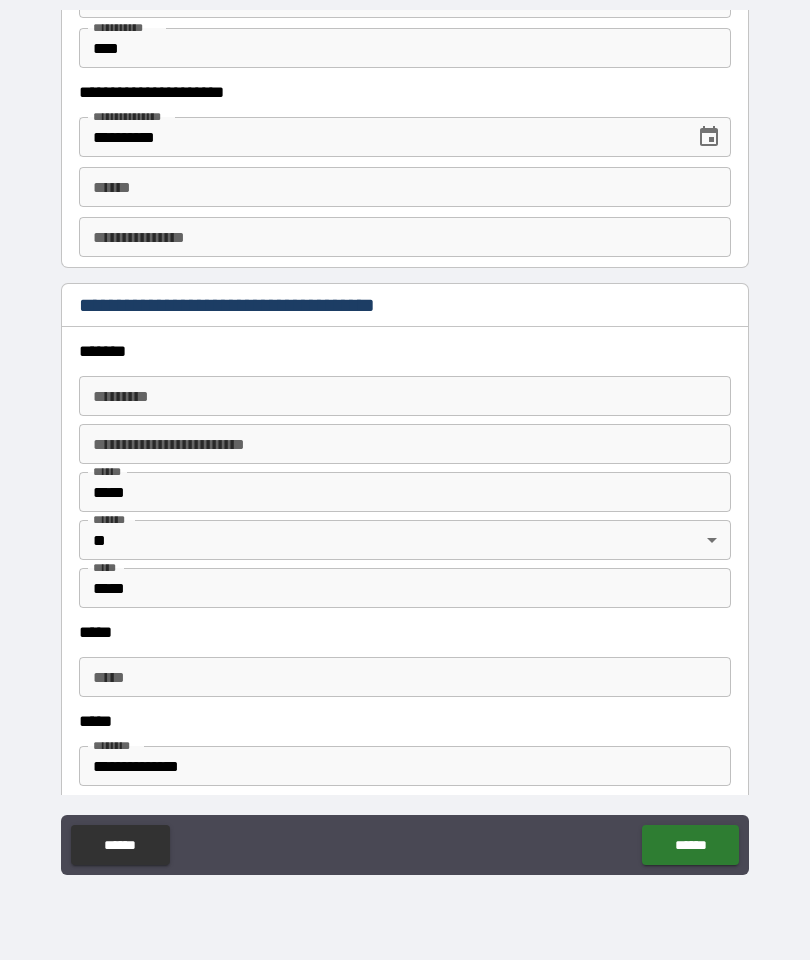 scroll, scrollTop: 2066, scrollLeft: 0, axis: vertical 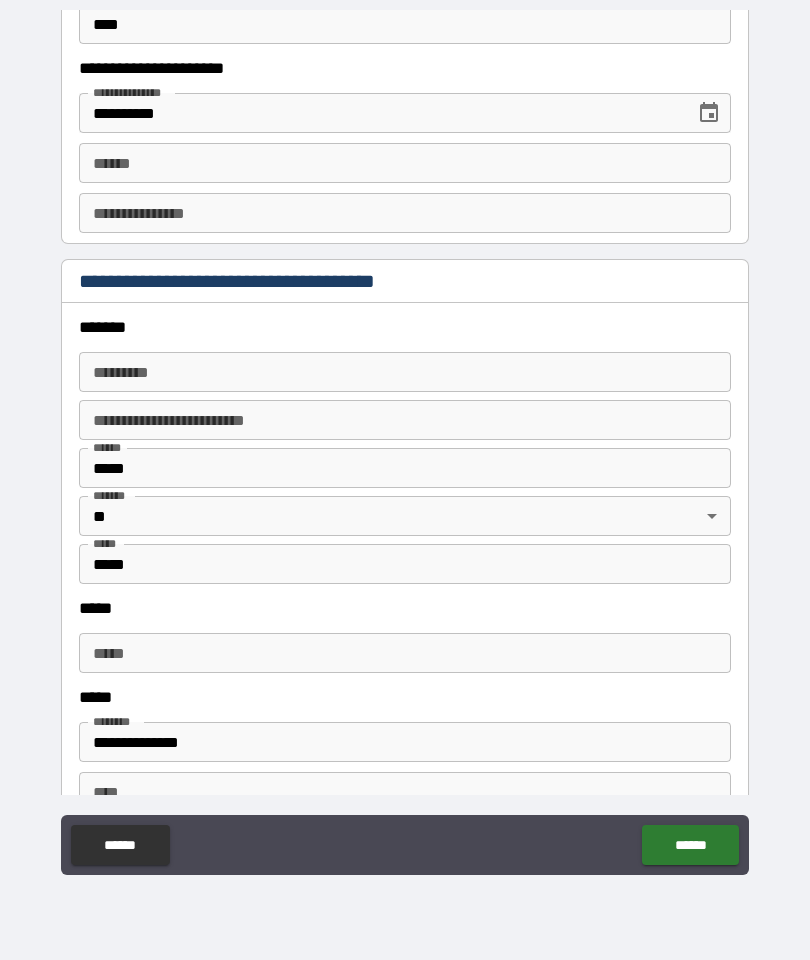 click on "*******   * *******   *" at bounding box center [405, 372] 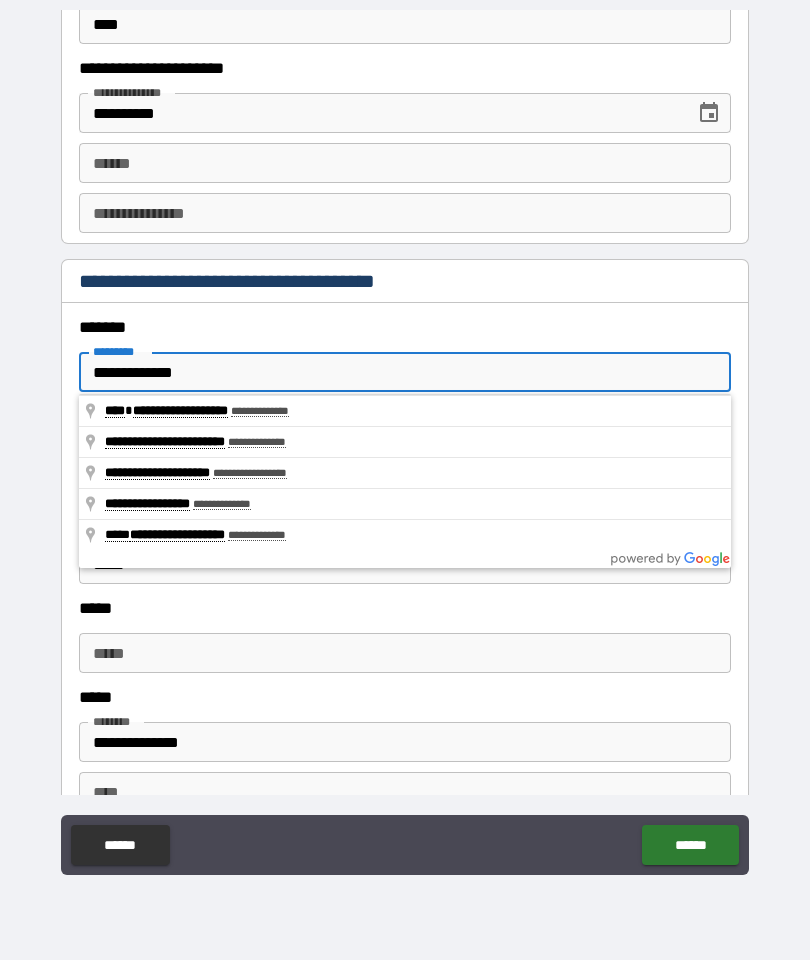 type on "**********" 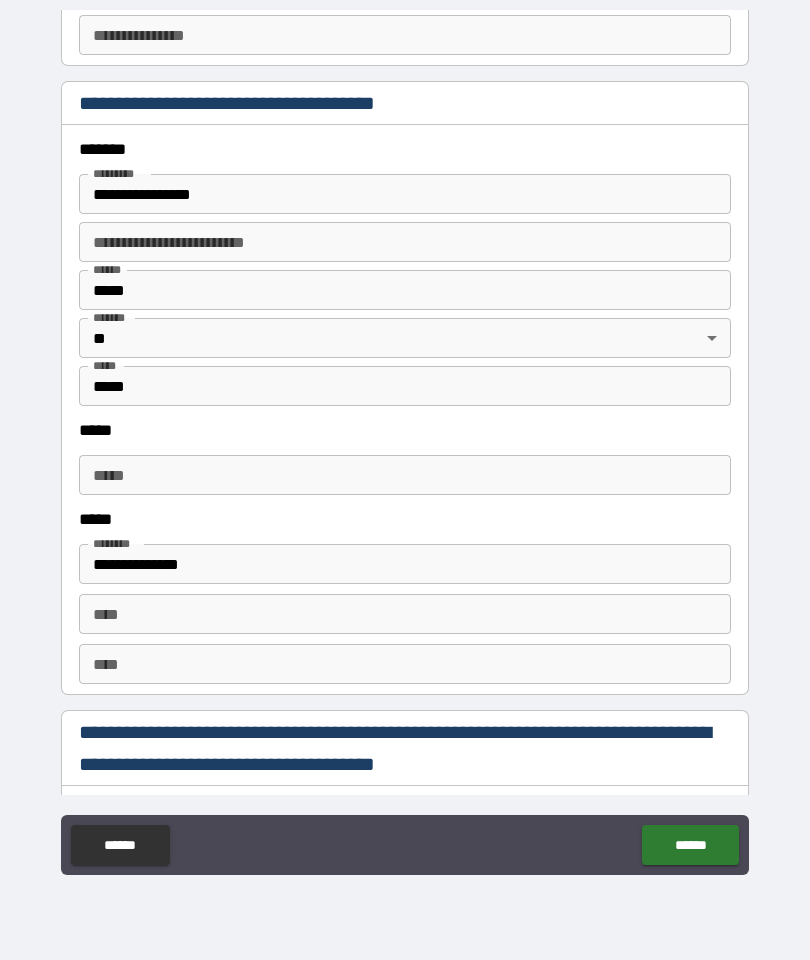 scroll, scrollTop: 2245, scrollLeft: 0, axis: vertical 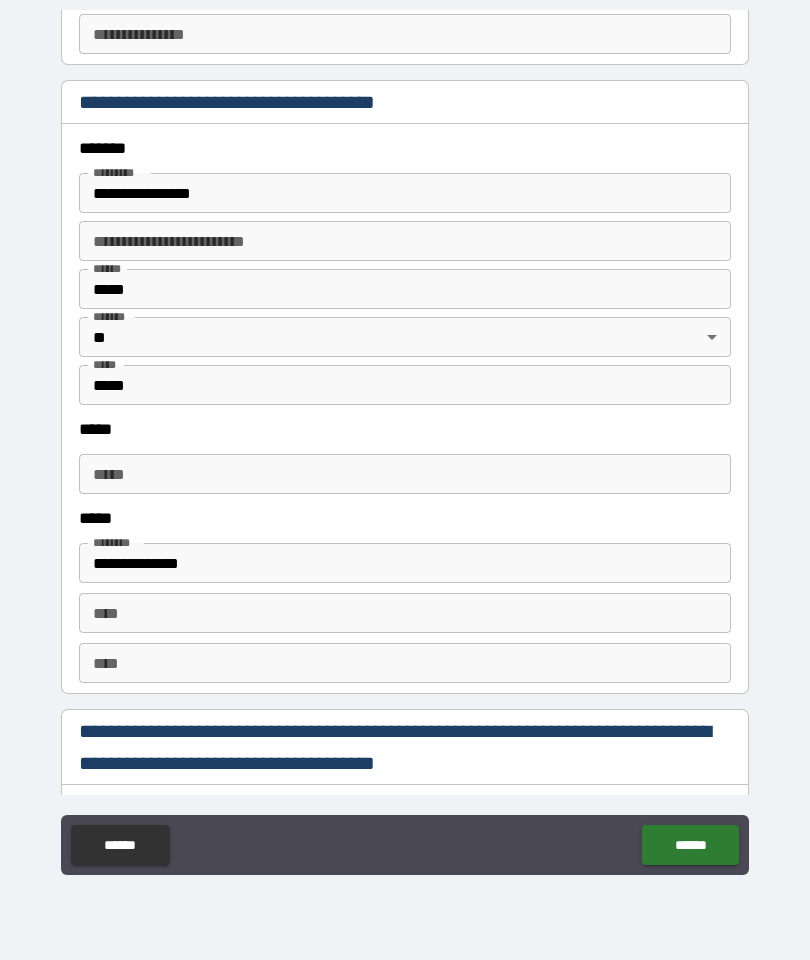 click on "***** *****" at bounding box center (405, 474) 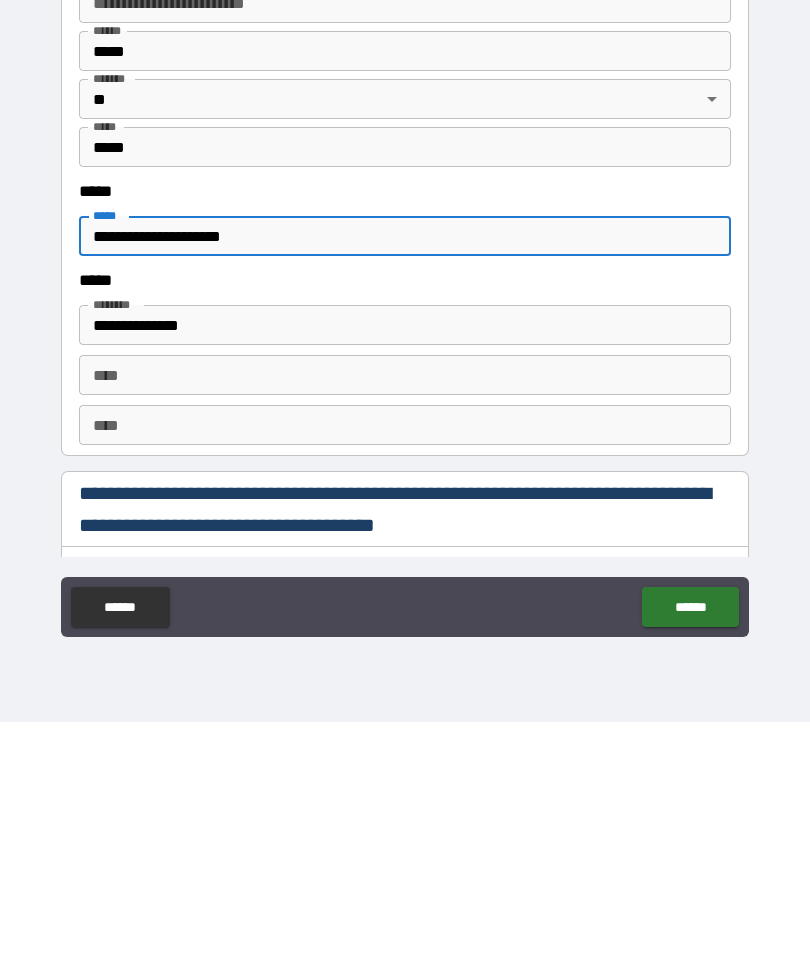 type on "**********" 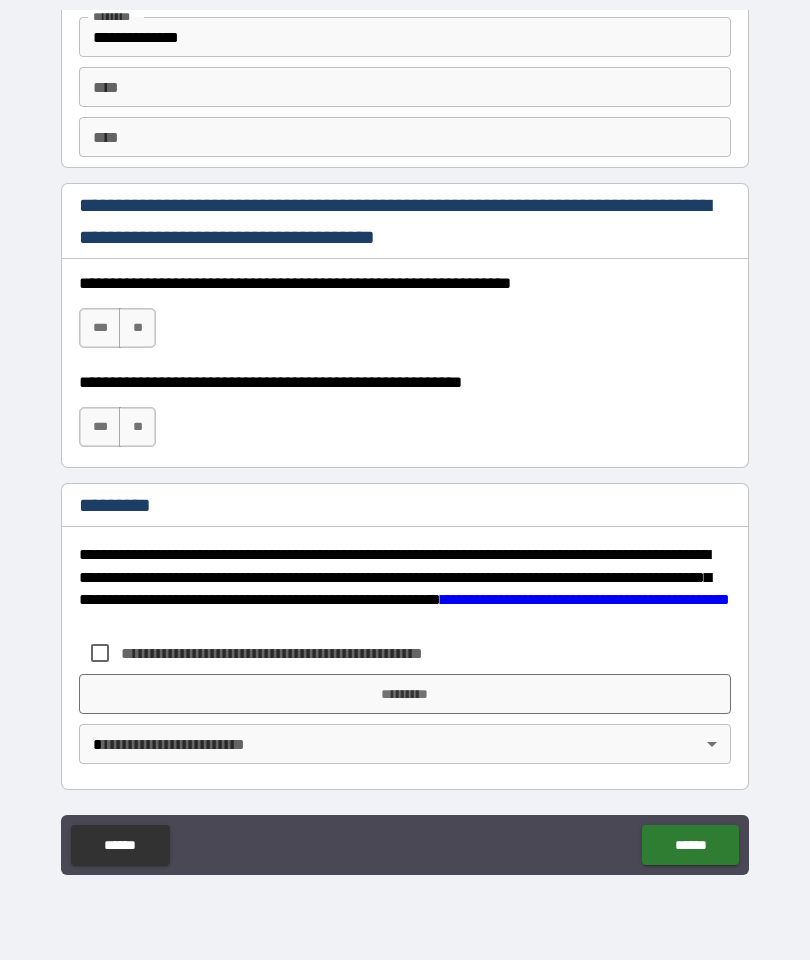 scroll, scrollTop: 2771, scrollLeft: 0, axis: vertical 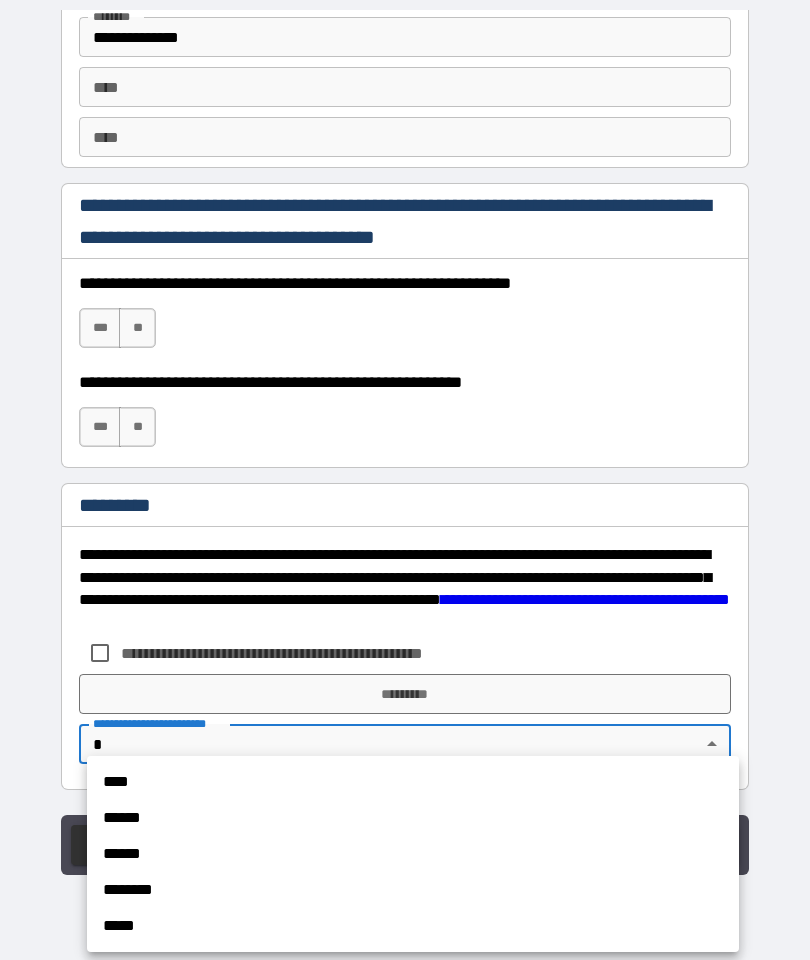 click on "******" at bounding box center [413, 818] 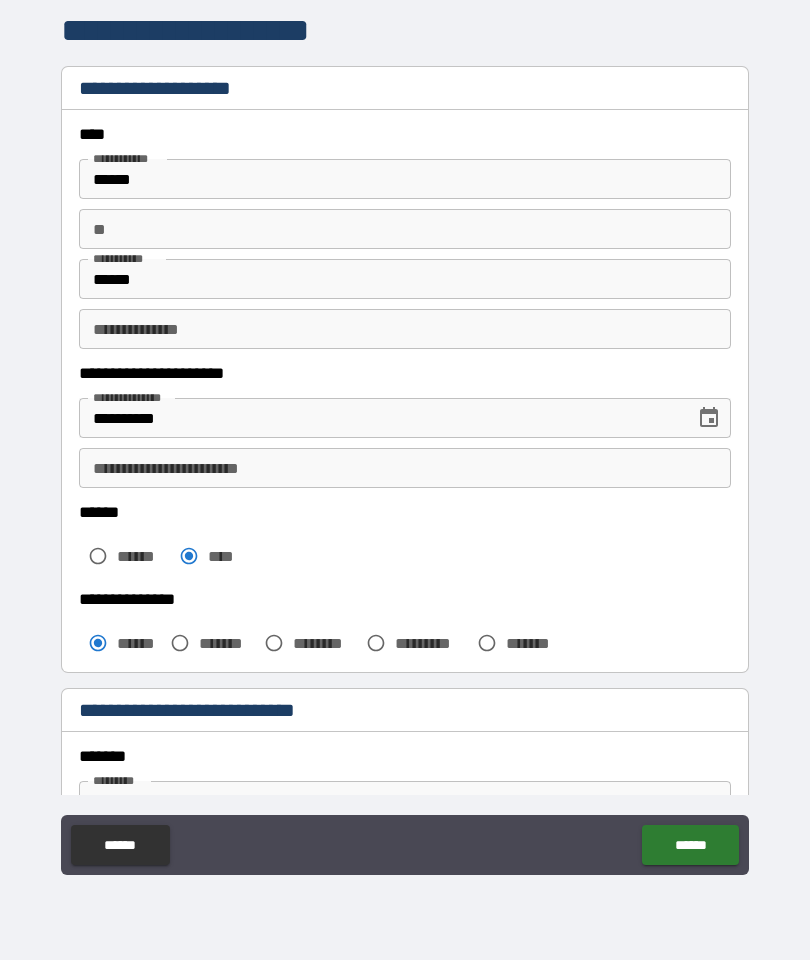 scroll, scrollTop: 0, scrollLeft: 0, axis: both 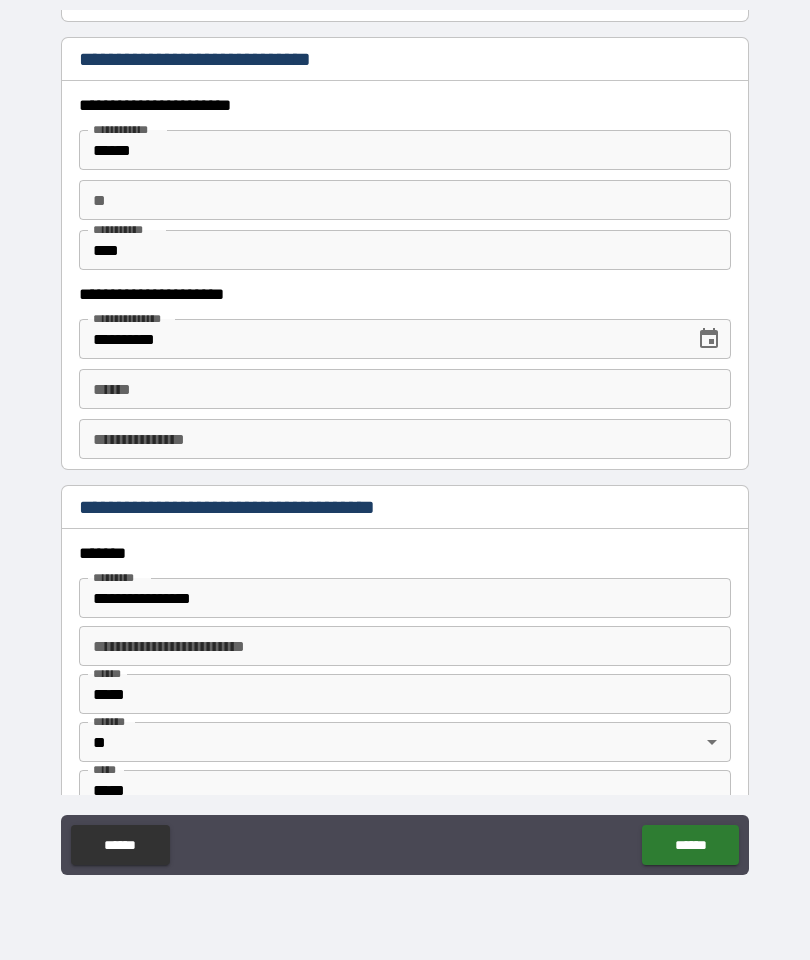 type on "**********" 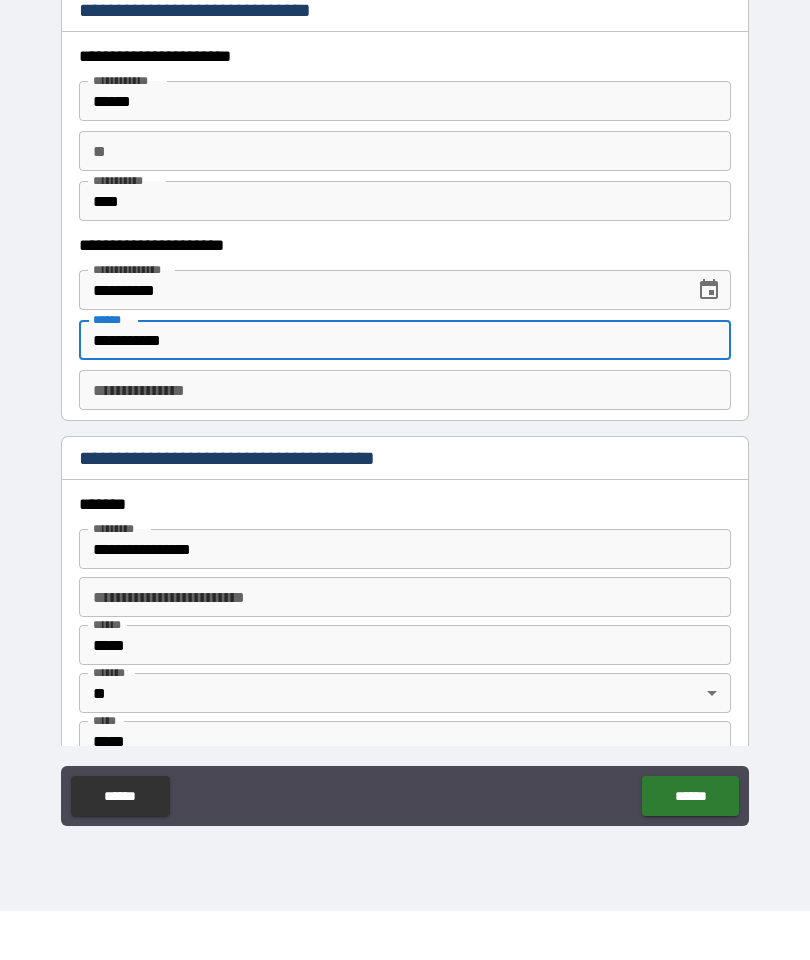 type on "**********" 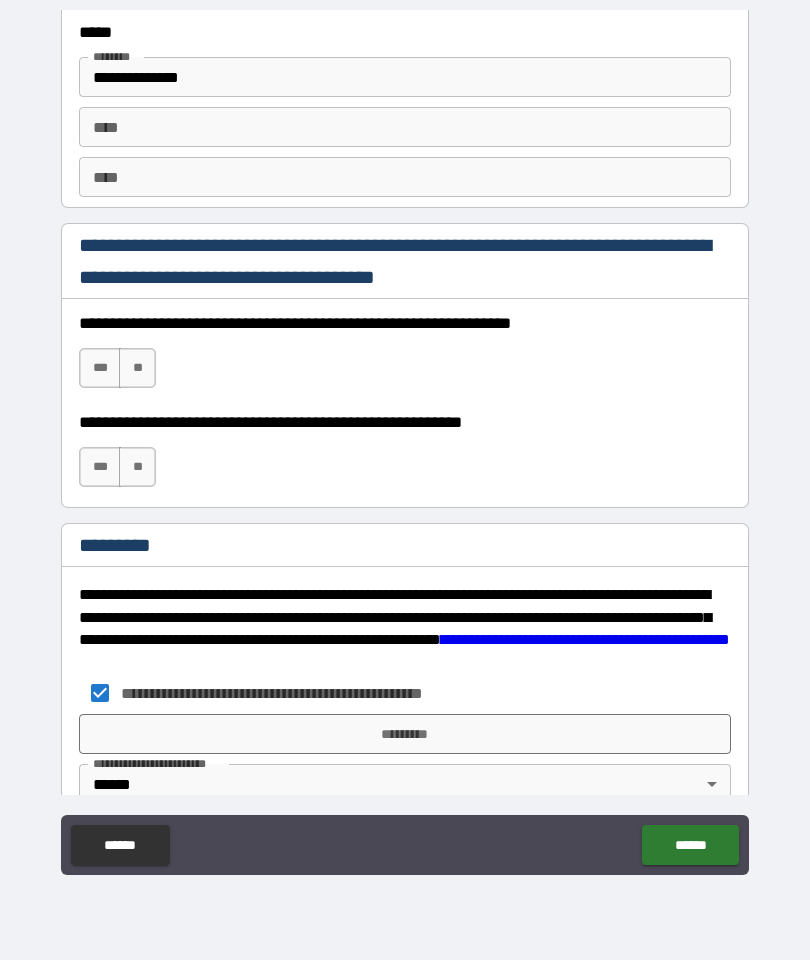 scroll, scrollTop: 2732, scrollLeft: 0, axis: vertical 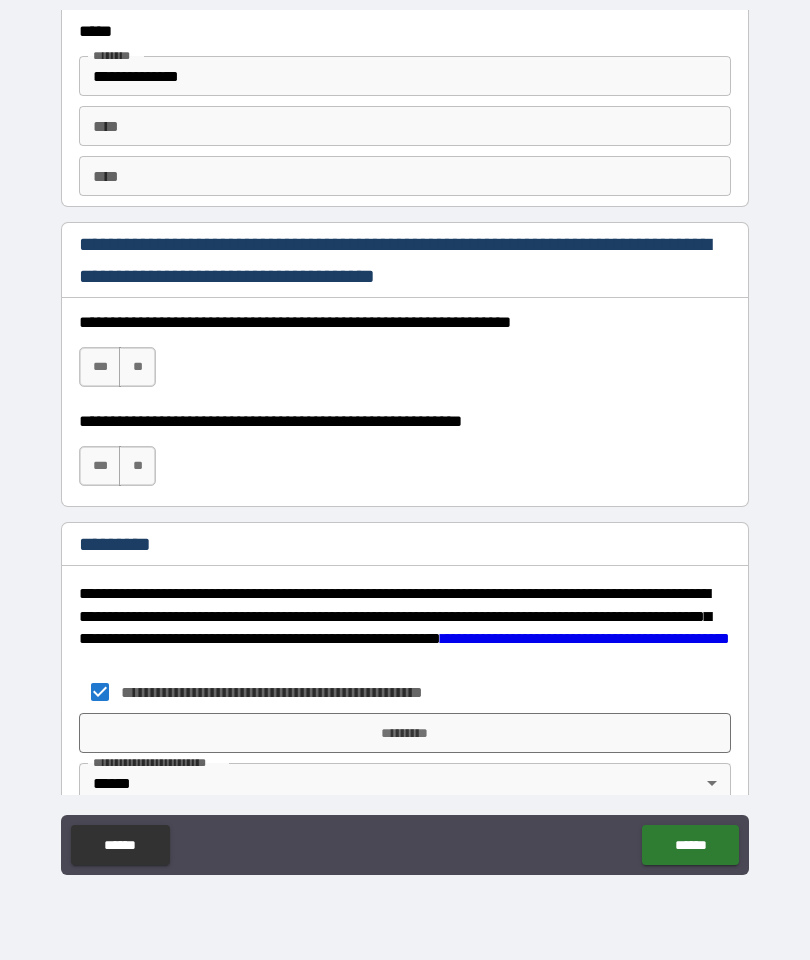 click on "***" at bounding box center (100, 367) 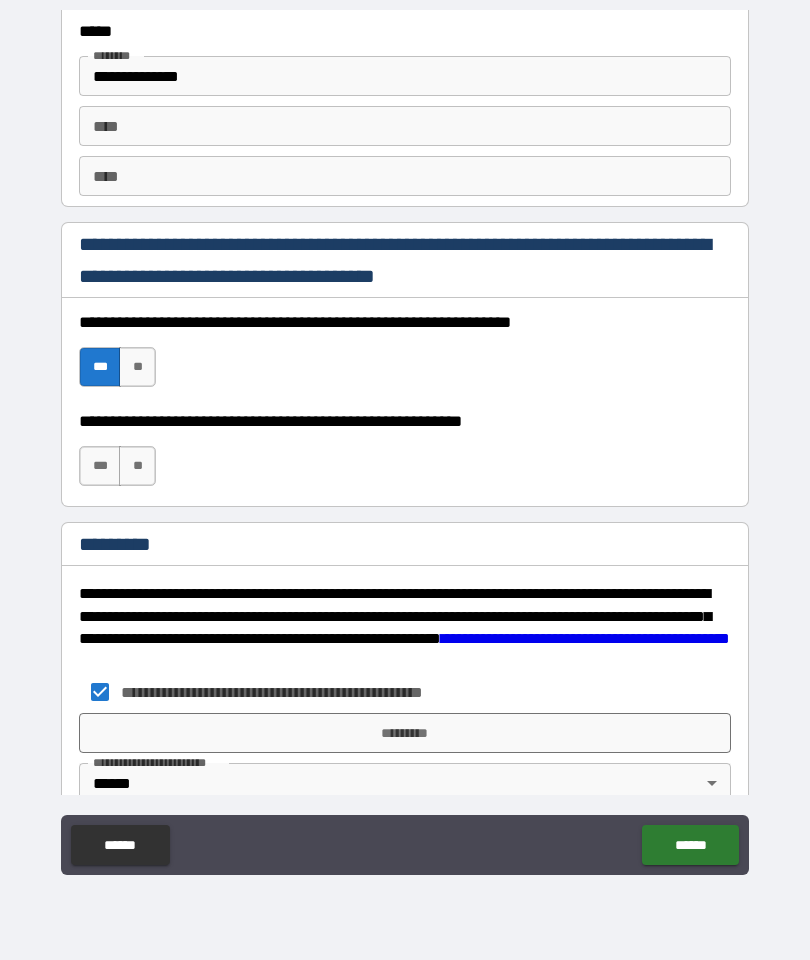 click on "***" at bounding box center (100, 466) 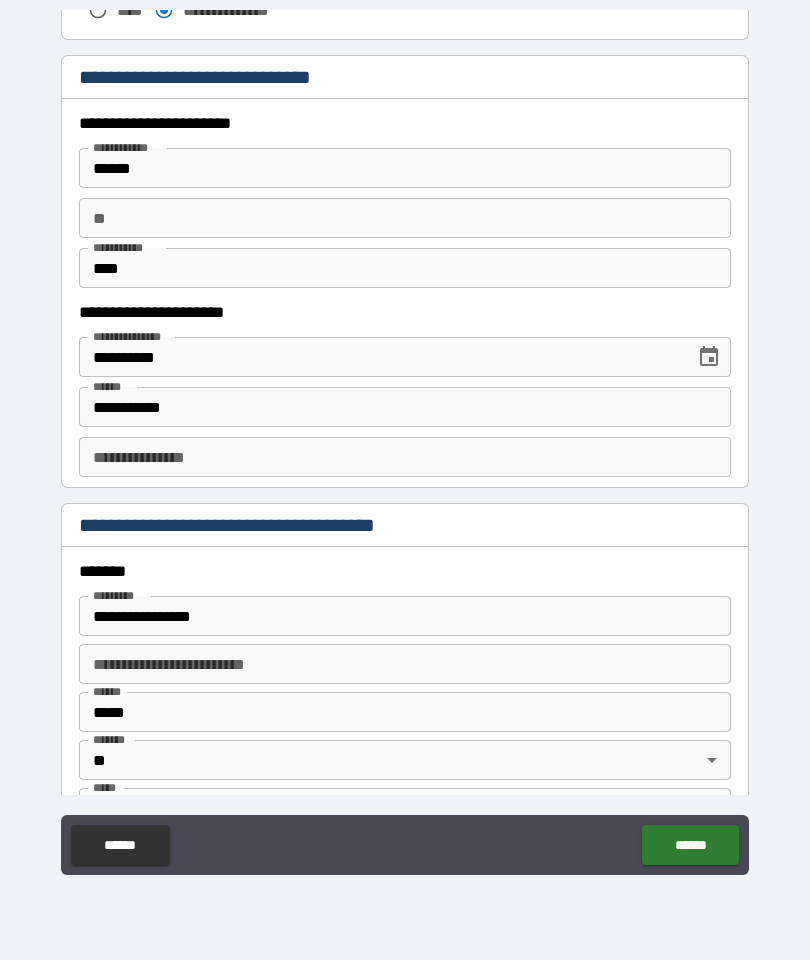 scroll, scrollTop: 1823, scrollLeft: 0, axis: vertical 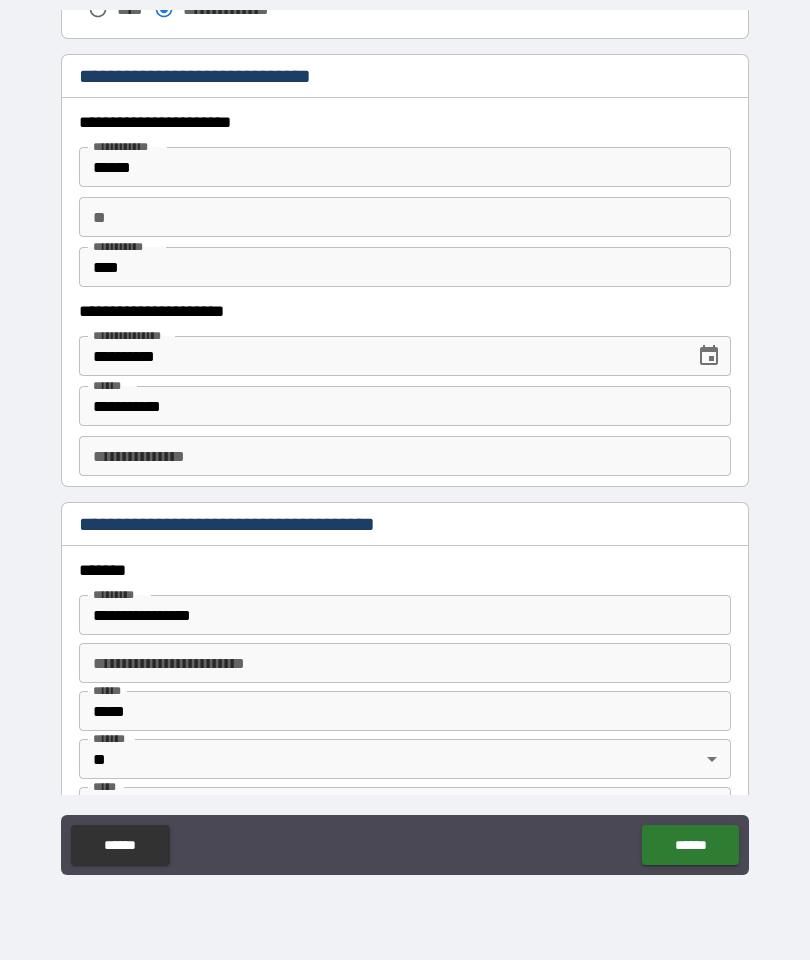 click on "**********" at bounding box center (405, 442) 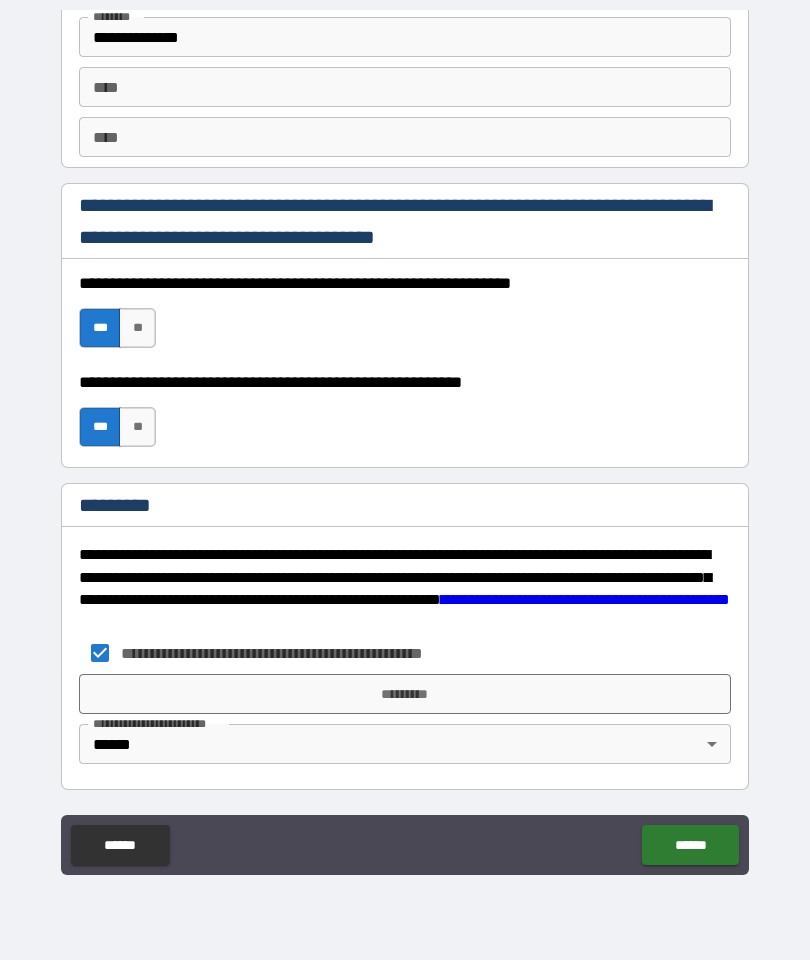 scroll, scrollTop: 2771, scrollLeft: 0, axis: vertical 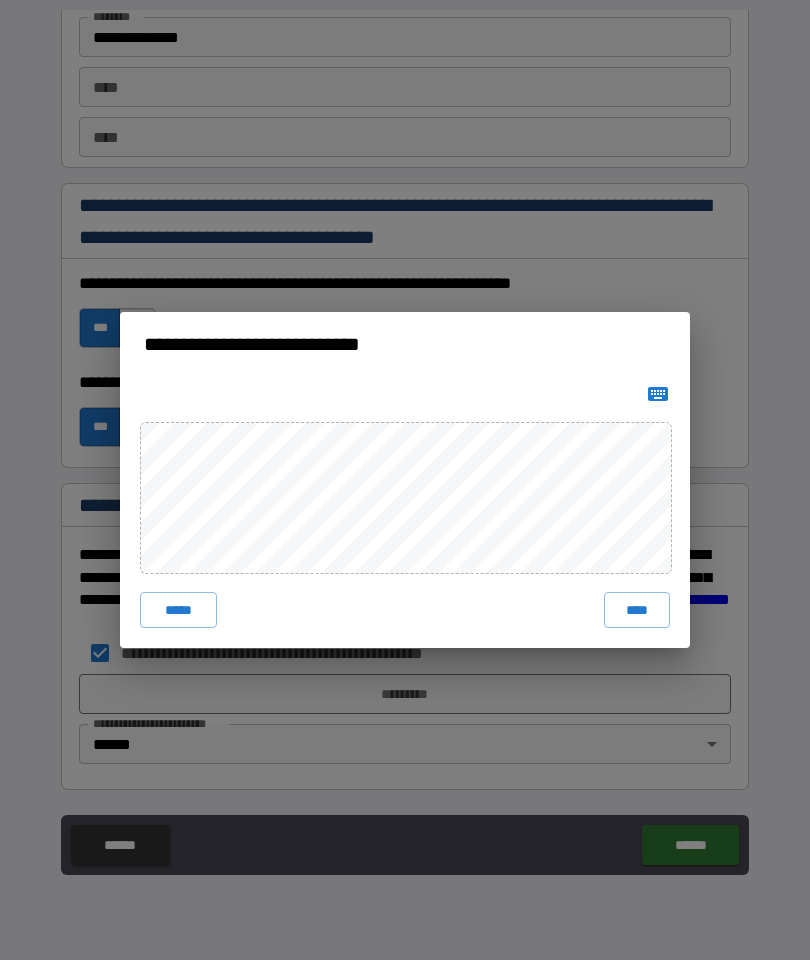 click on "**********" at bounding box center (405, 480) 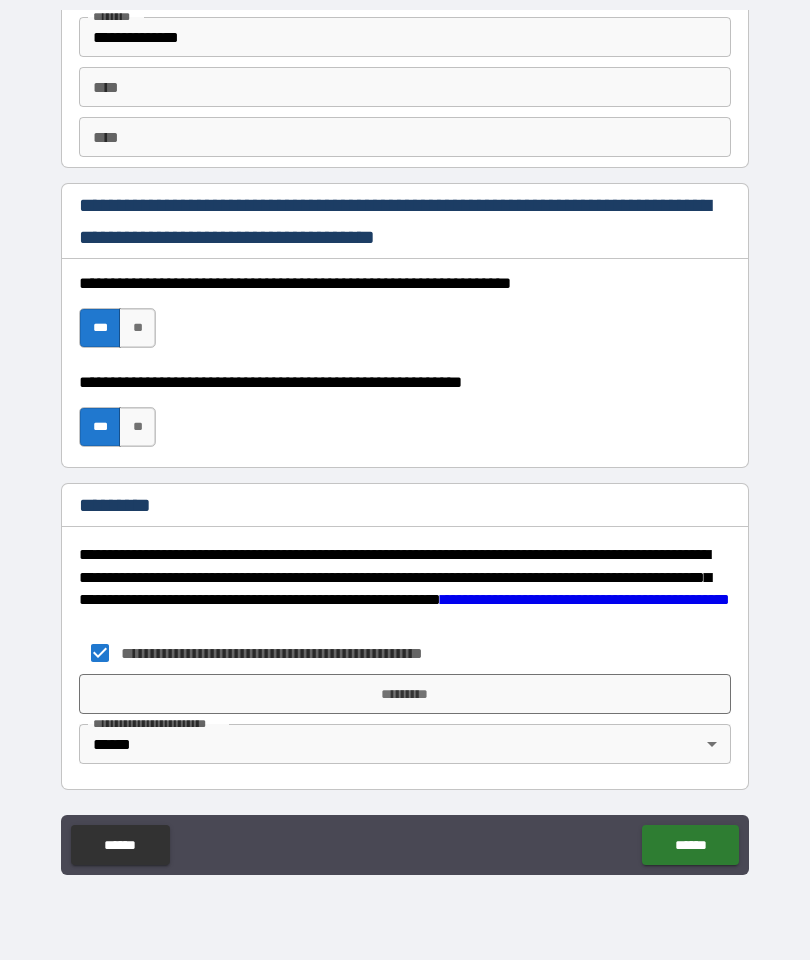 click on "*********" at bounding box center [405, 694] 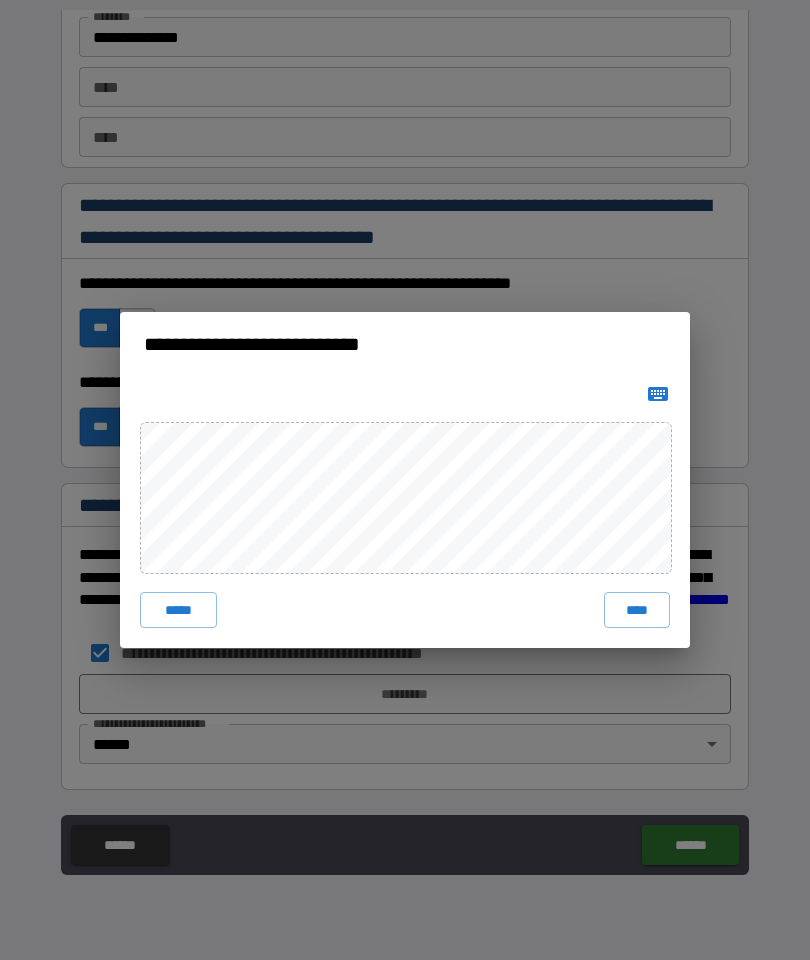 click on "*****" at bounding box center [178, 610] 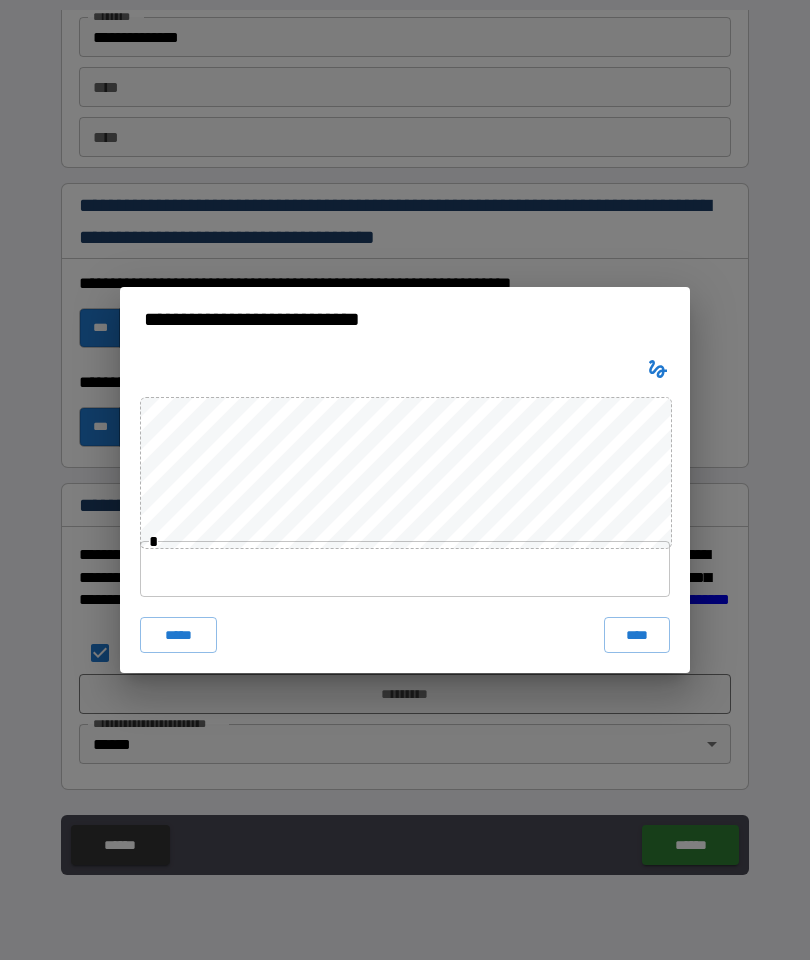 click at bounding box center (405, 569) 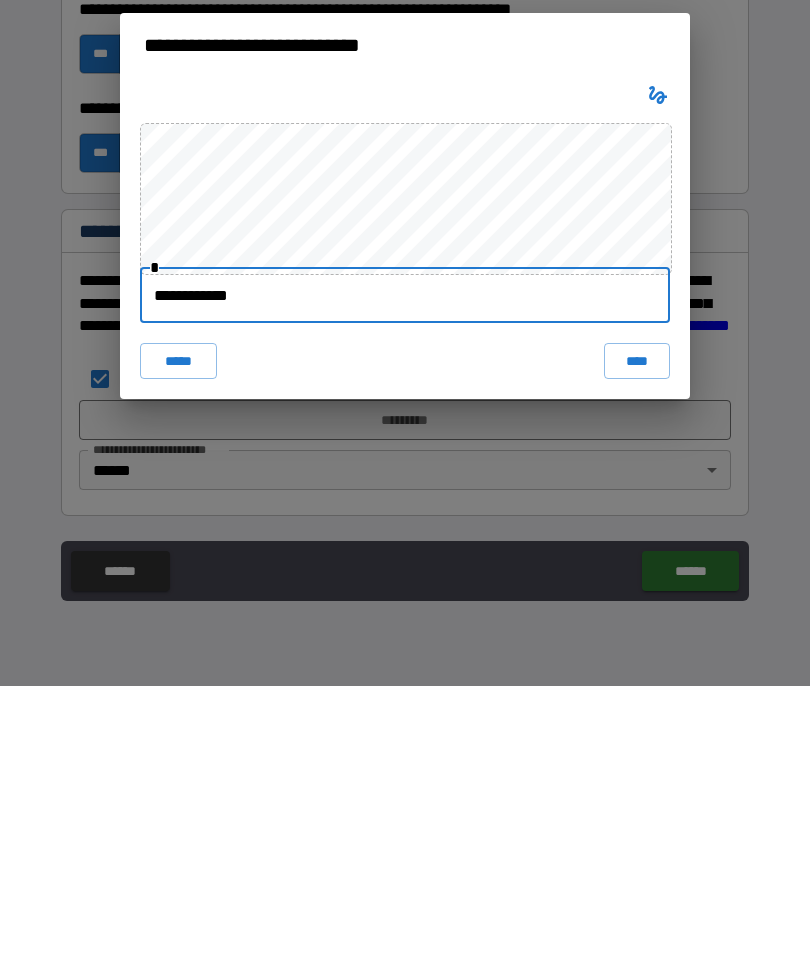 type on "**********" 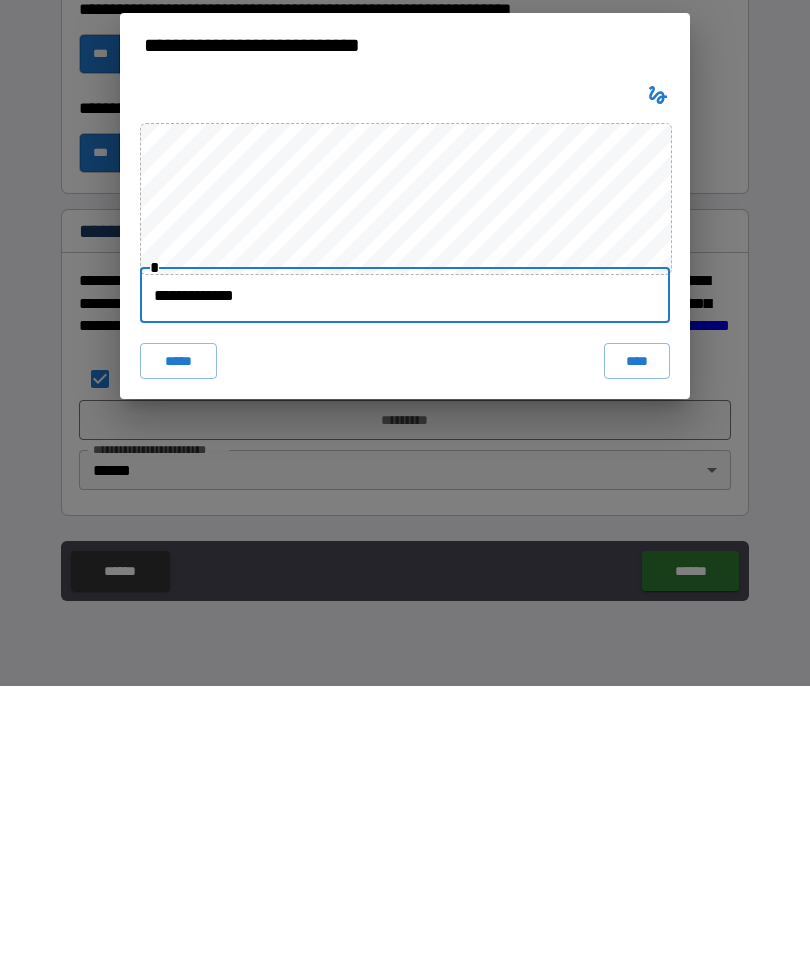click on "****" at bounding box center (637, 635) 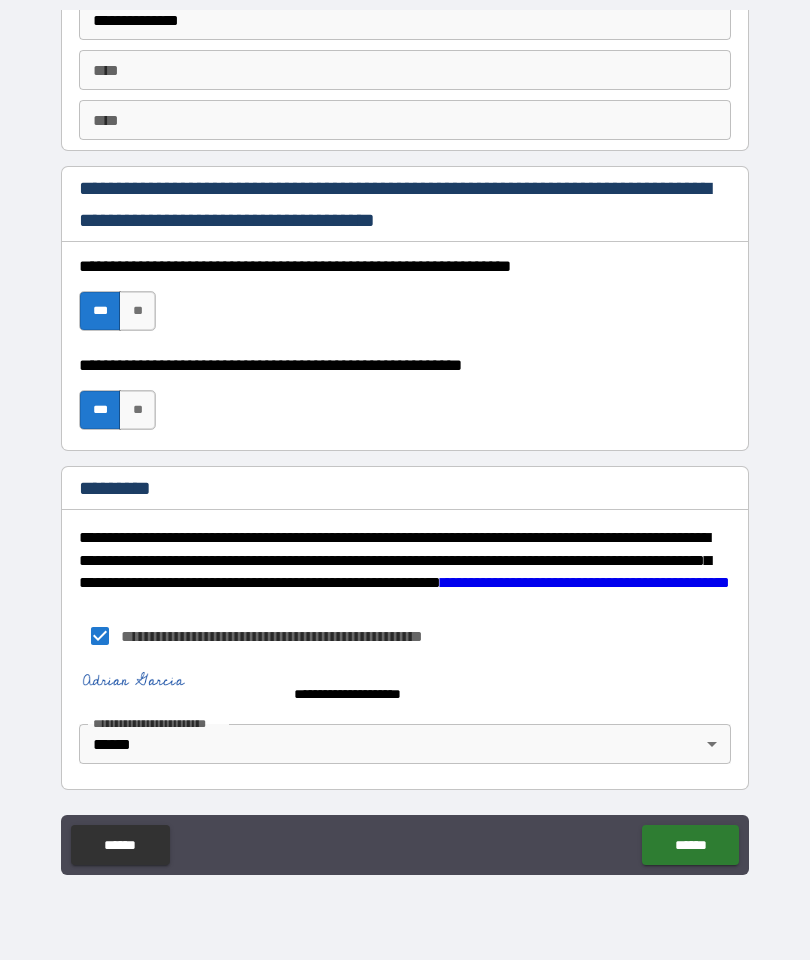 scroll, scrollTop: 2788, scrollLeft: 0, axis: vertical 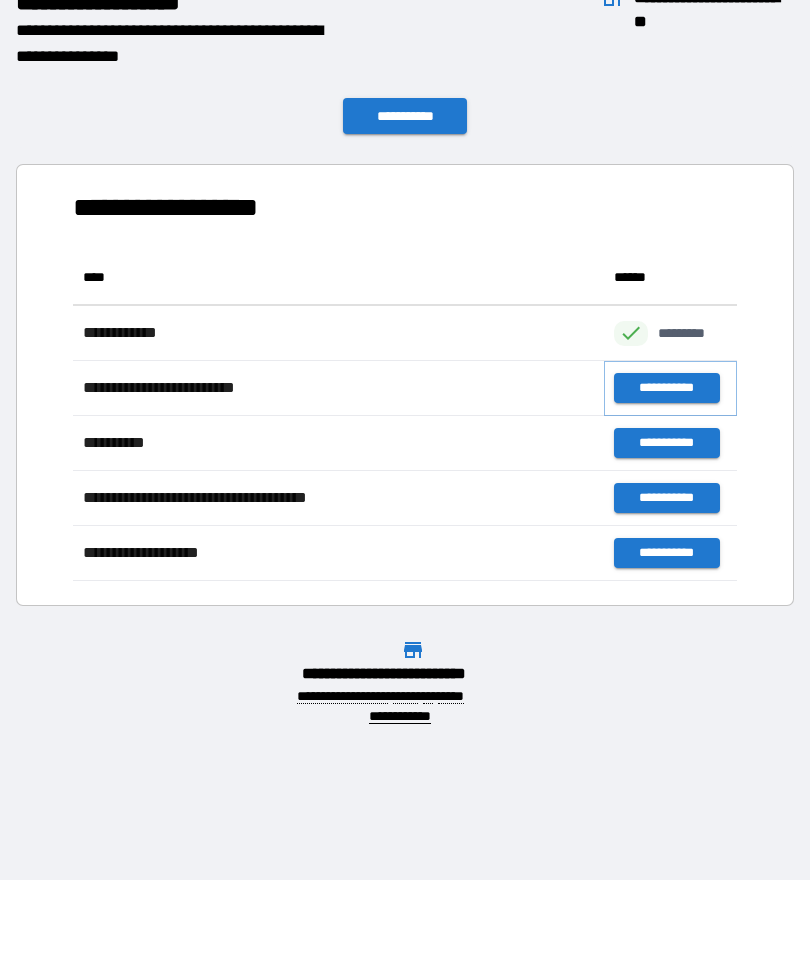 click on "**********" at bounding box center [666, 388] 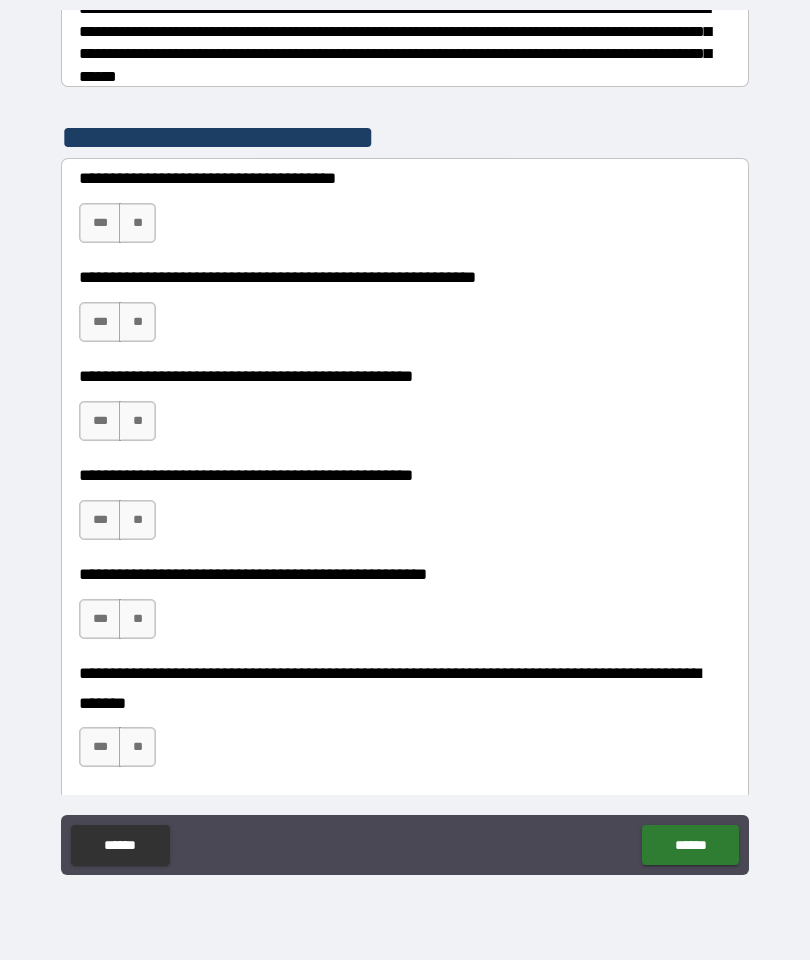 scroll, scrollTop: 363, scrollLeft: 0, axis: vertical 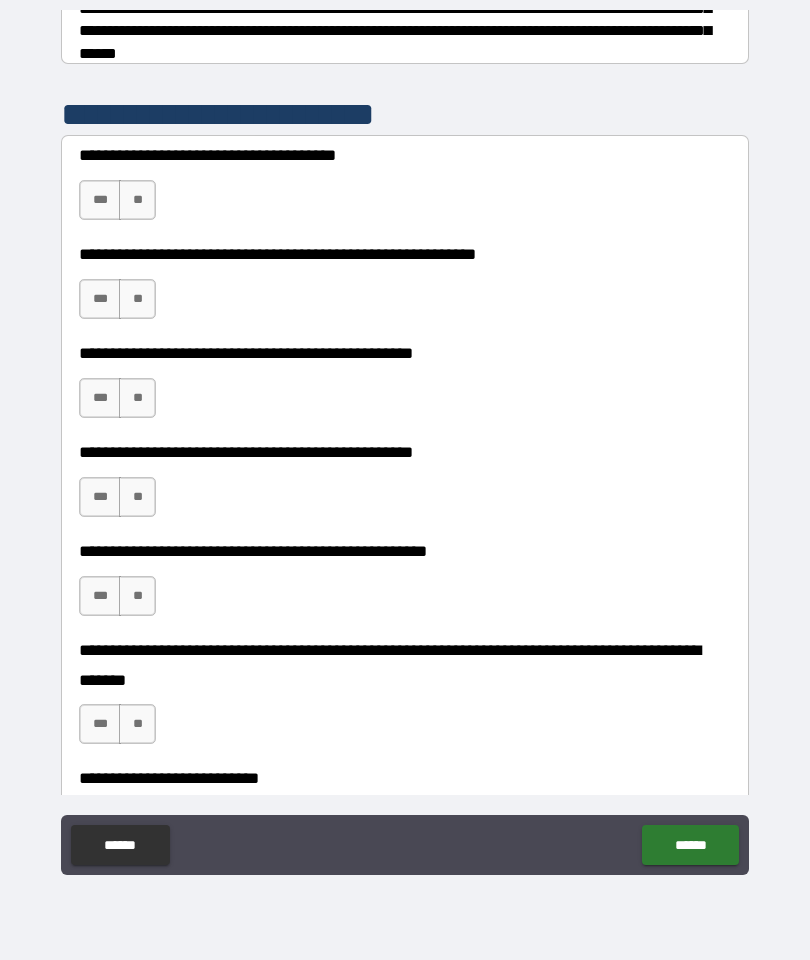 click on "**" at bounding box center [137, 200] 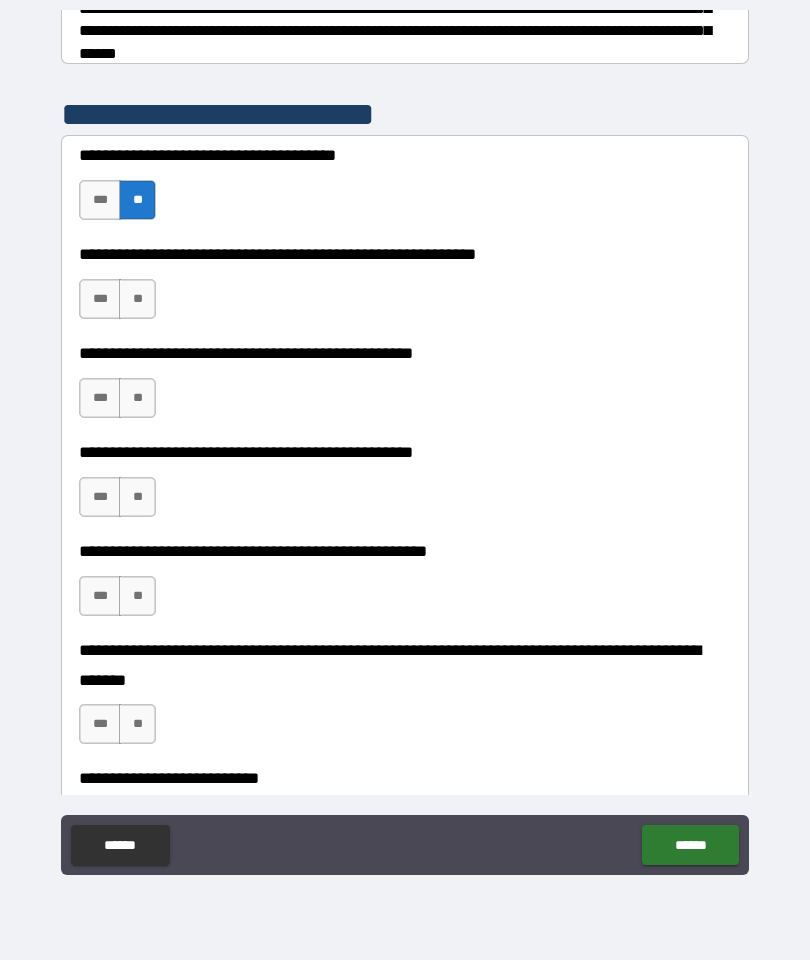 click on "**" at bounding box center (137, 299) 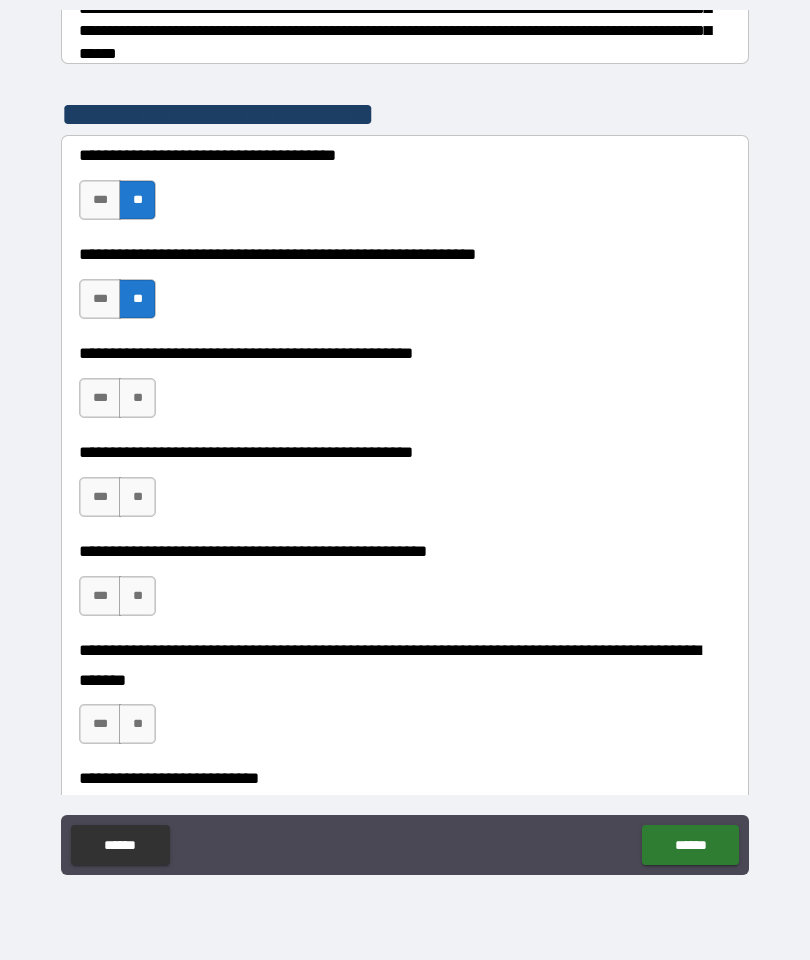 click on "**" at bounding box center [137, 398] 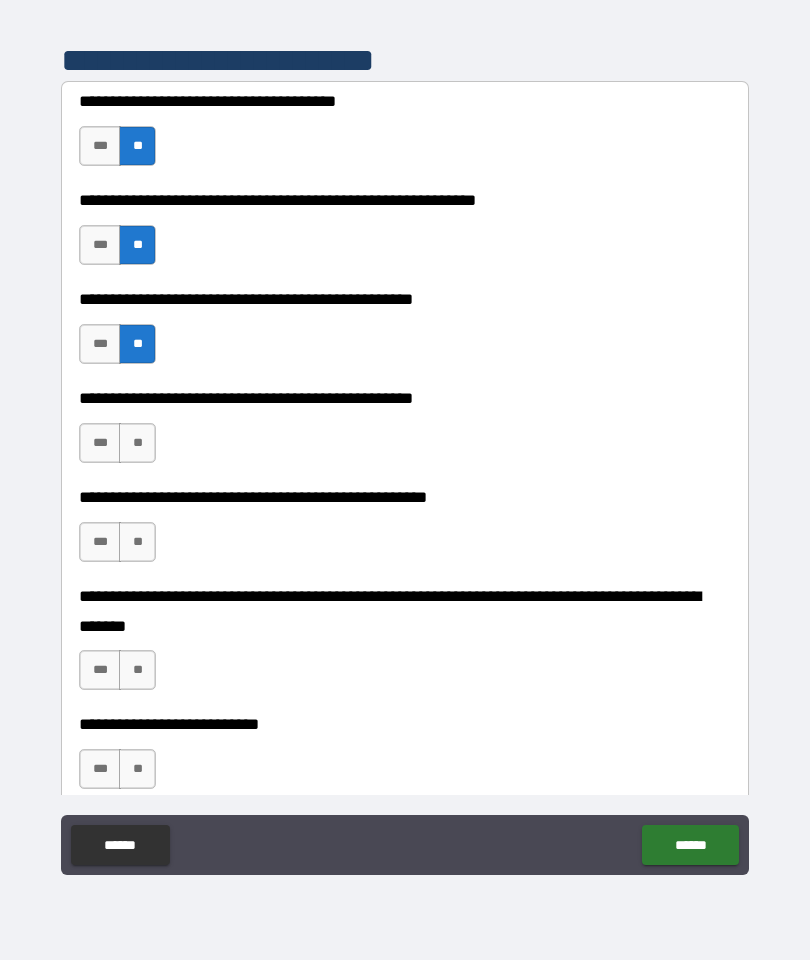scroll, scrollTop: 440, scrollLeft: 0, axis: vertical 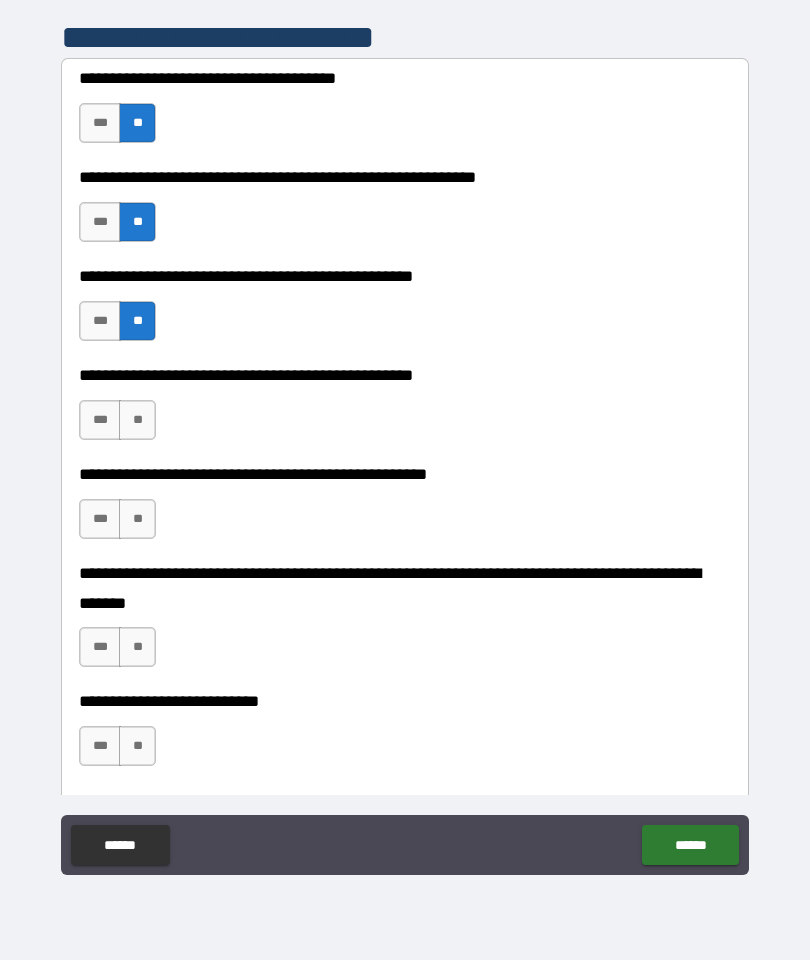 click on "**" at bounding box center (137, 420) 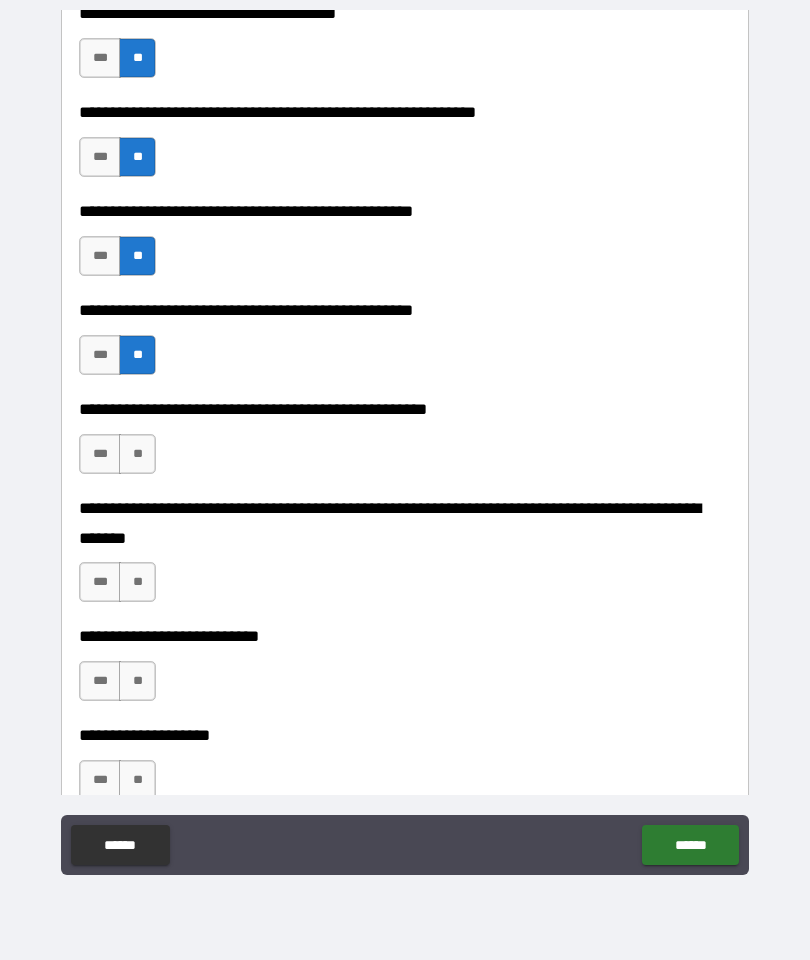 scroll, scrollTop: 529, scrollLeft: 0, axis: vertical 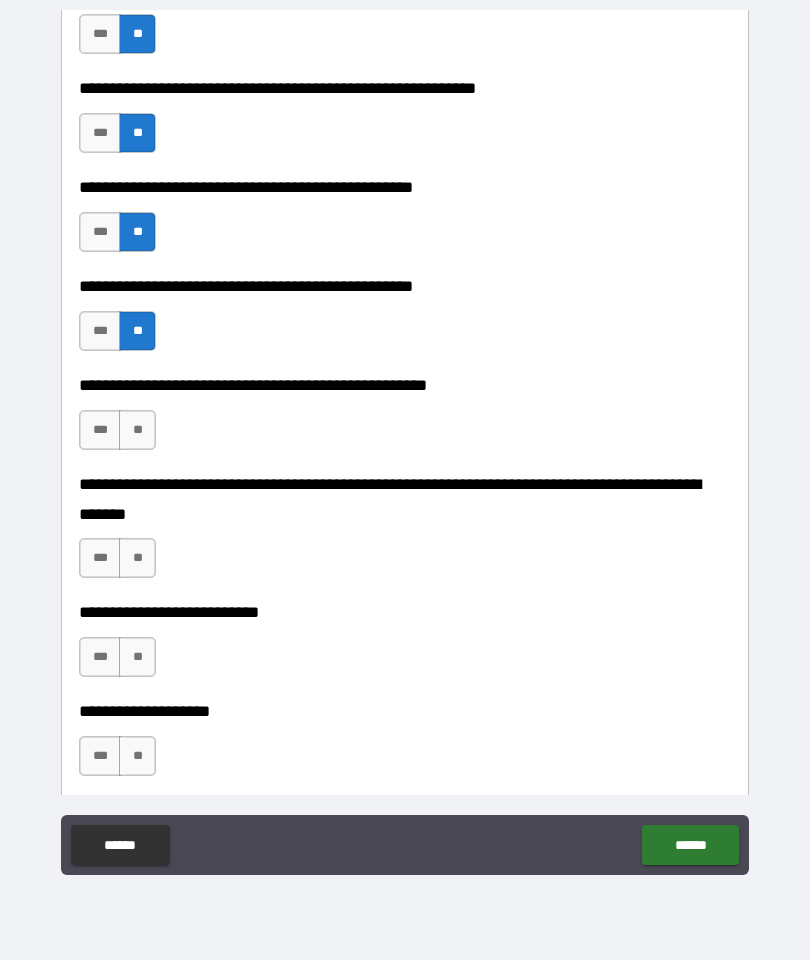 click on "**" at bounding box center (137, 430) 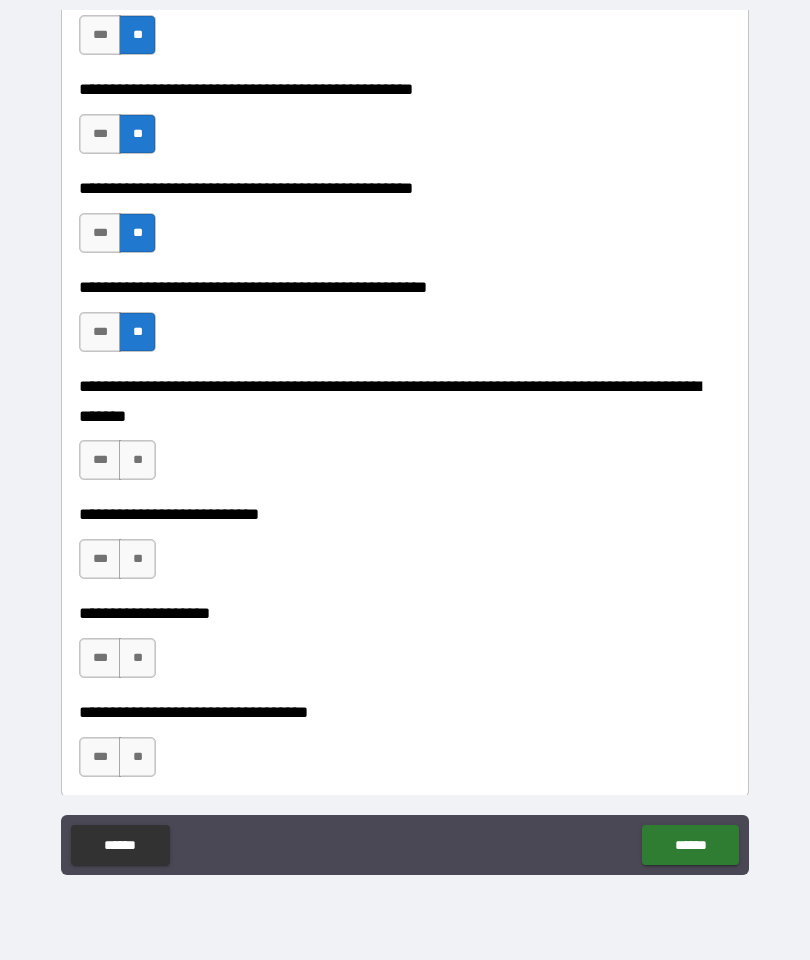 scroll, scrollTop: 635, scrollLeft: 0, axis: vertical 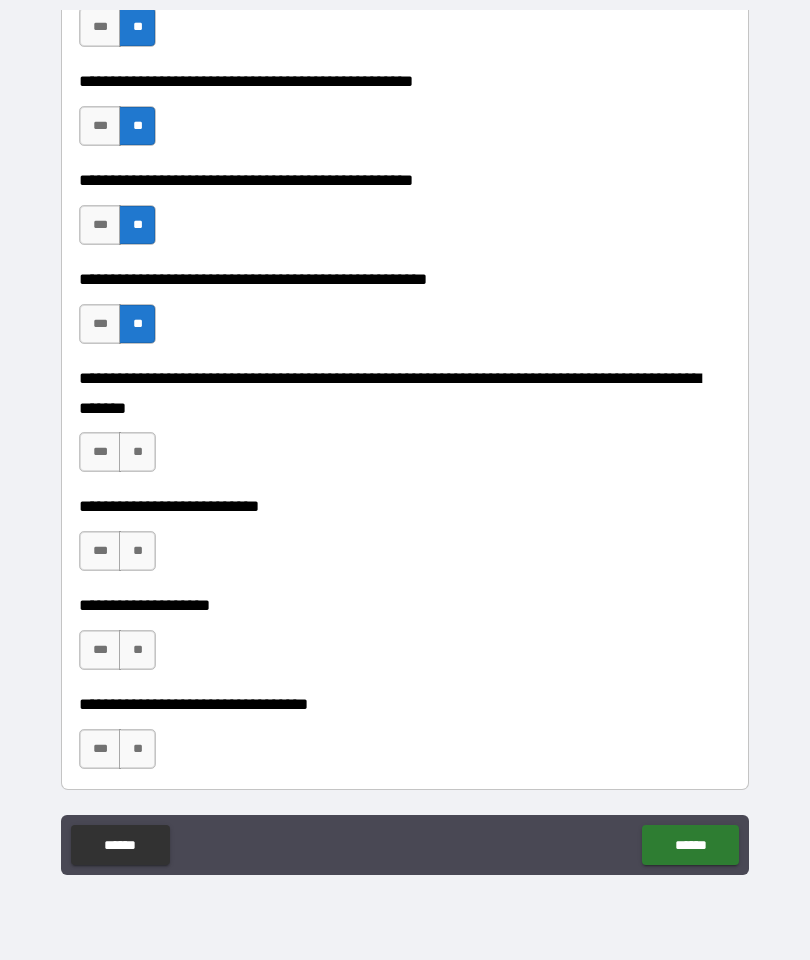 click on "**" at bounding box center (137, 452) 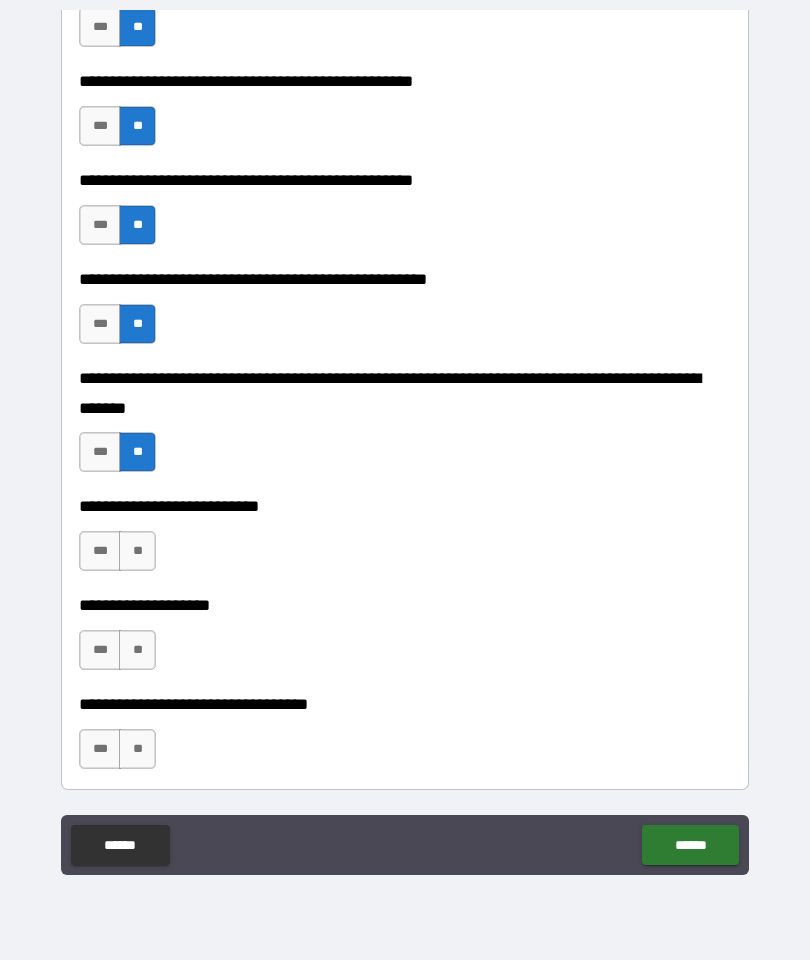 click on "**********" at bounding box center [405, 541] 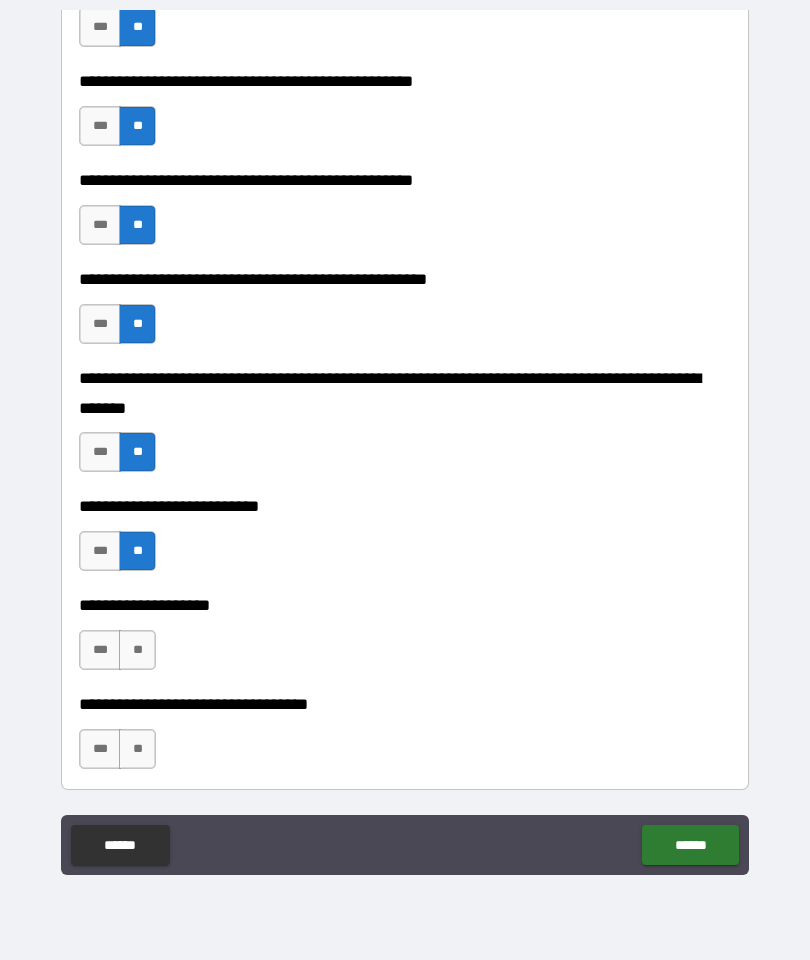 click on "**" at bounding box center (137, 650) 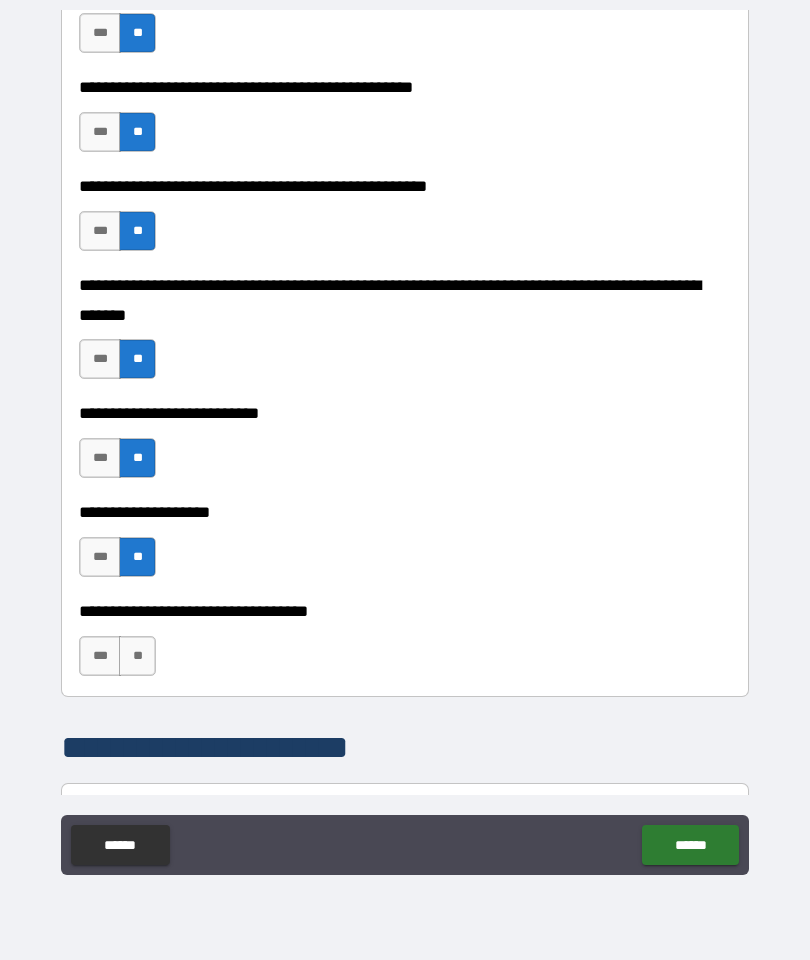 scroll, scrollTop: 764, scrollLeft: 0, axis: vertical 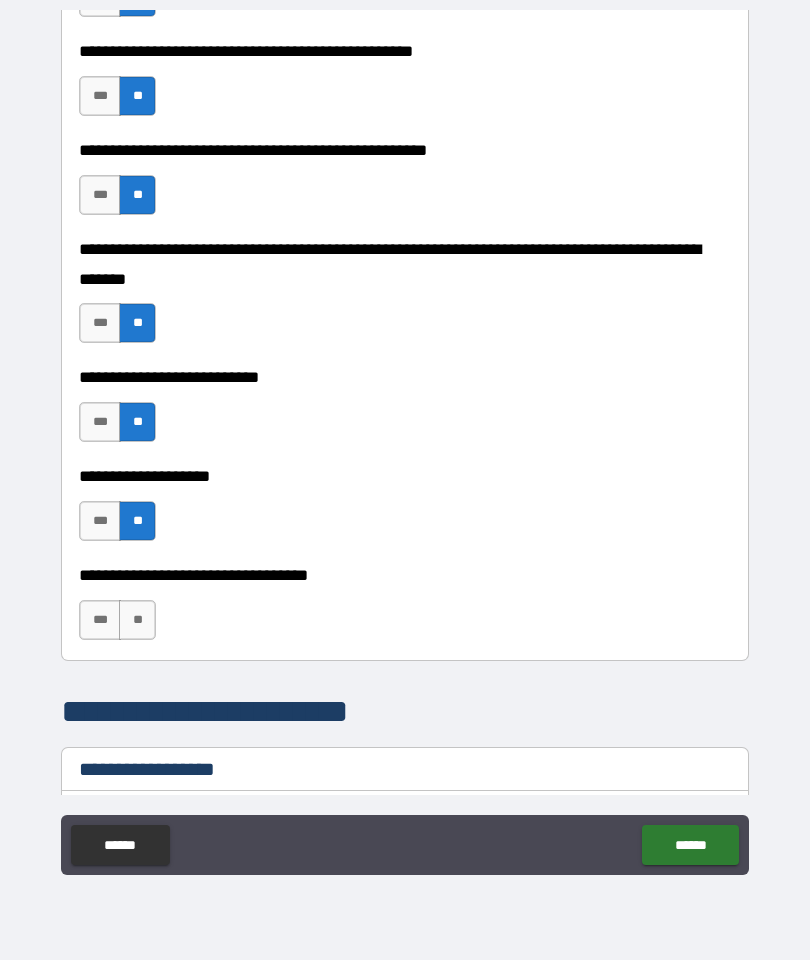 click on "**" at bounding box center (137, 620) 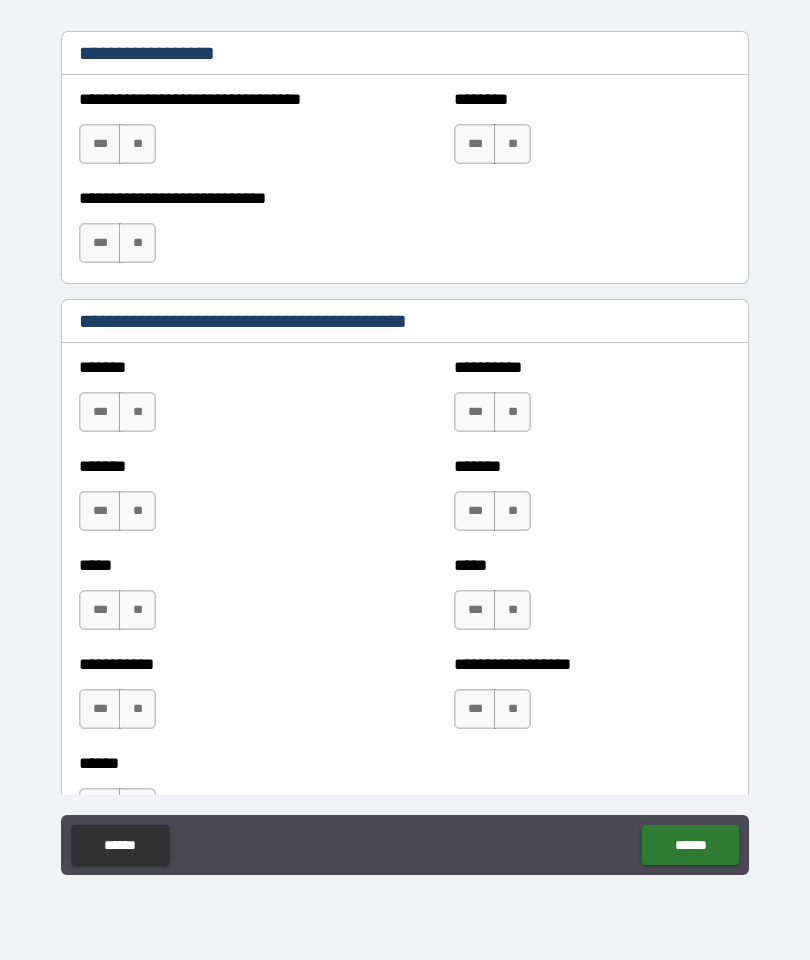 scroll, scrollTop: 1547, scrollLeft: 0, axis: vertical 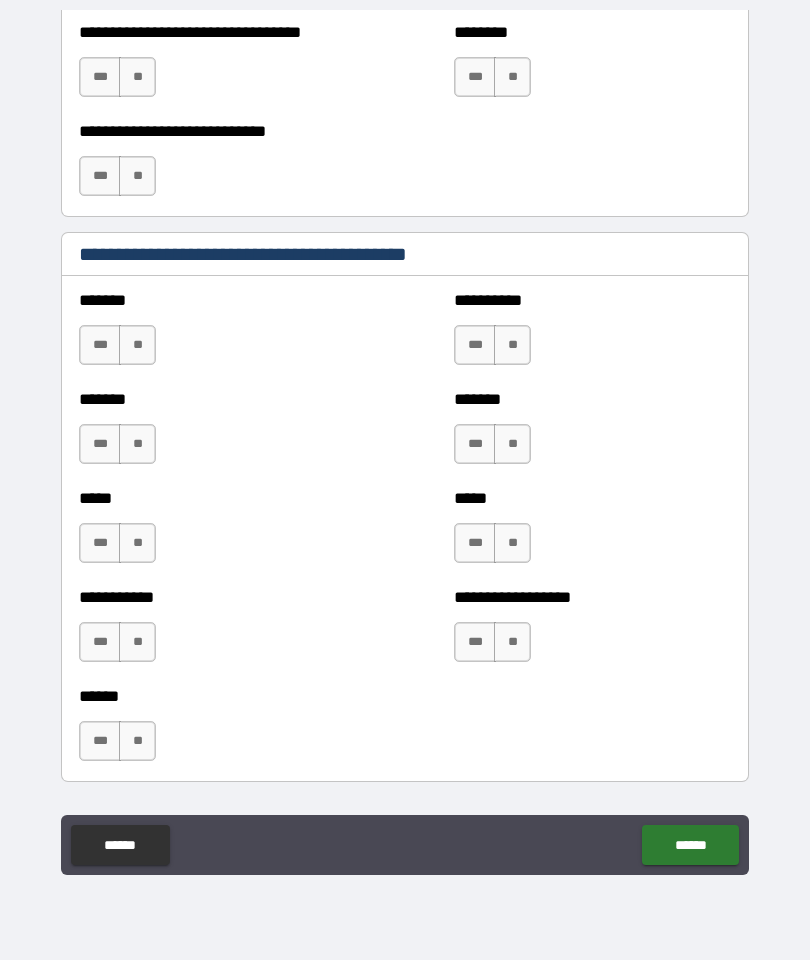 click on "**" at bounding box center (137, 345) 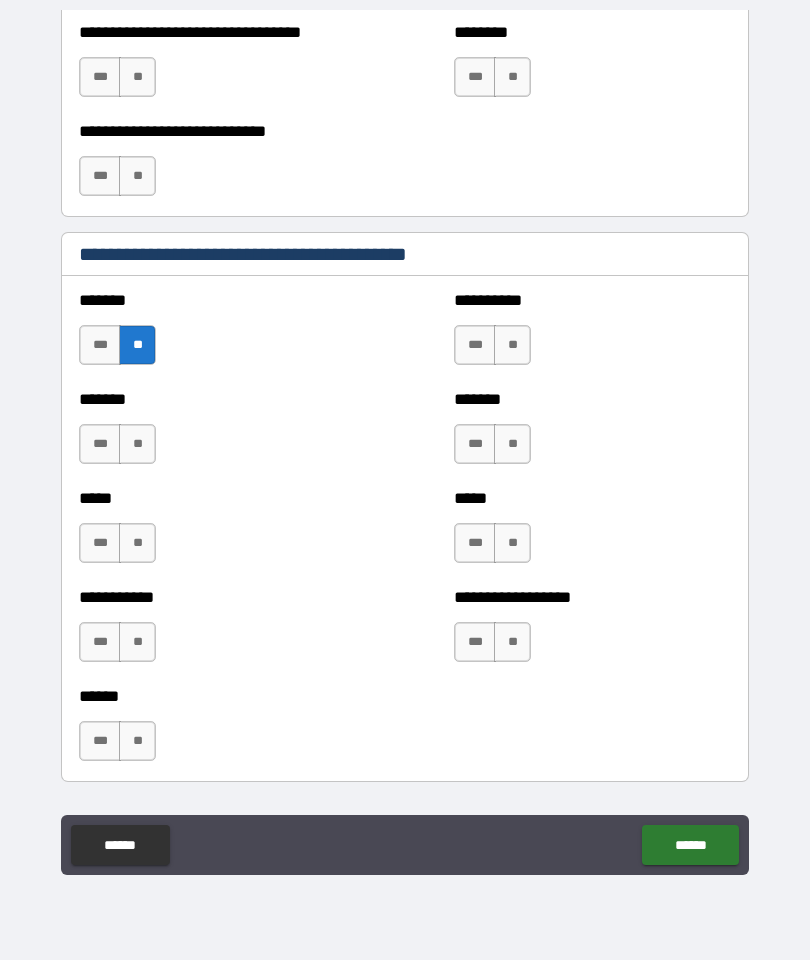click on "**" at bounding box center (137, 444) 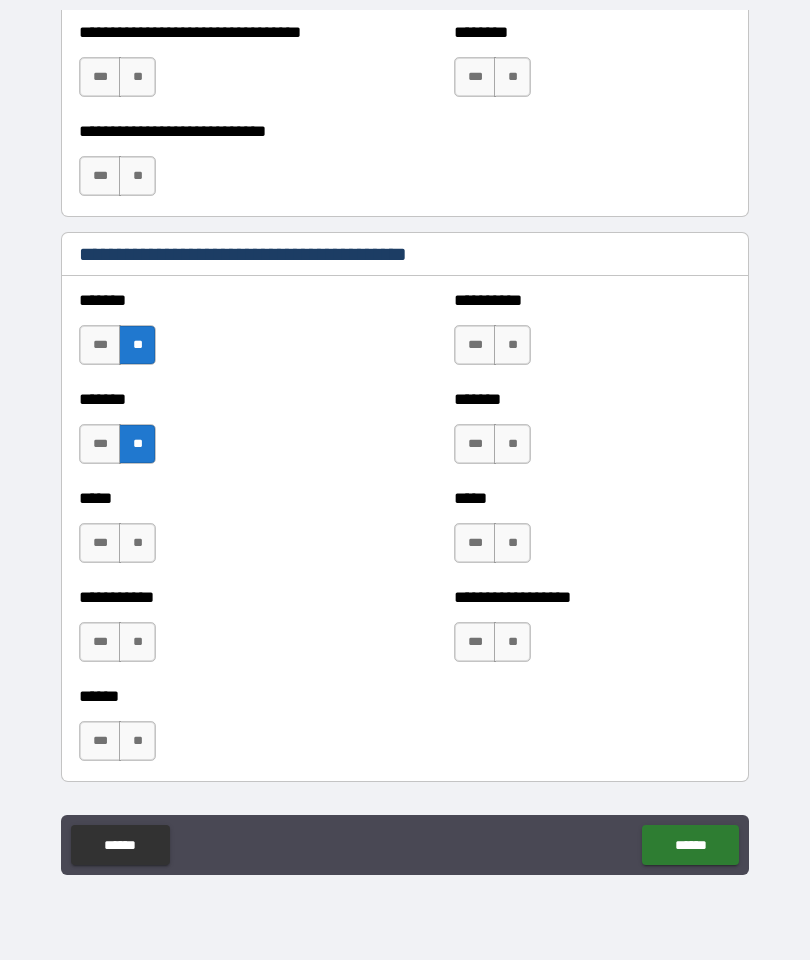 click on "**" at bounding box center (137, 543) 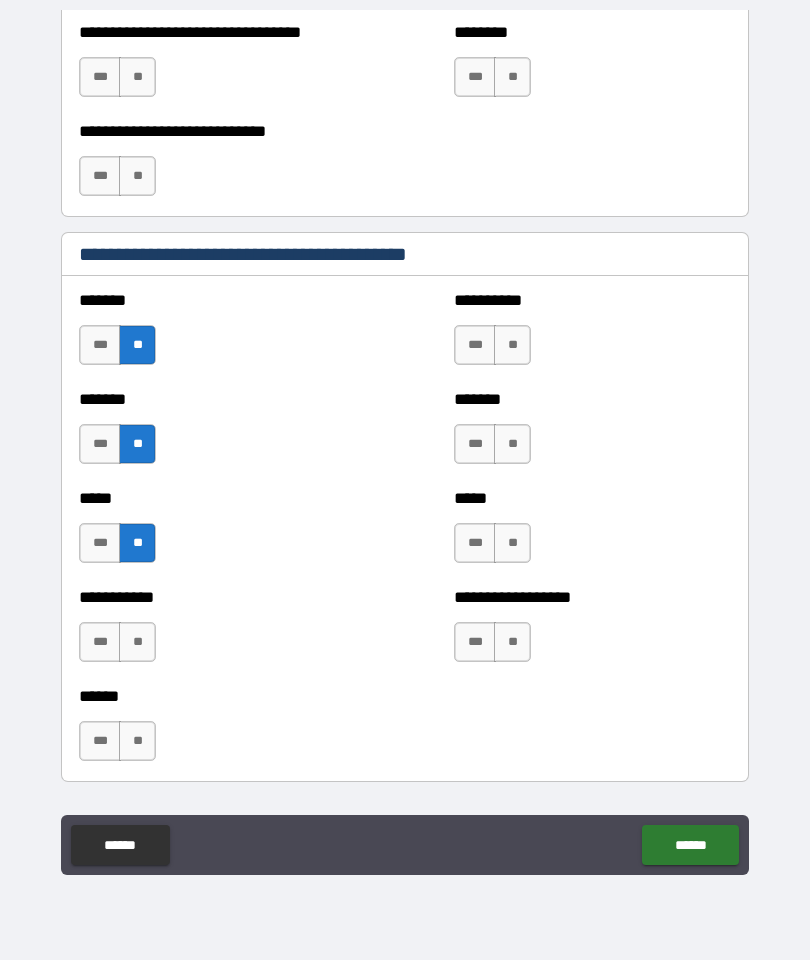 click on "**" at bounding box center (137, 642) 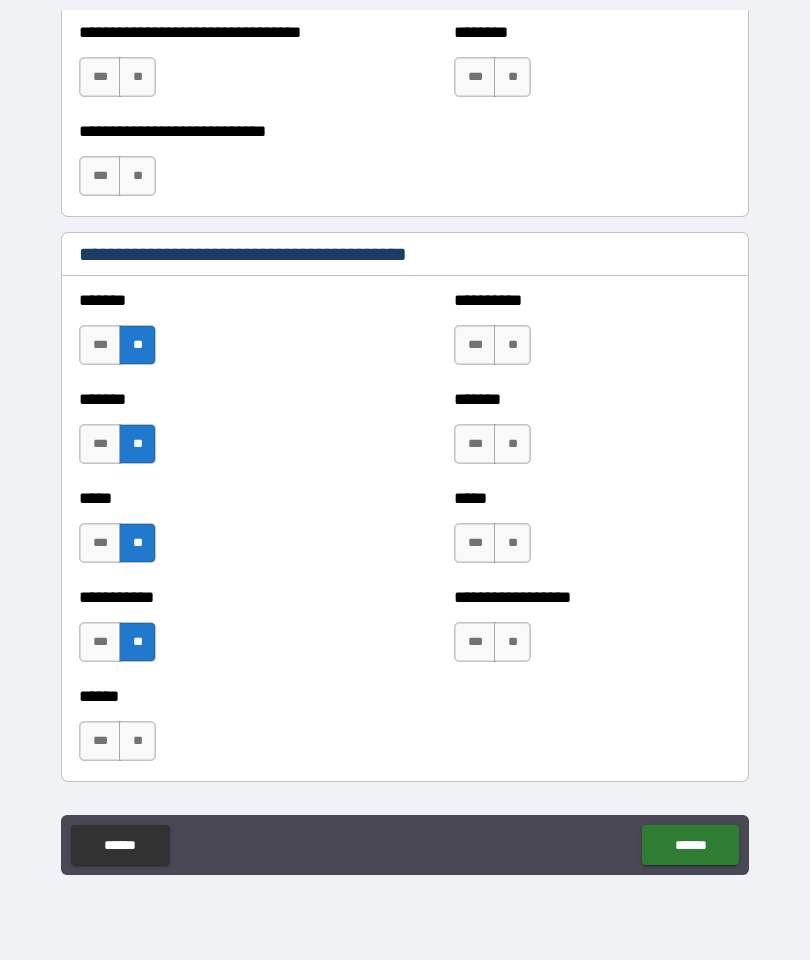 click on "**" at bounding box center [512, 642] 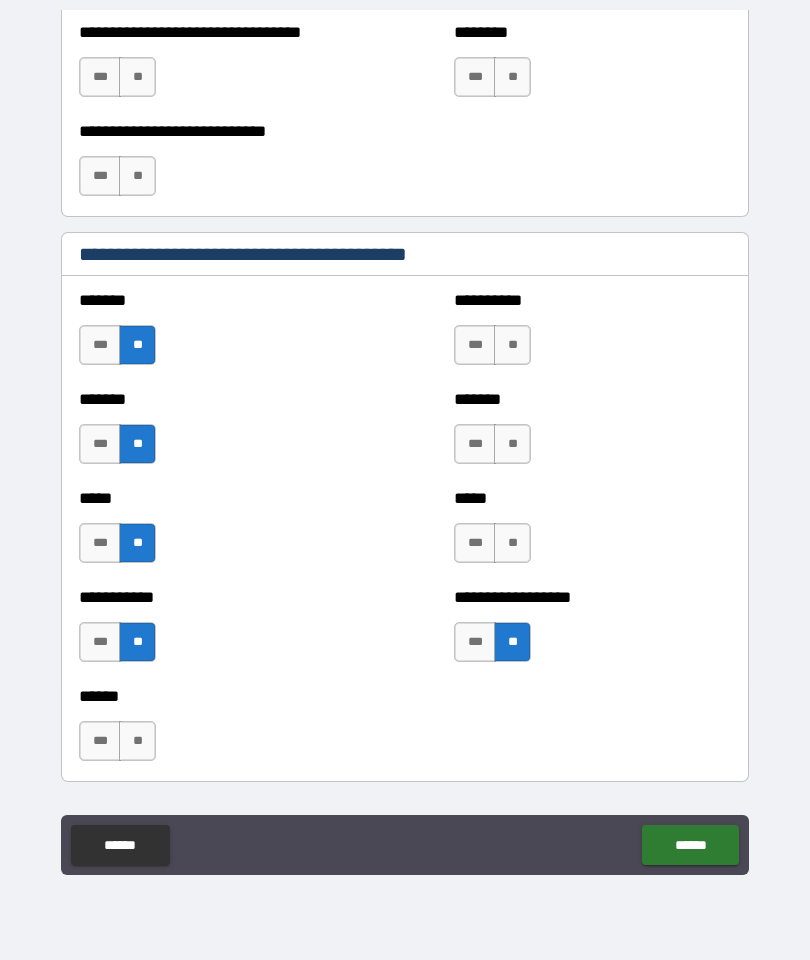 click on "**" at bounding box center [512, 543] 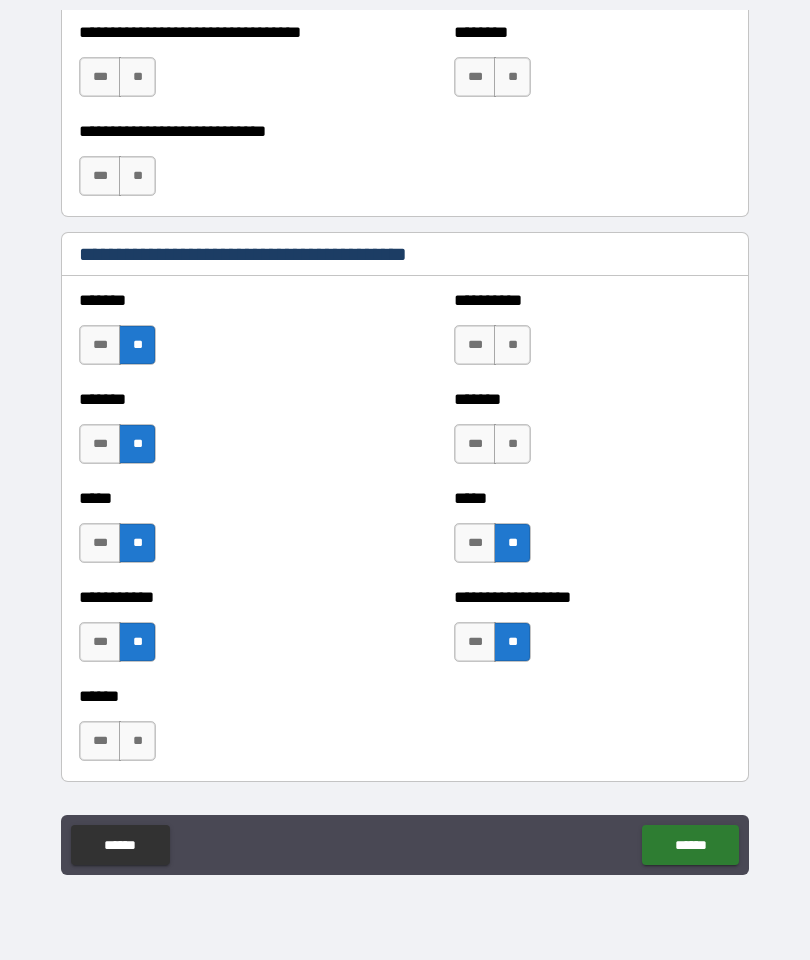 click on "**" at bounding box center [512, 444] 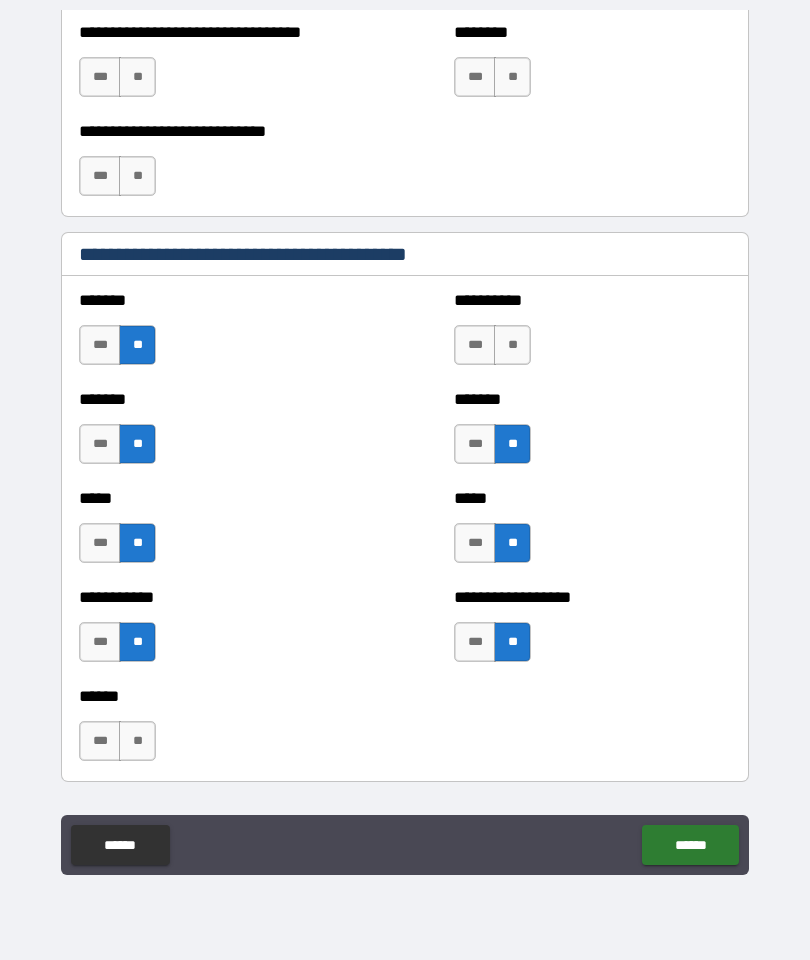 click on "**" at bounding box center (512, 345) 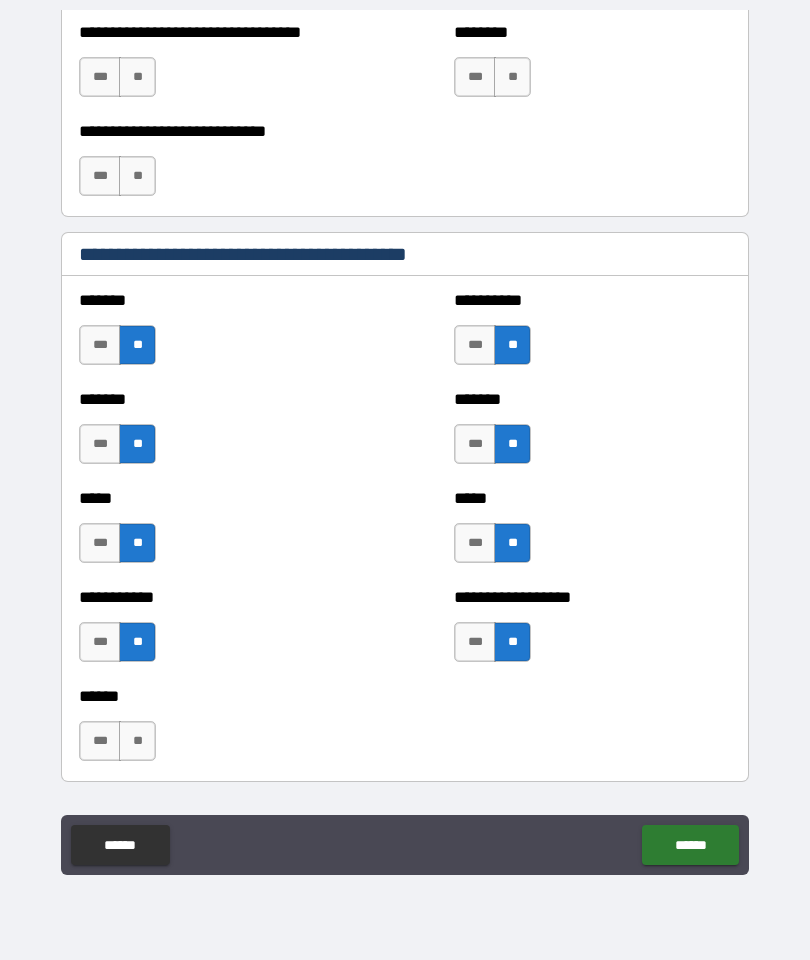click on "**" at bounding box center [137, 741] 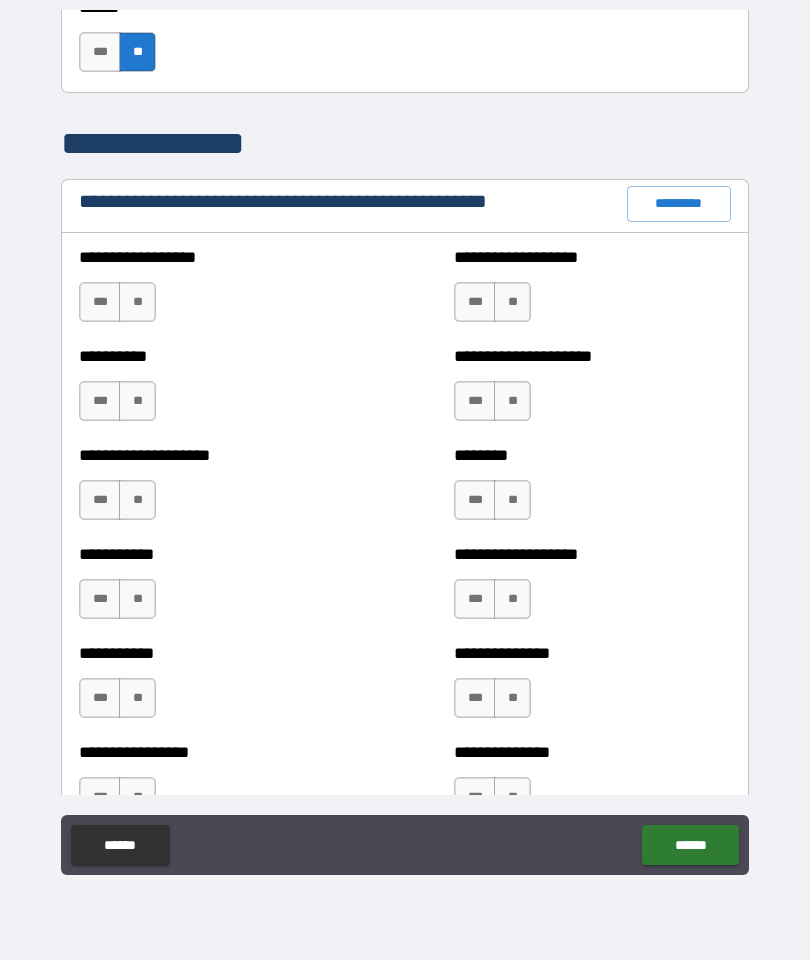 scroll, scrollTop: 2246, scrollLeft: 0, axis: vertical 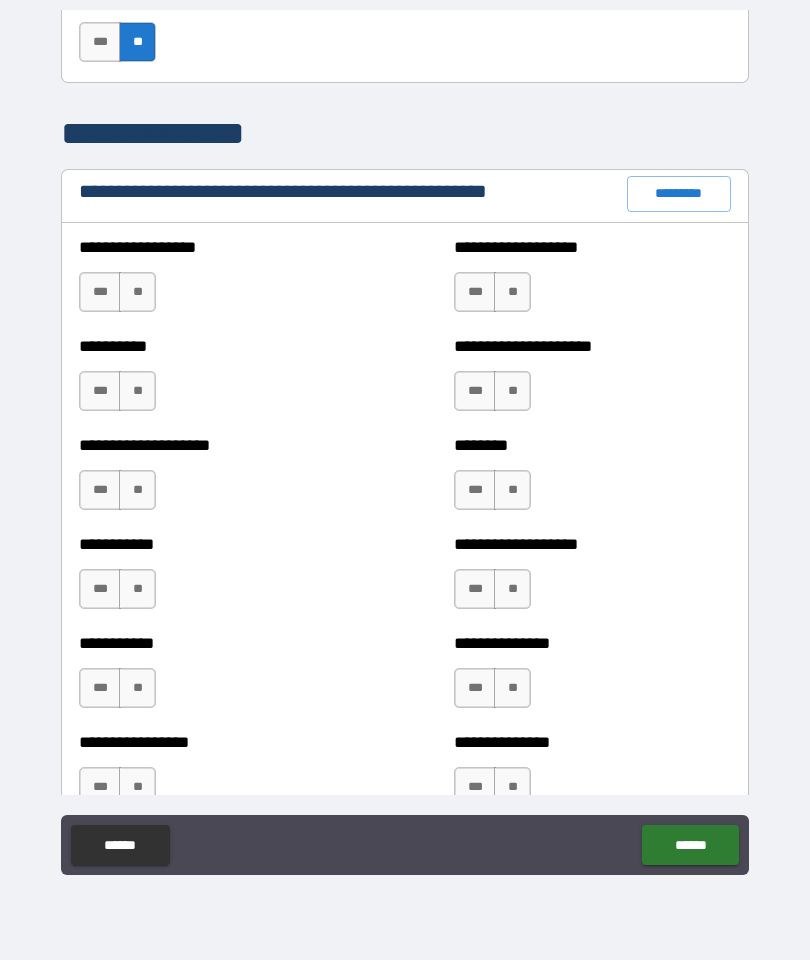 click on "**" at bounding box center (137, 292) 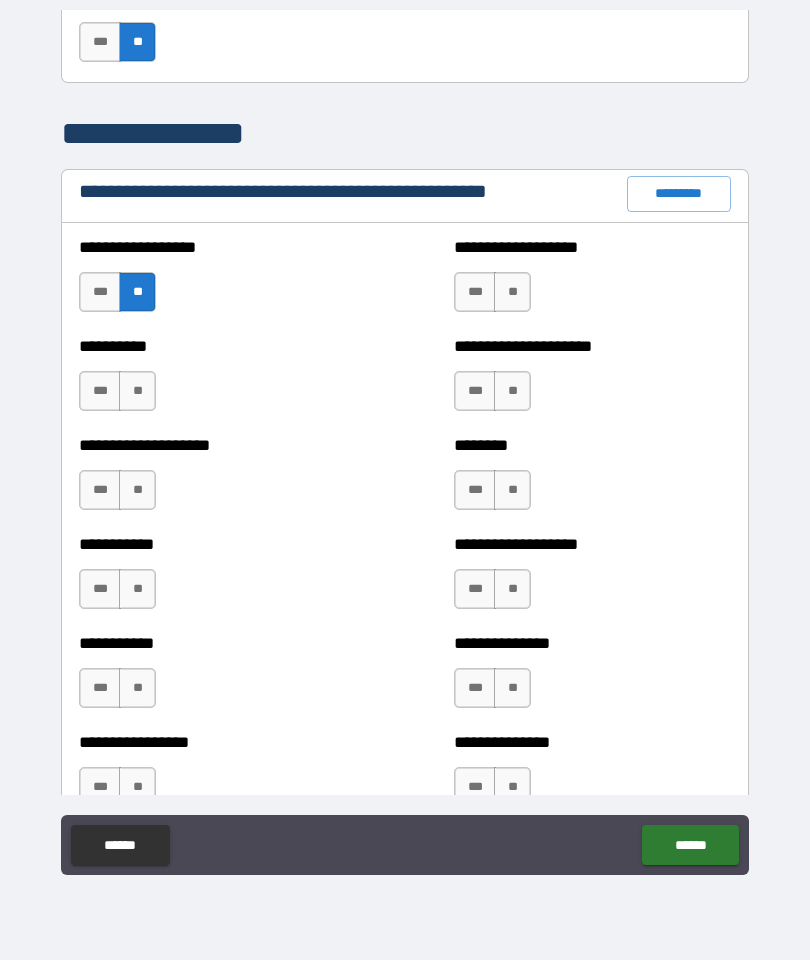 click on "**" at bounding box center [137, 391] 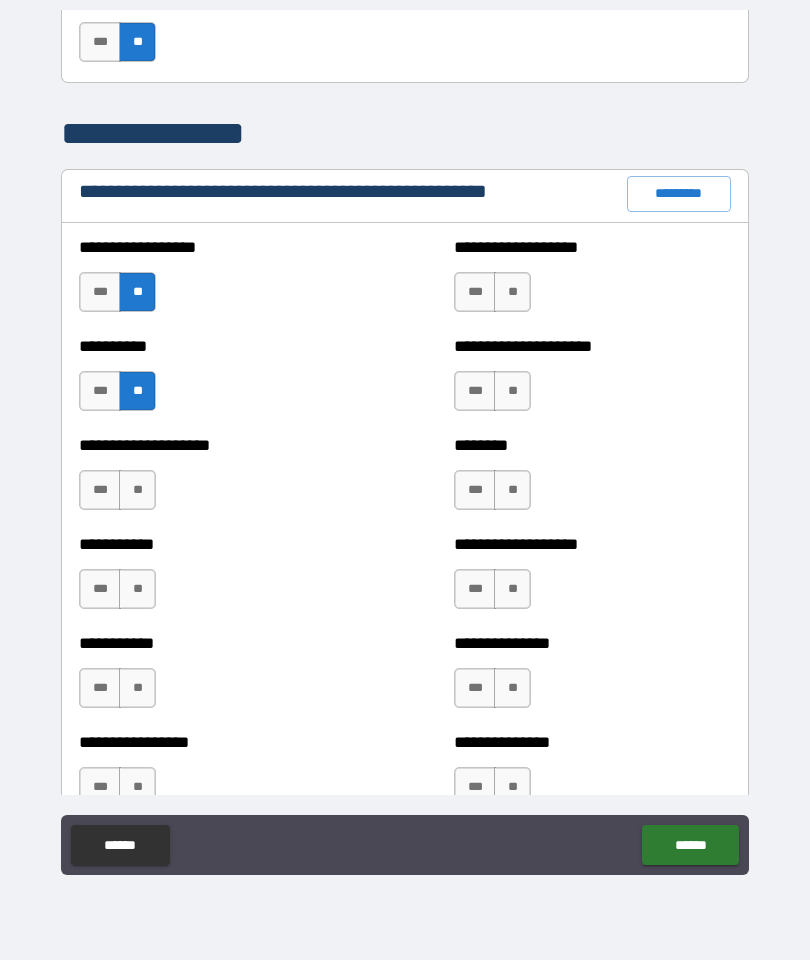 click on "**" at bounding box center [137, 490] 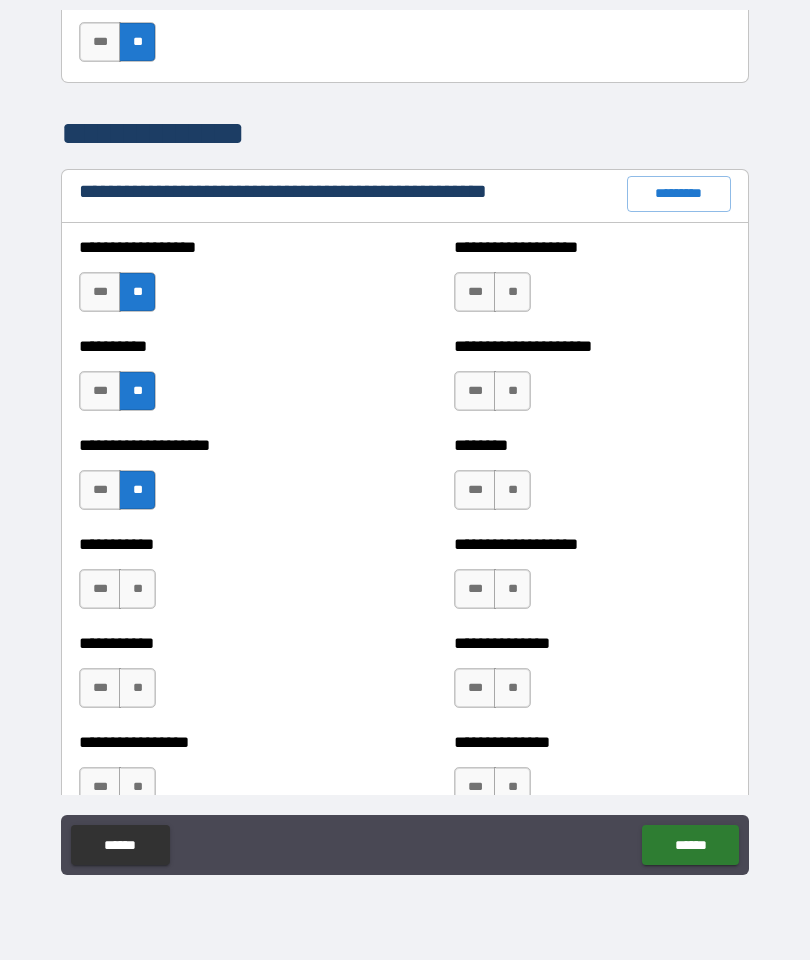 click on "**" at bounding box center (137, 589) 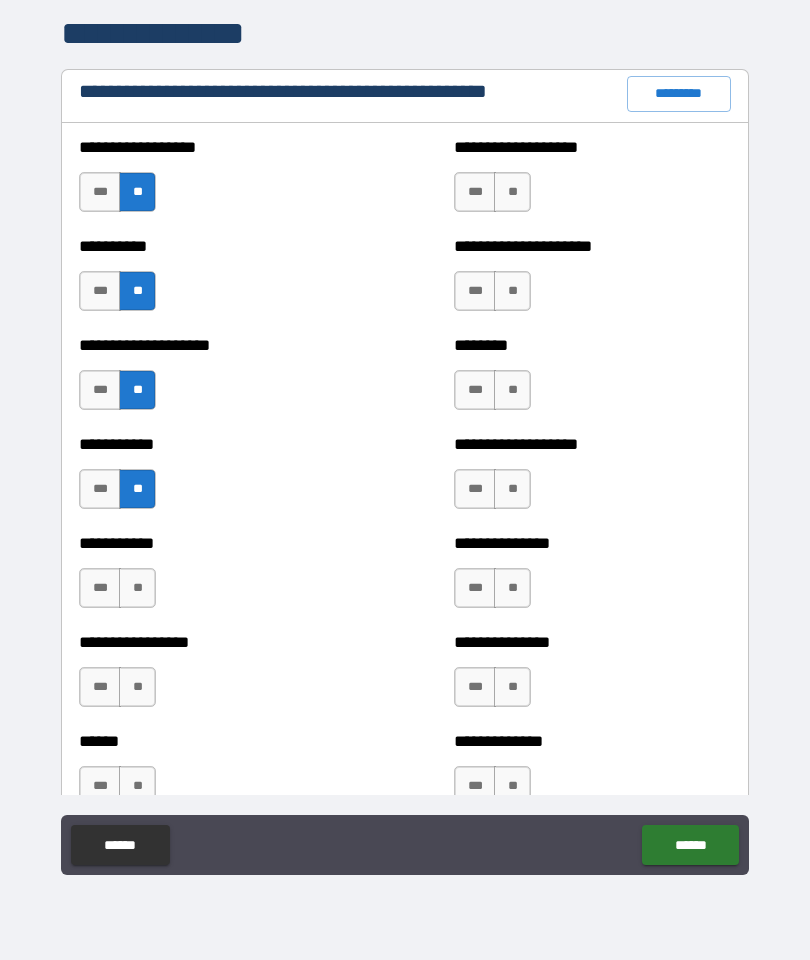 scroll, scrollTop: 2369, scrollLeft: 0, axis: vertical 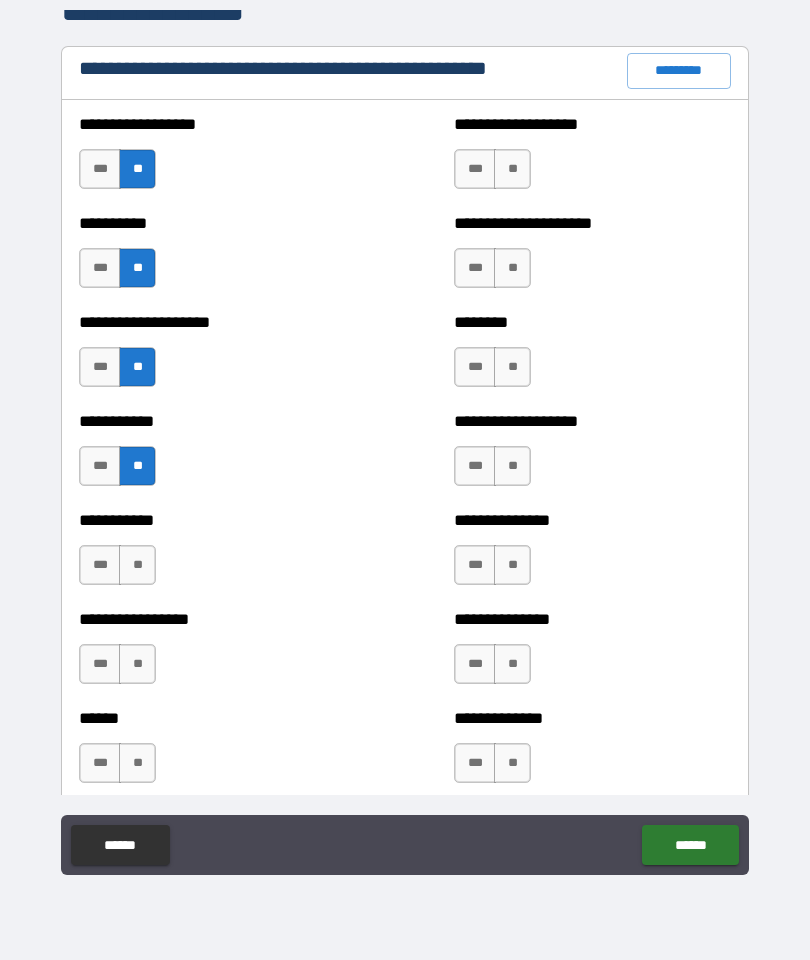 click on "**" at bounding box center [137, 565] 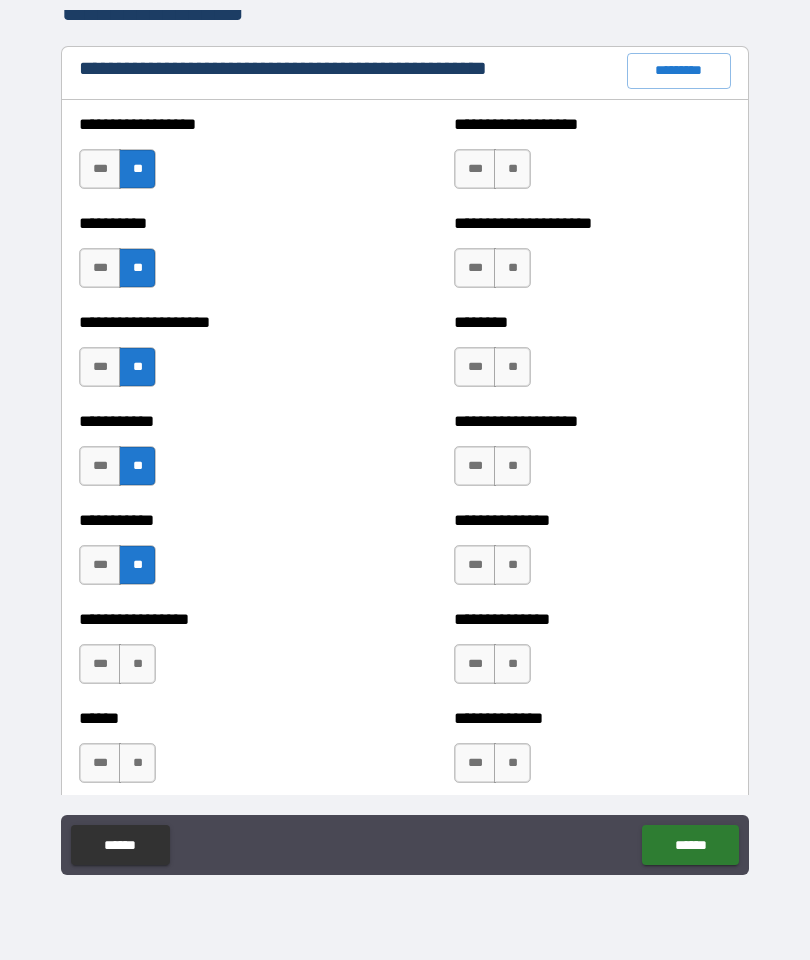 click on "**" at bounding box center [137, 664] 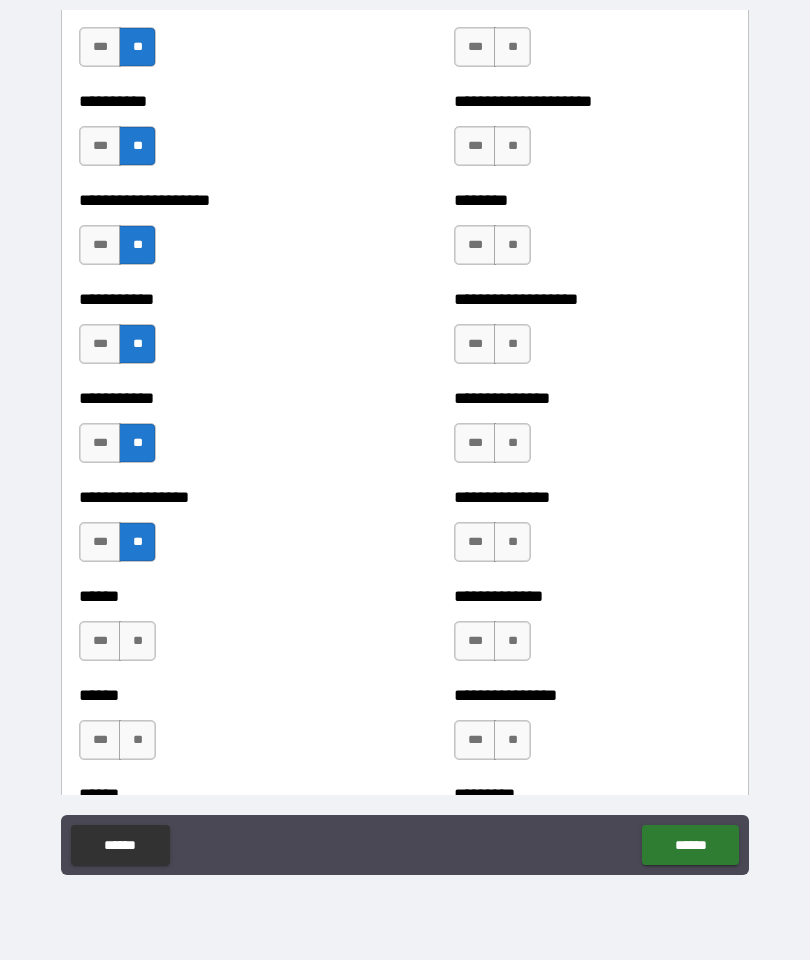 click on "**" at bounding box center [137, 641] 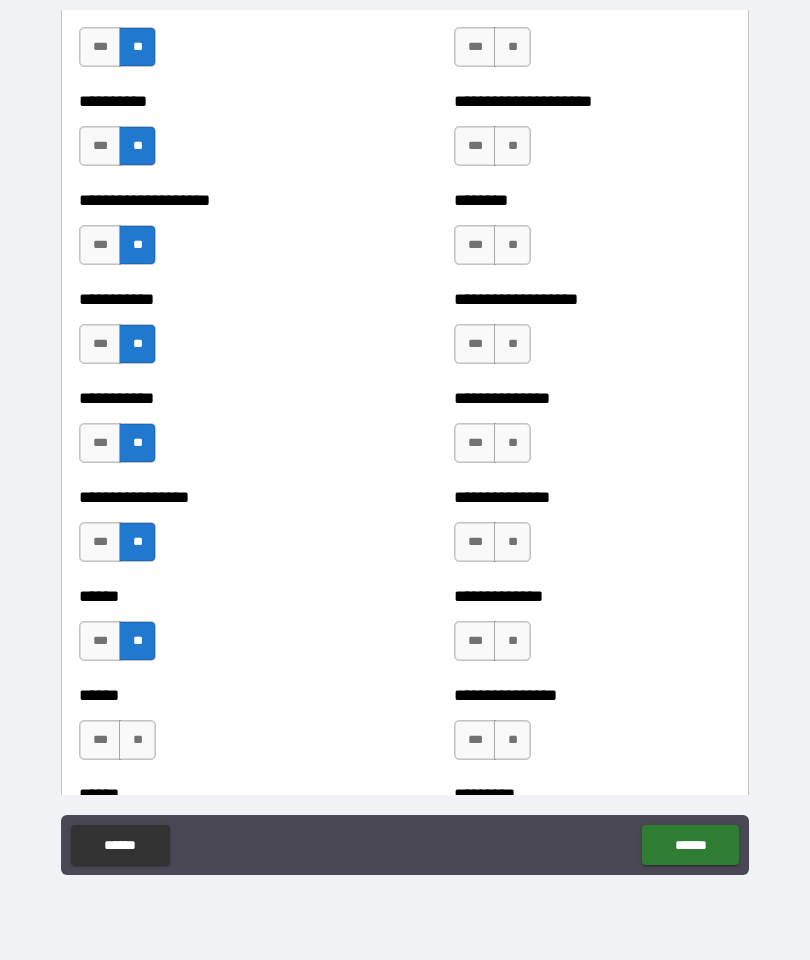 click on "**" at bounding box center (137, 740) 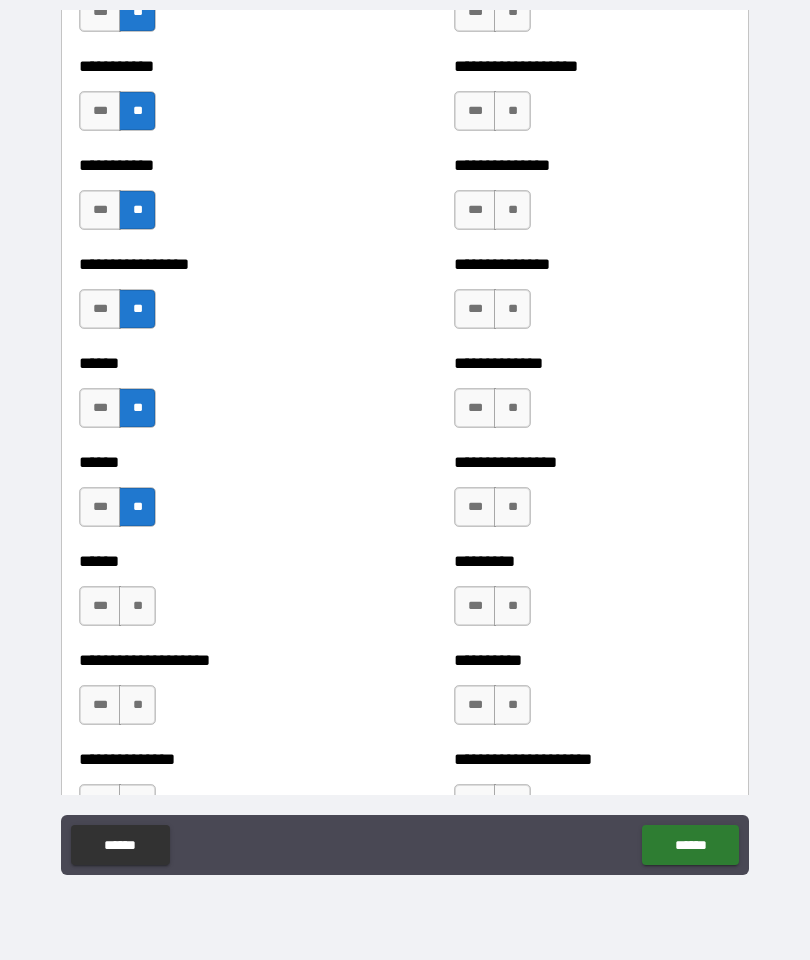 click on "**" at bounding box center [137, 606] 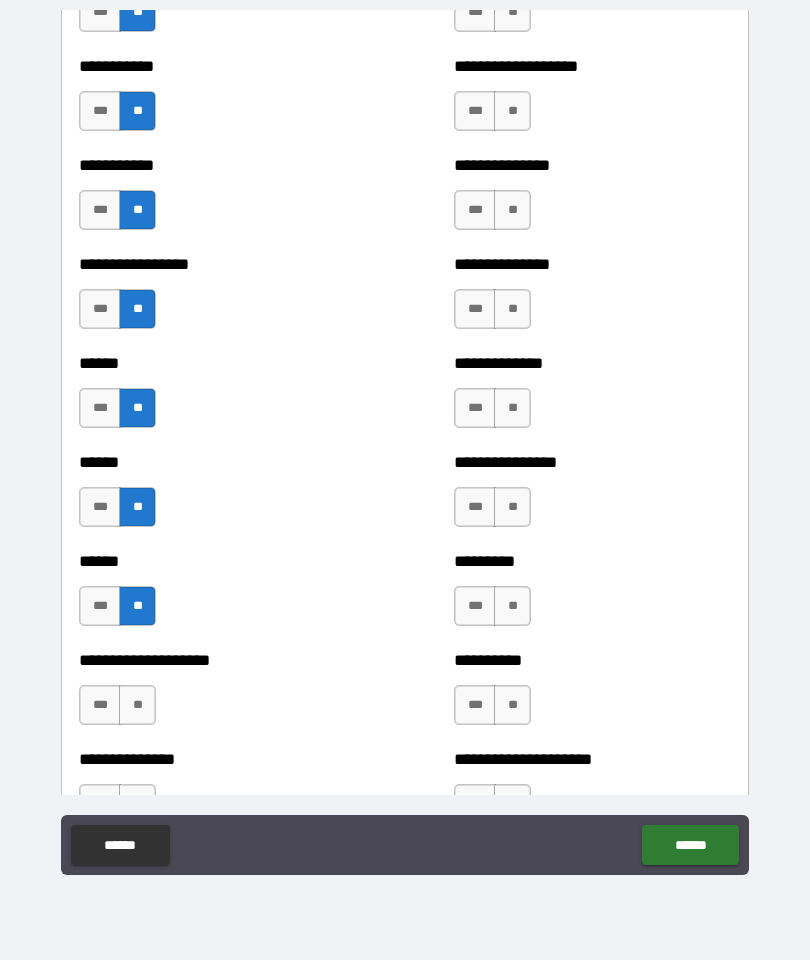 click on "**" at bounding box center [137, 705] 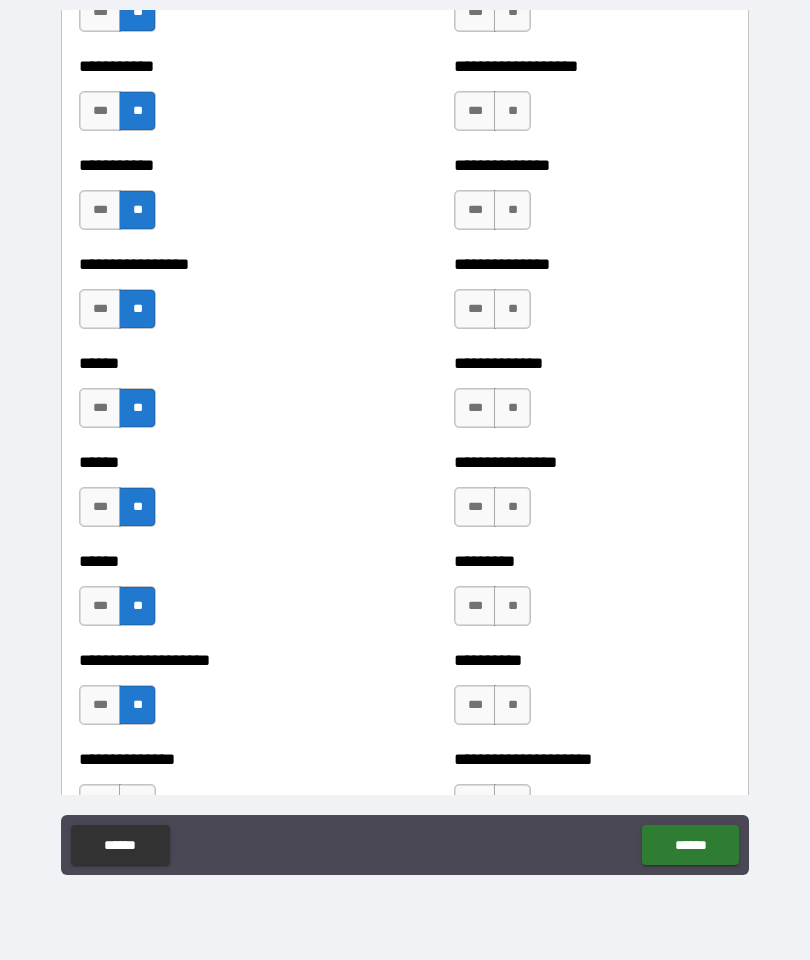 scroll, scrollTop: 2941, scrollLeft: 0, axis: vertical 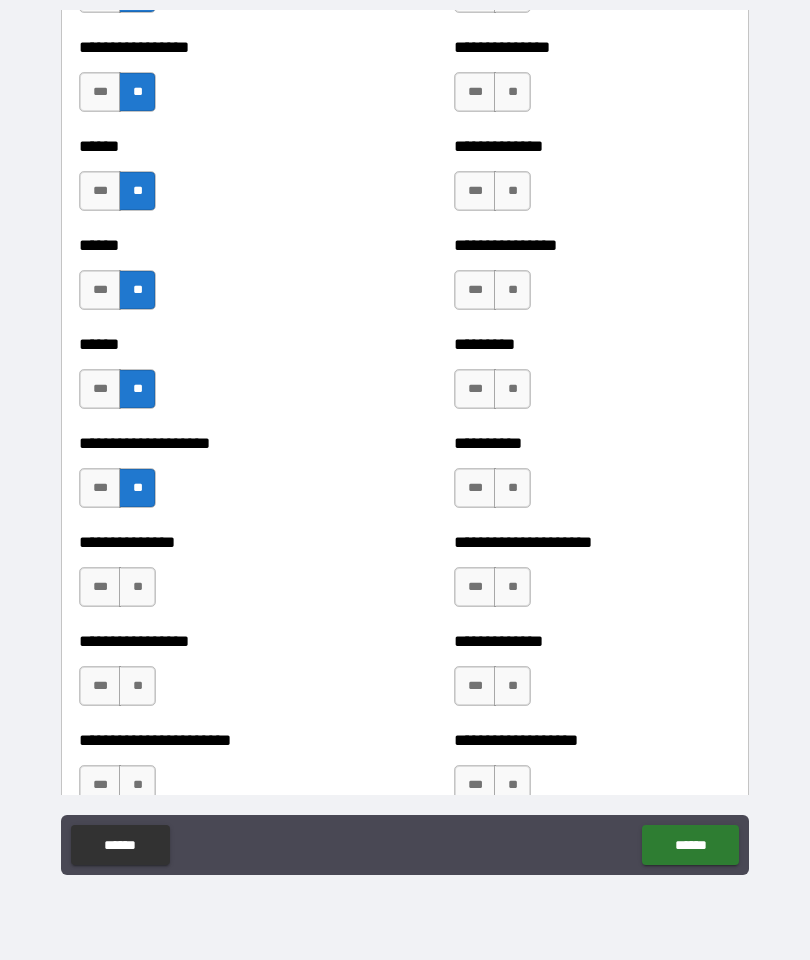 click on "**" at bounding box center [137, 587] 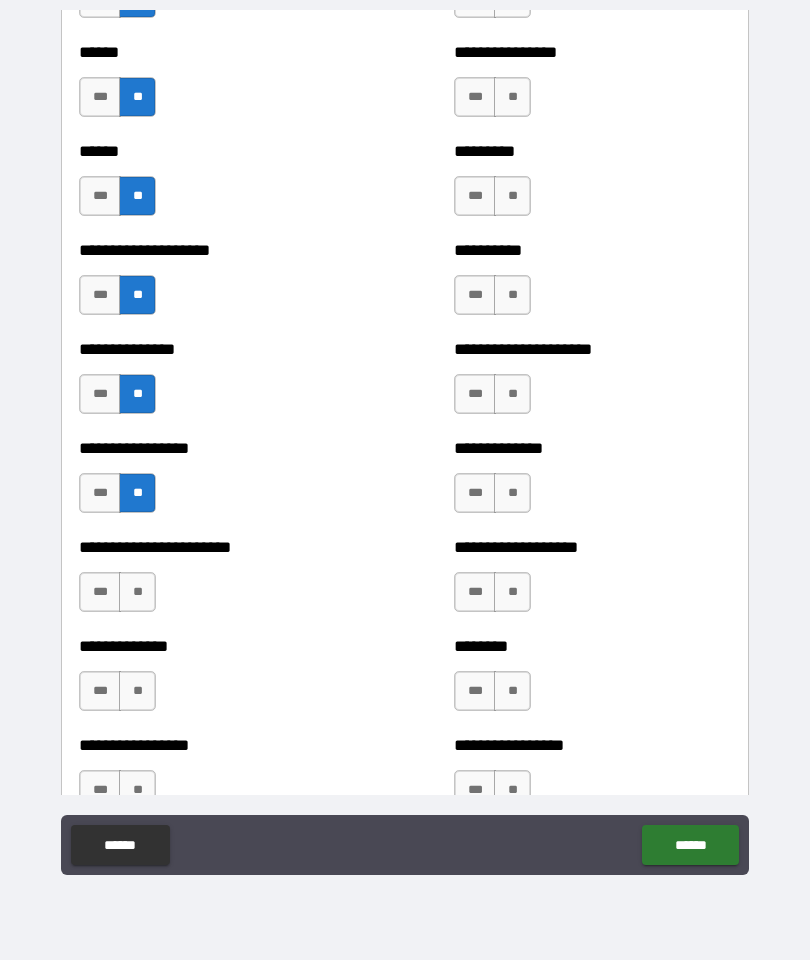 click on "**" at bounding box center (137, 592) 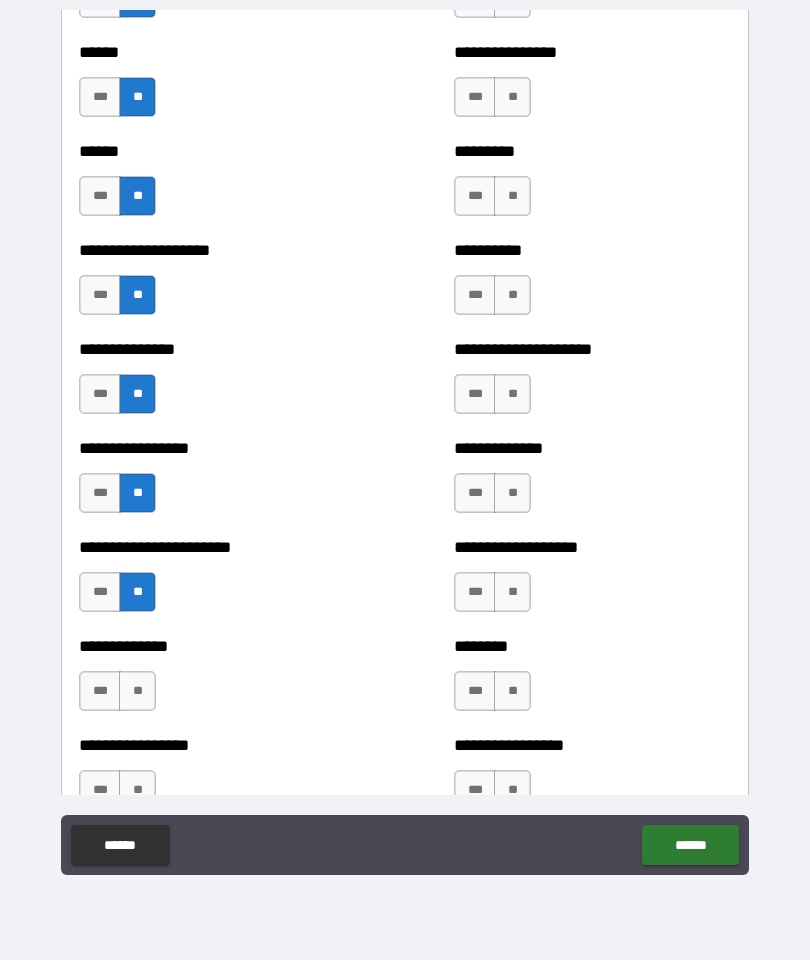 click on "***" at bounding box center (100, 691) 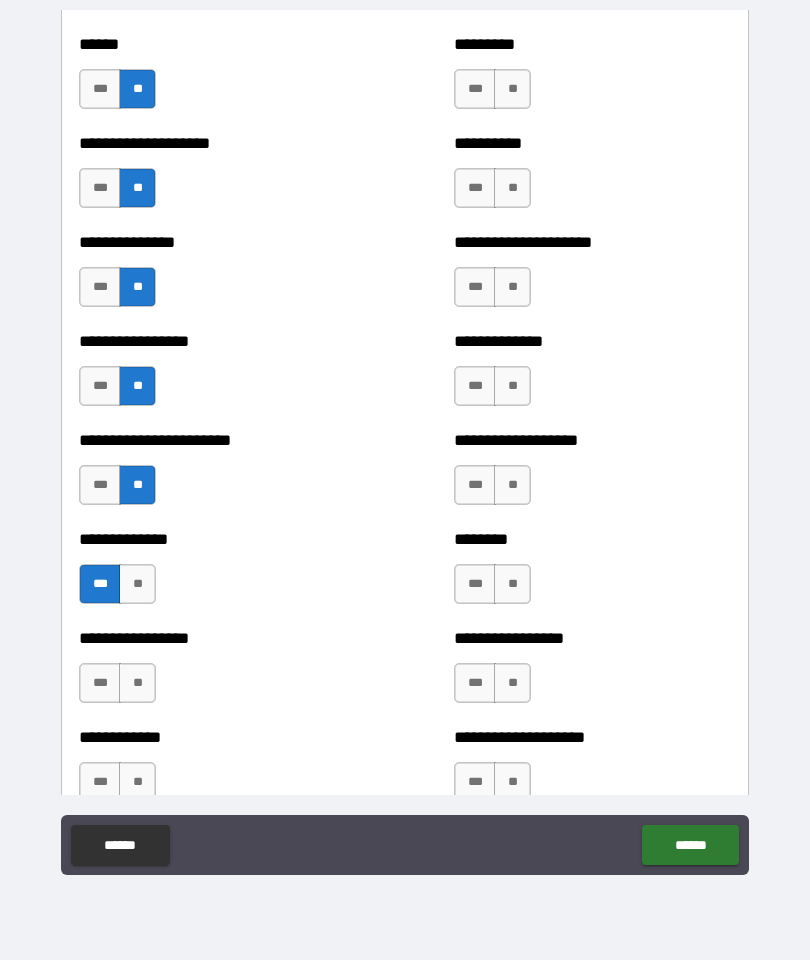 scroll, scrollTop: 3265, scrollLeft: 0, axis: vertical 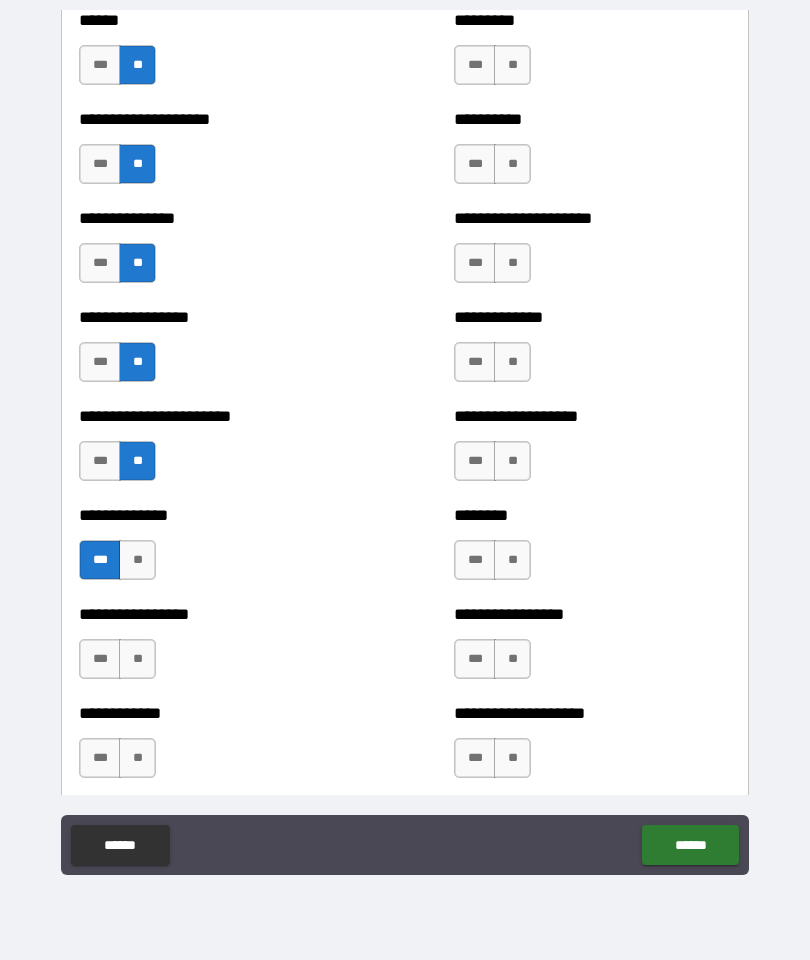 click on "**" at bounding box center (137, 560) 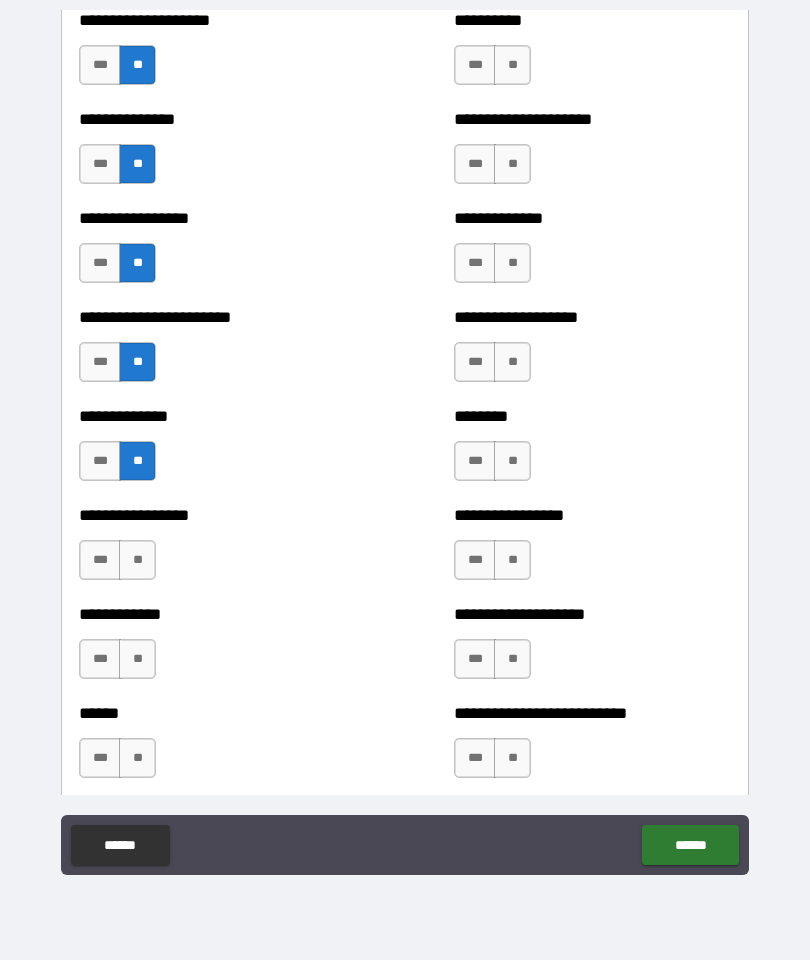 scroll, scrollTop: 3393, scrollLeft: 0, axis: vertical 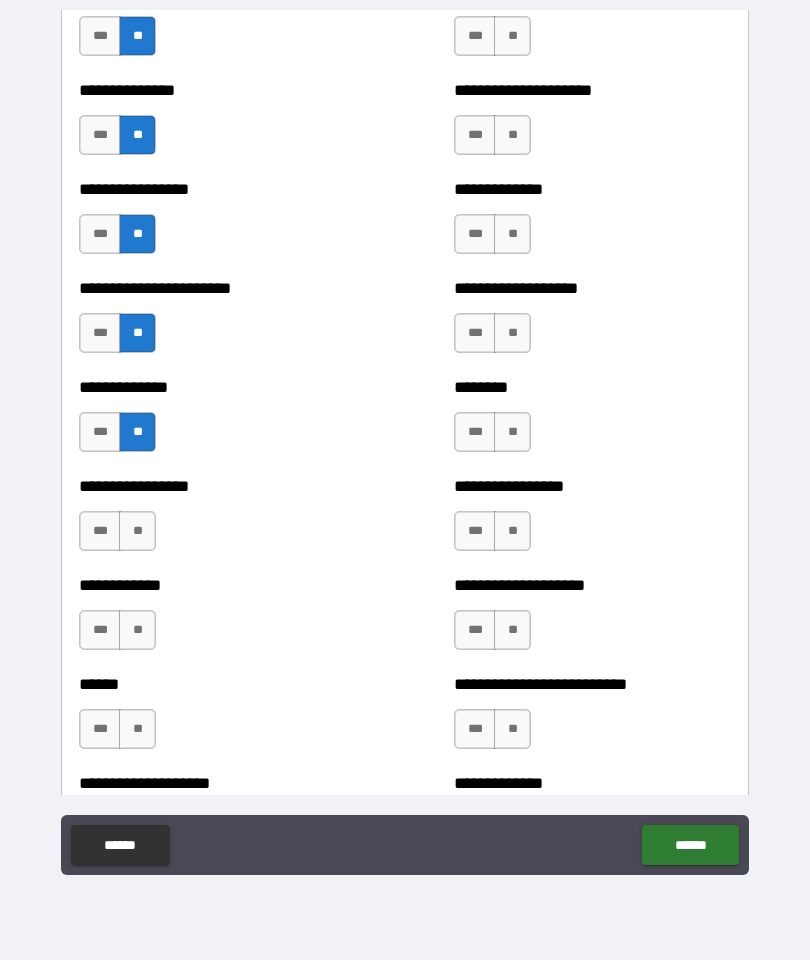 click on "**" at bounding box center (137, 531) 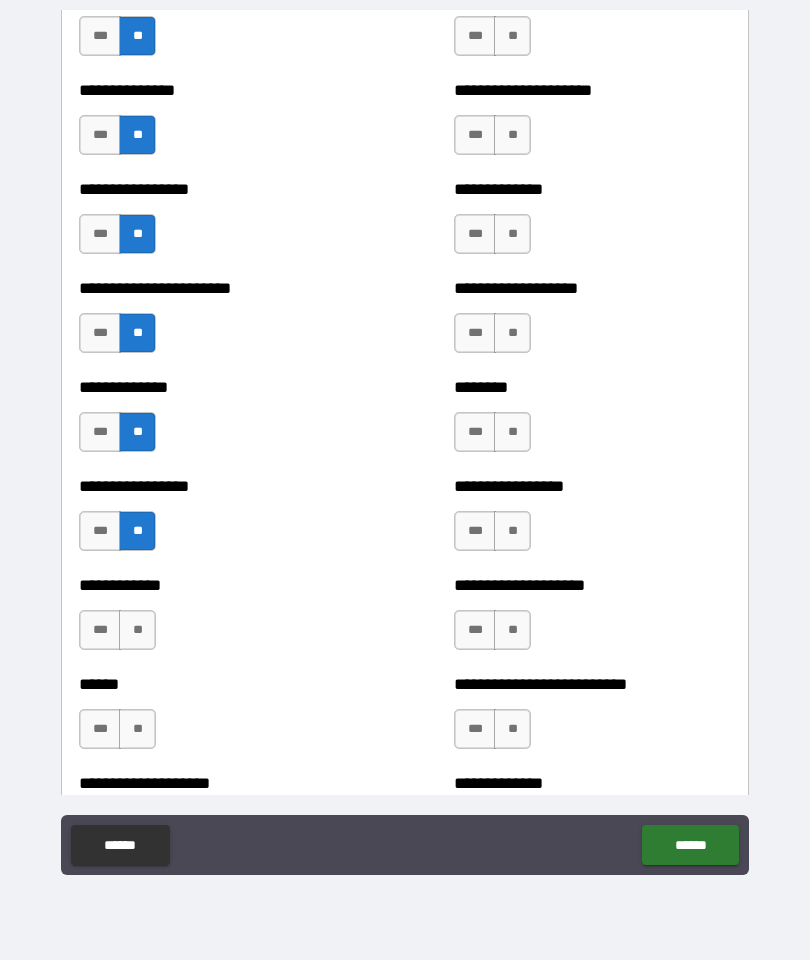 click on "**" at bounding box center (137, 630) 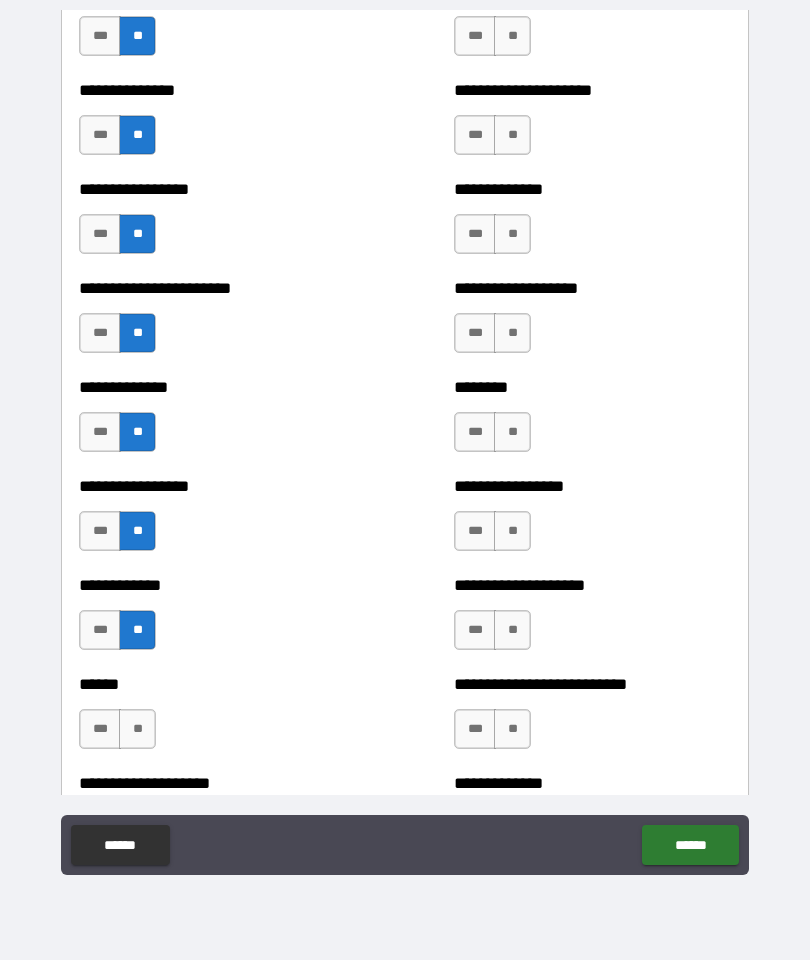click on "**" at bounding box center (137, 729) 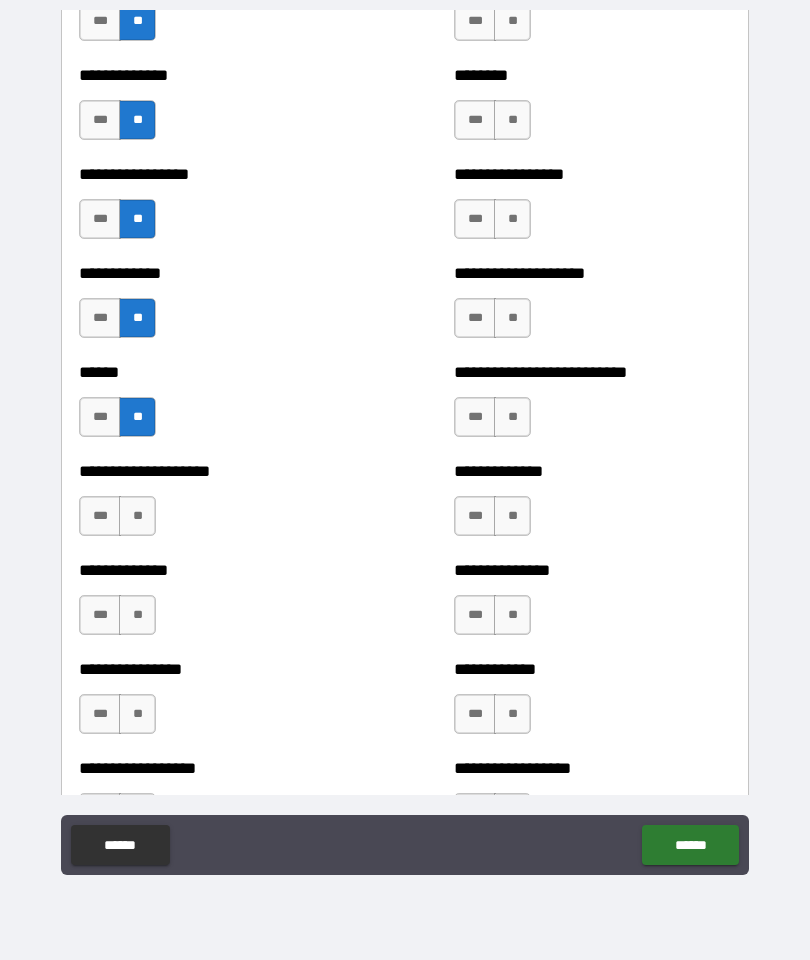 scroll, scrollTop: 3716, scrollLeft: 0, axis: vertical 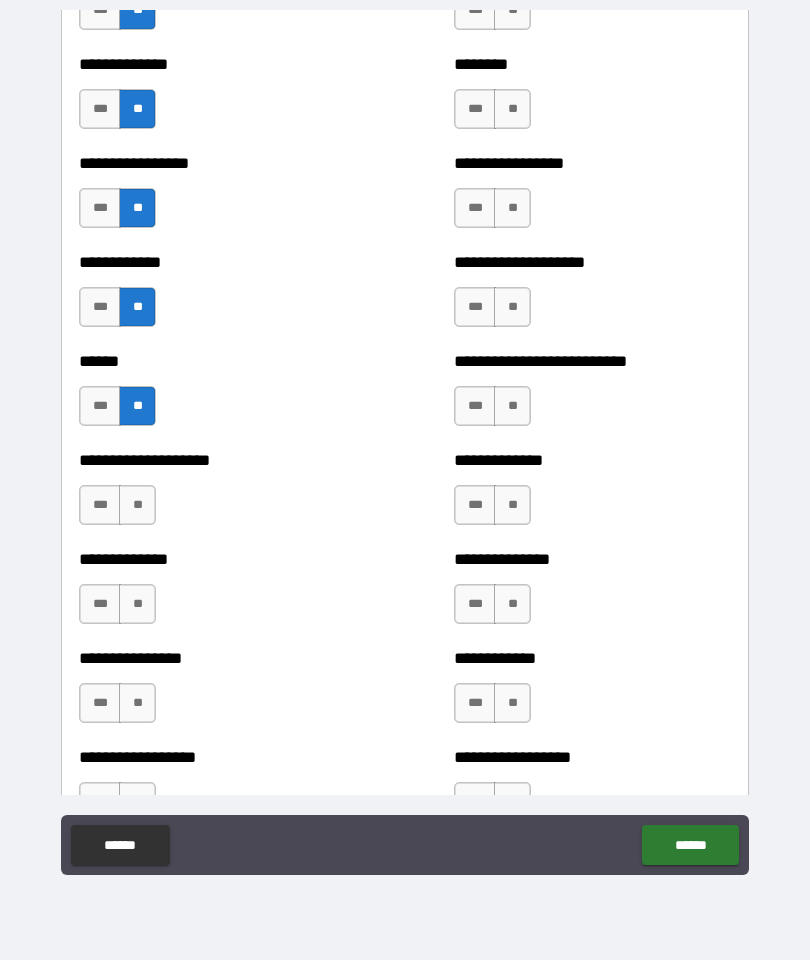 click on "**" at bounding box center (137, 505) 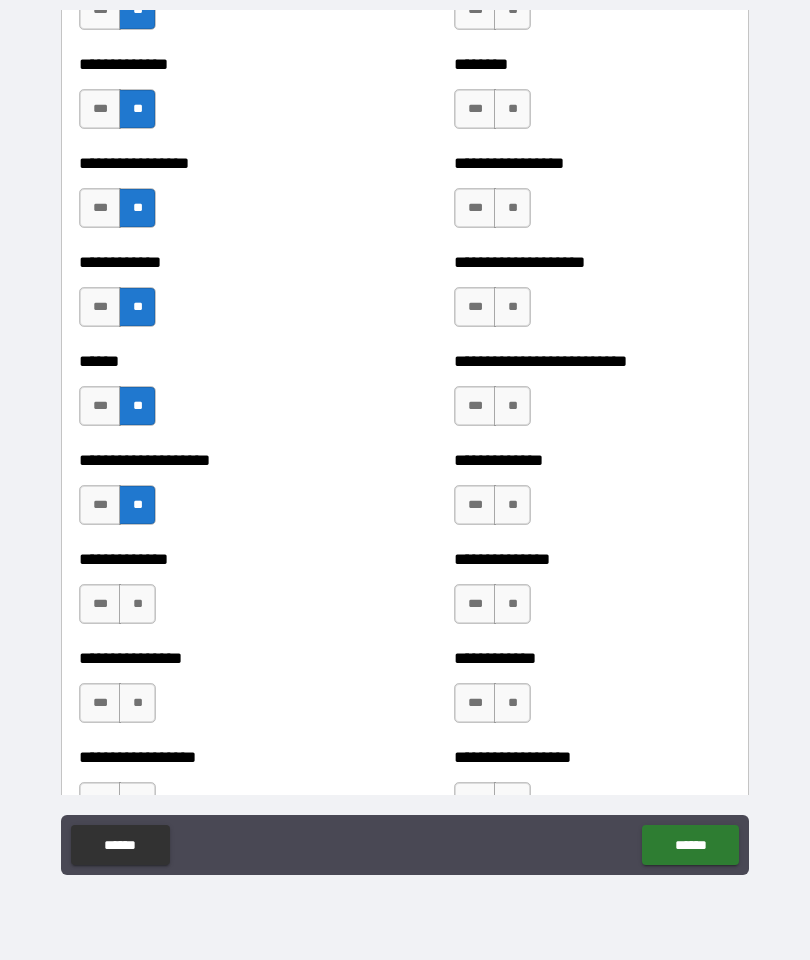 click on "**" at bounding box center (137, 604) 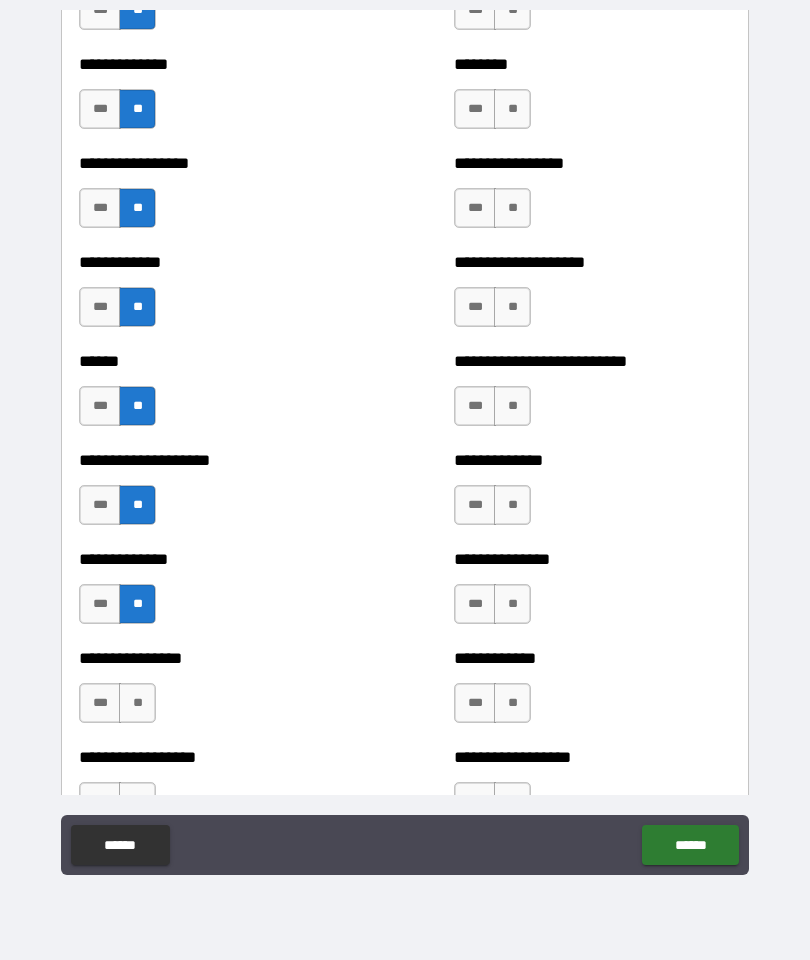 click on "**" at bounding box center [137, 703] 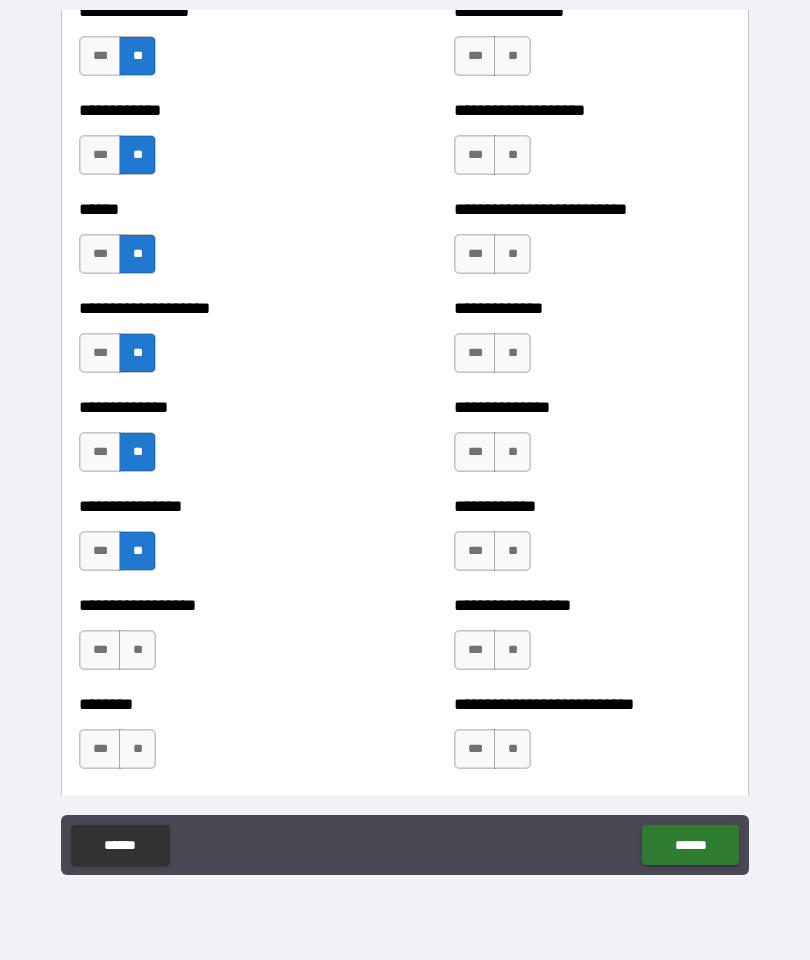 scroll, scrollTop: 3872, scrollLeft: 0, axis: vertical 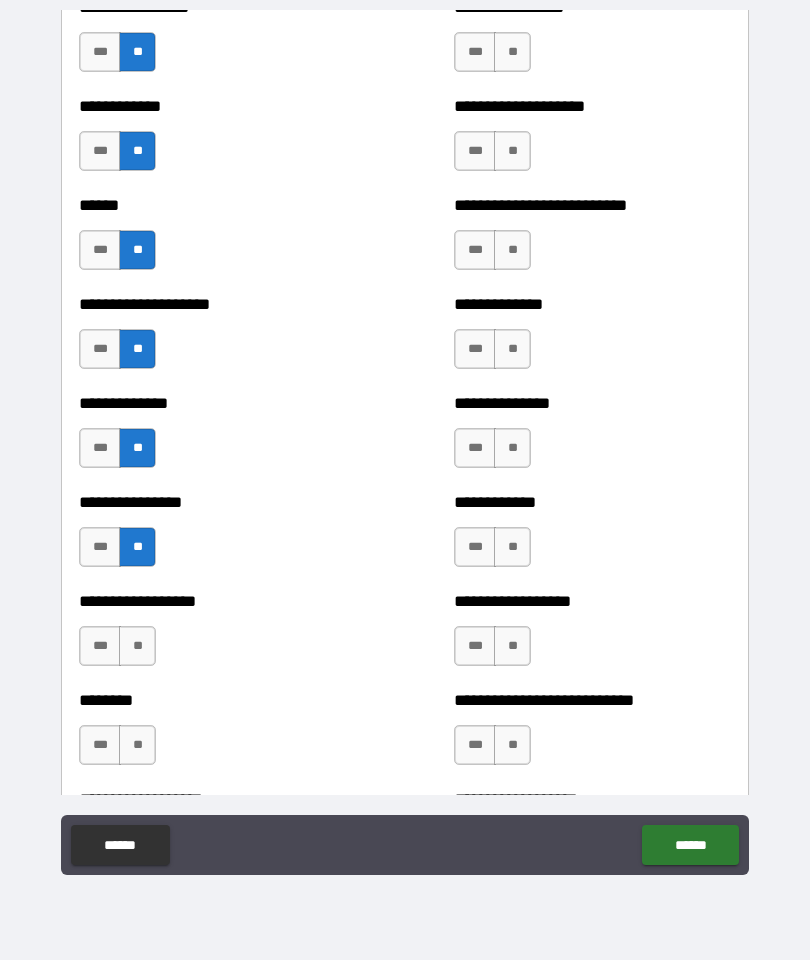 click on "**" at bounding box center [137, 646] 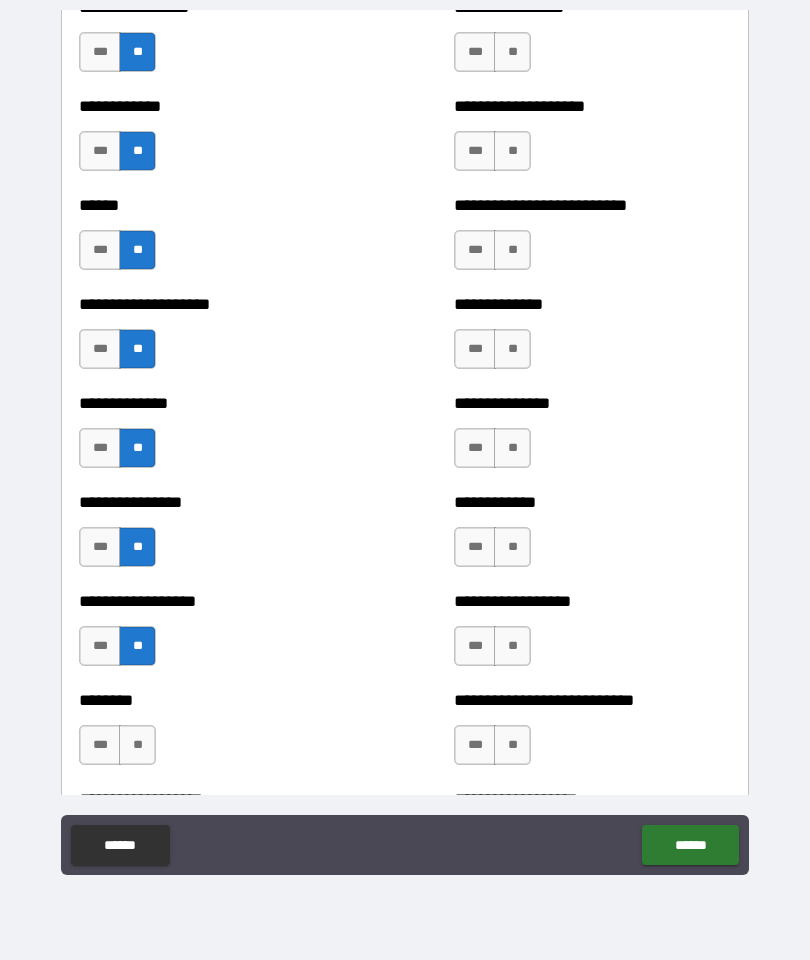 click on "**" at bounding box center (137, 745) 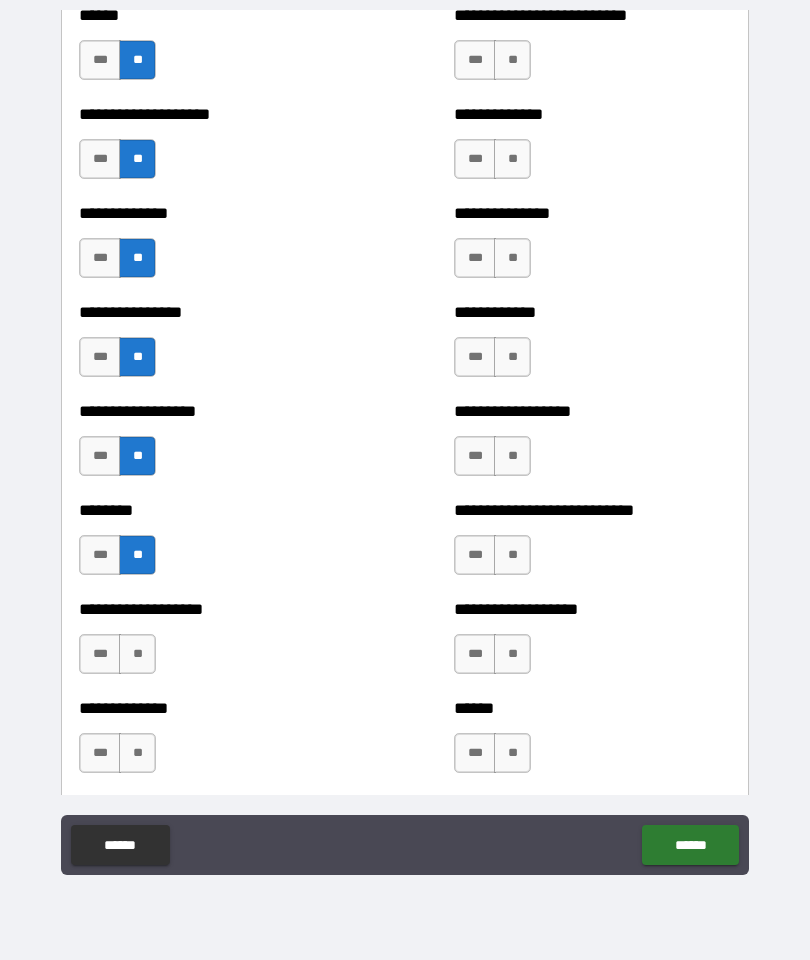 scroll, scrollTop: 4069, scrollLeft: 0, axis: vertical 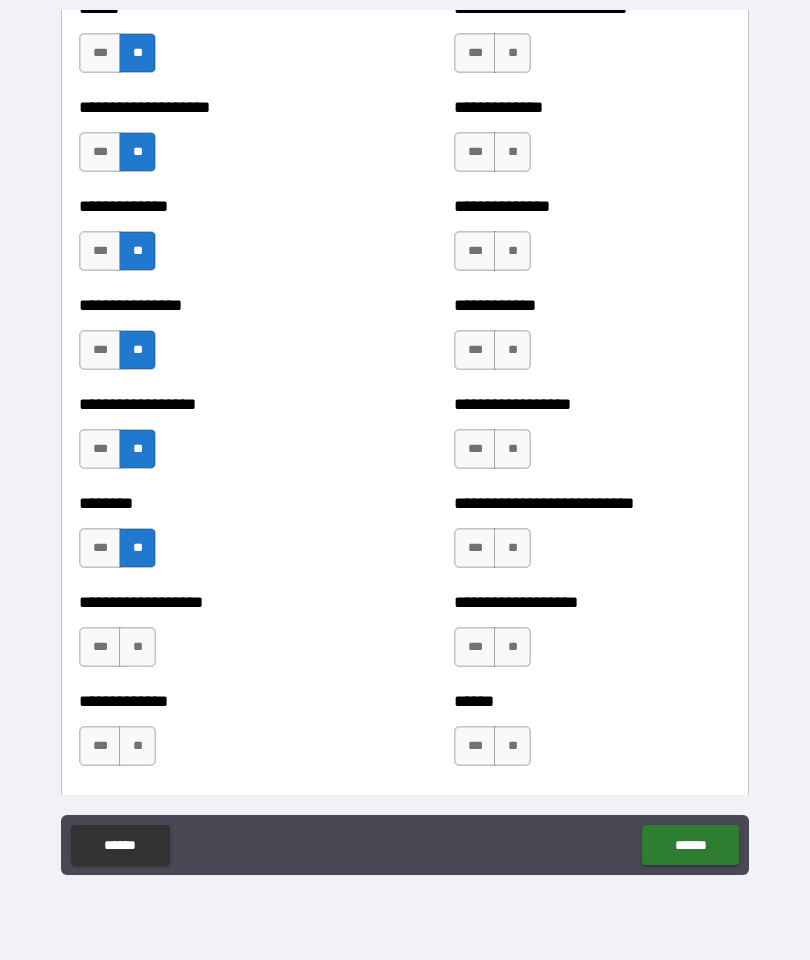 click on "**" at bounding box center (137, 647) 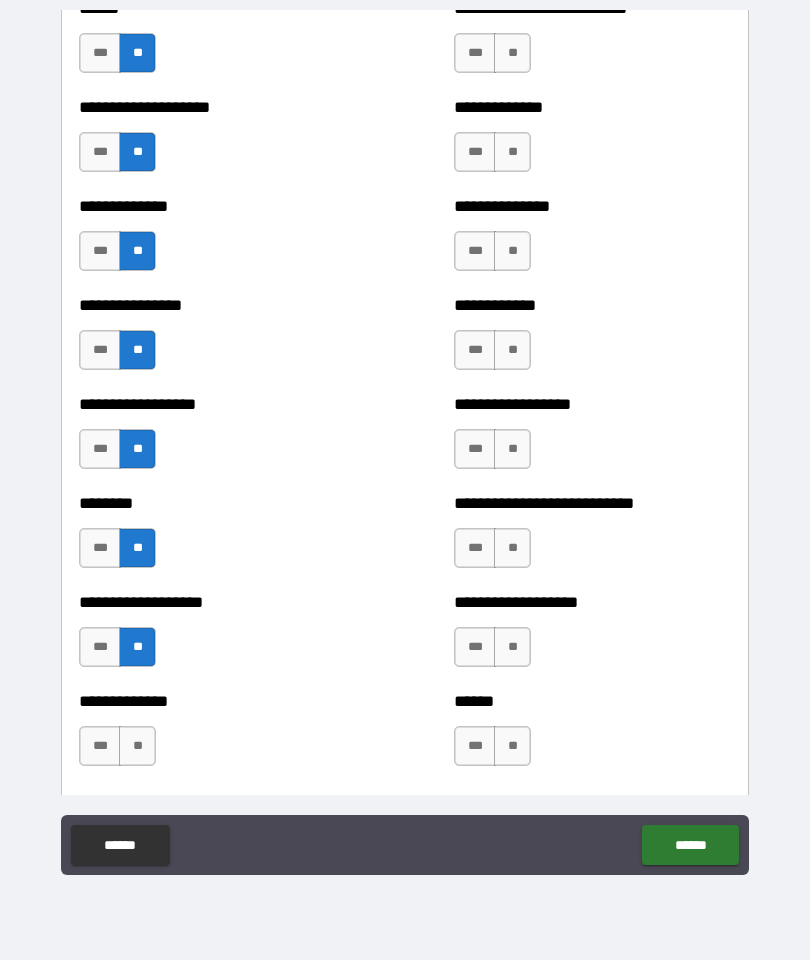 click on "**" at bounding box center (137, 746) 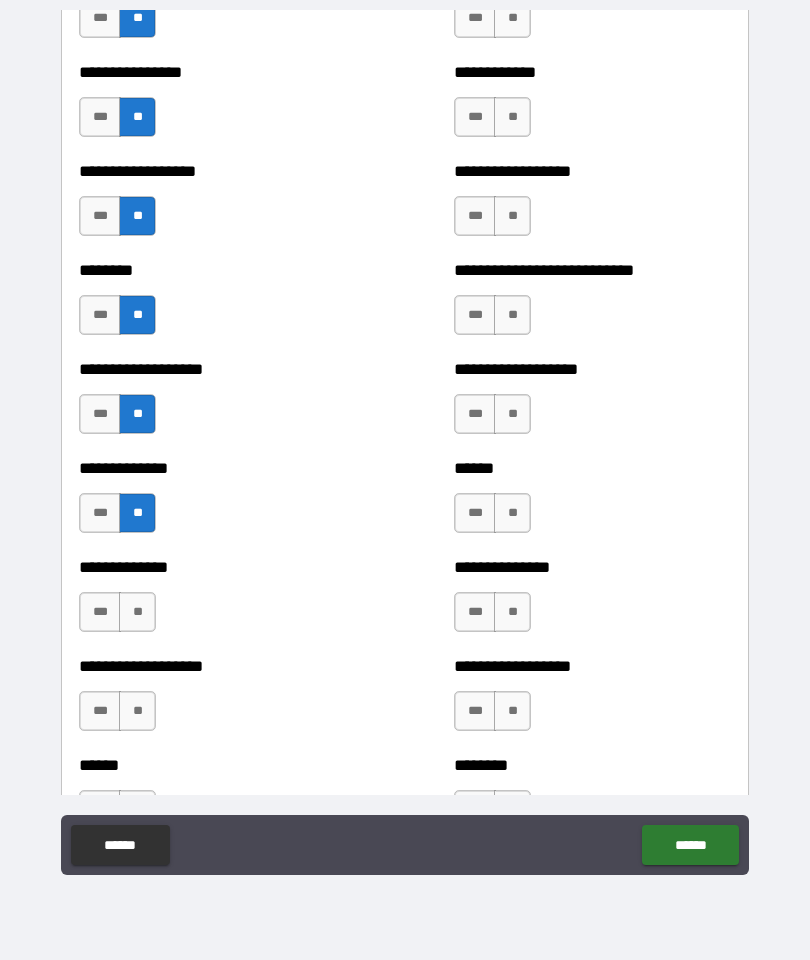 click on "**" at bounding box center (137, 612) 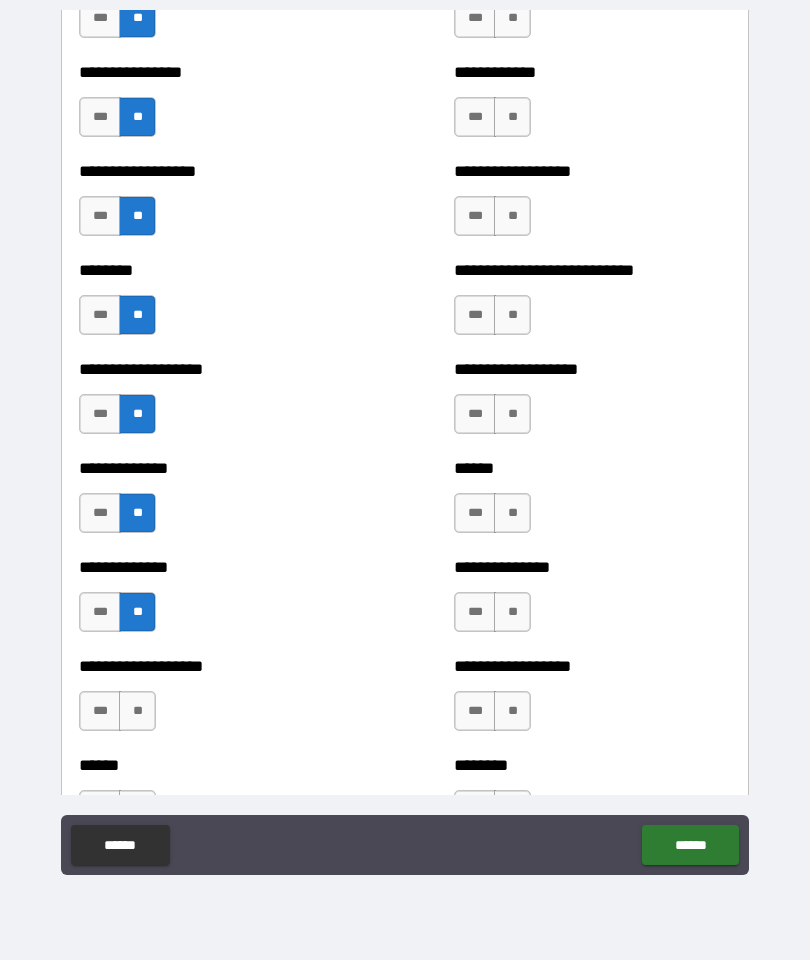 click on "**" at bounding box center (137, 711) 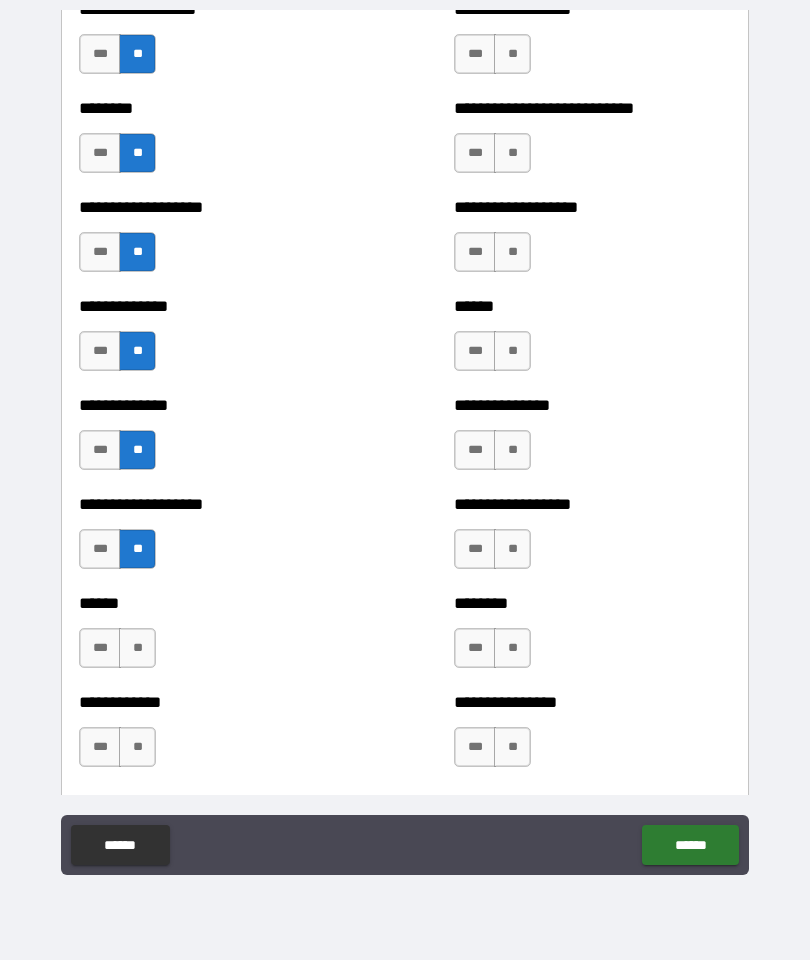 scroll, scrollTop: 4489, scrollLeft: 0, axis: vertical 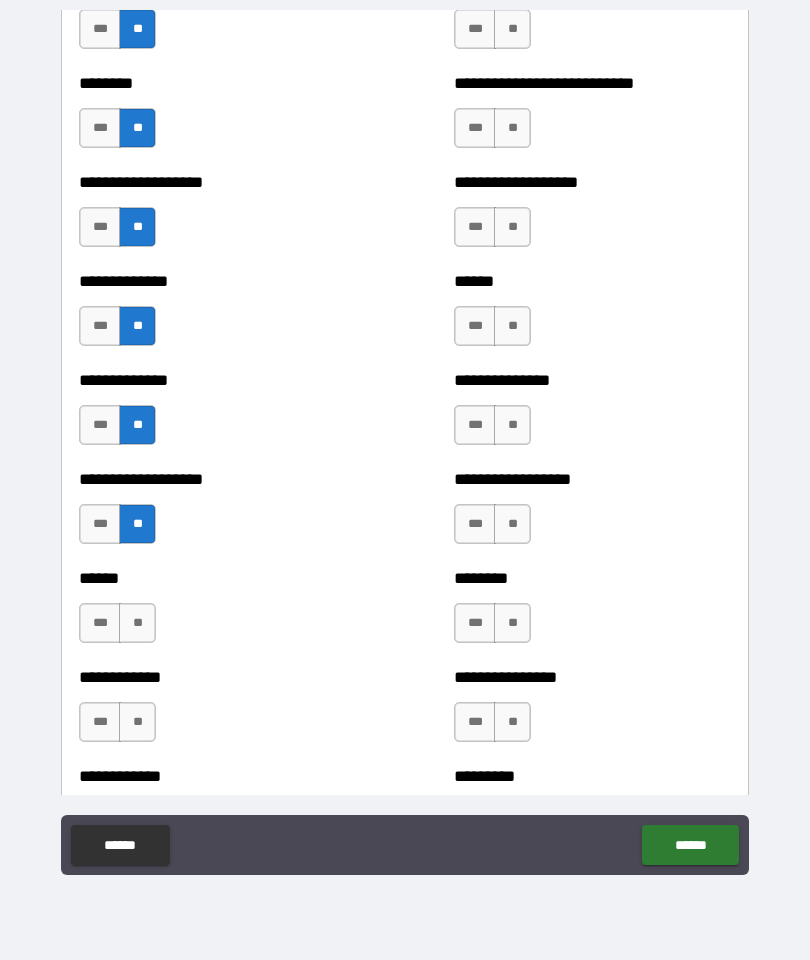 click on "**" at bounding box center (137, 623) 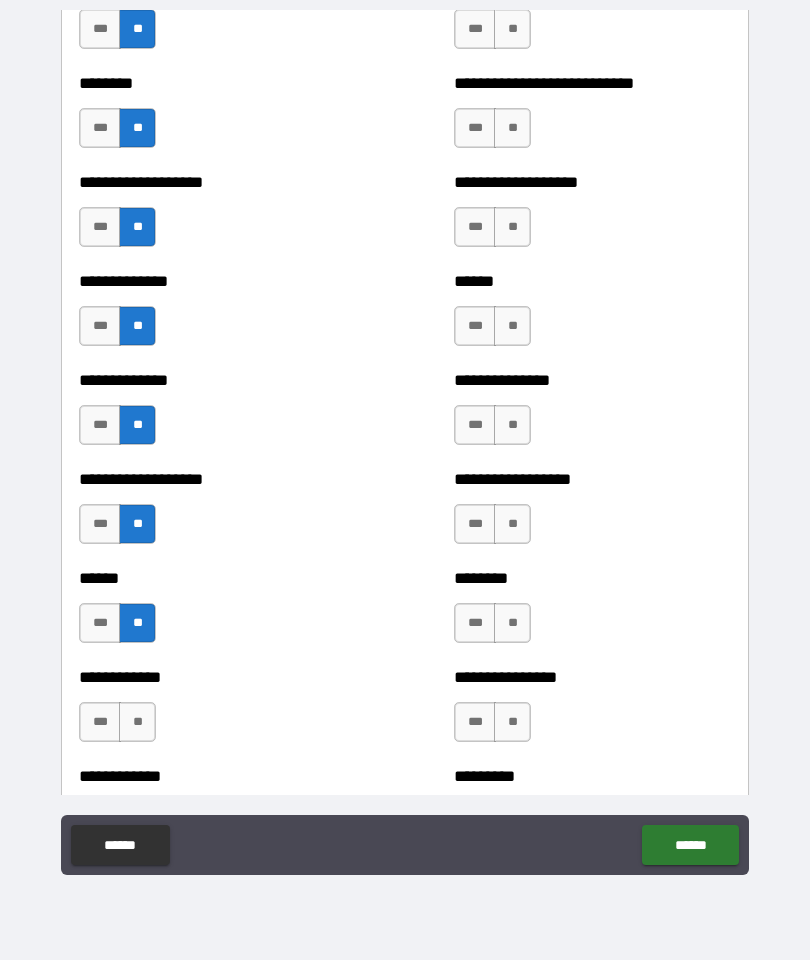 click on "**" at bounding box center (137, 722) 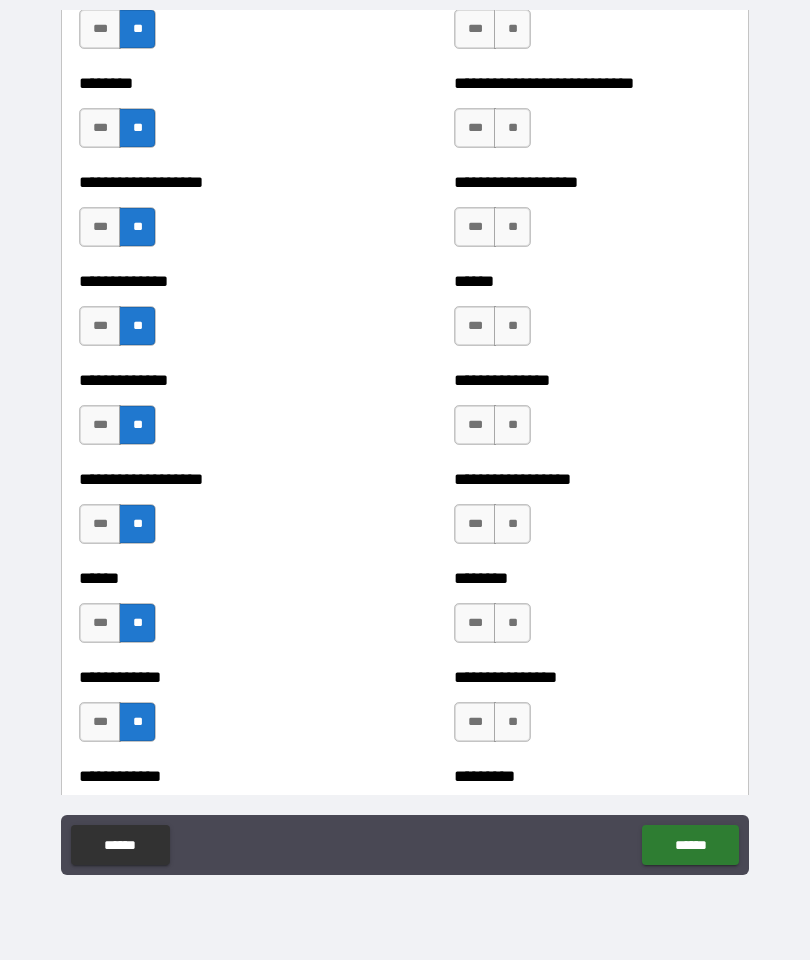 scroll, scrollTop: 4713, scrollLeft: 0, axis: vertical 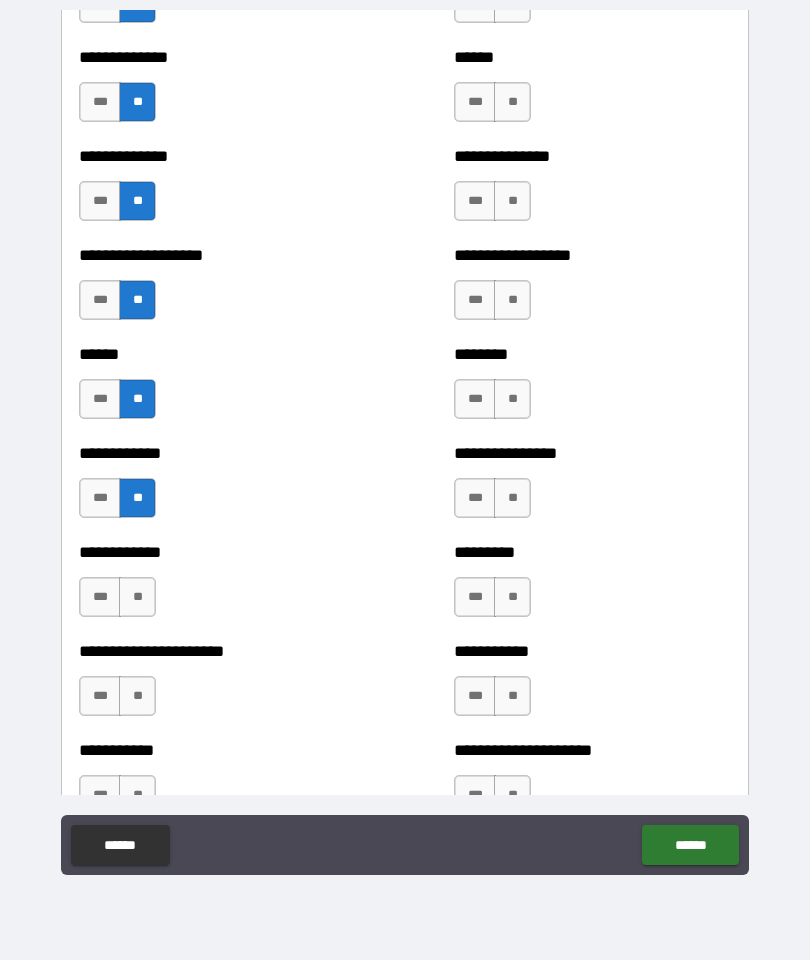 click on "**" at bounding box center [137, 597] 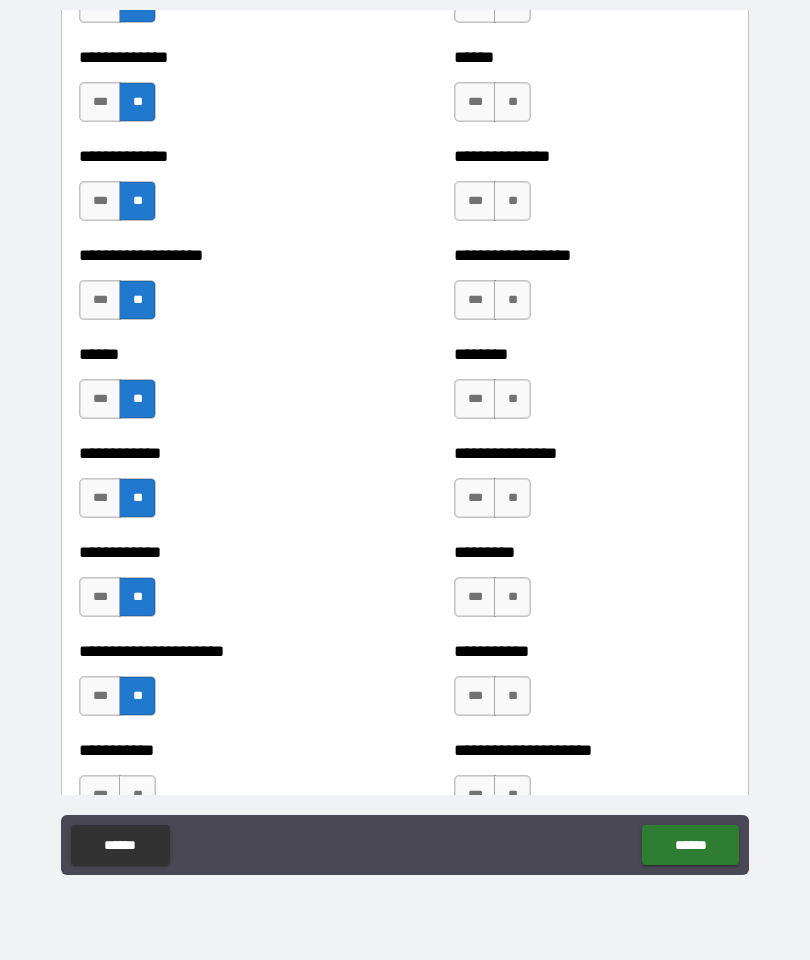 click on "**********" at bounding box center [217, 785] 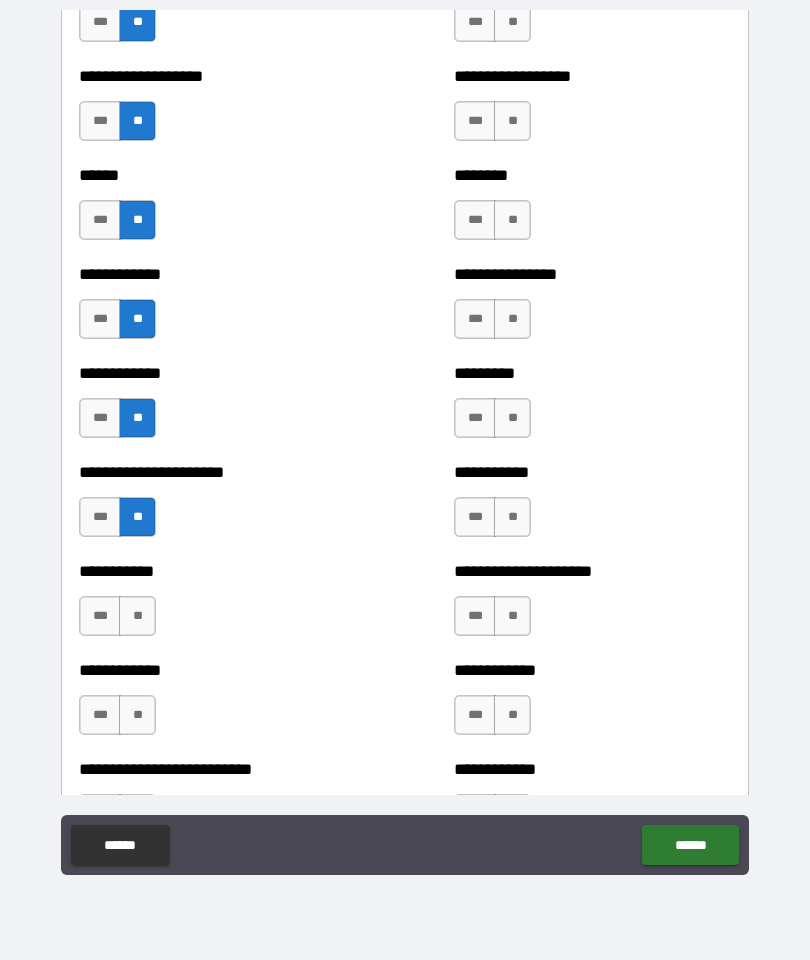 click on "**" at bounding box center [137, 616] 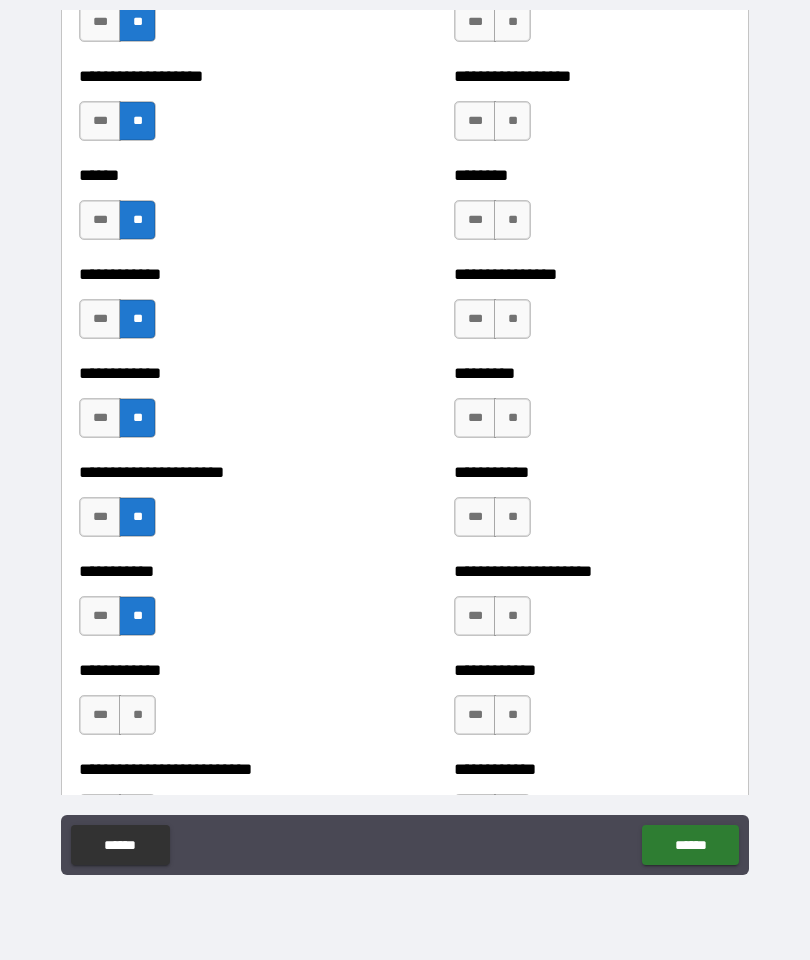 click on "**" at bounding box center [137, 715] 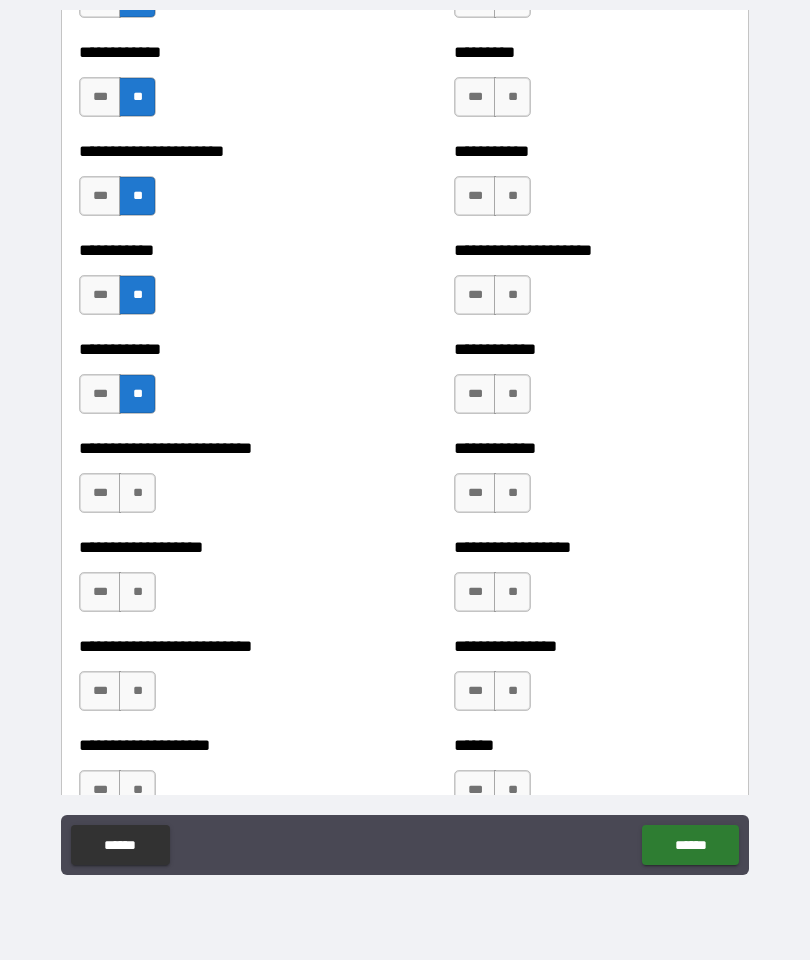 scroll, scrollTop: 5292, scrollLeft: 0, axis: vertical 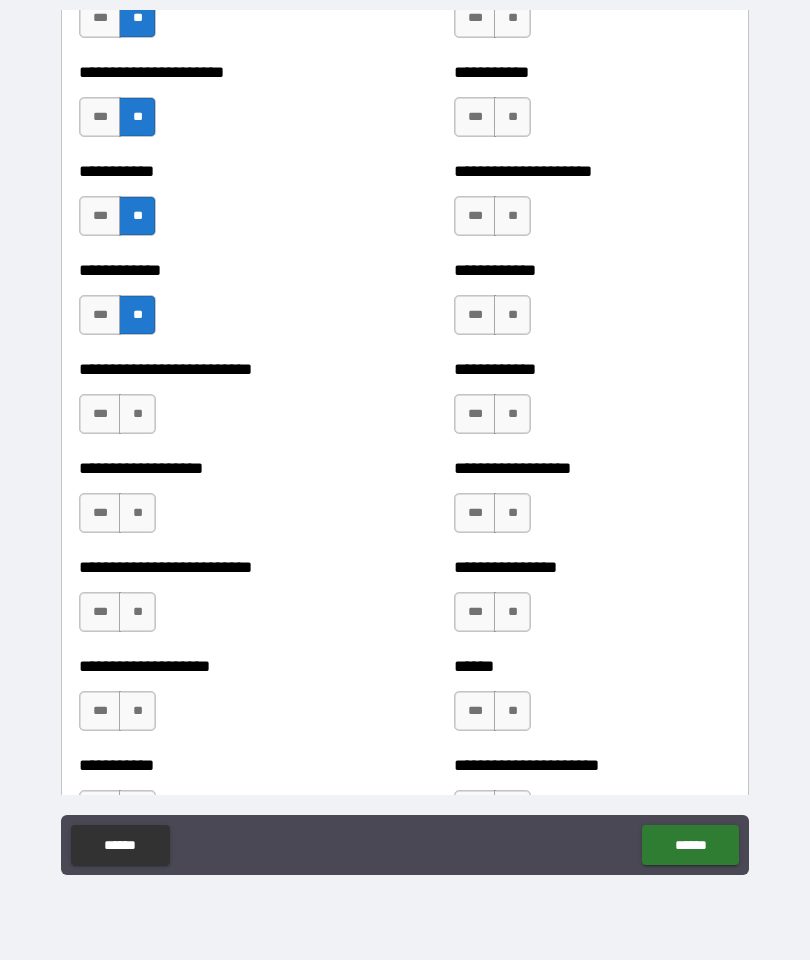 click on "**" at bounding box center (137, 414) 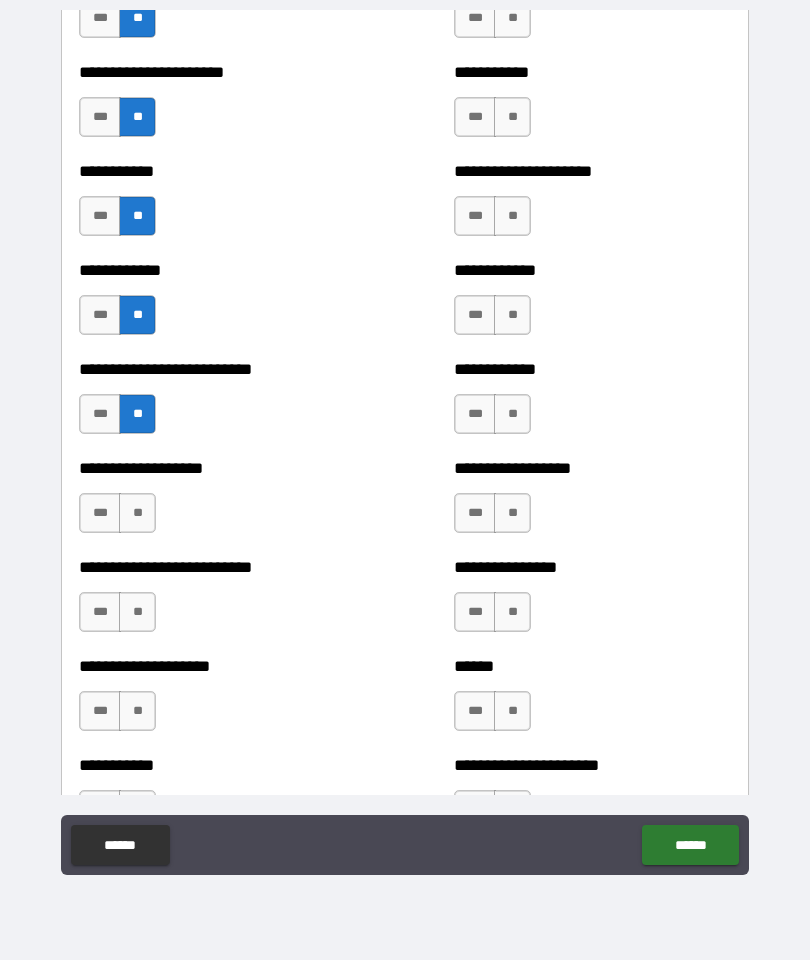 click on "**" at bounding box center (137, 513) 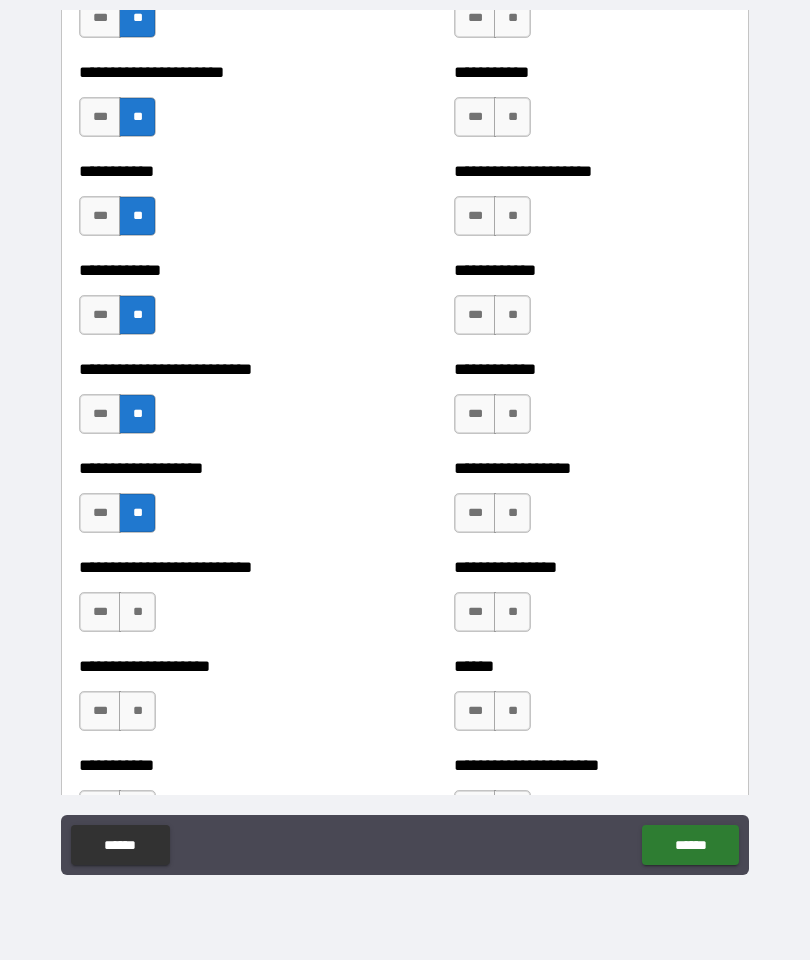 click on "**" at bounding box center [137, 612] 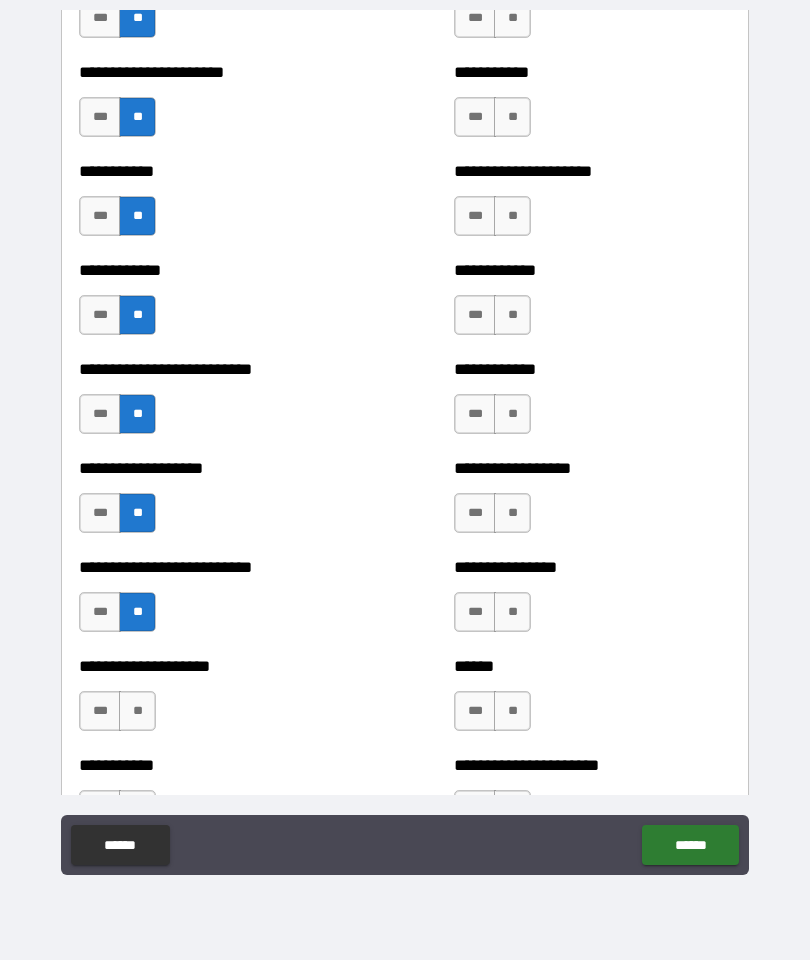 click on "**" at bounding box center (137, 711) 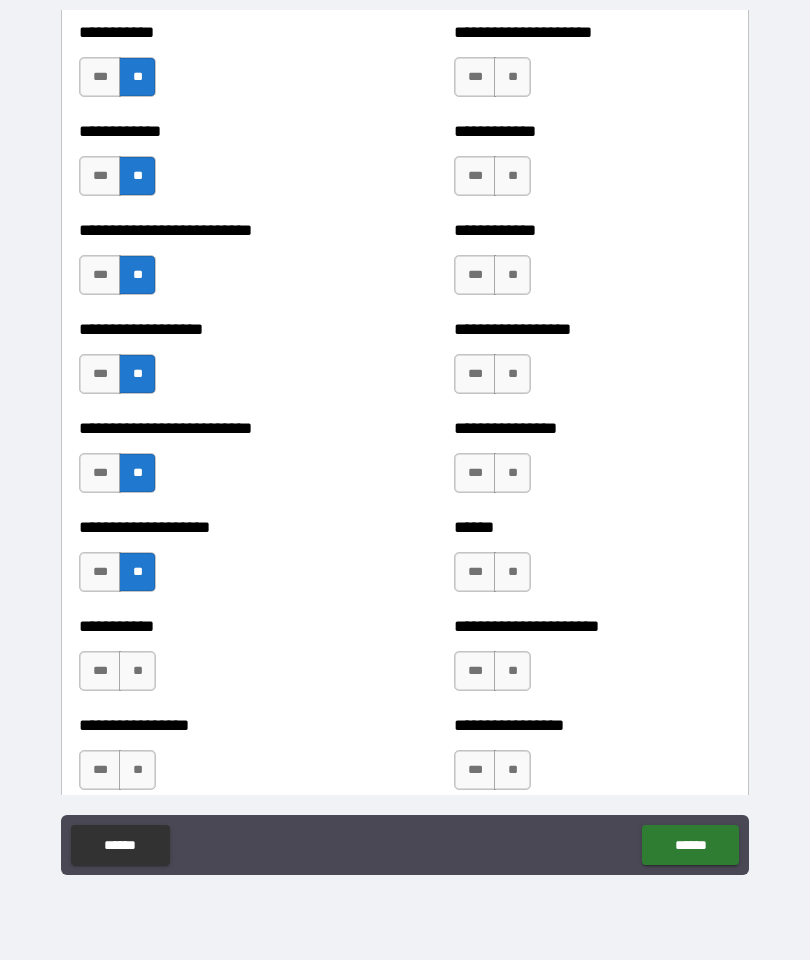click on "**" at bounding box center [137, 671] 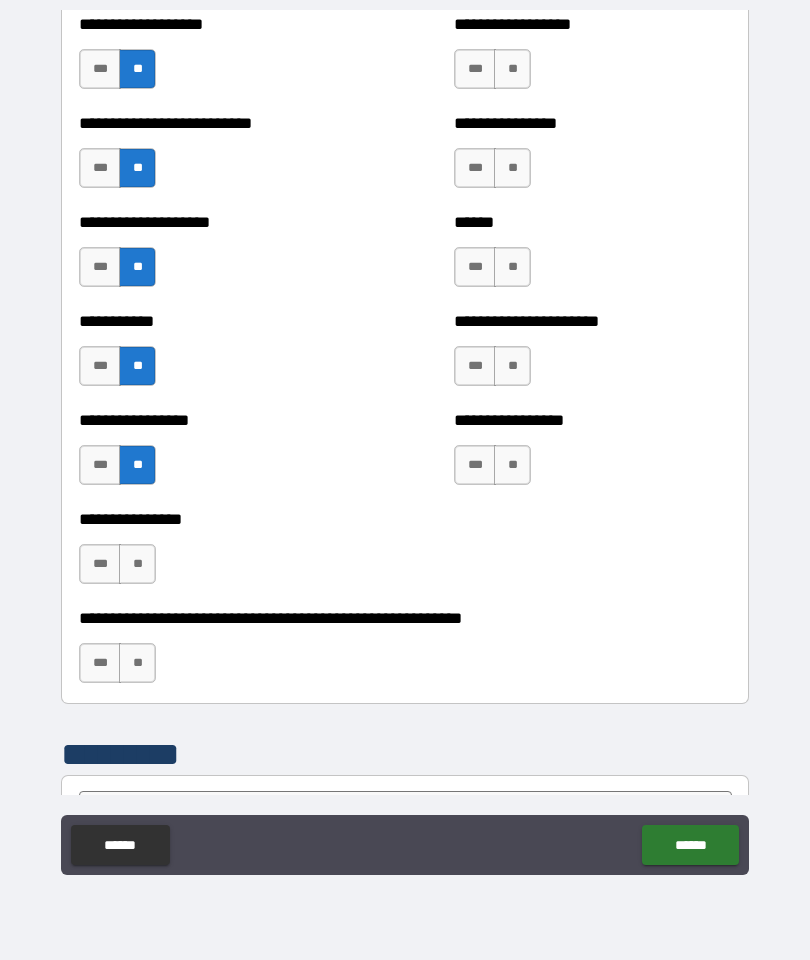 scroll, scrollTop: 5741, scrollLeft: 0, axis: vertical 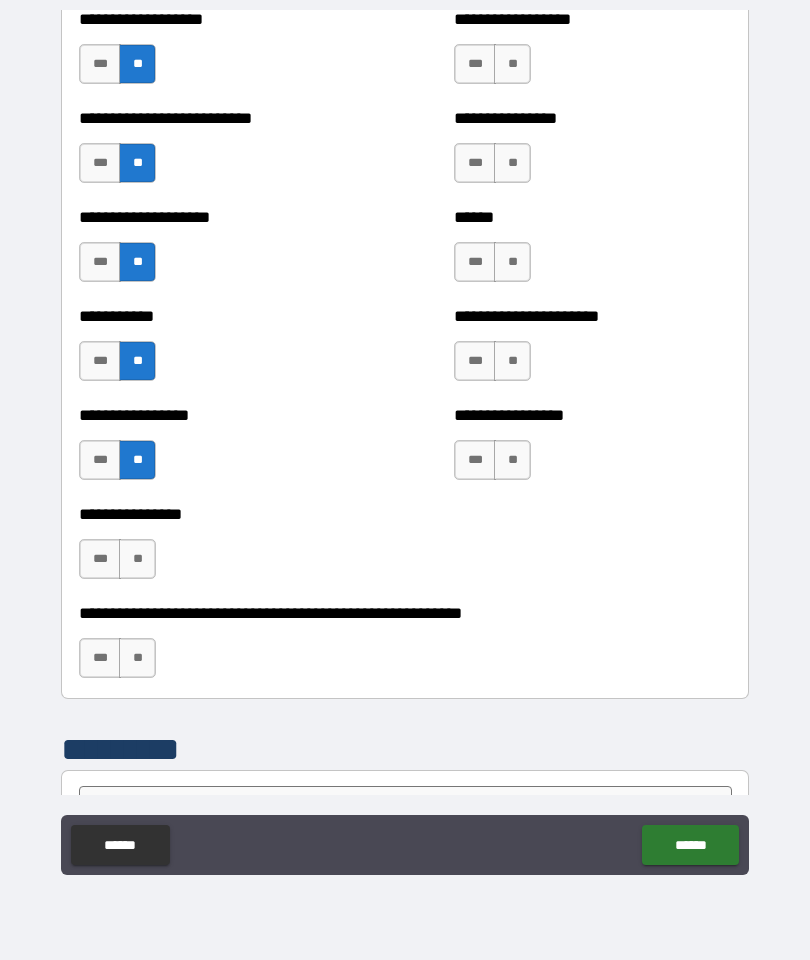 click on "**" at bounding box center [137, 559] 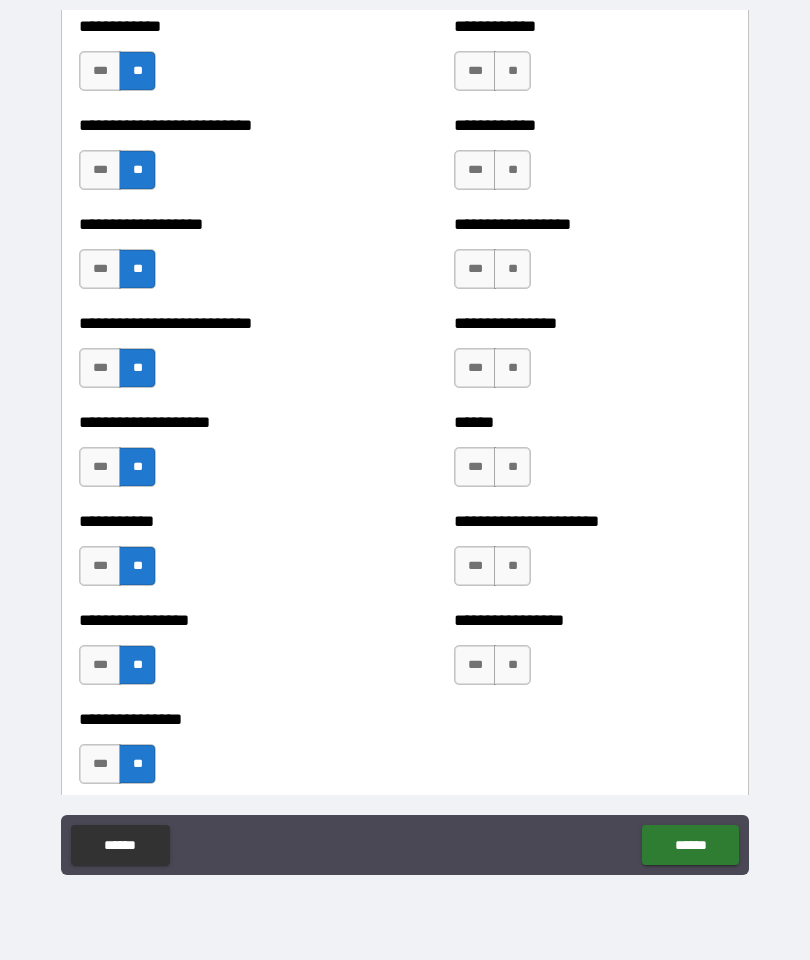 scroll, scrollTop: 5538, scrollLeft: 0, axis: vertical 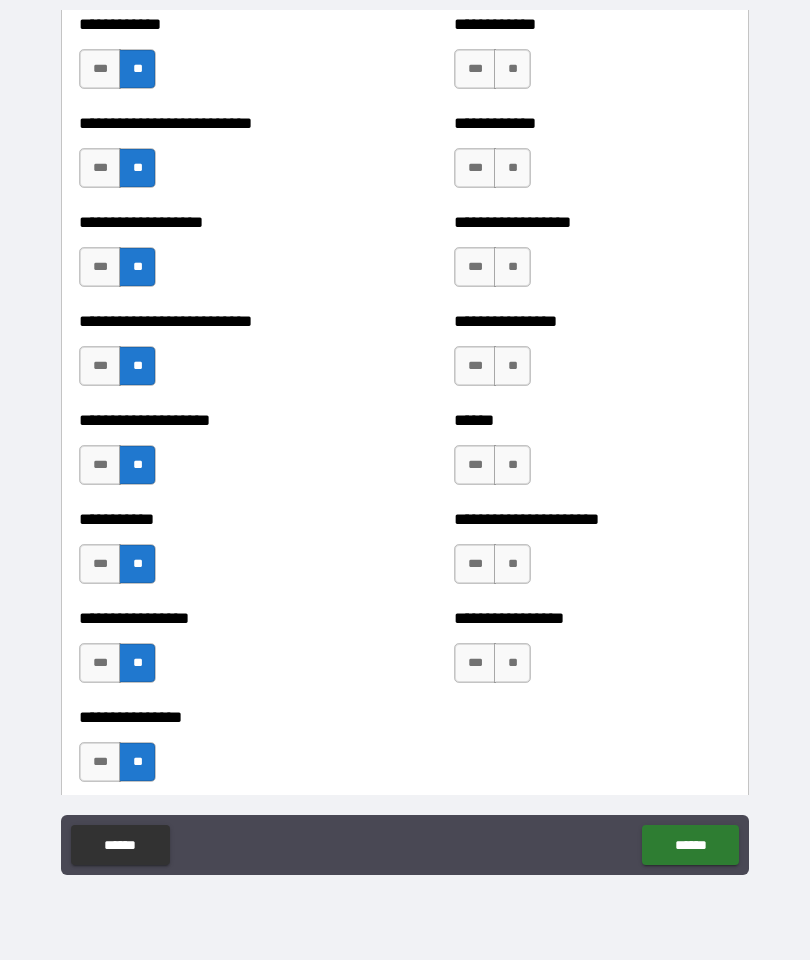 click on "**" at bounding box center [512, 663] 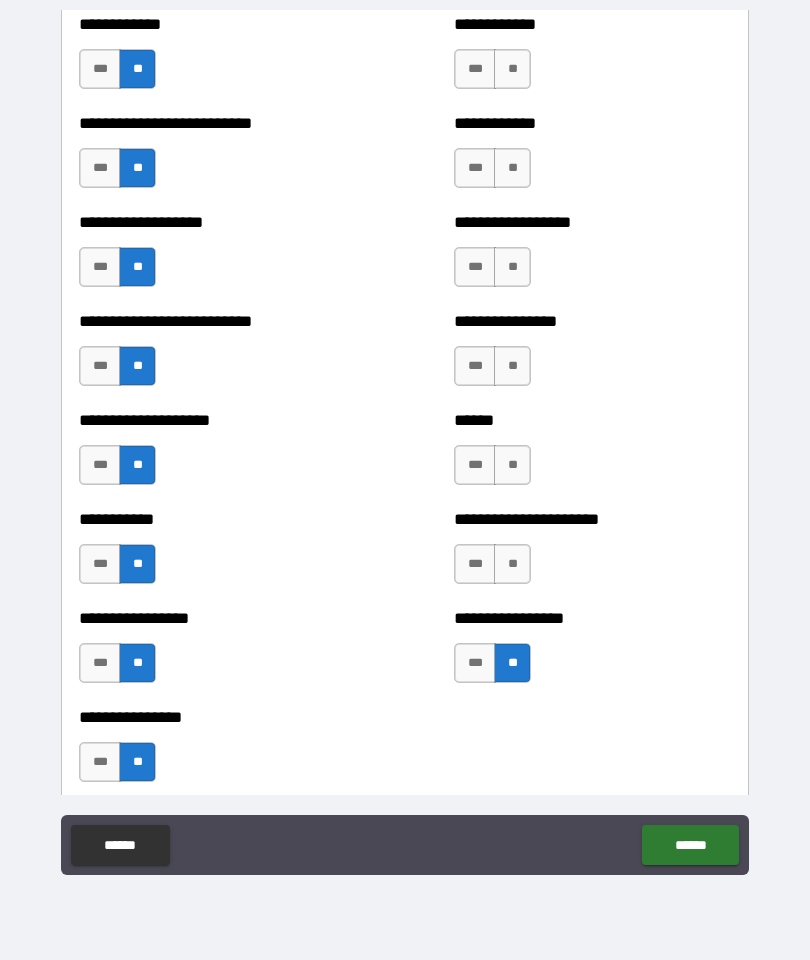 click on "**" at bounding box center (512, 564) 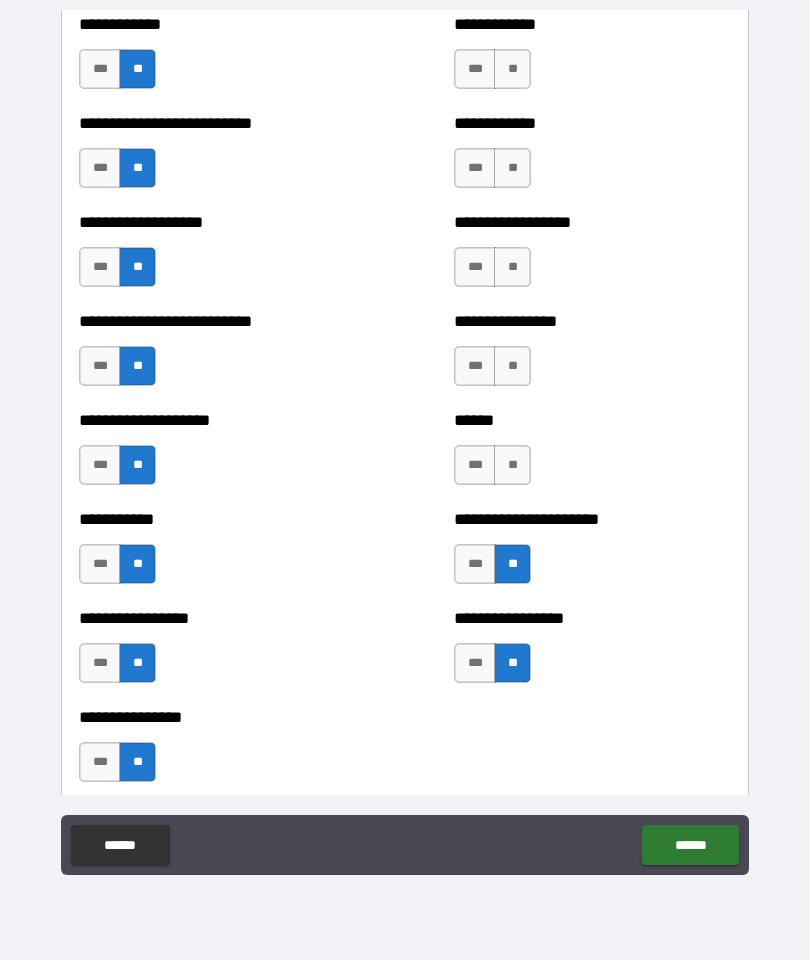 click on "**" at bounding box center (512, 465) 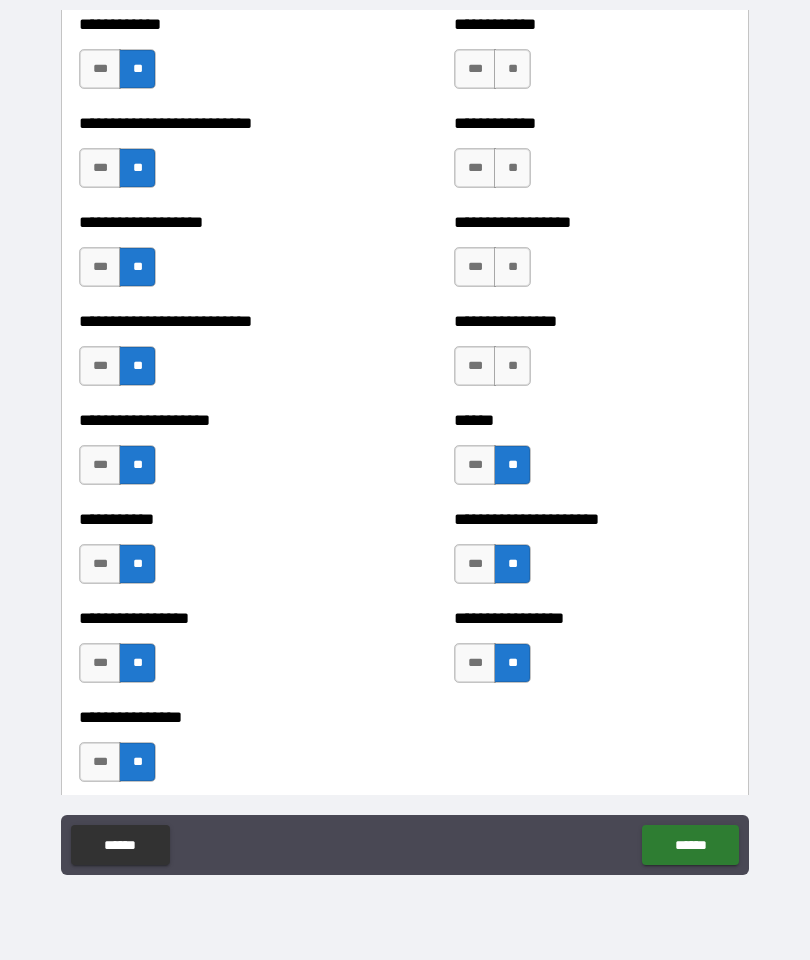 click on "**" at bounding box center (512, 366) 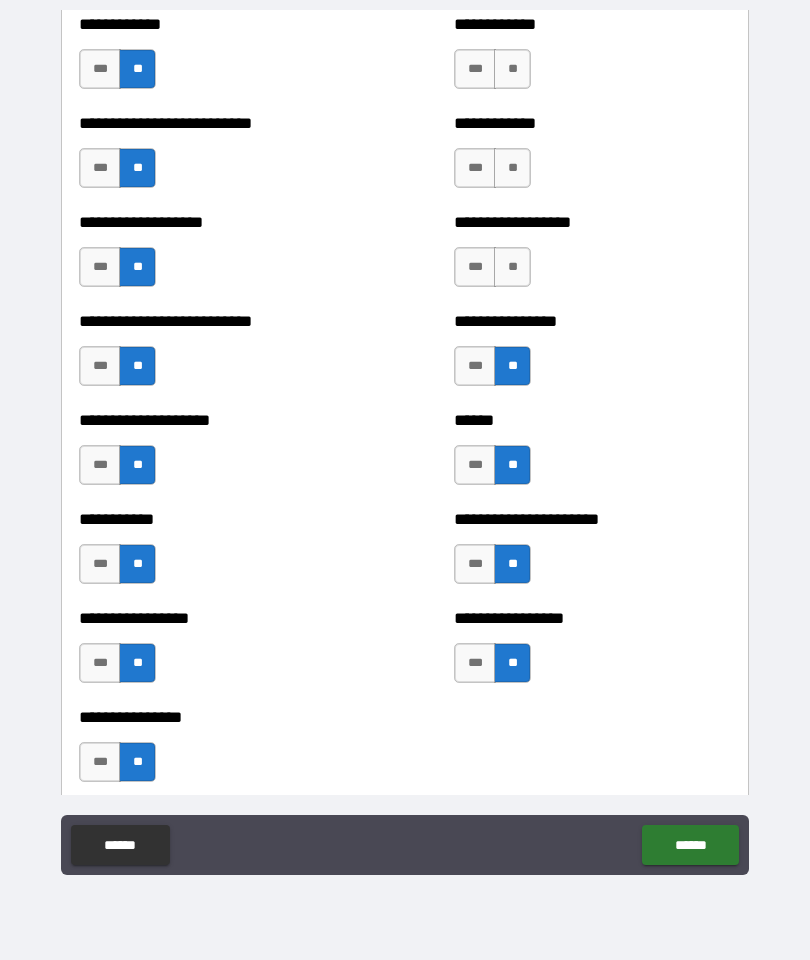 click on "**" at bounding box center (512, 267) 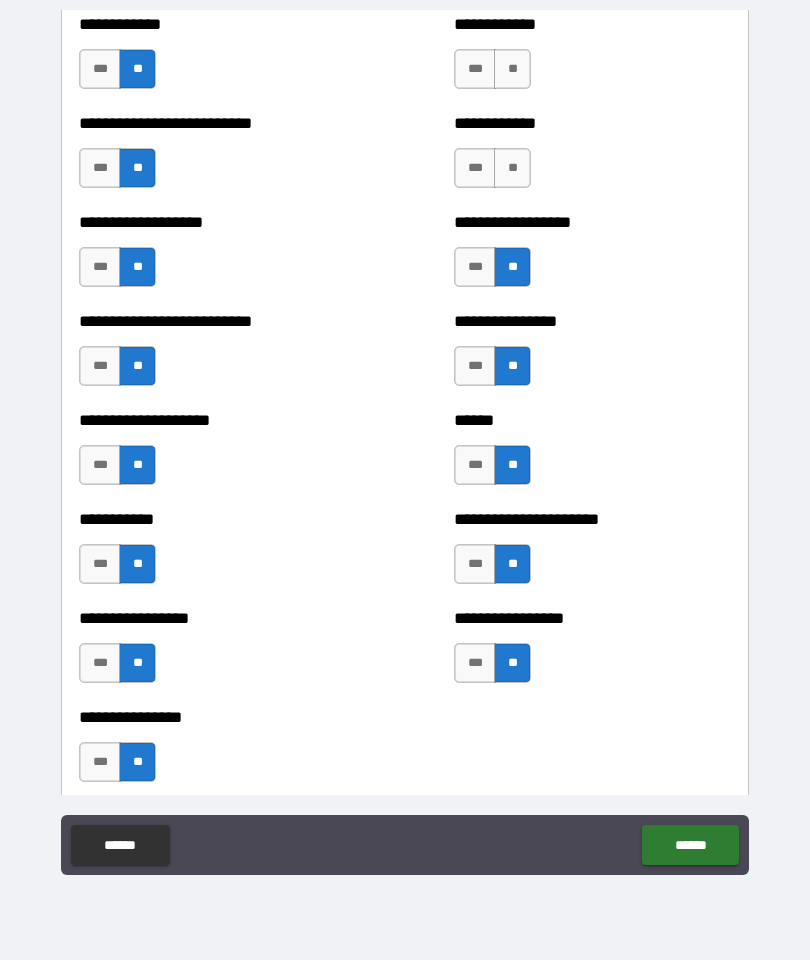 click on "**" at bounding box center [512, 168] 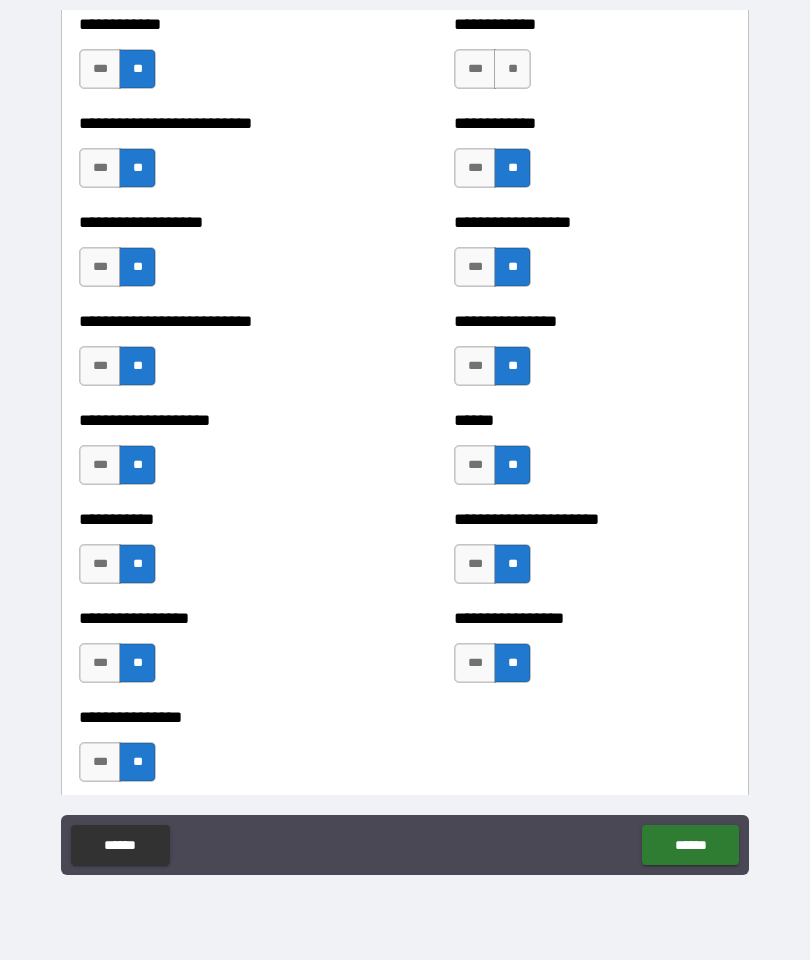 click on "**" at bounding box center [512, 69] 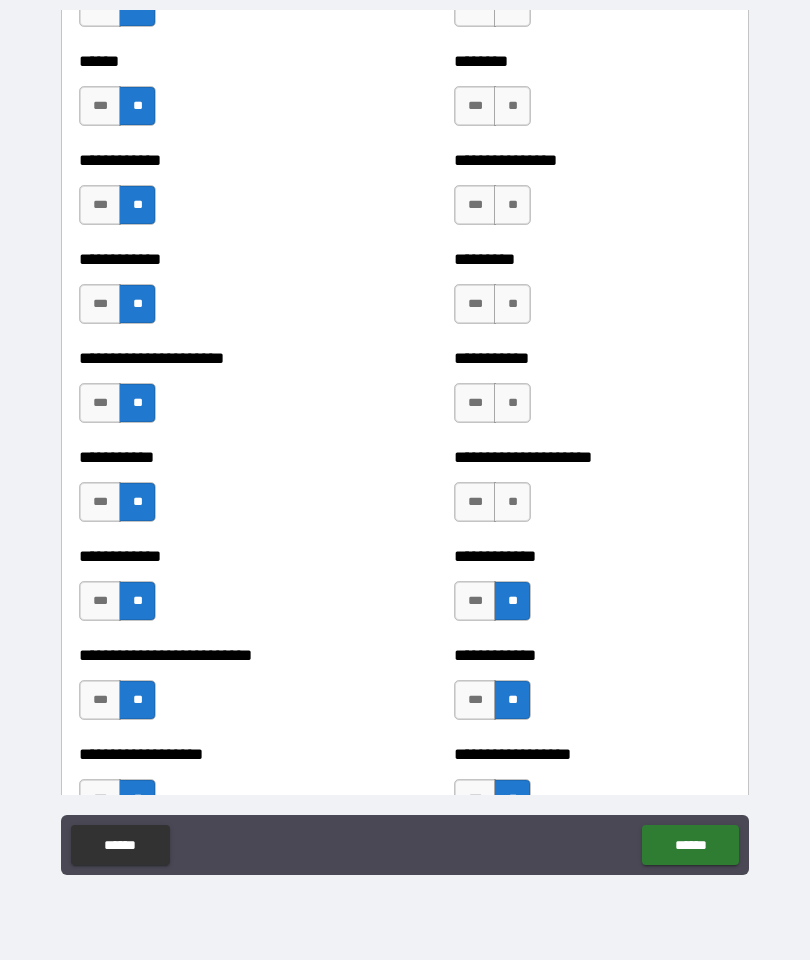 scroll, scrollTop: 5001, scrollLeft: 0, axis: vertical 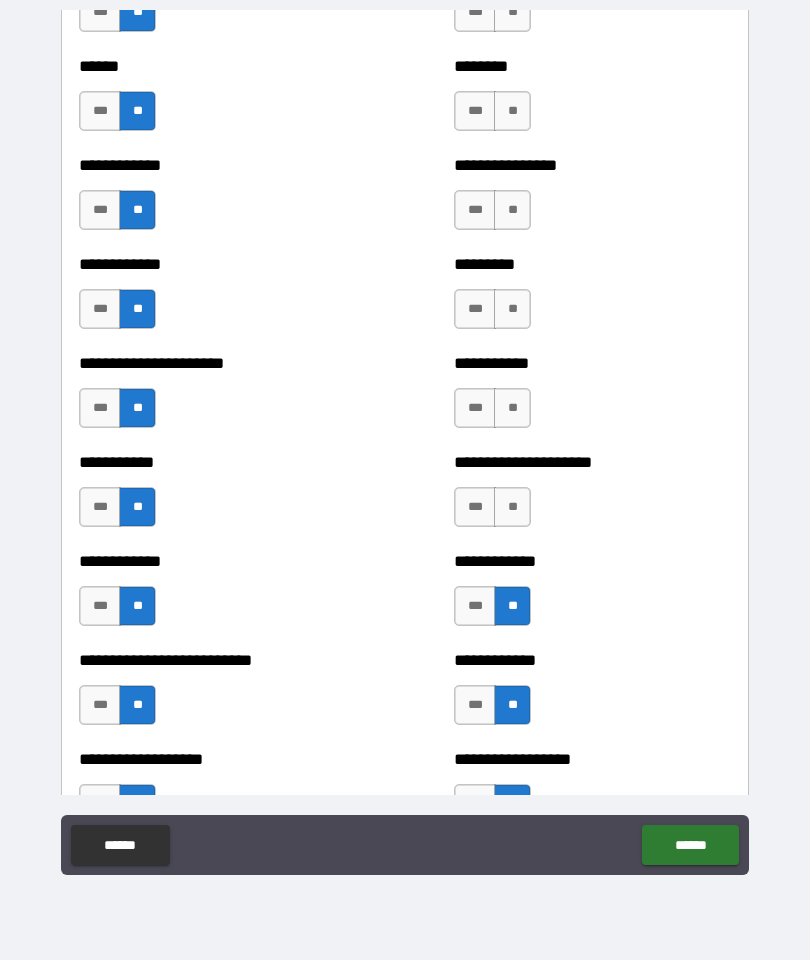 click on "**" at bounding box center (512, 507) 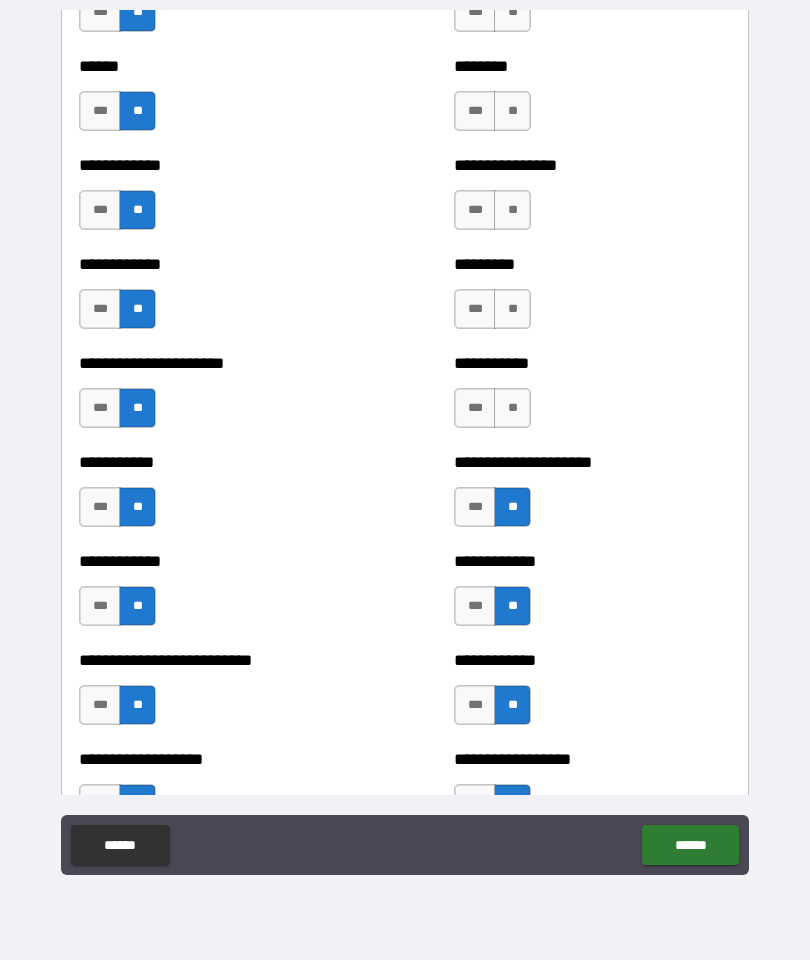 click on "**" at bounding box center [512, 408] 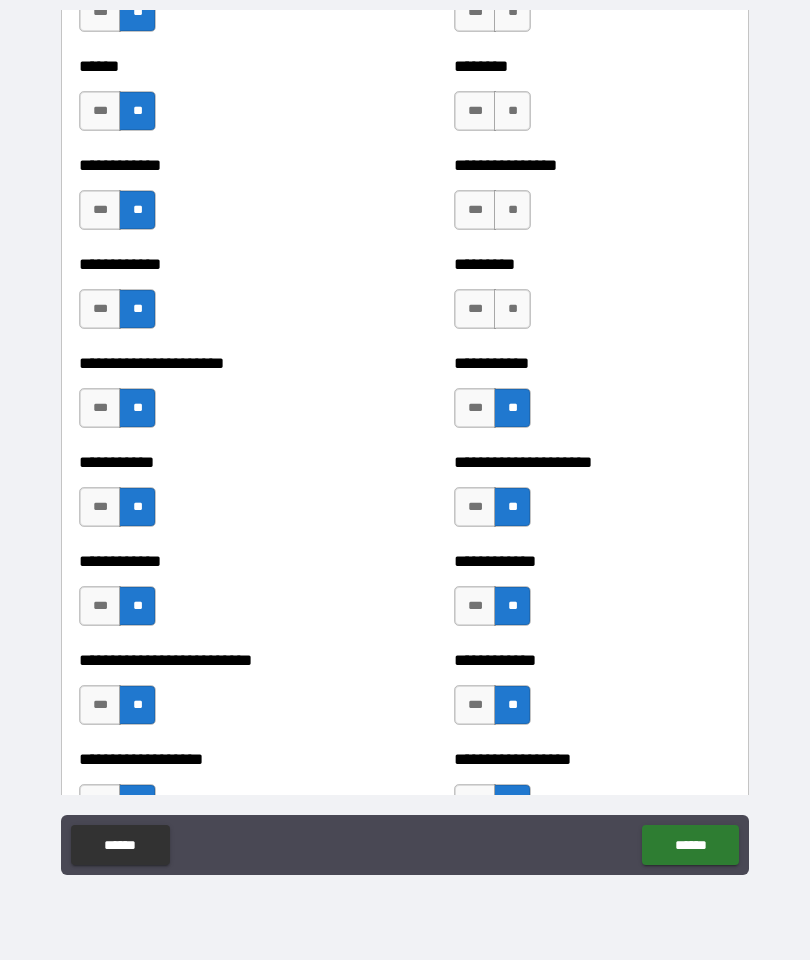click on "**" at bounding box center (512, 309) 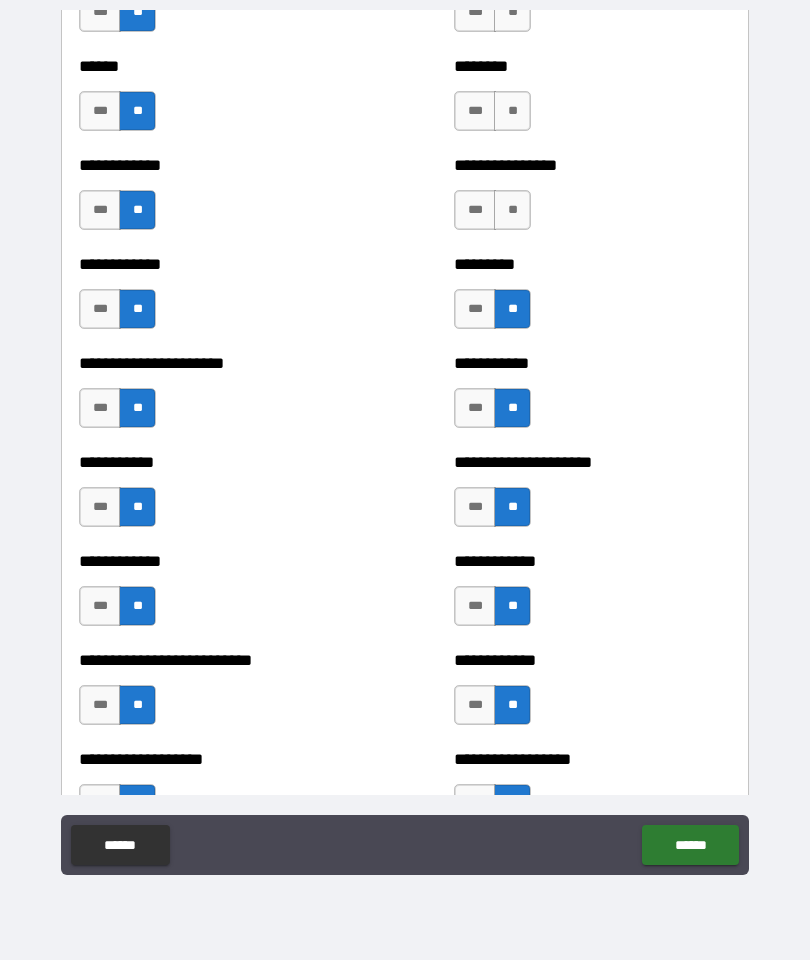 click on "**" at bounding box center [512, 210] 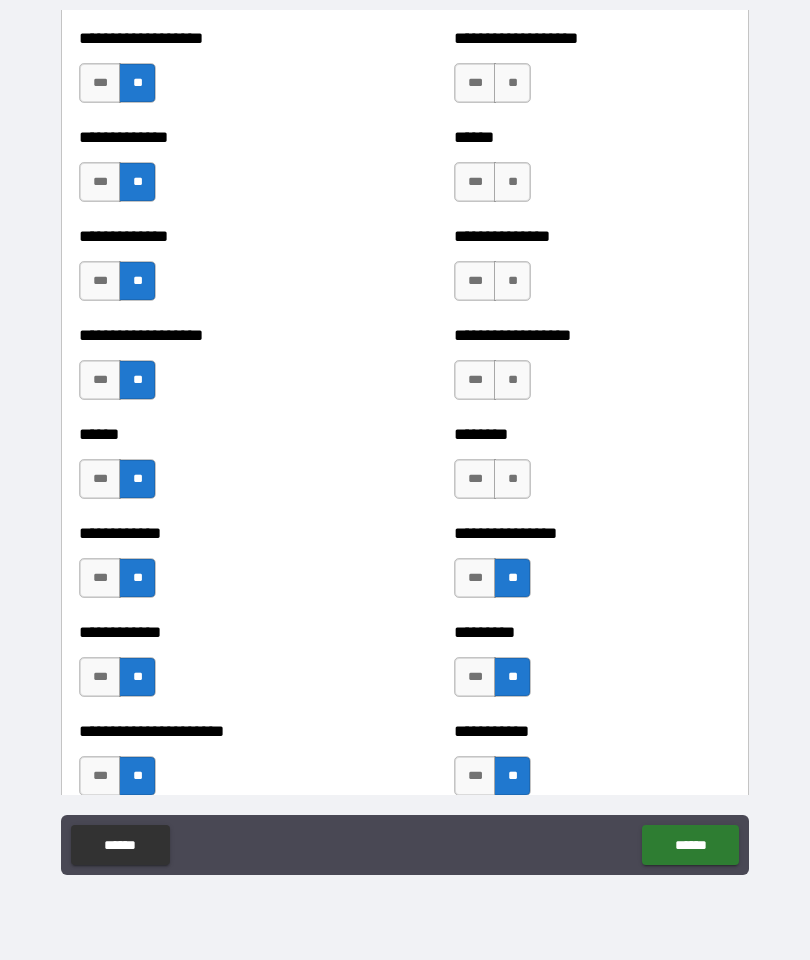 click on "**" at bounding box center [512, 380] 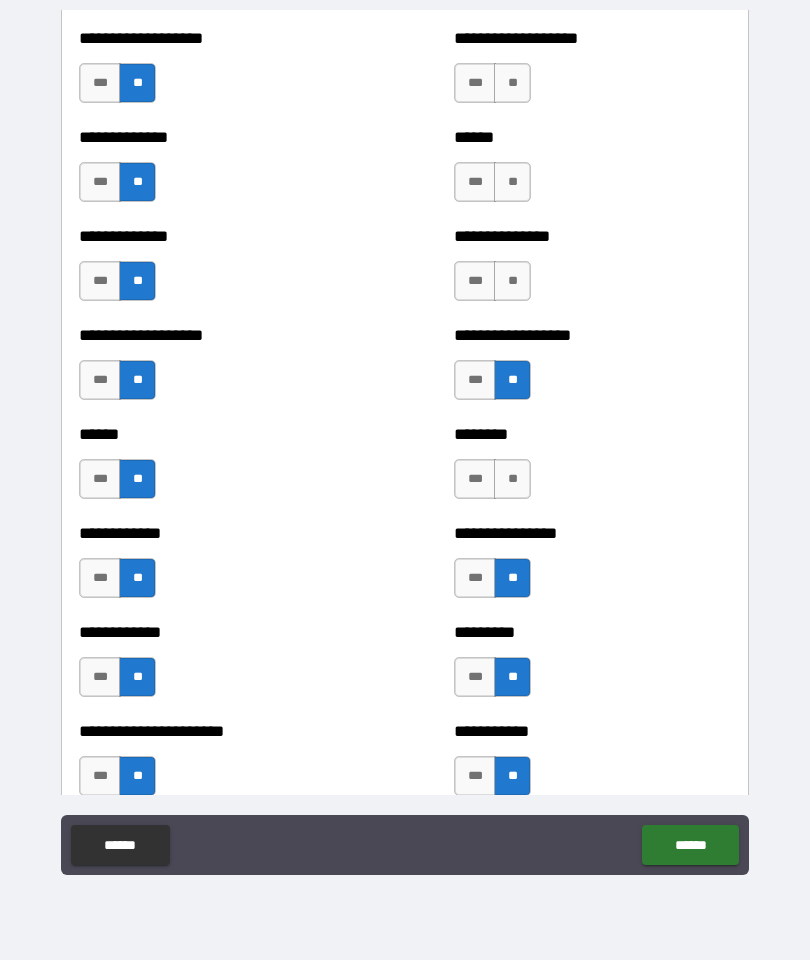 click on "**" at bounding box center [512, 479] 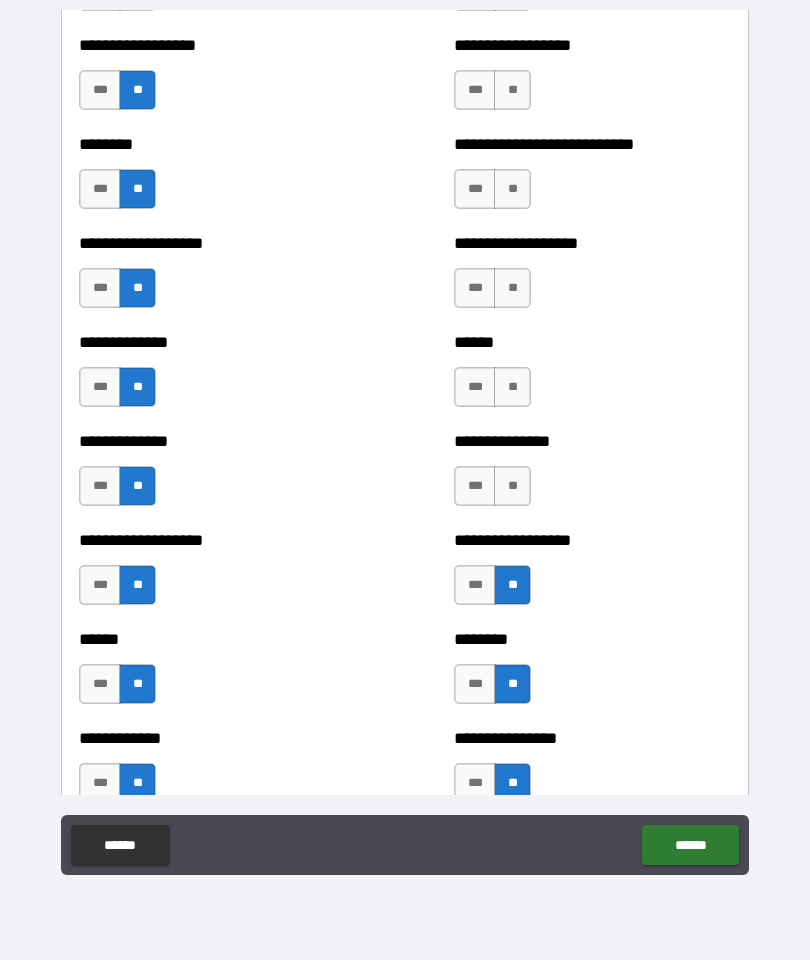 scroll, scrollTop: 4428, scrollLeft: 0, axis: vertical 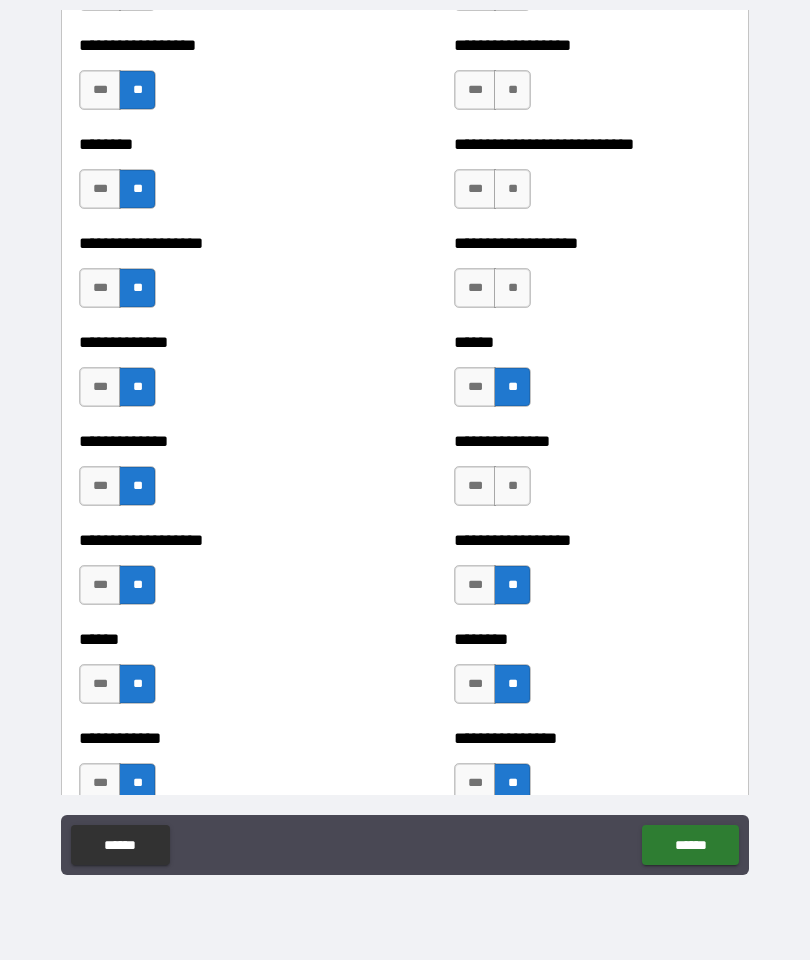 click on "**" at bounding box center [512, 486] 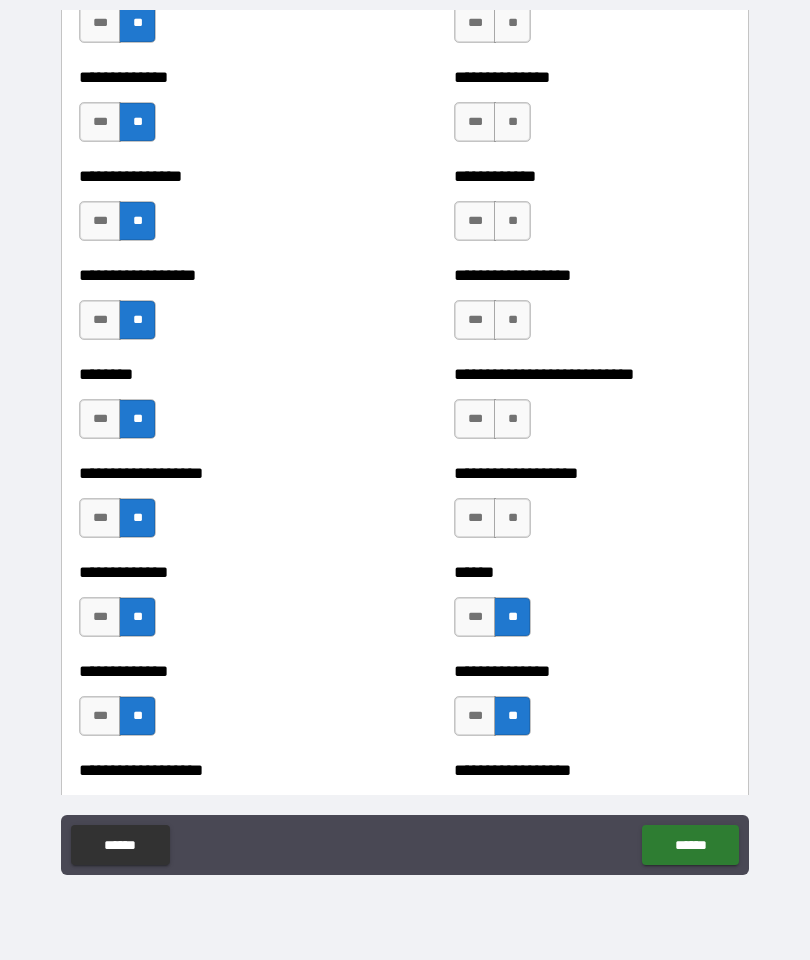 click on "**" at bounding box center (512, 419) 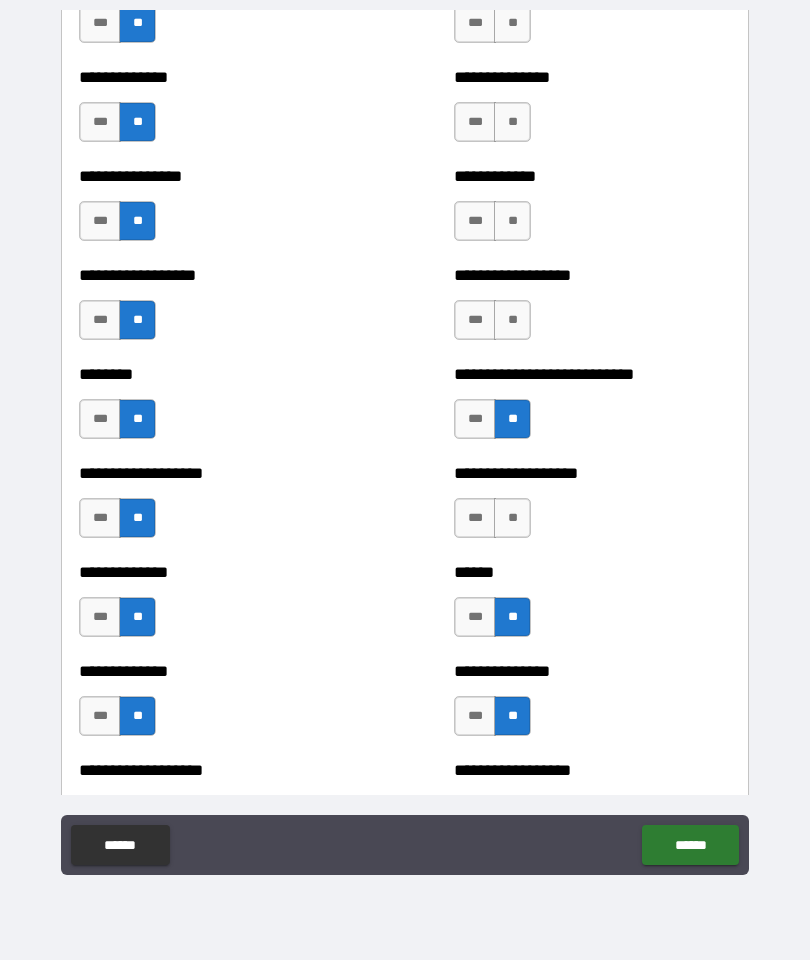 click on "**" at bounding box center [512, 518] 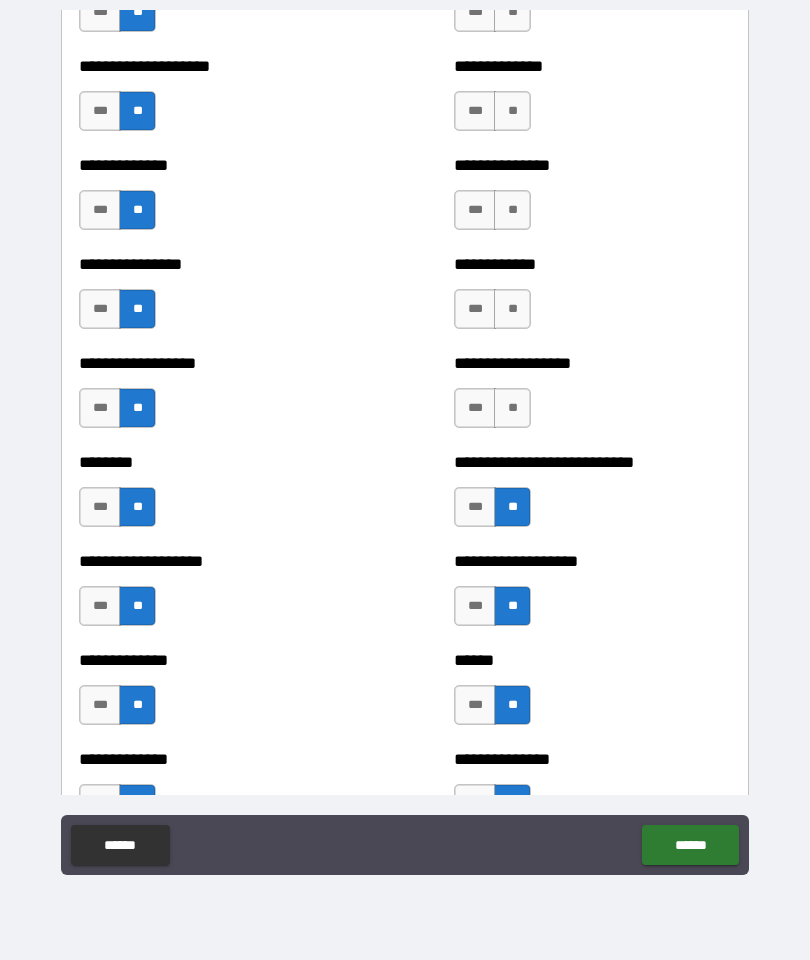 scroll, scrollTop: 4017, scrollLeft: 0, axis: vertical 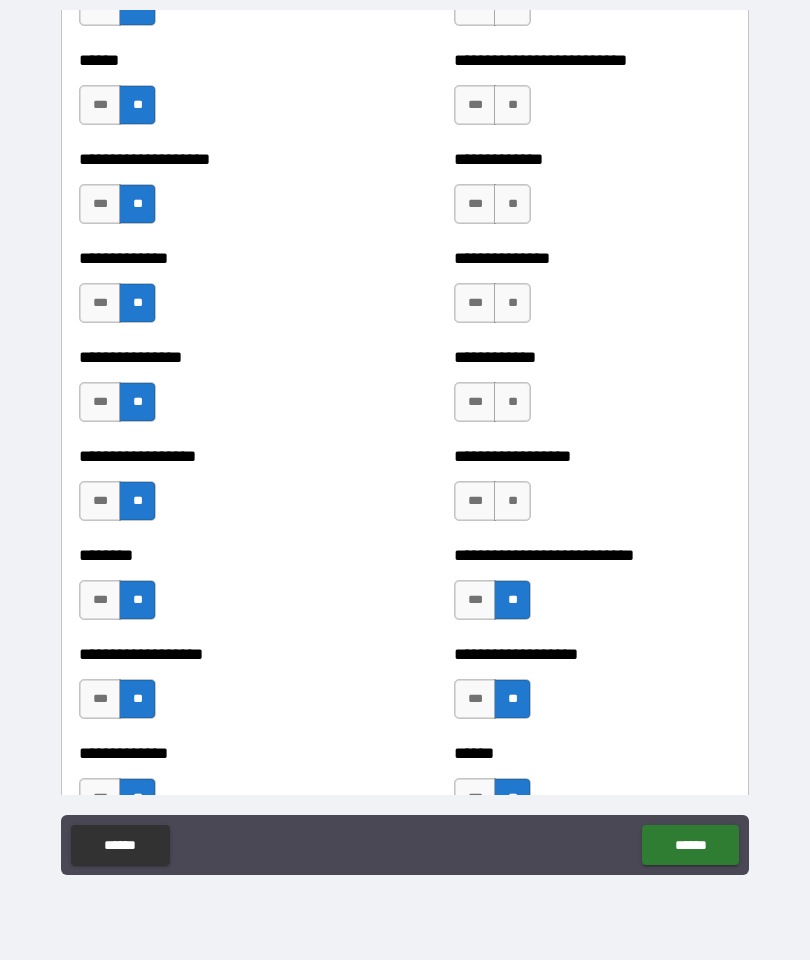 click on "**" at bounding box center [512, 402] 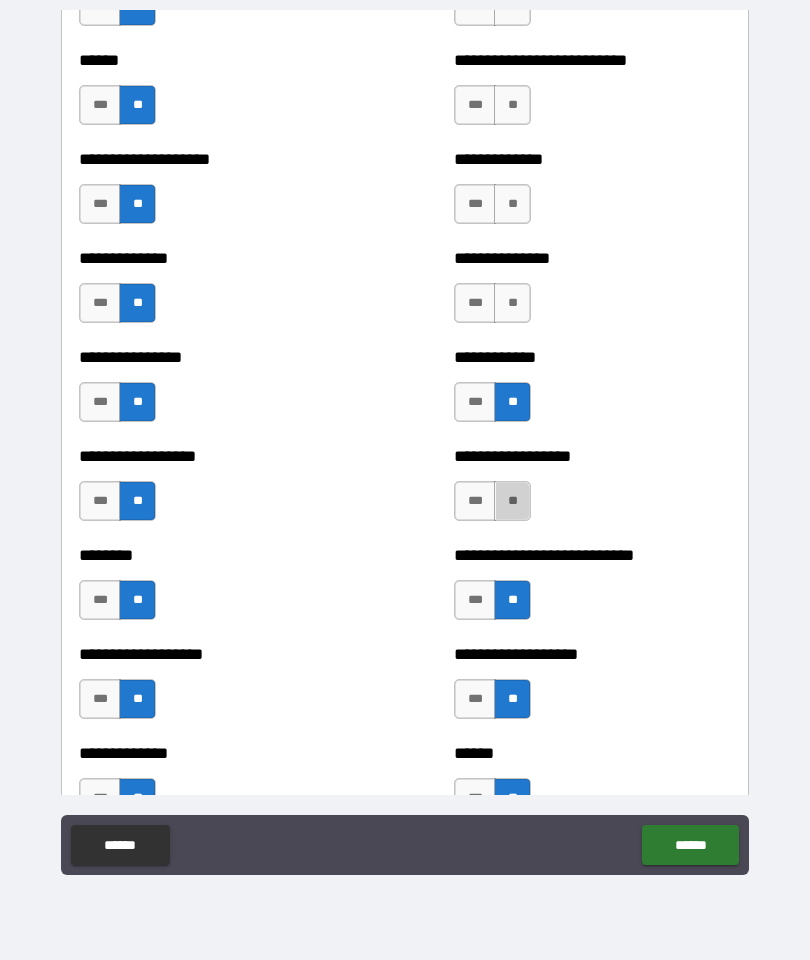 click on "**" at bounding box center (512, 501) 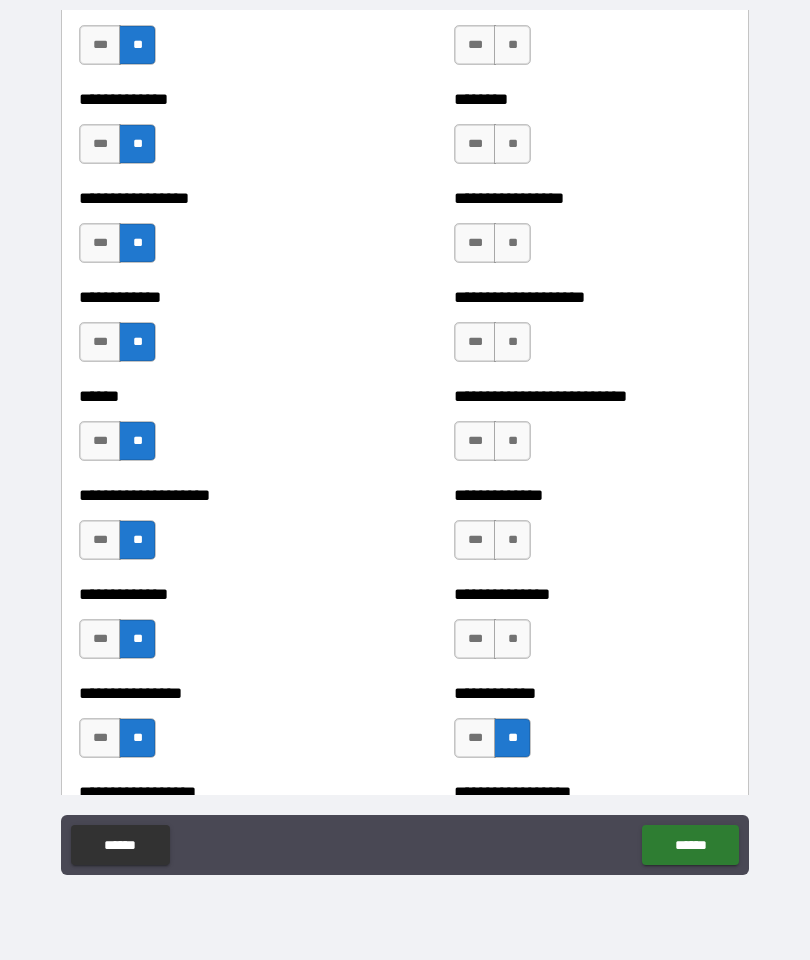 scroll, scrollTop: 3680, scrollLeft: 0, axis: vertical 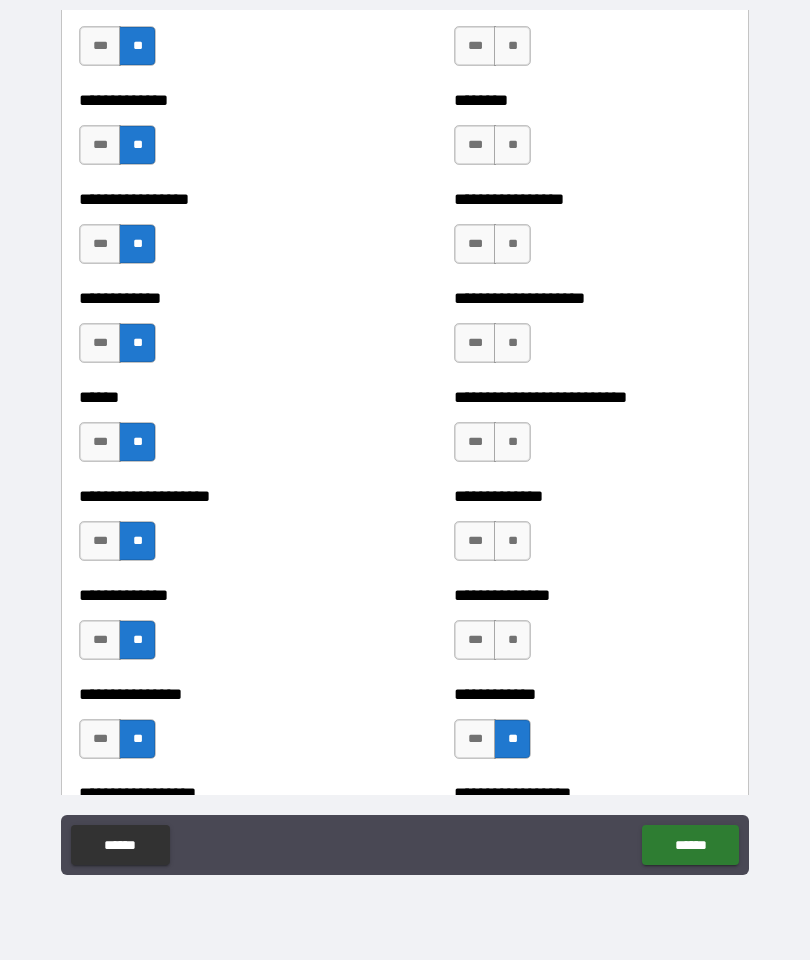 click on "**" at bounding box center (512, 541) 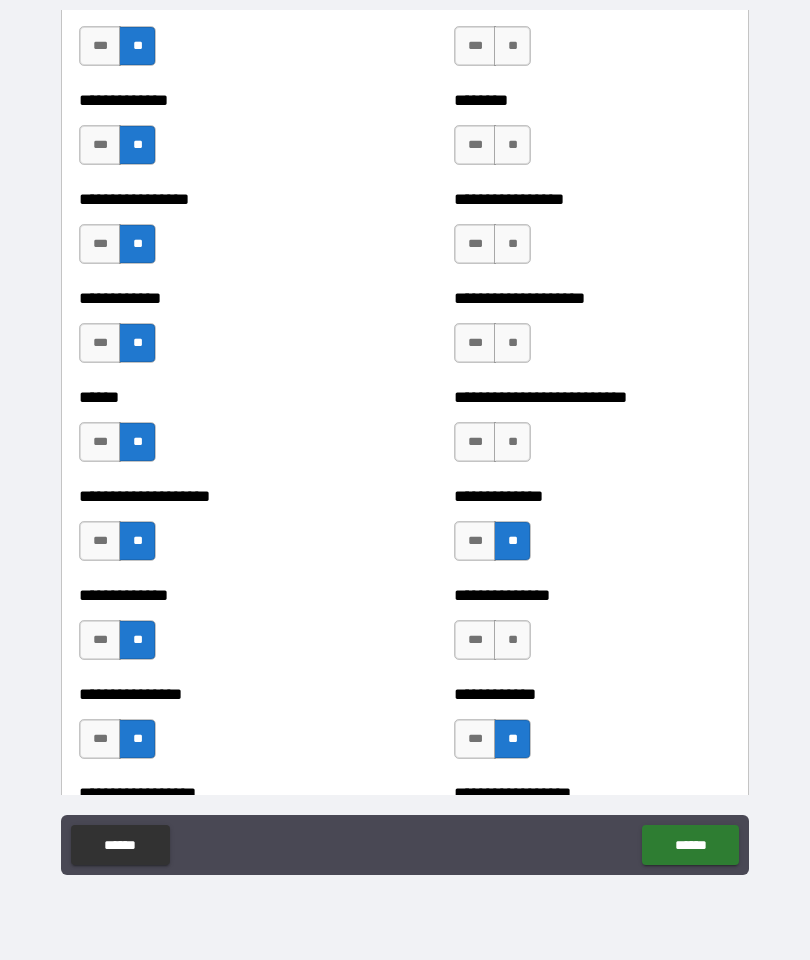 click on "**" at bounding box center (512, 640) 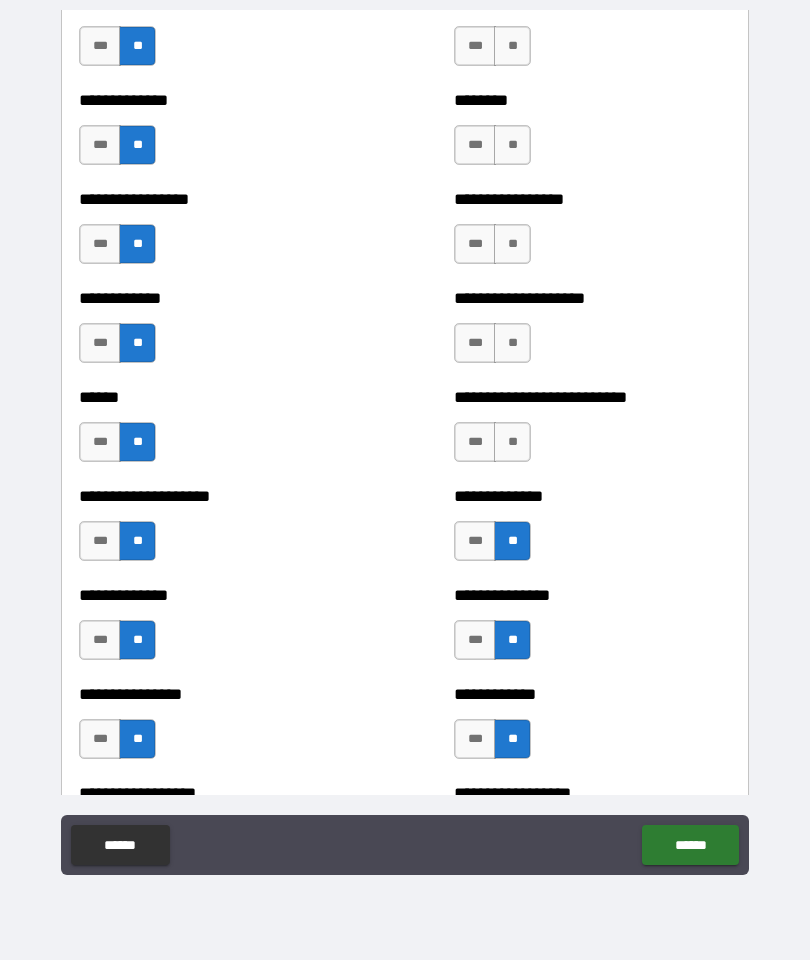 click on "**" at bounding box center [512, 343] 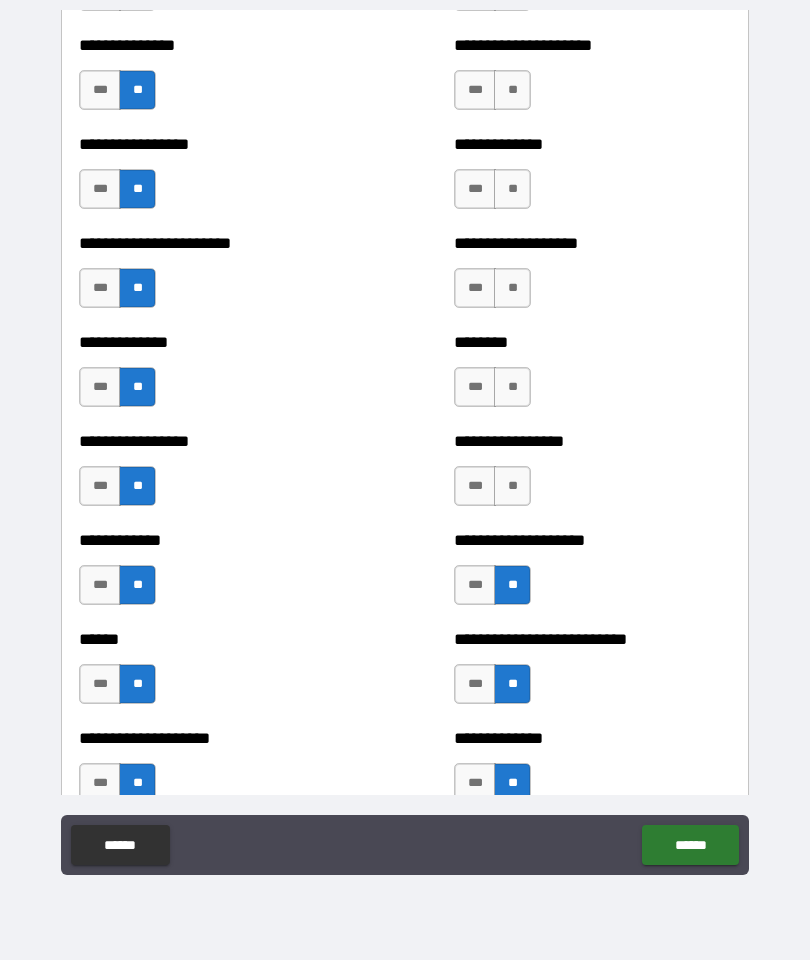 click on "**" at bounding box center (512, 387) 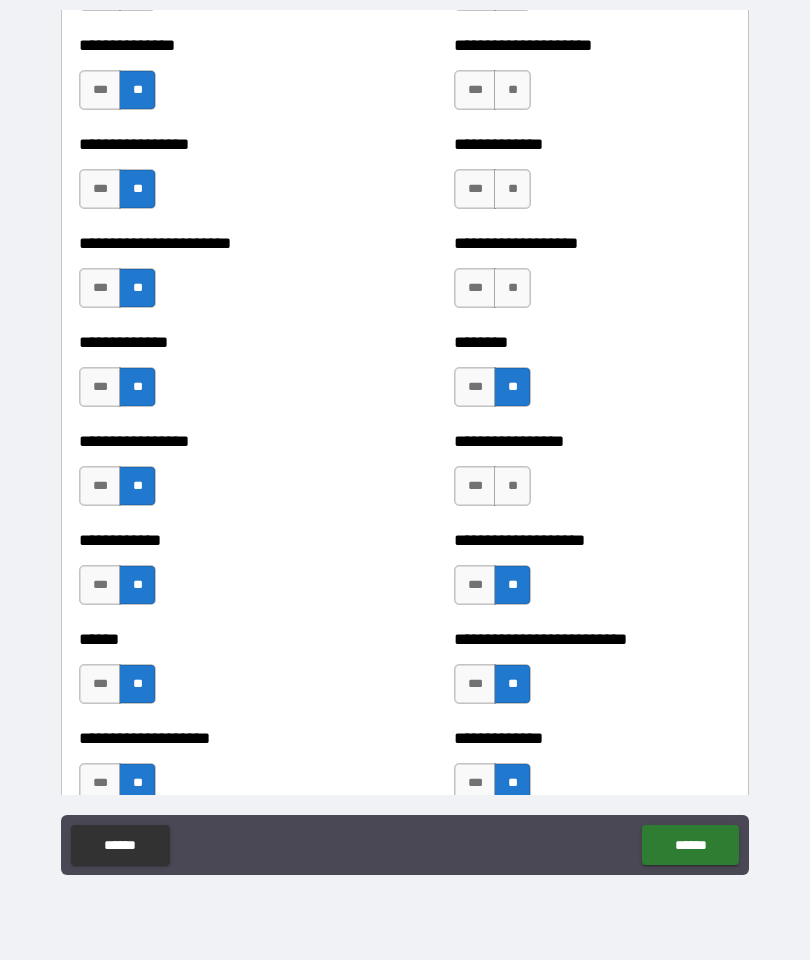 click on "**" at bounding box center (512, 486) 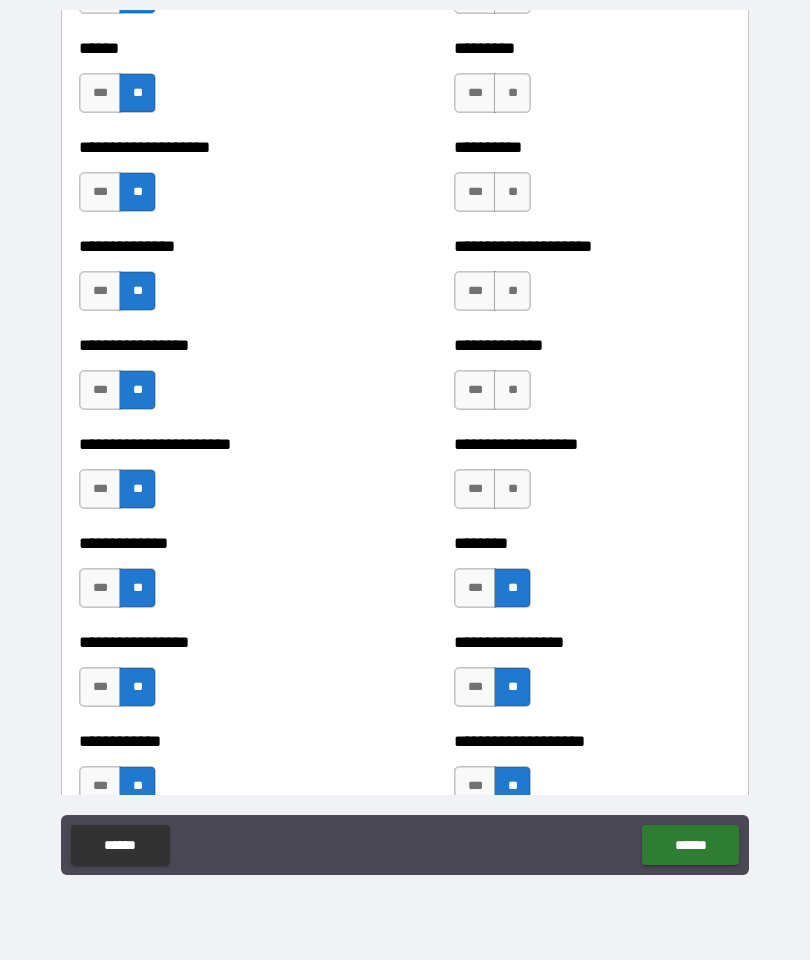 scroll, scrollTop: 3231, scrollLeft: 0, axis: vertical 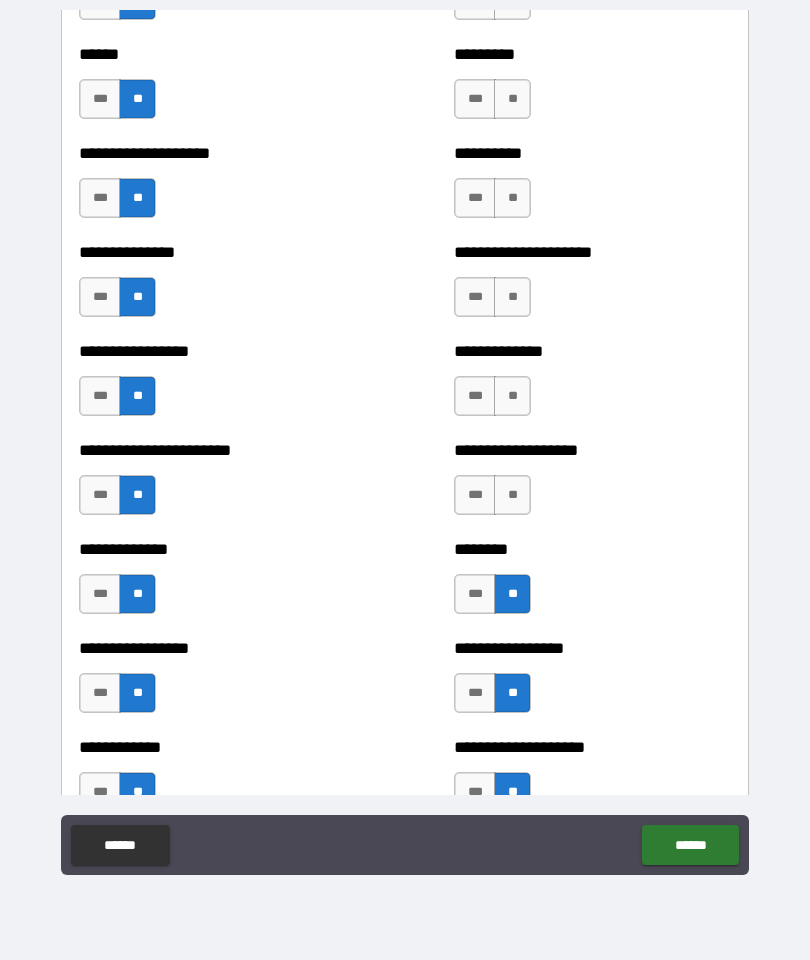 click on "**" at bounding box center (512, 396) 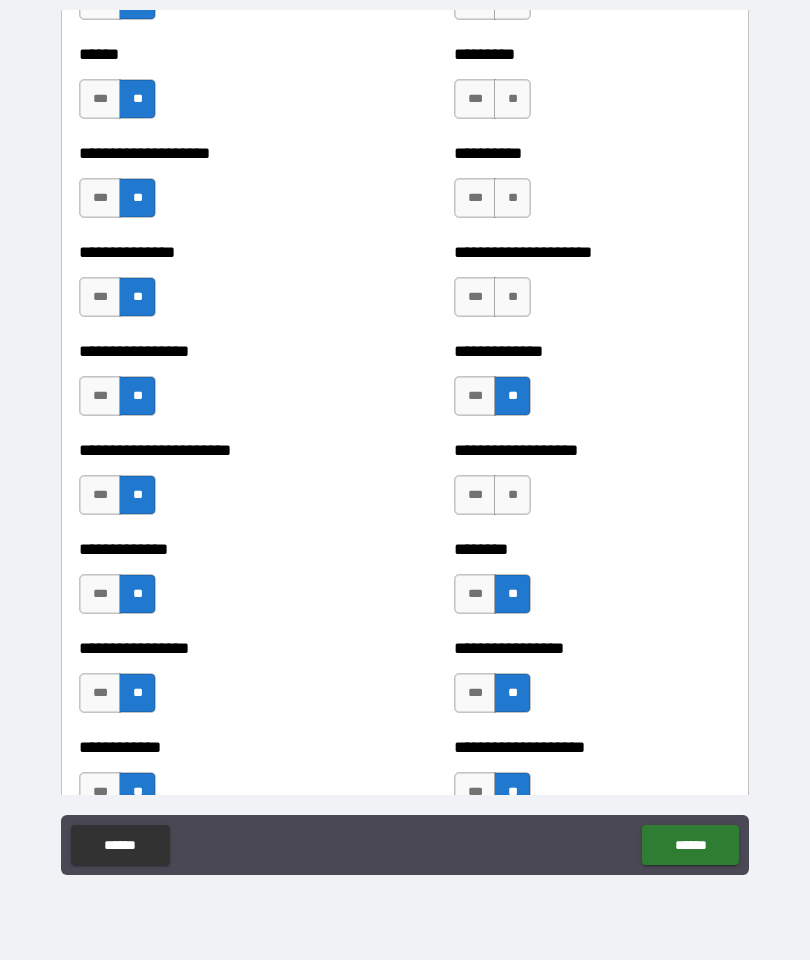 click on "**" at bounding box center [512, 495] 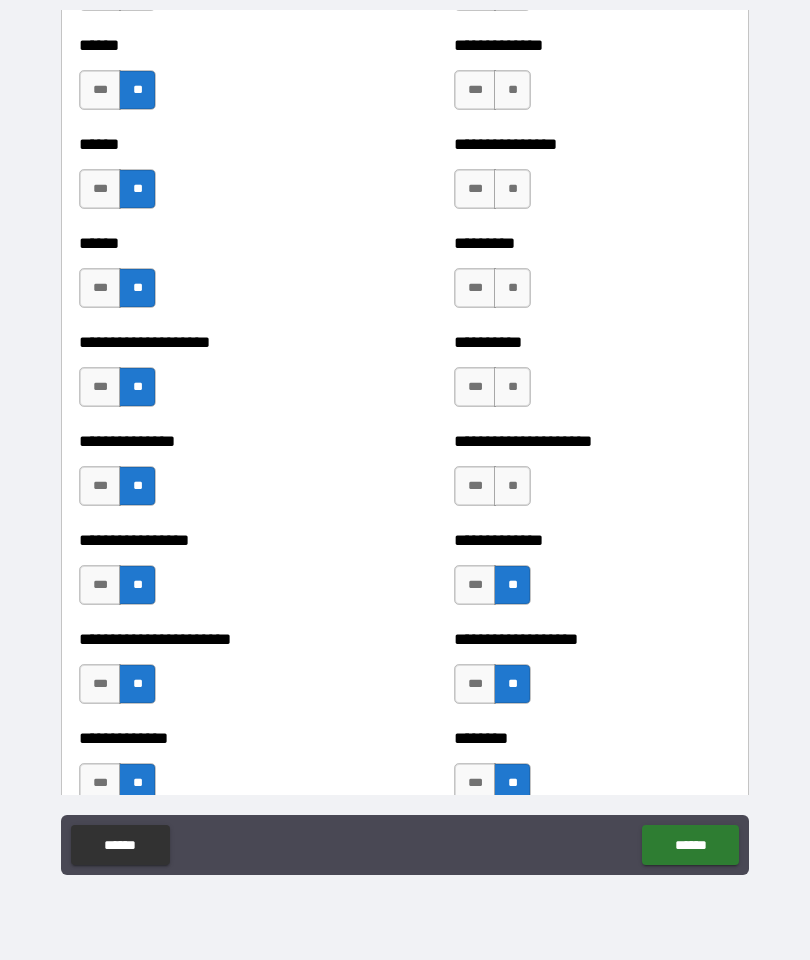 scroll, scrollTop: 3034, scrollLeft: 0, axis: vertical 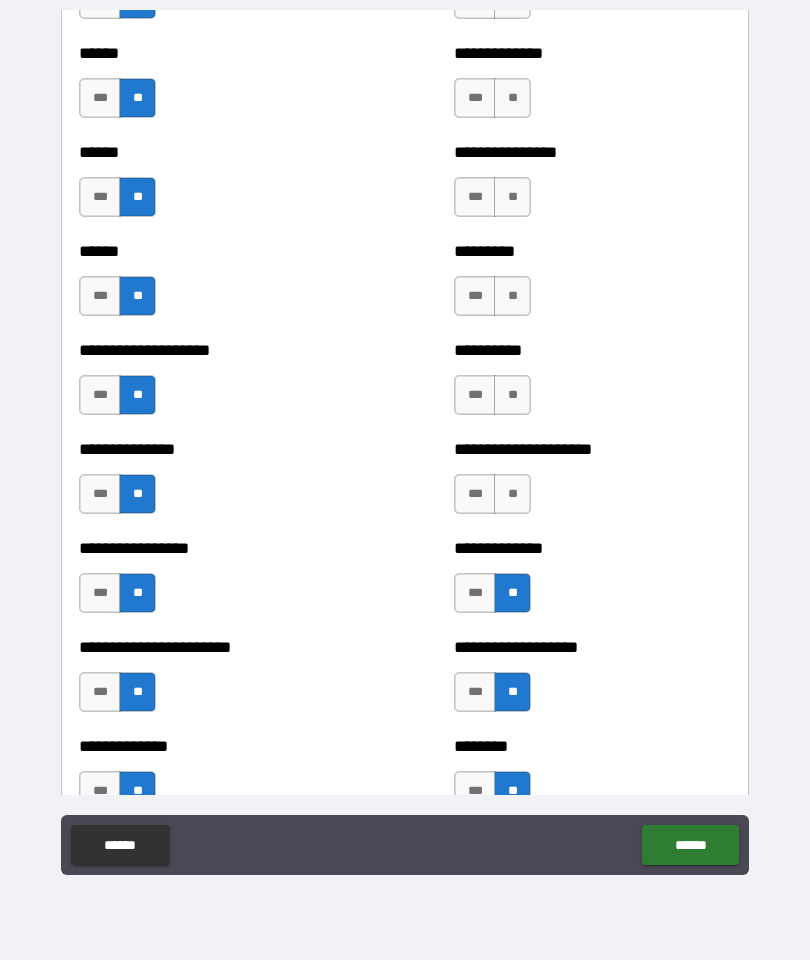 click on "**" at bounding box center [512, 395] 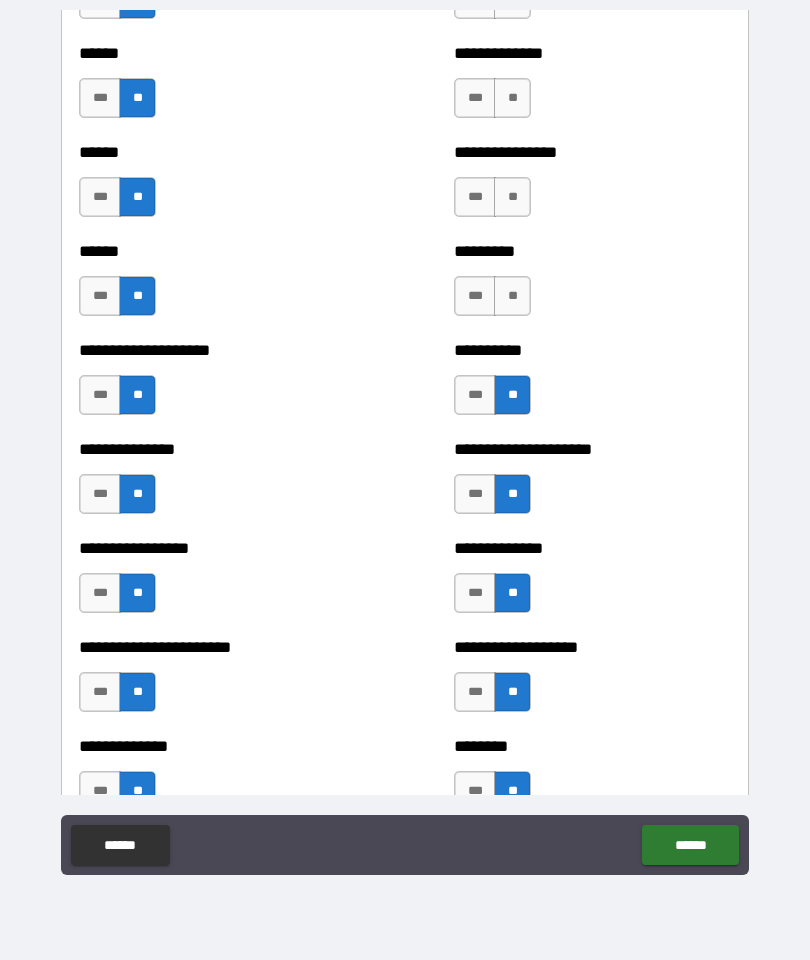 click on "**" at bounding box center (512, 197) 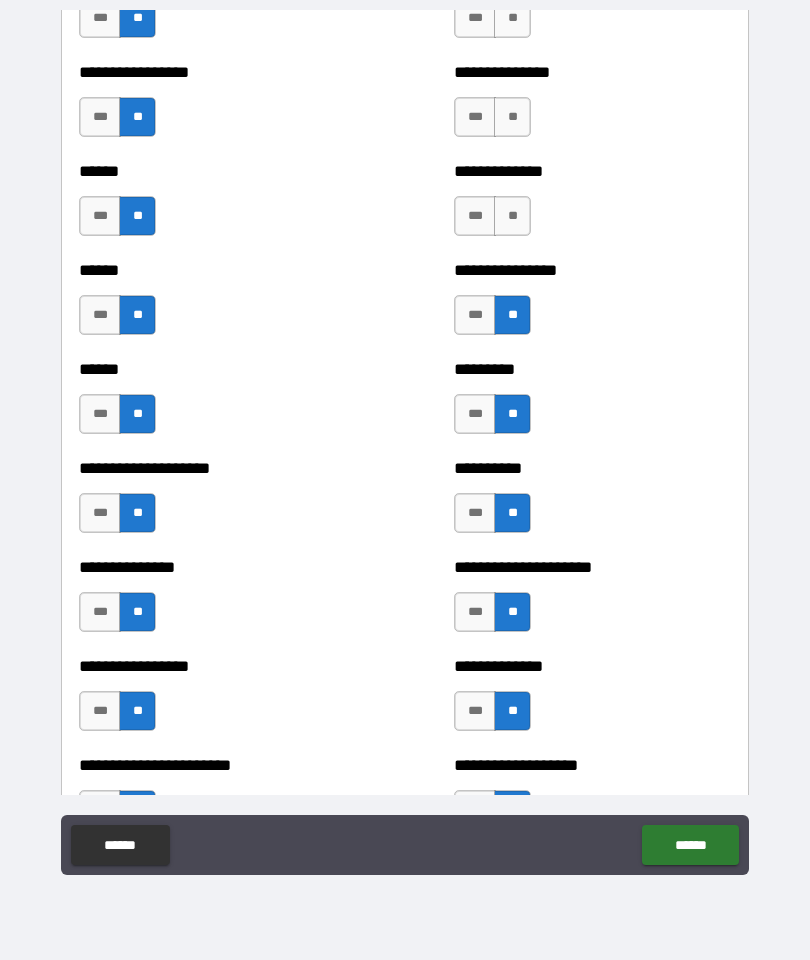 scroll, scrollTop: 2756, scrollLeft: 0, axis: vertical 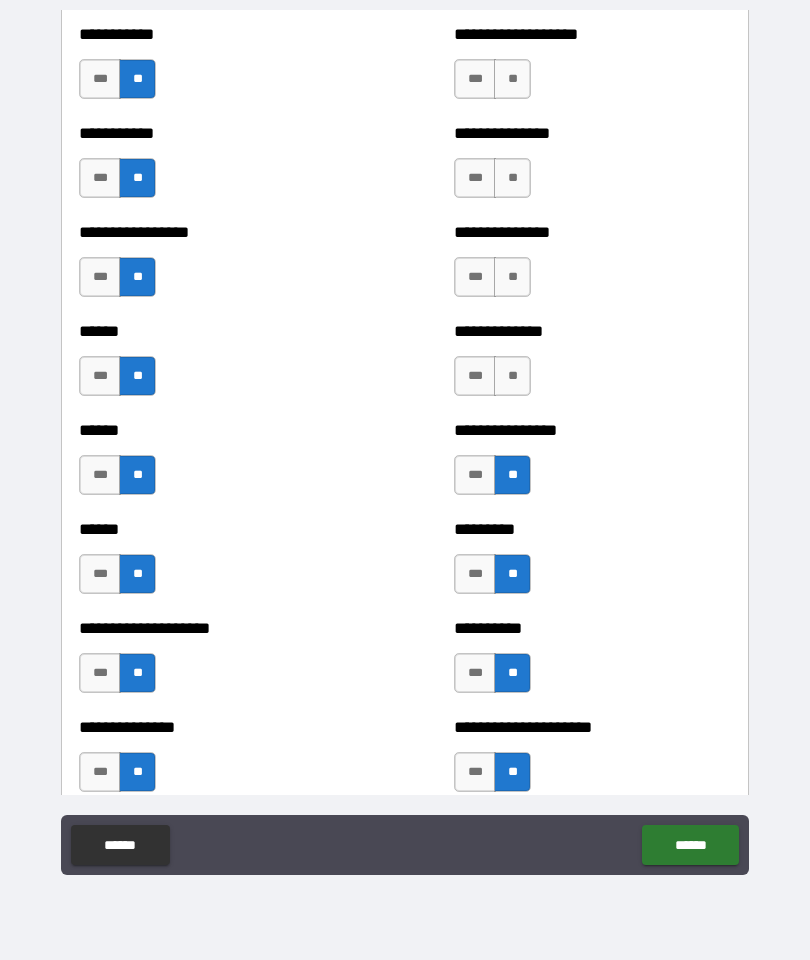 click on "**" at bounding box center [512, 277] 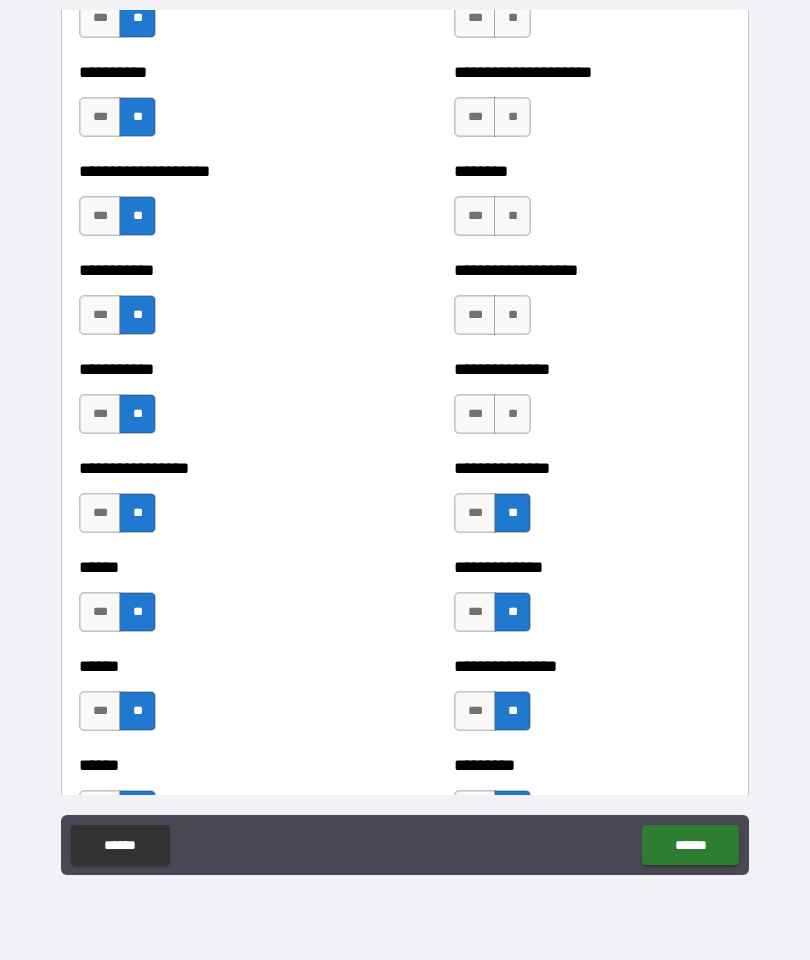 scroll, scrollTop: 2501, scrollLeft: 0, axis: vertical 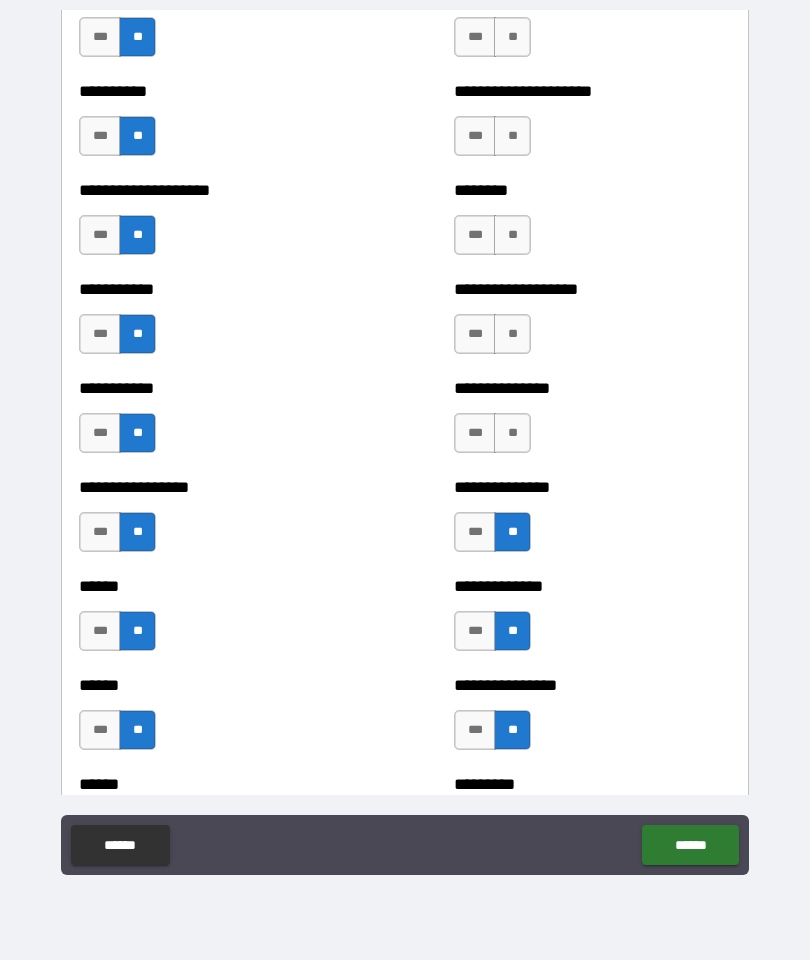 click on "**" at bounding box center [512, 334] 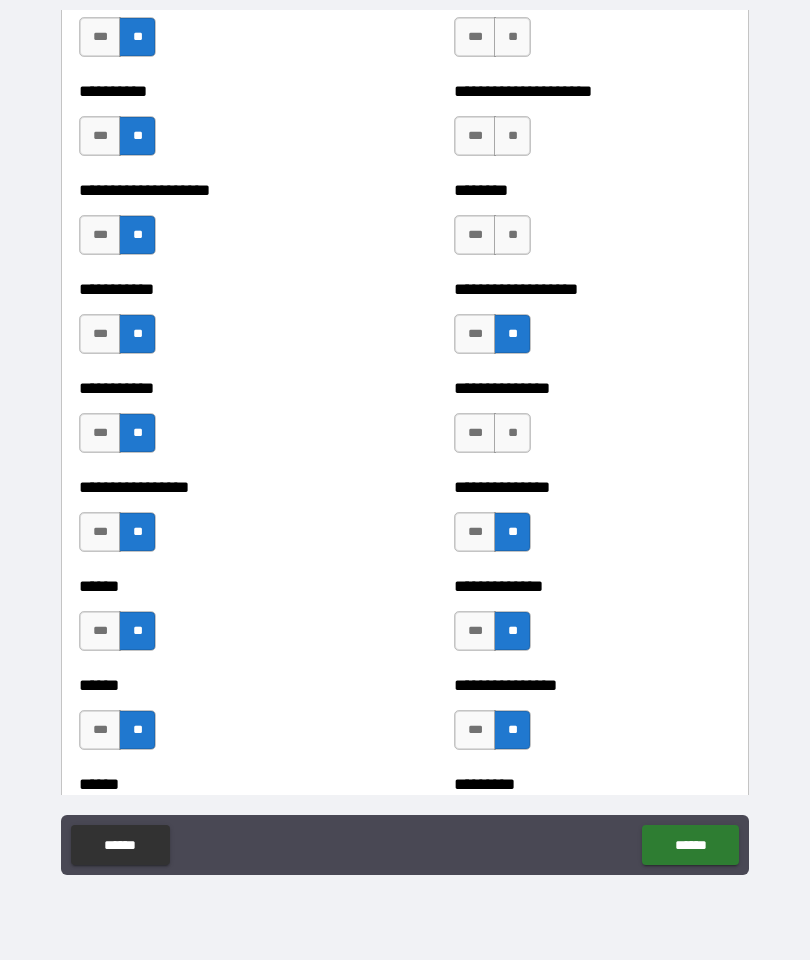 click on "**" at bounding box center [512, 433] 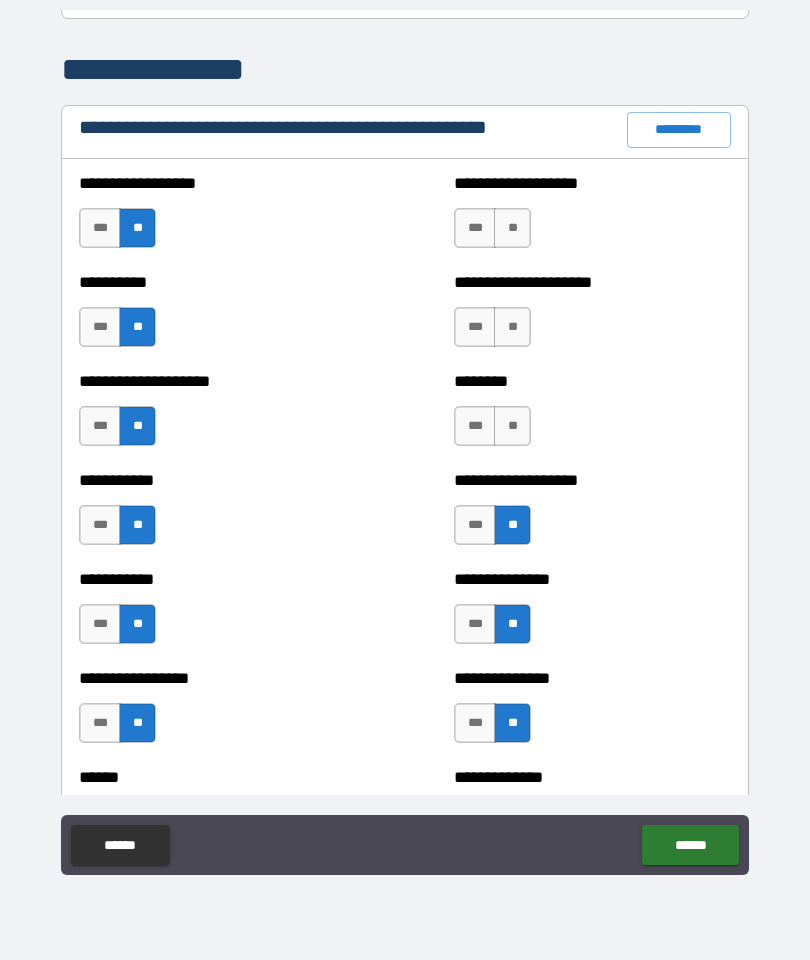 scroll, scrollTop: 2303, scrollLeft: 0, axis: vertical 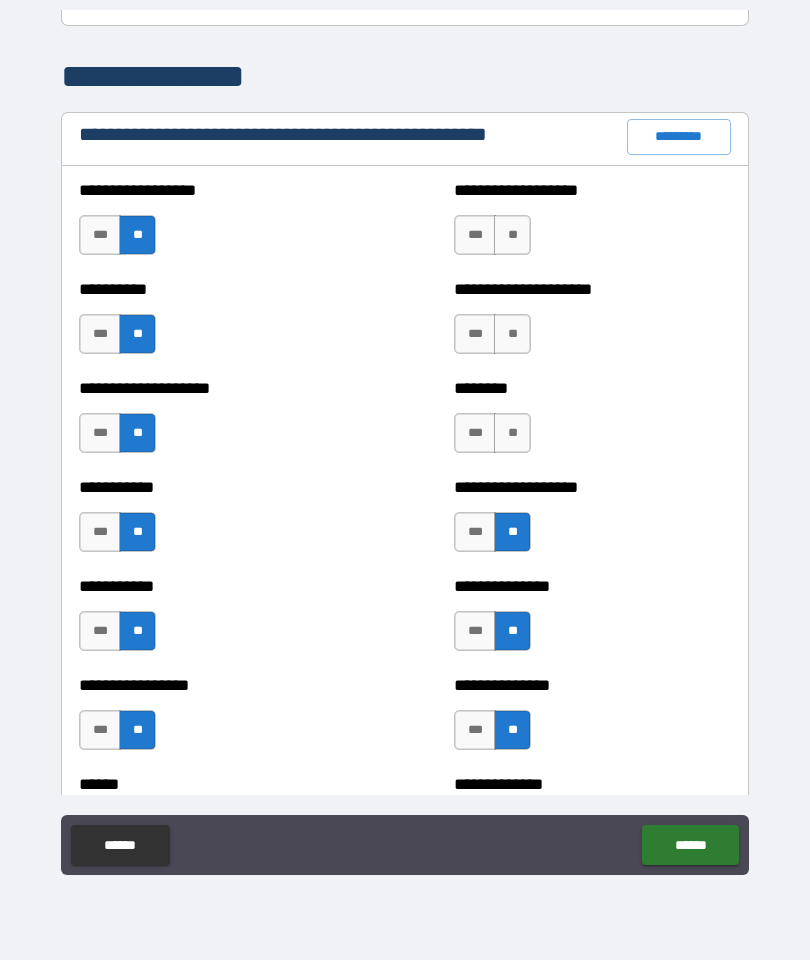 click on "**" at bounding box center (512, 334) 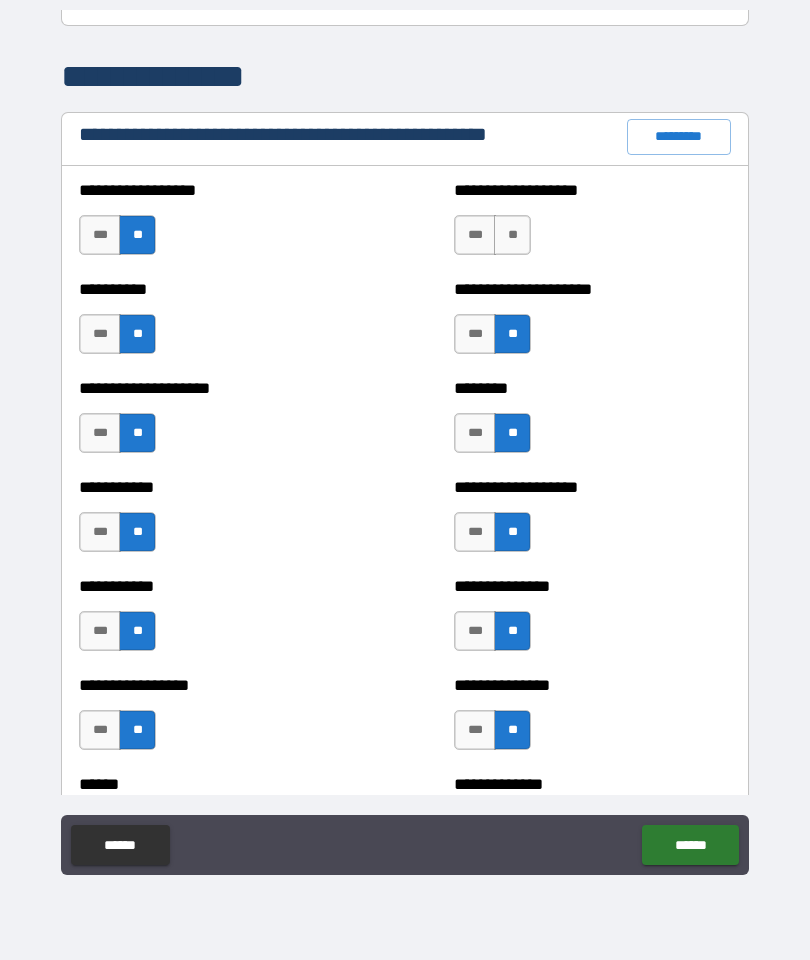 click on "**" at bounding box center [512, 235] 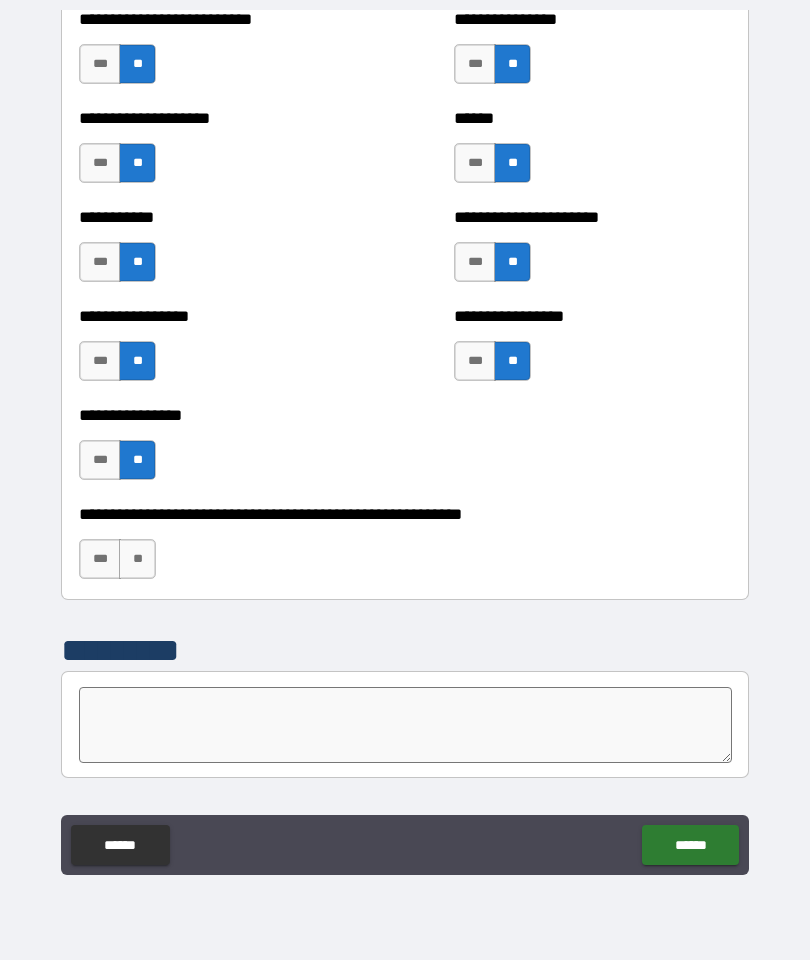 scroll, scrollTop: 5927, scrollLeft: 0, axis: vertical 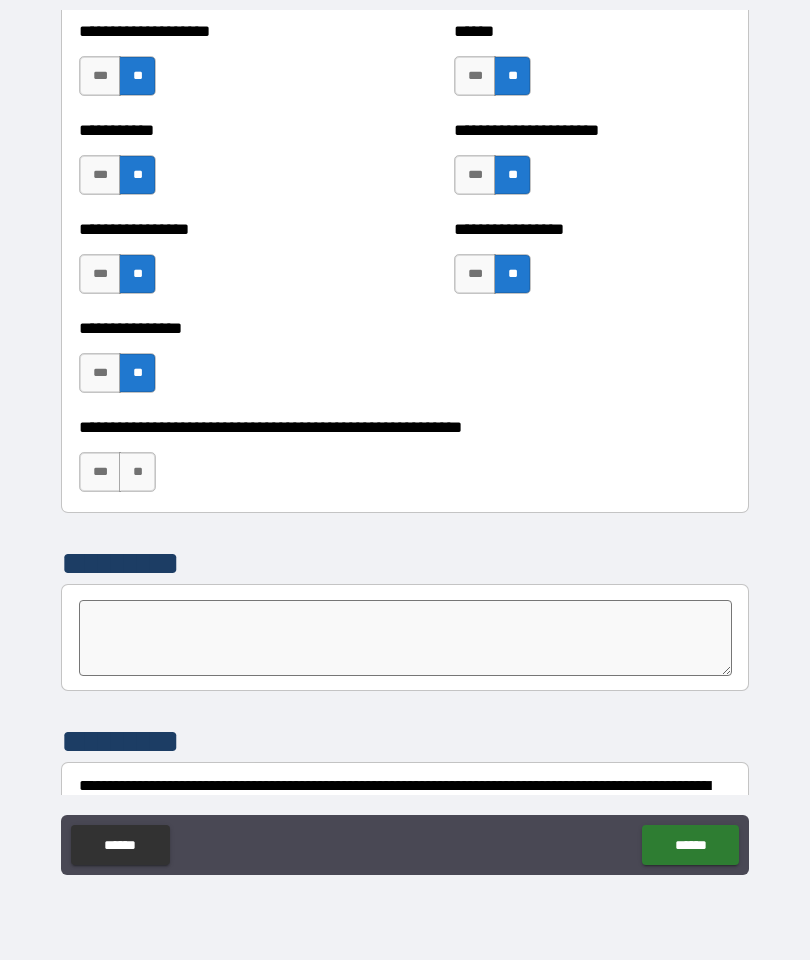 click on "**" at bounding box center [137, 472] 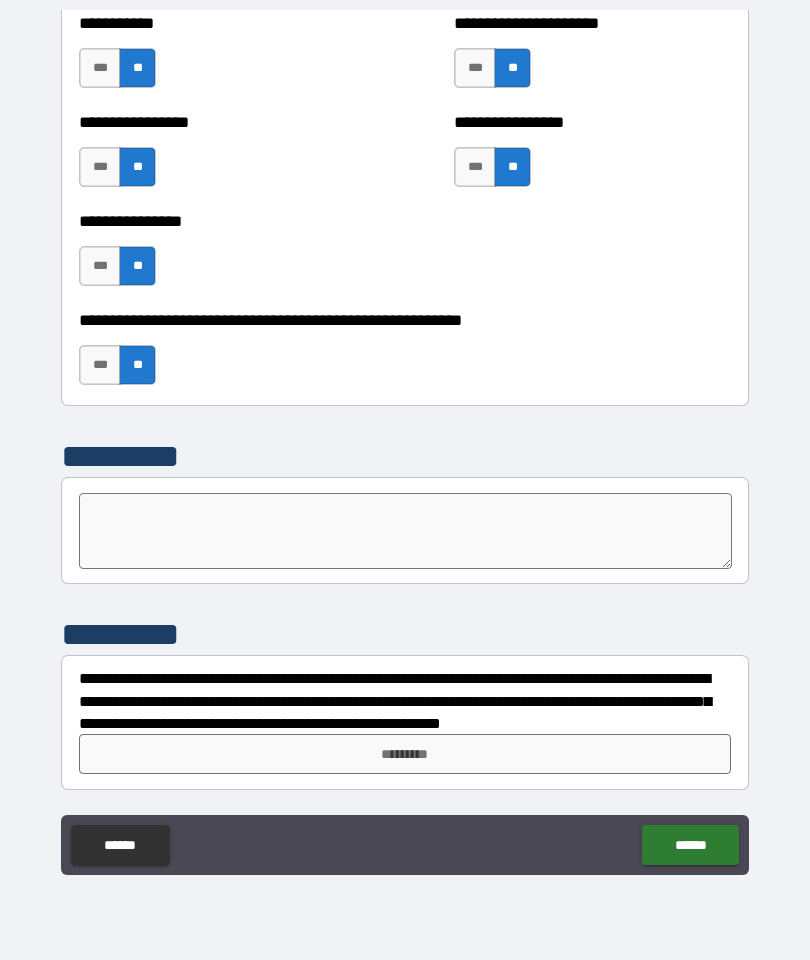scroll, scrollTop: 6034, scrollLeft: 0, axis: vertical 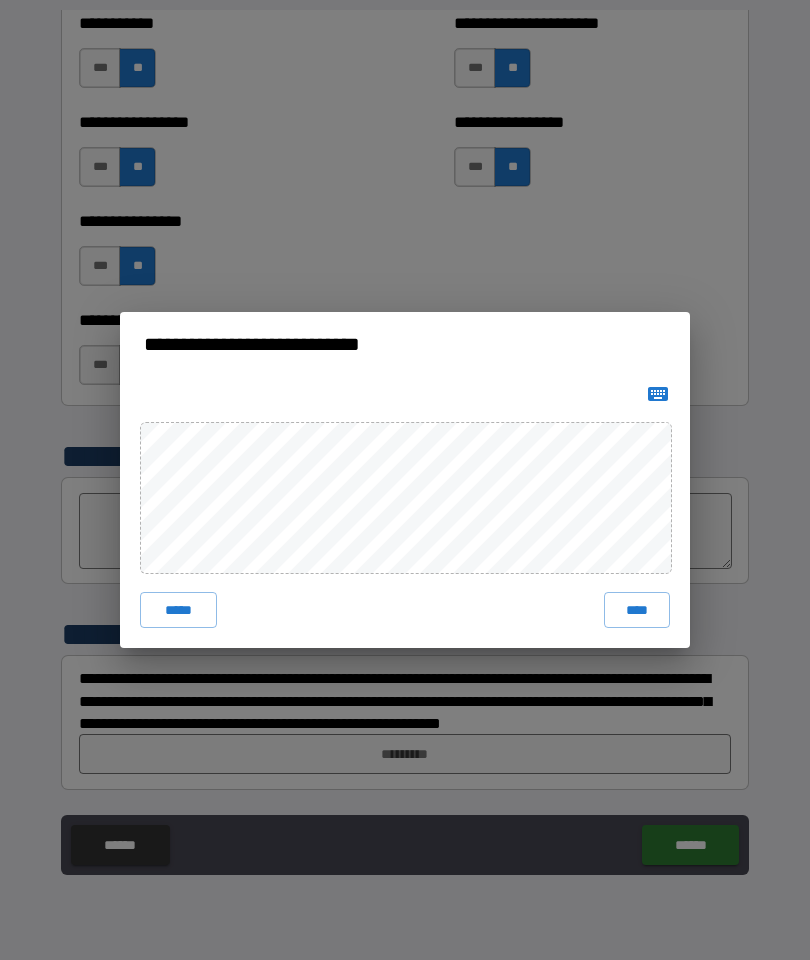 click 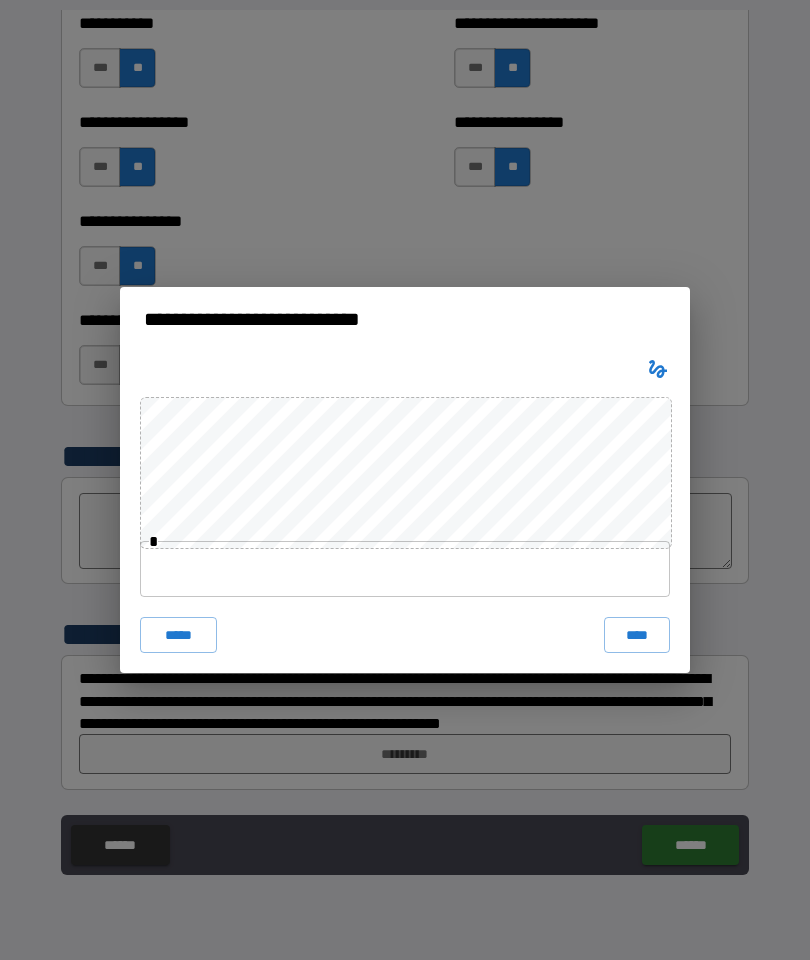 click at bounding box center [405, 569] 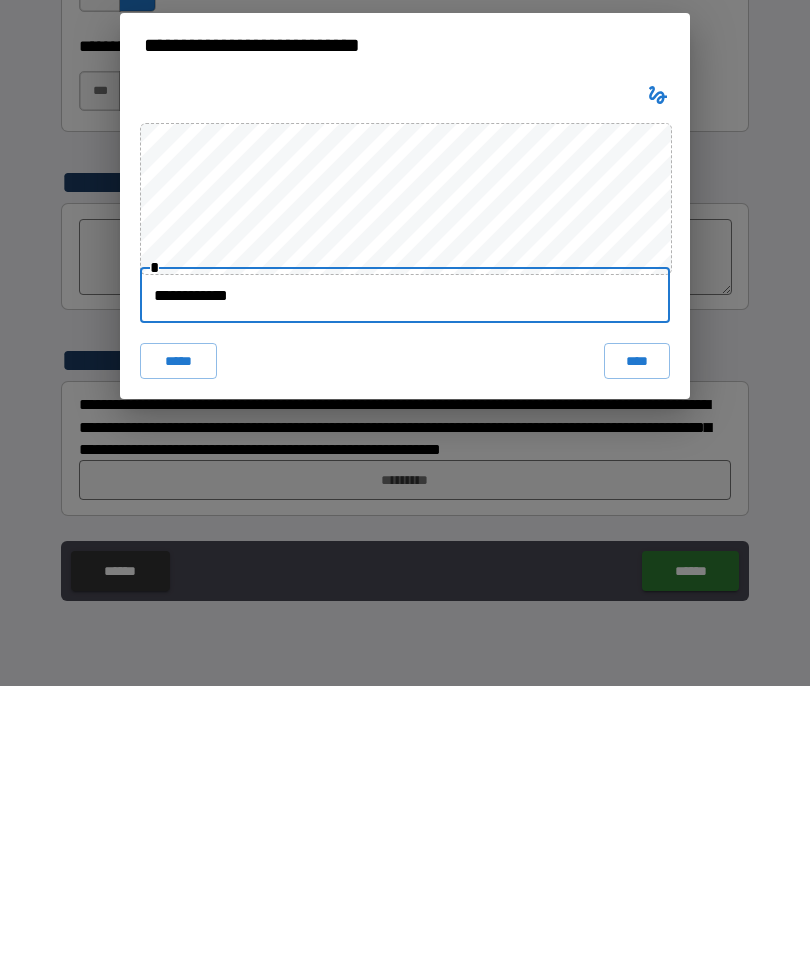 type on "**********" 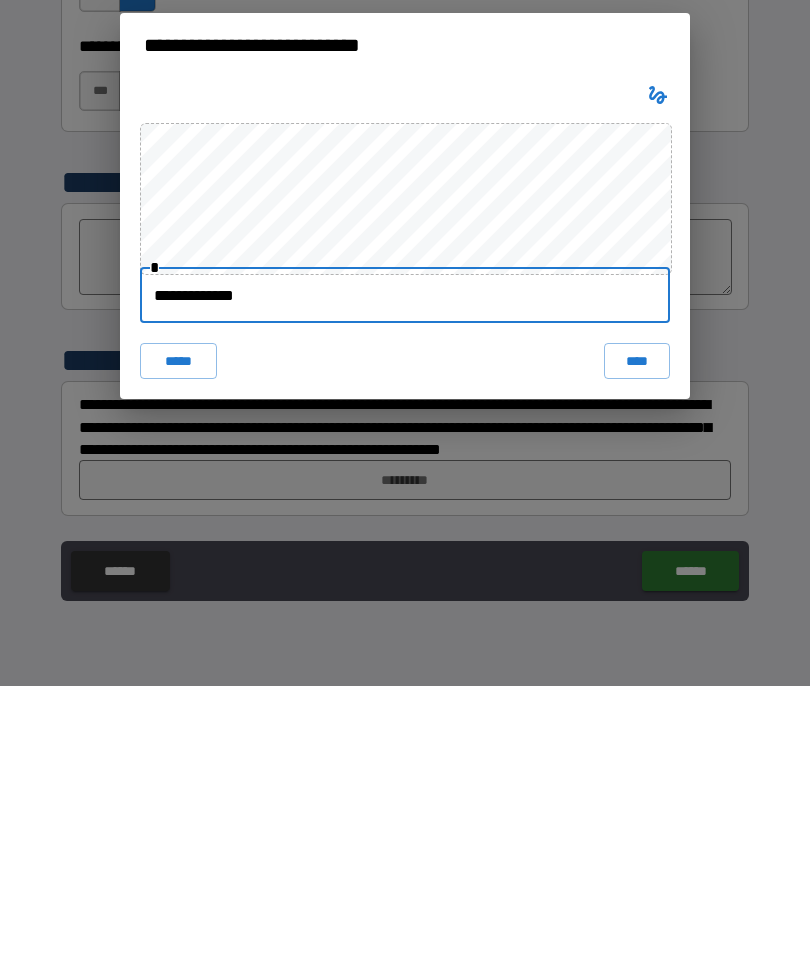 click on "****" at bounding box center [637, 635] 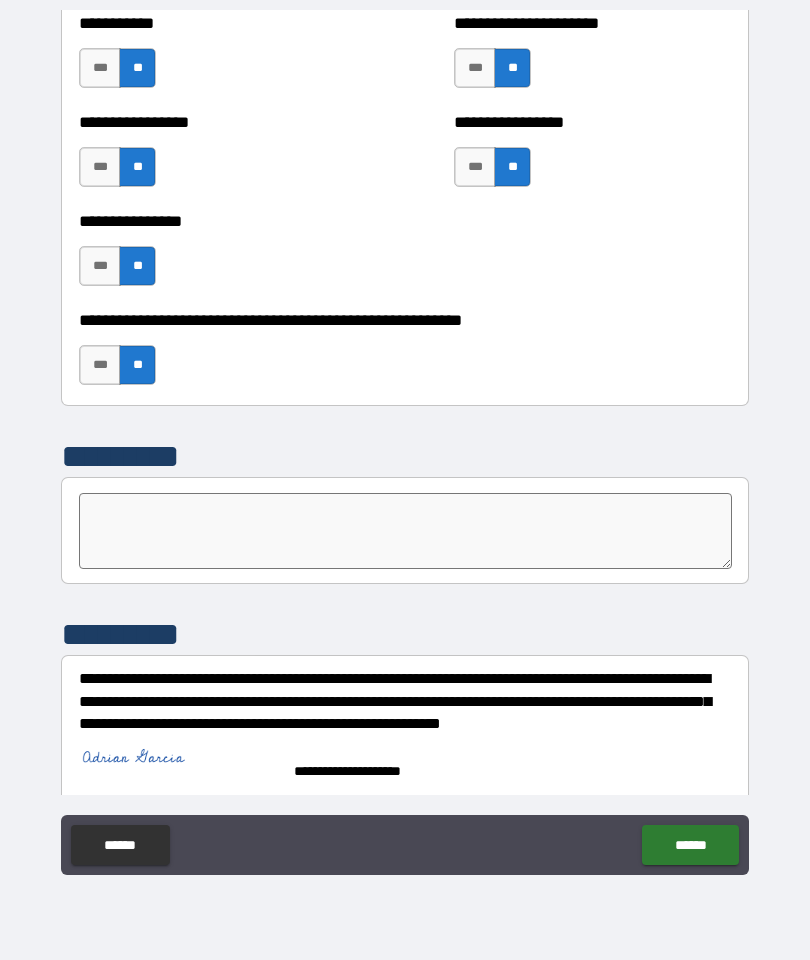 click on "******" at bounding box center (690, 845) 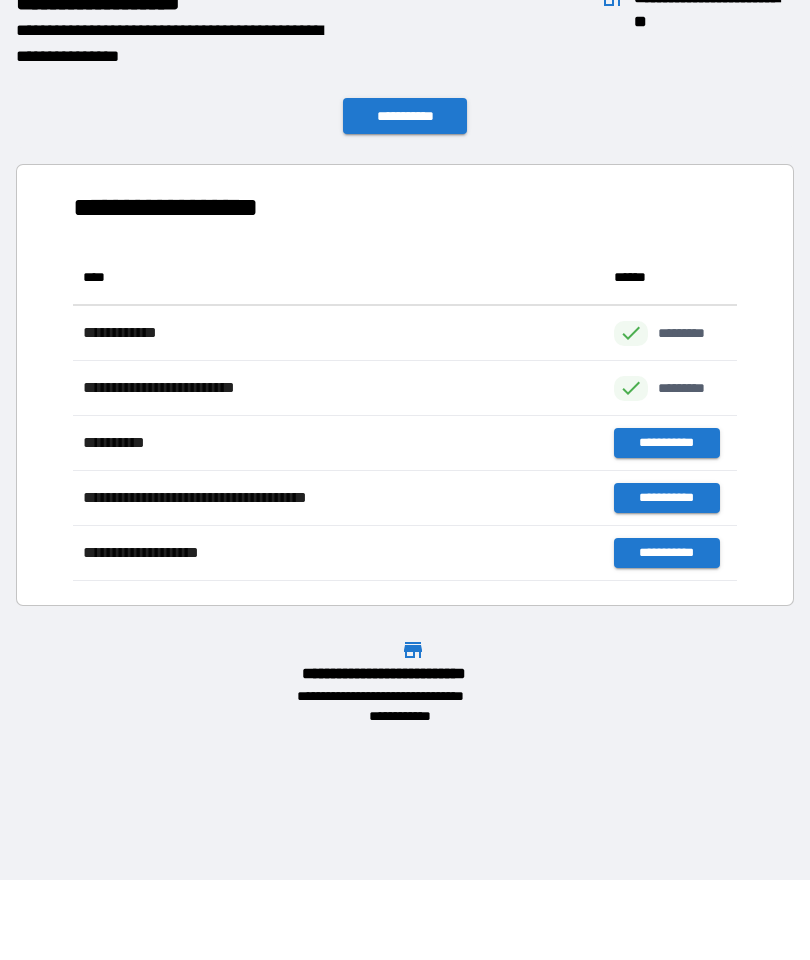 scroll, scrollTop: 1, scrollLeft: 1, axis: both 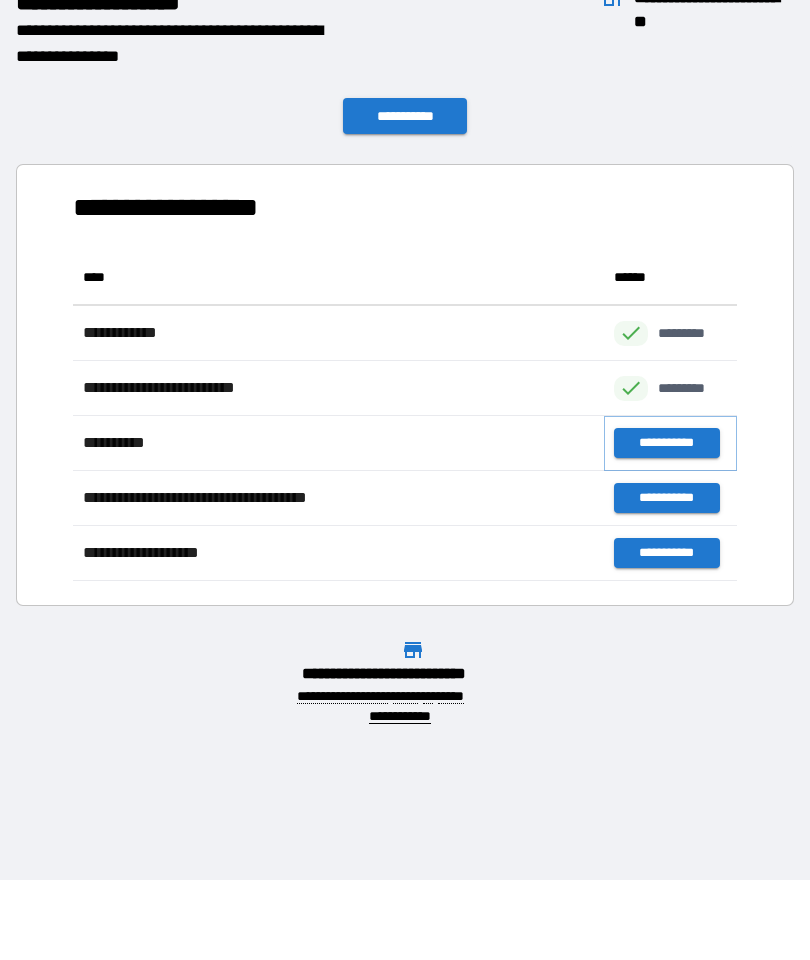 click on "**********" at bounding box center [666, 443] 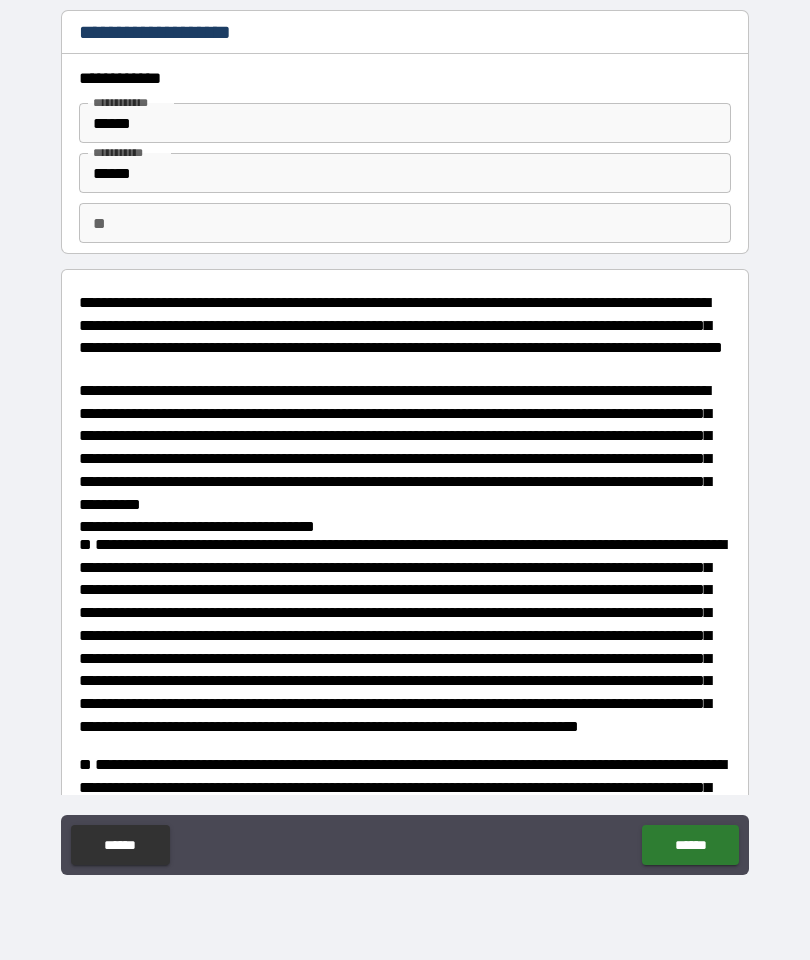 type on "*" 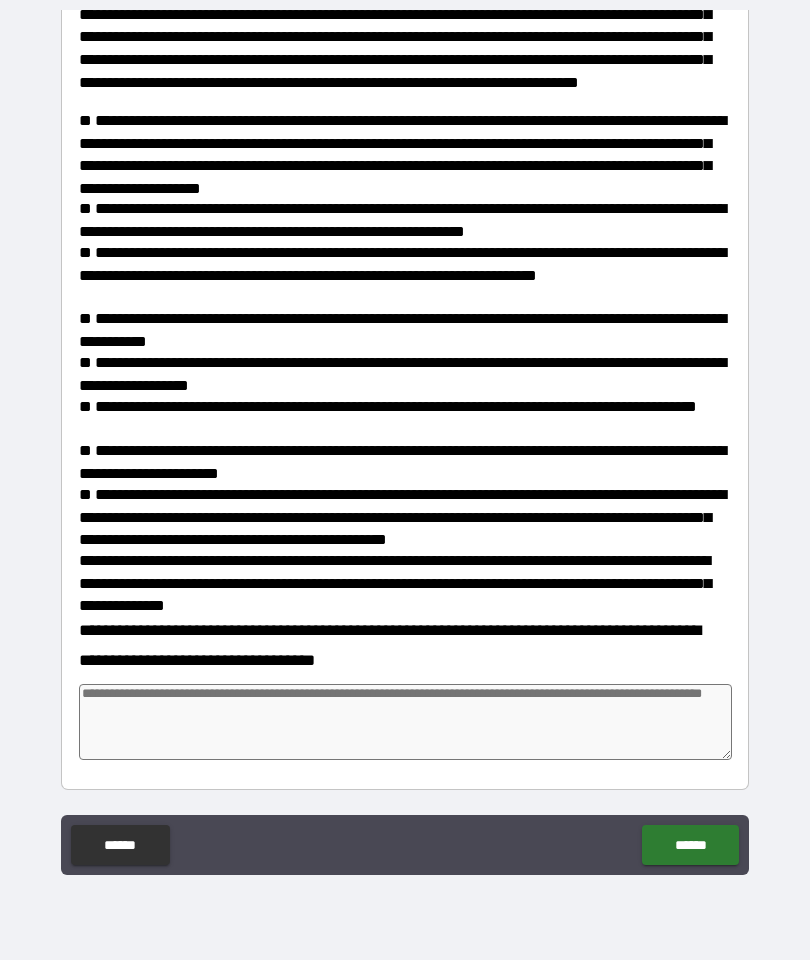 scroll, scrollTop: 644, scrollLeft: 0, axis: vertical 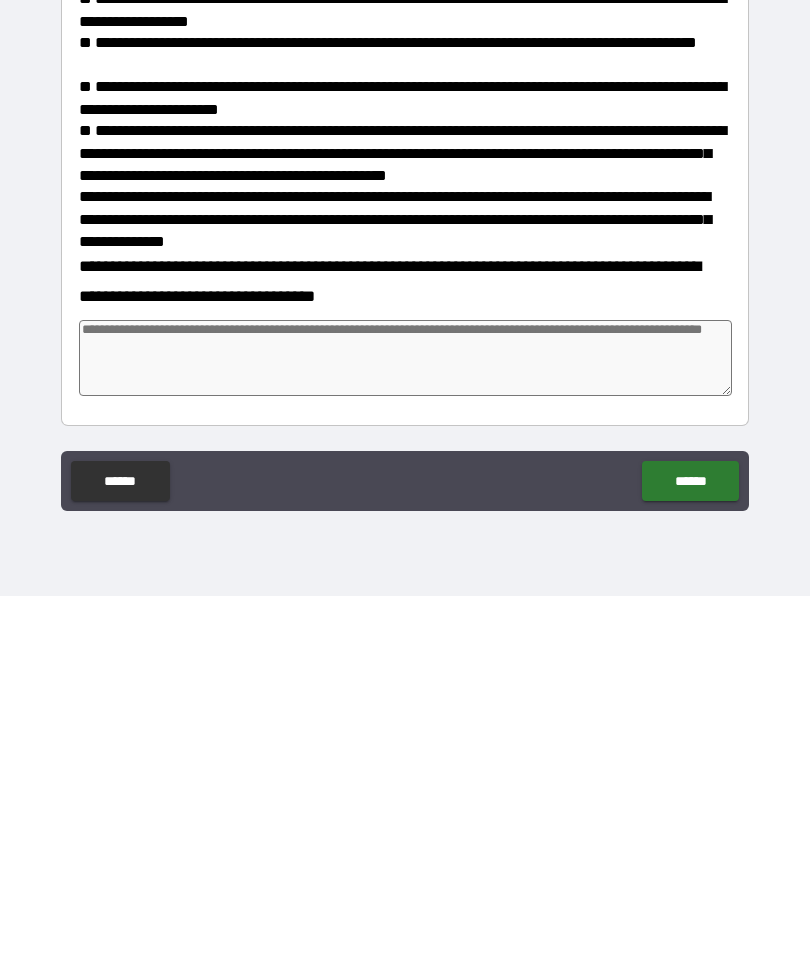 type on "*" 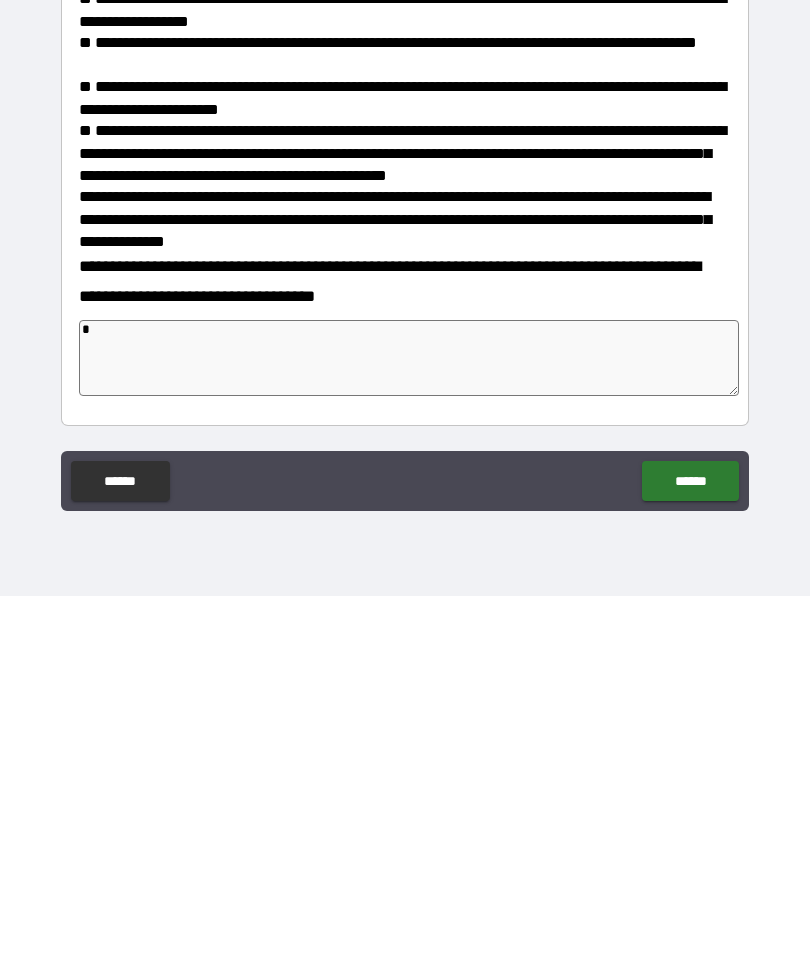 type on "**" 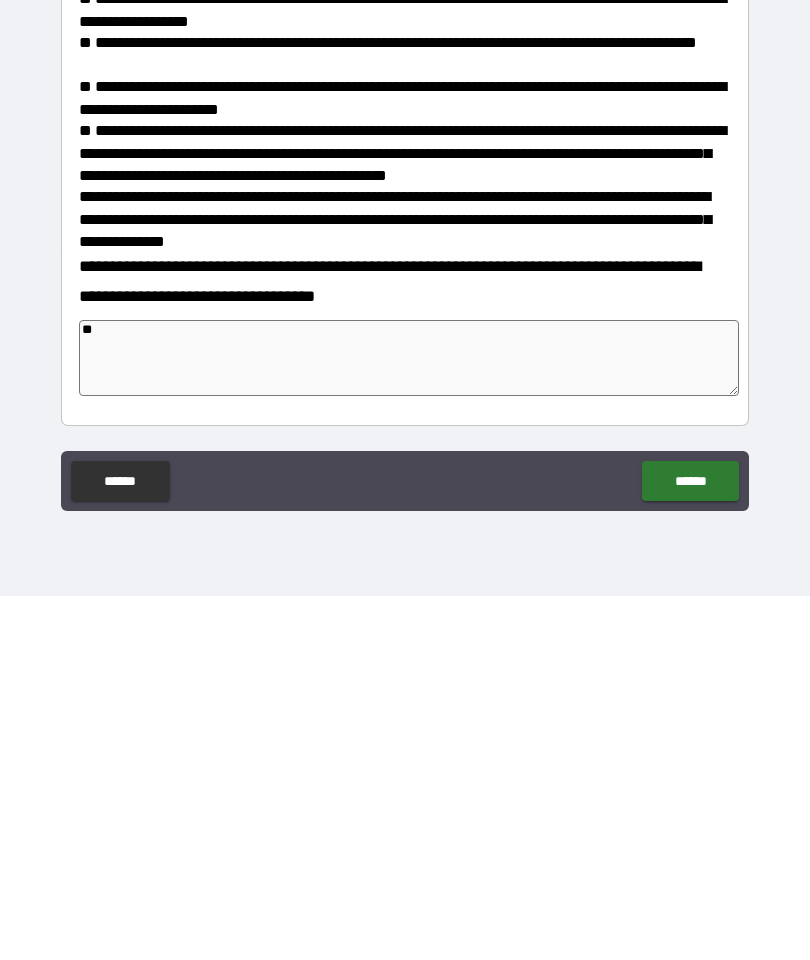 type on "*" 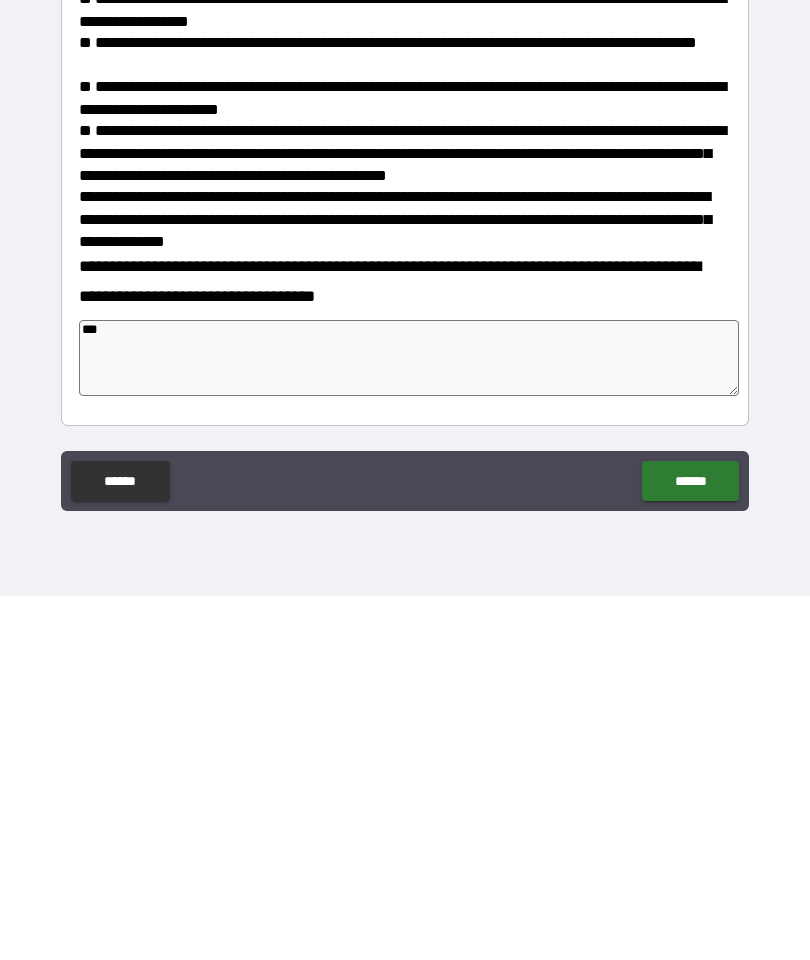 type on "*" 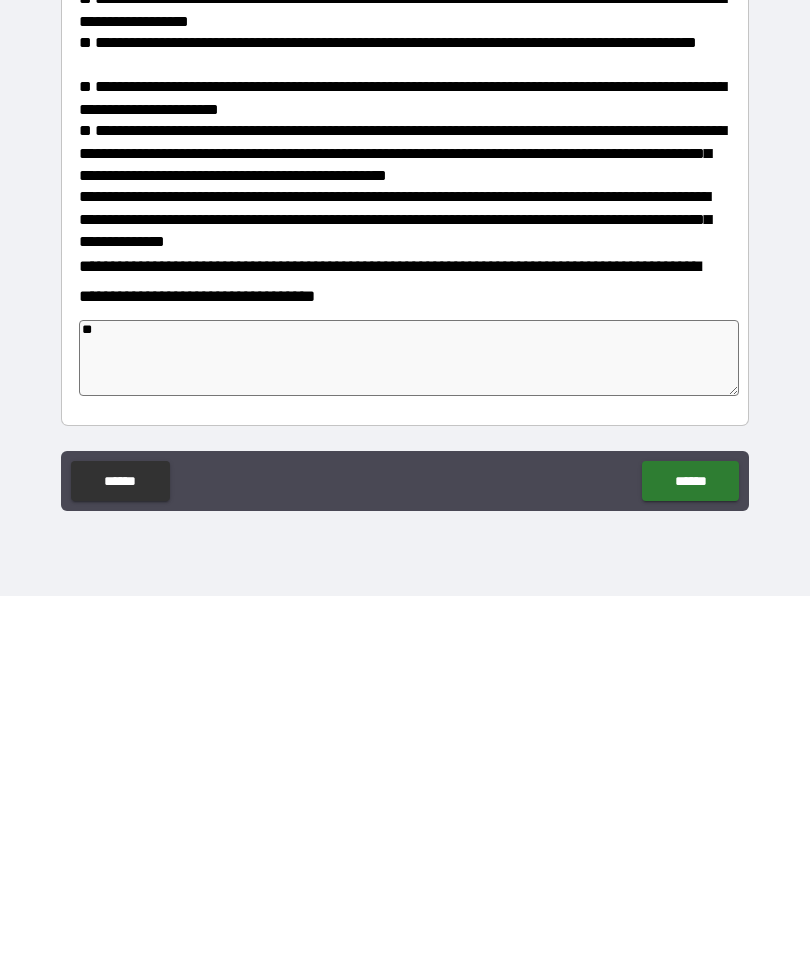 type on "*" 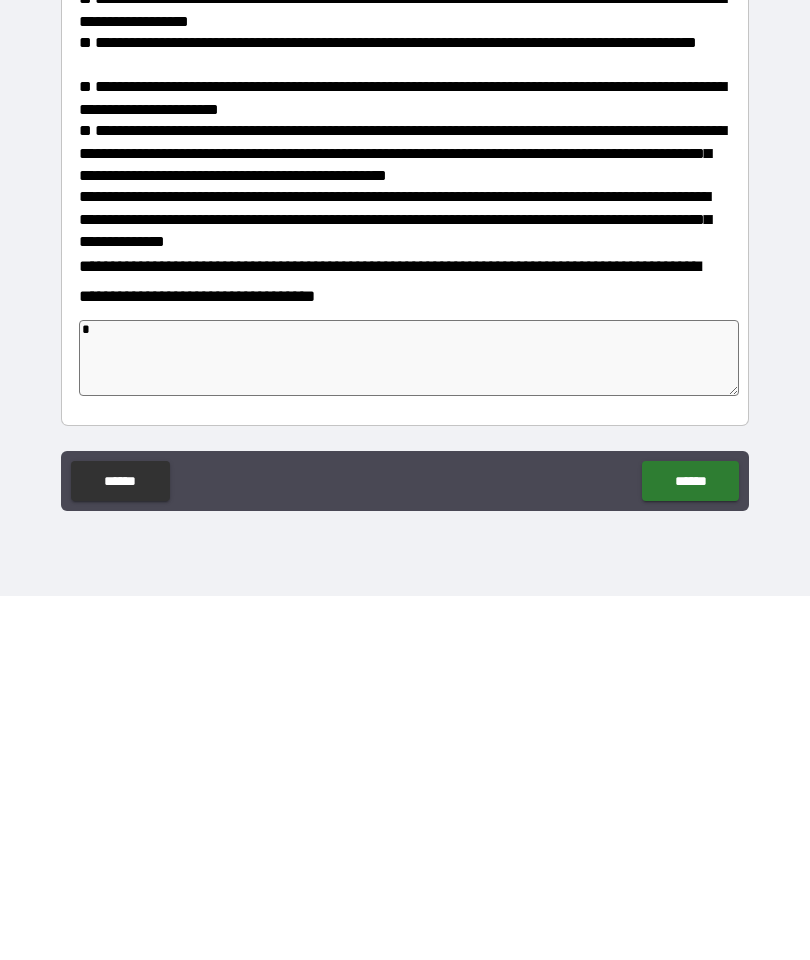 type on "*" 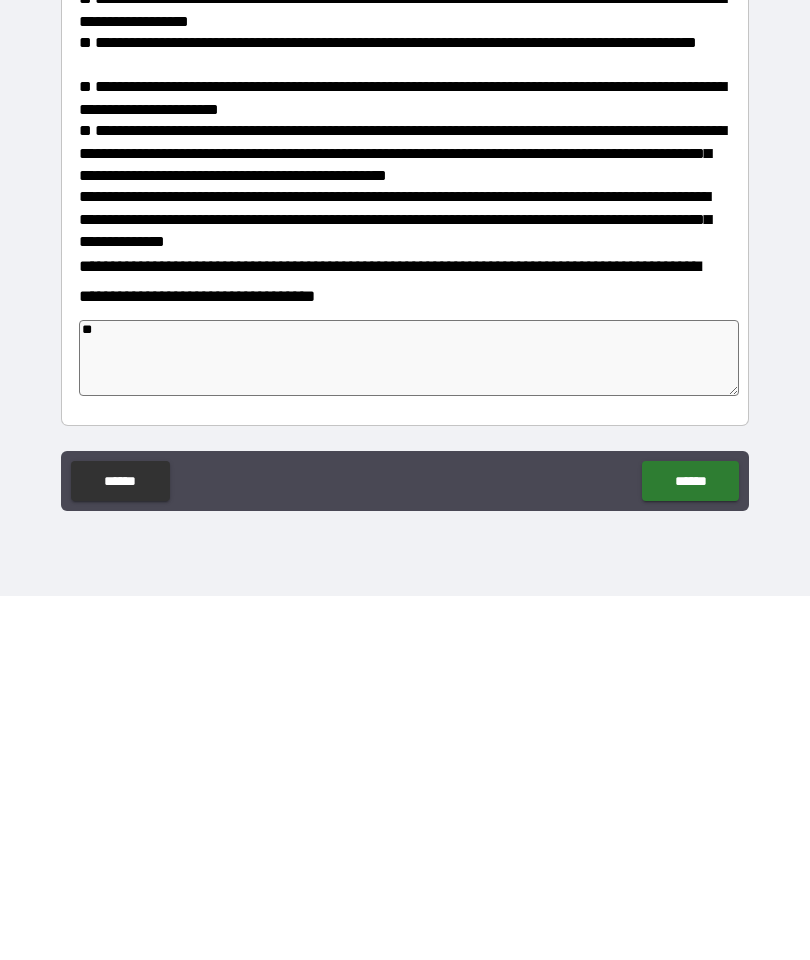type on "*" 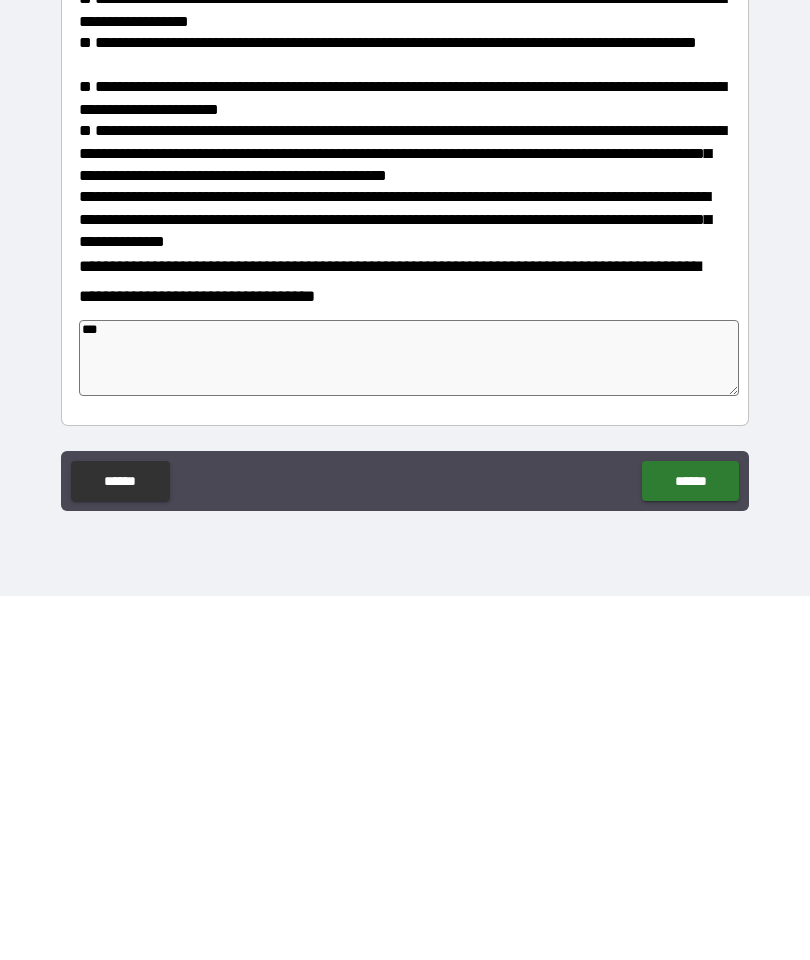 type on "*" 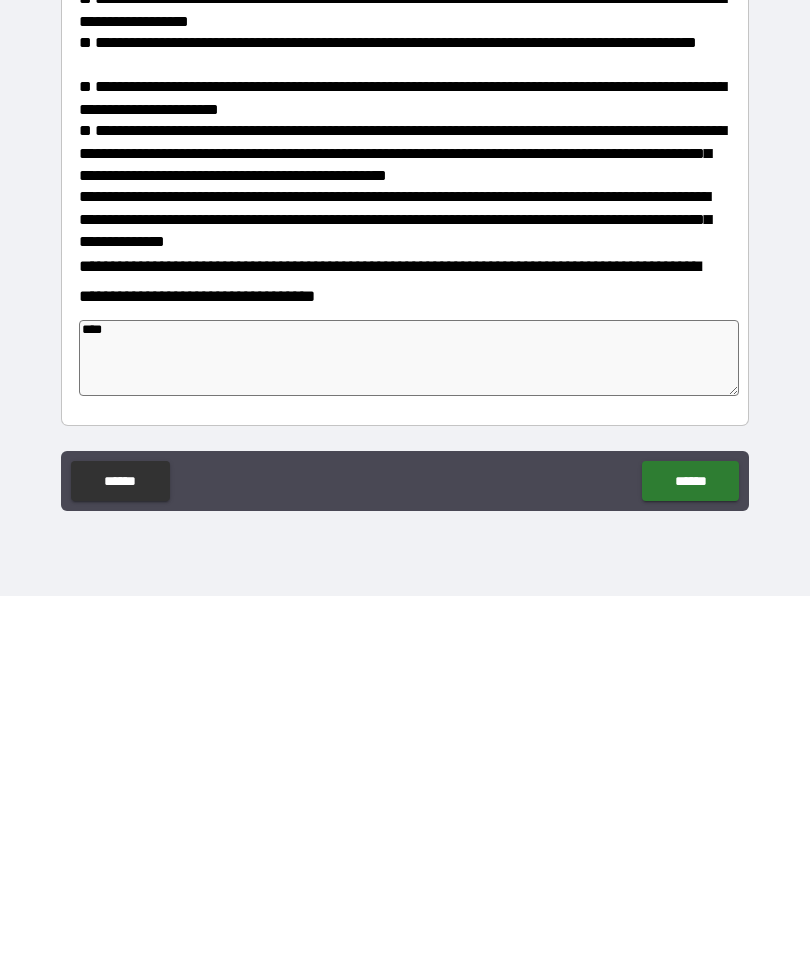 type on "*" 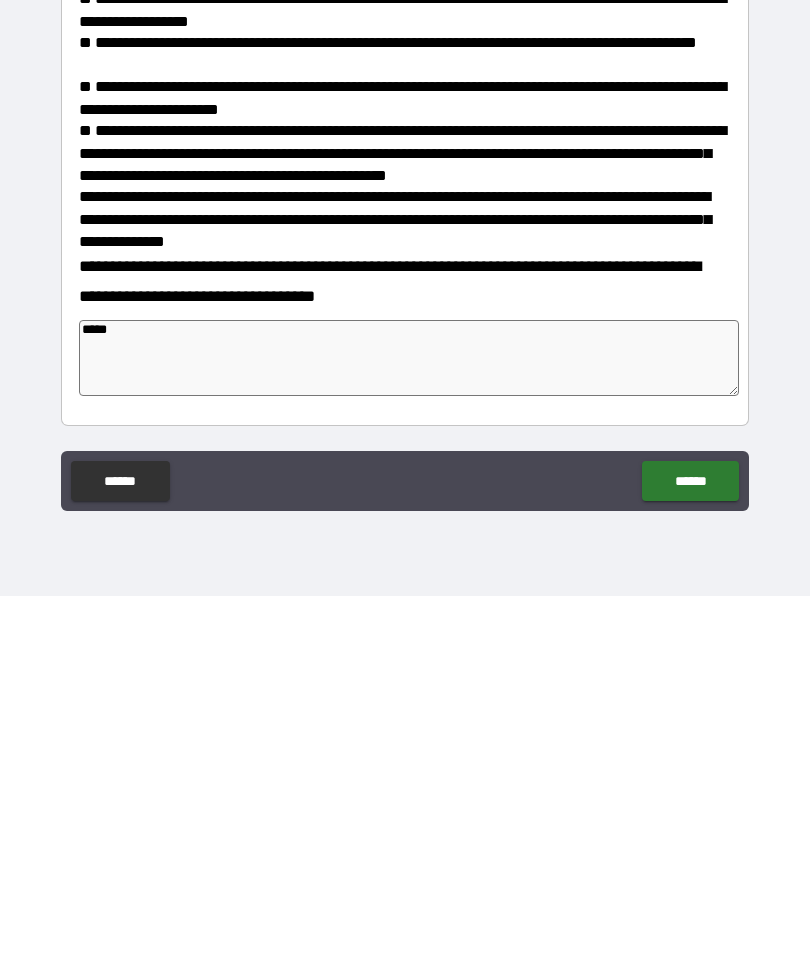 type on "*" 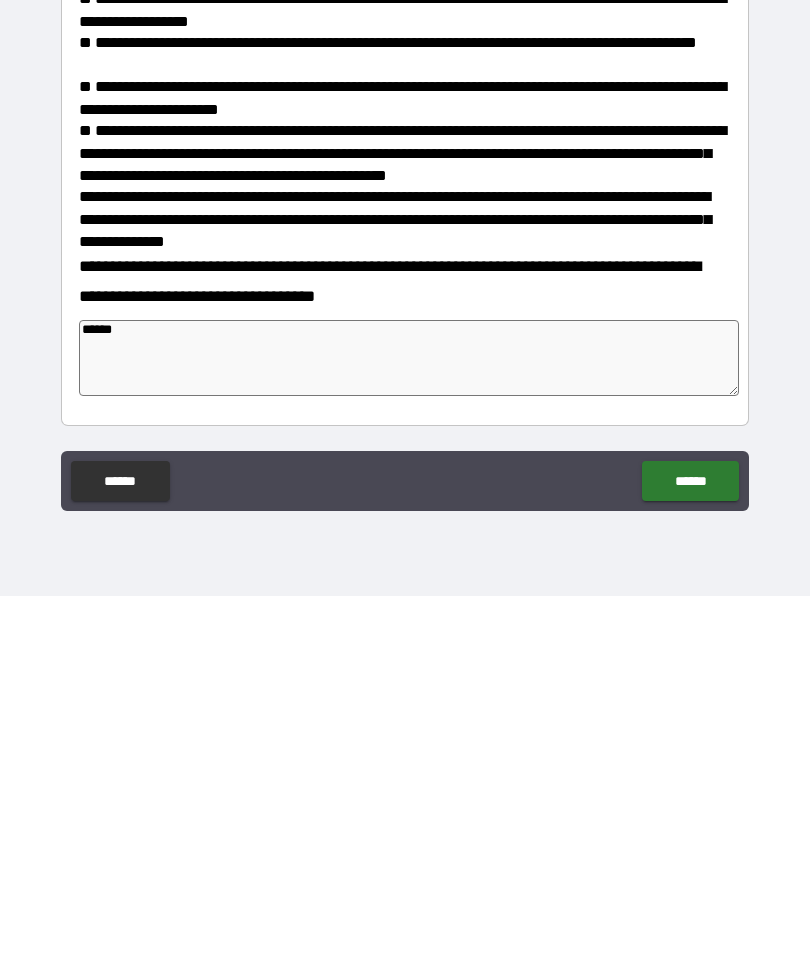 type on "*" 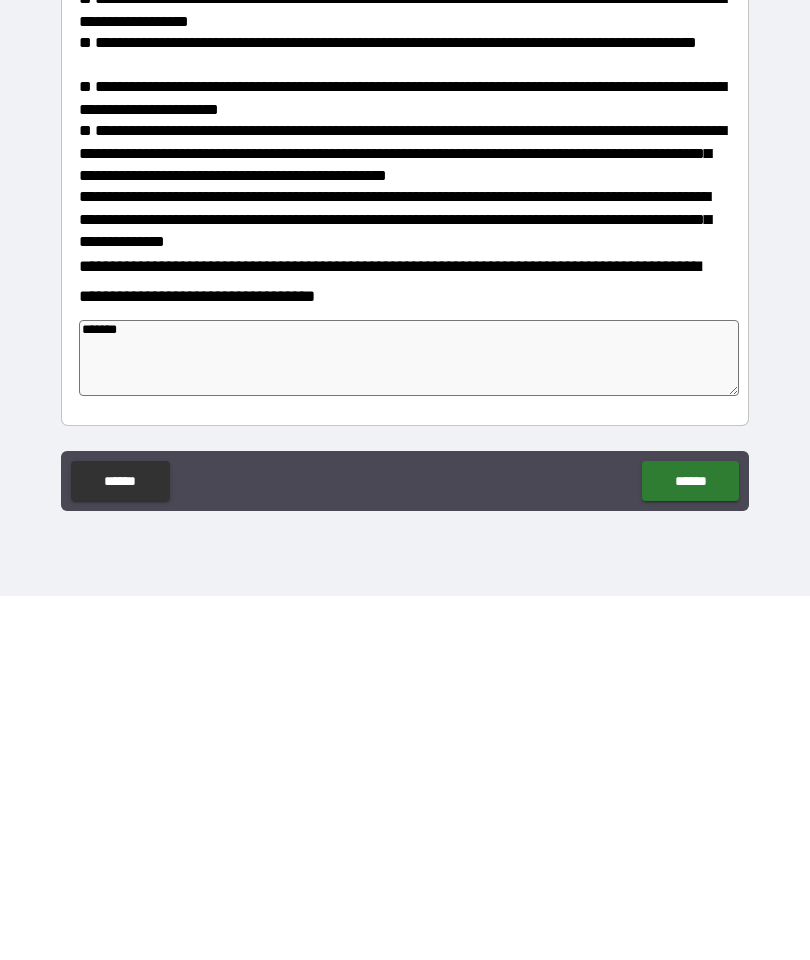 type on "*" 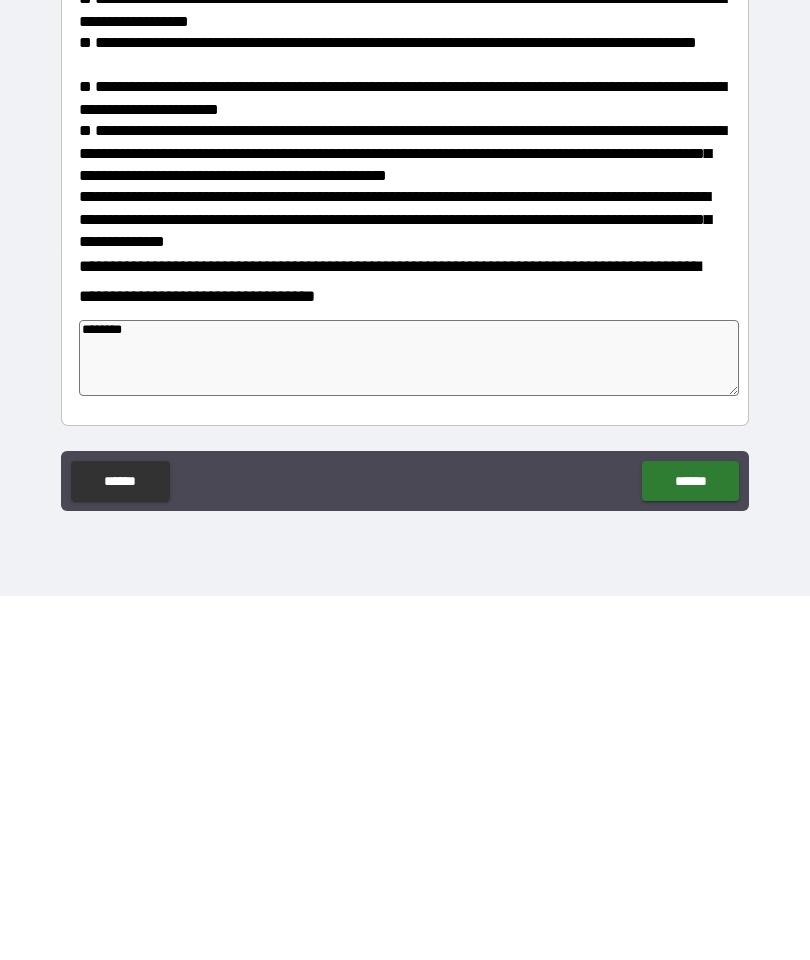 type on "*" 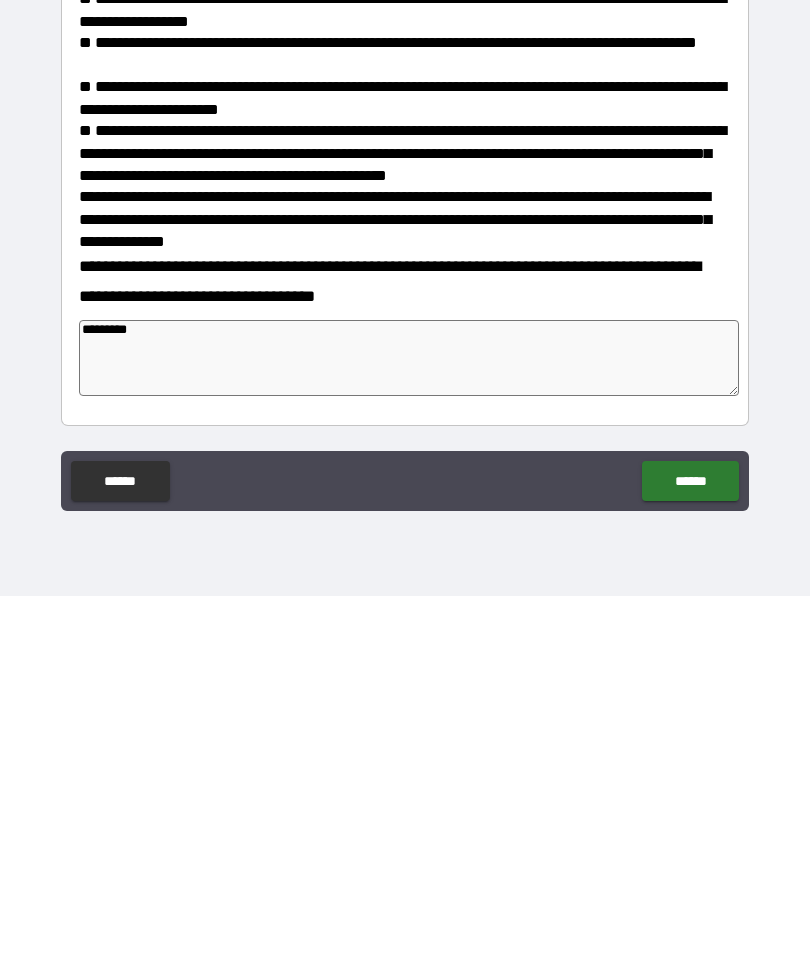 type on "*" 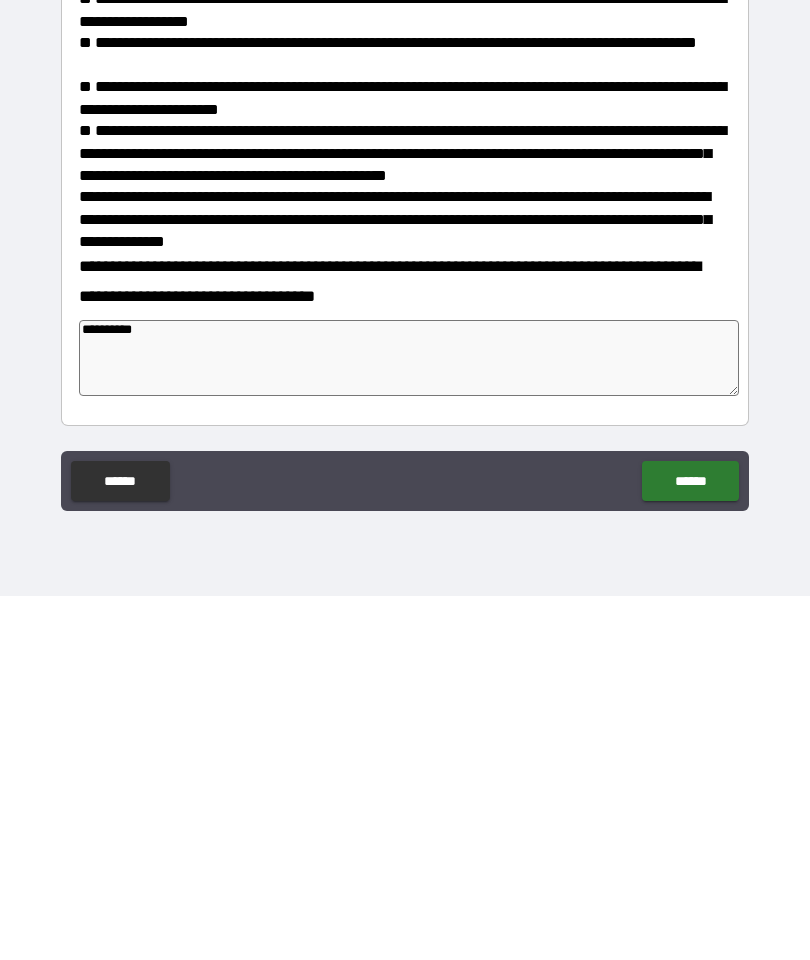 type on "*" 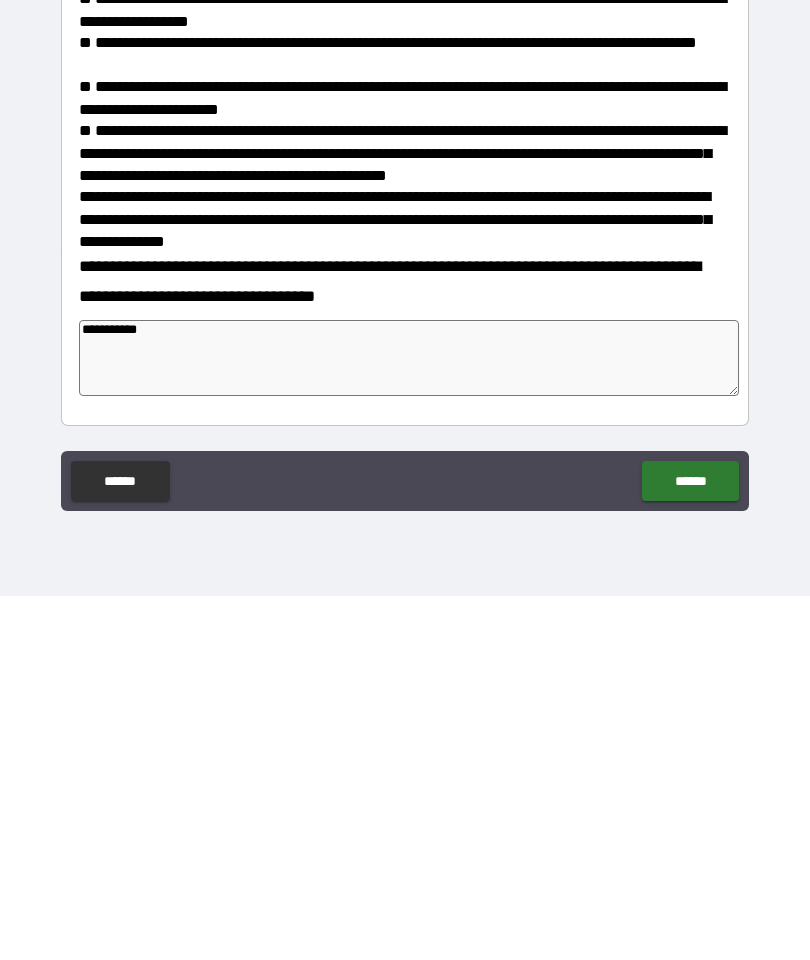 type on "*" 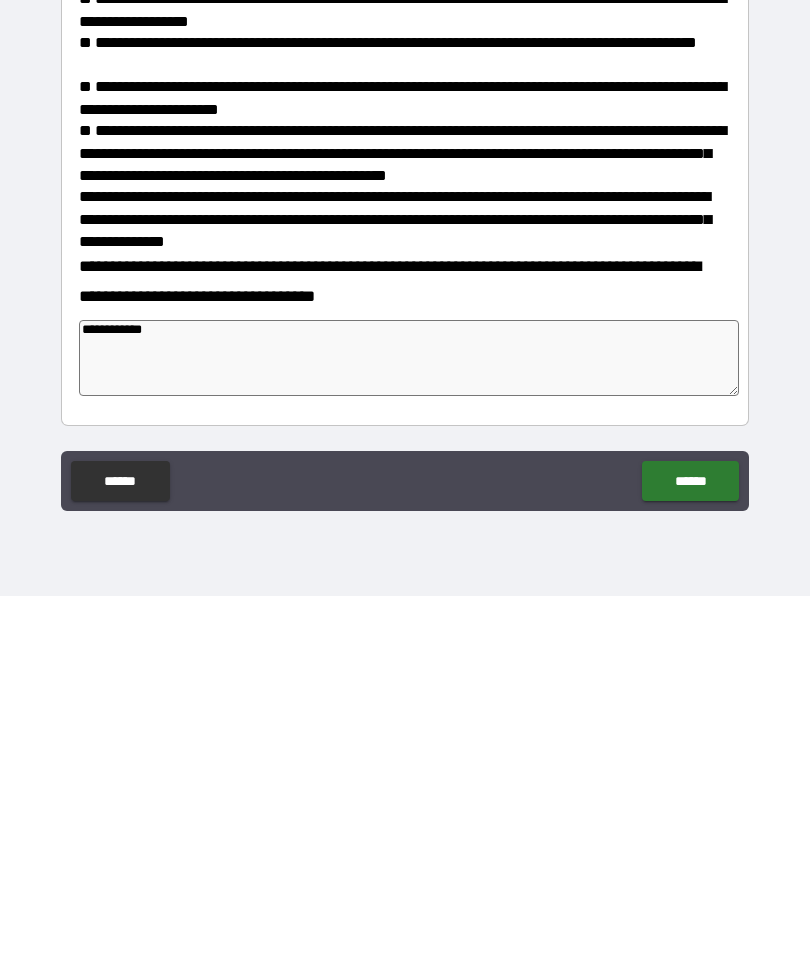 type on "*" 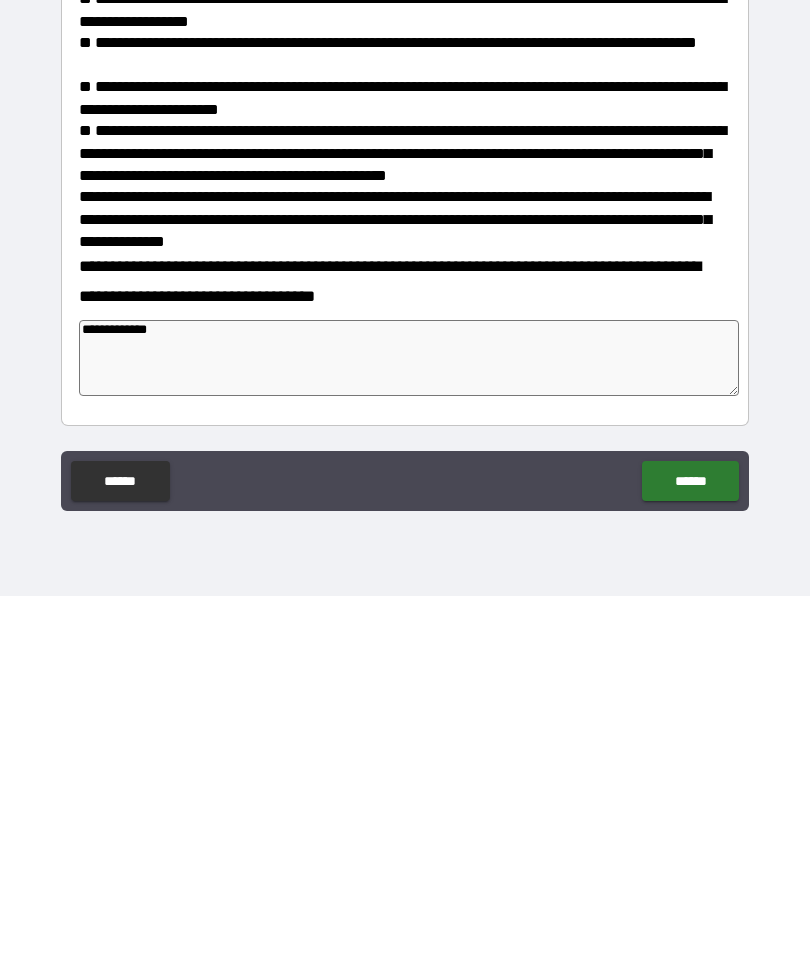 type on "*" 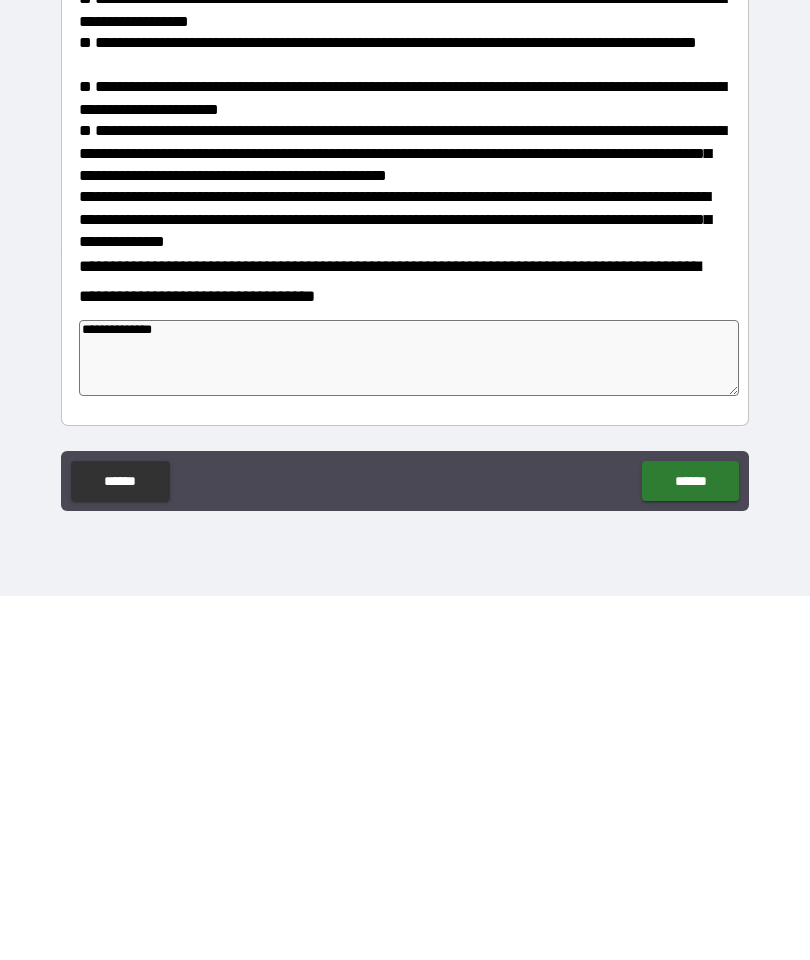 type on "*" 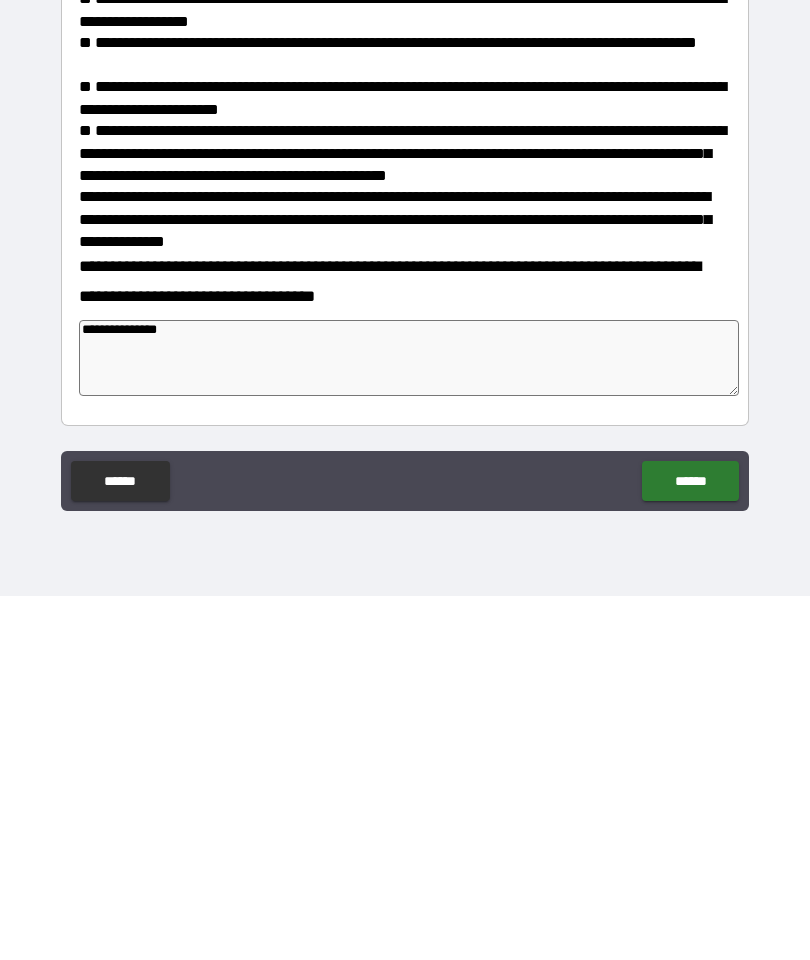 type on "*" 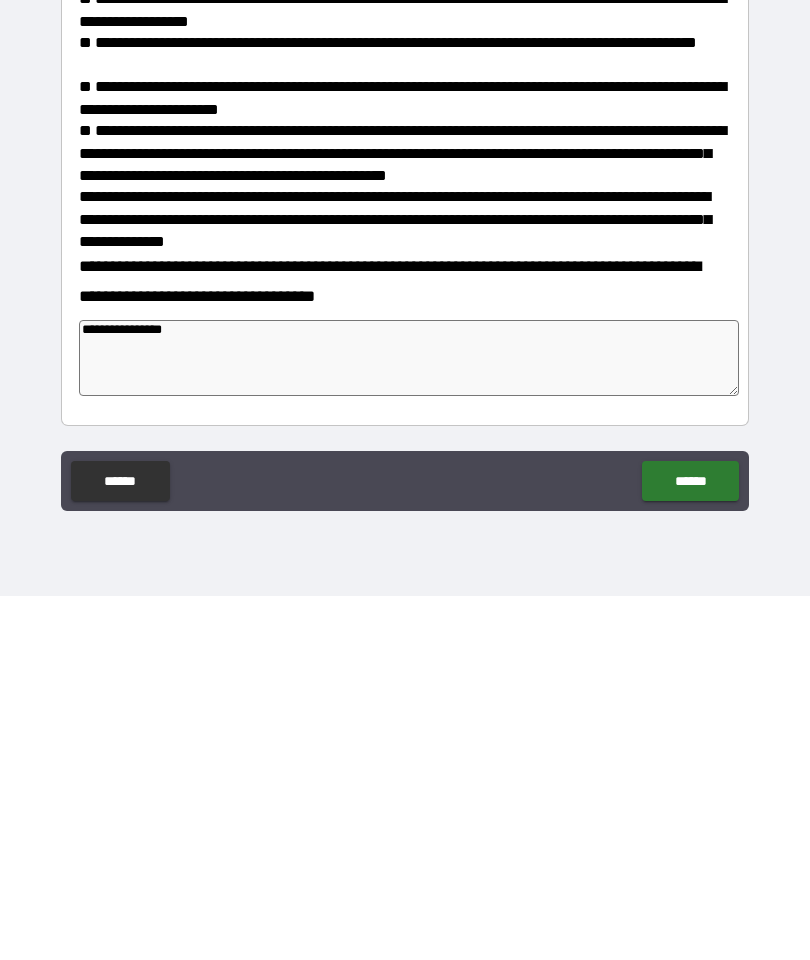 type on "*" 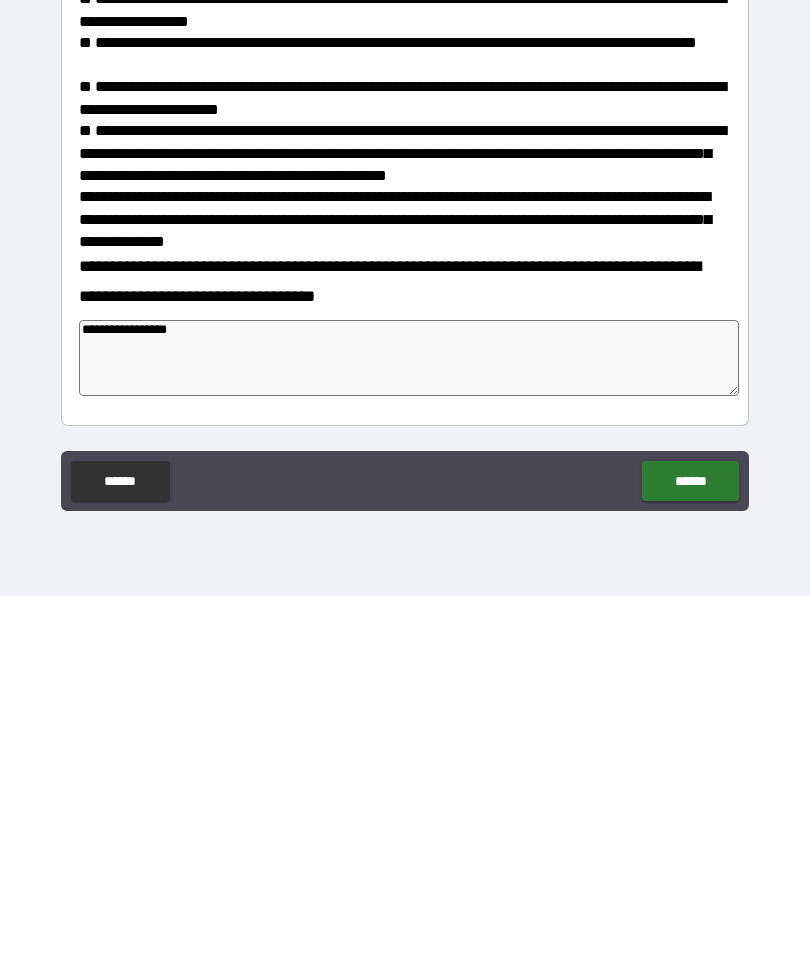 type on "*" 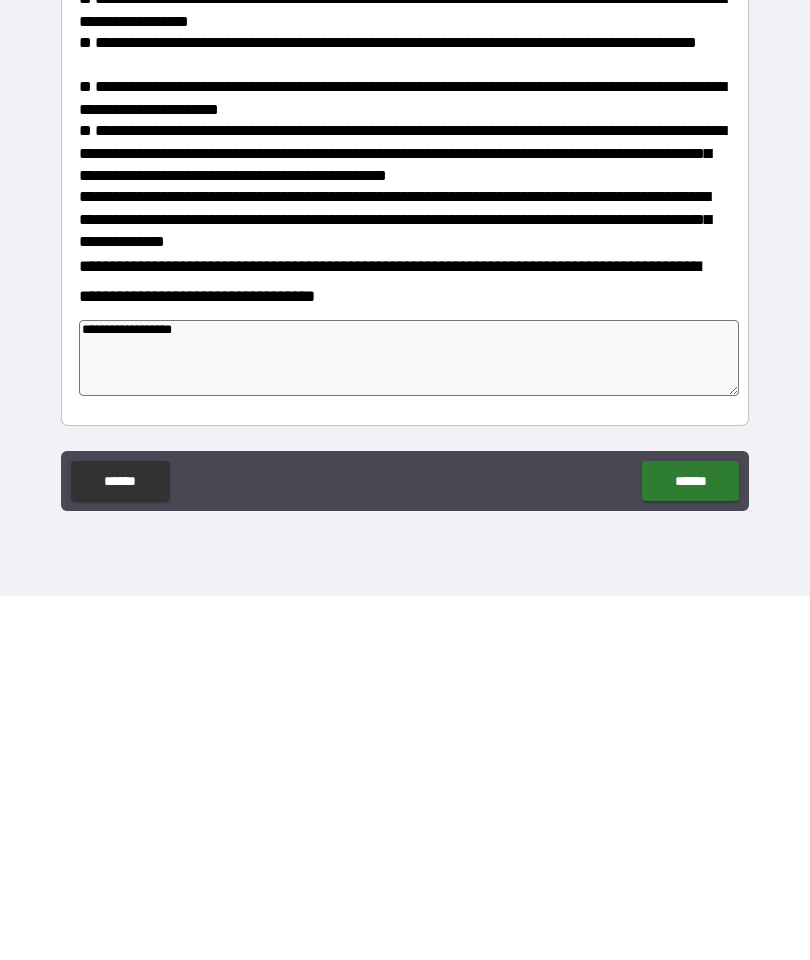 type on "**********" 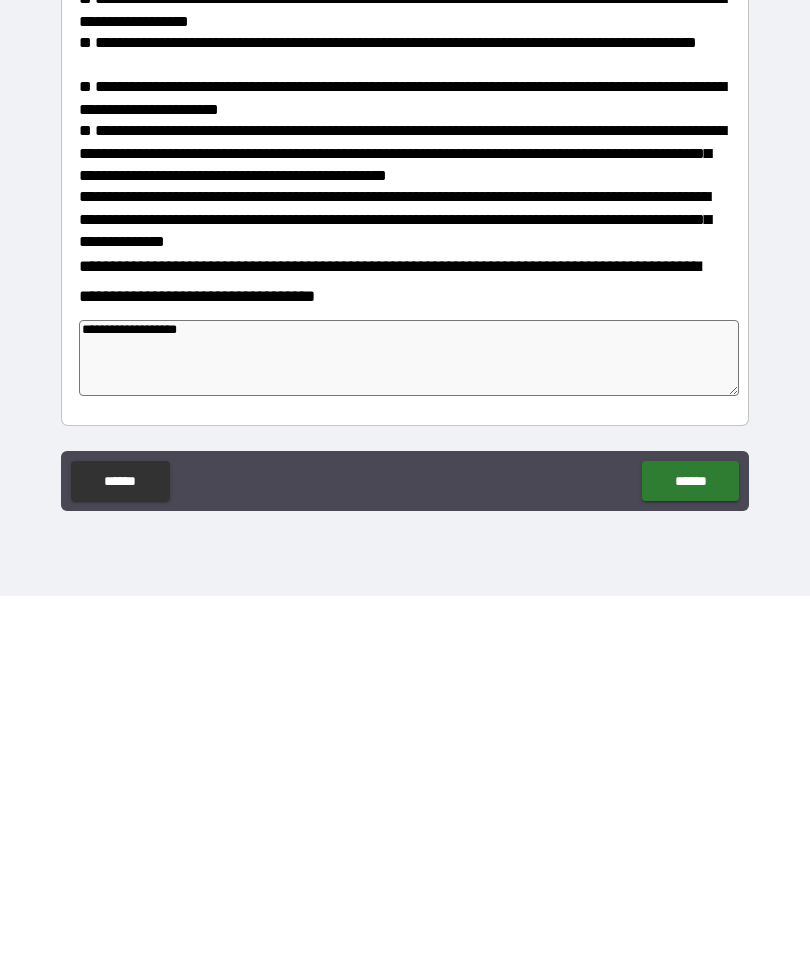 type on "*" 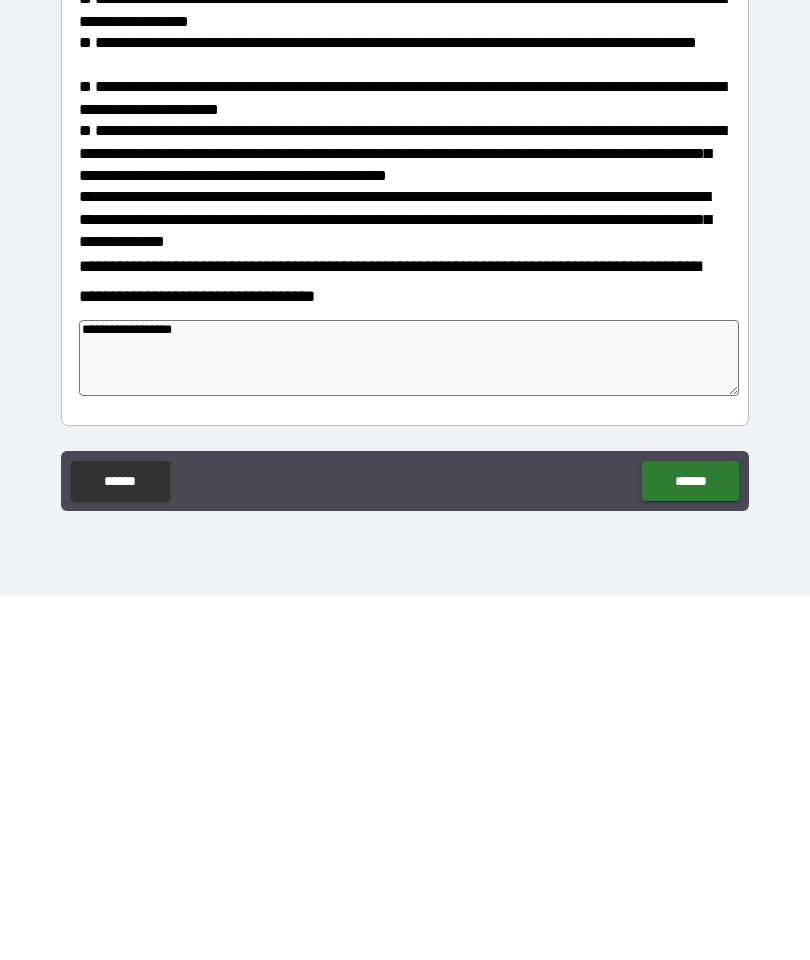 type on "**********" 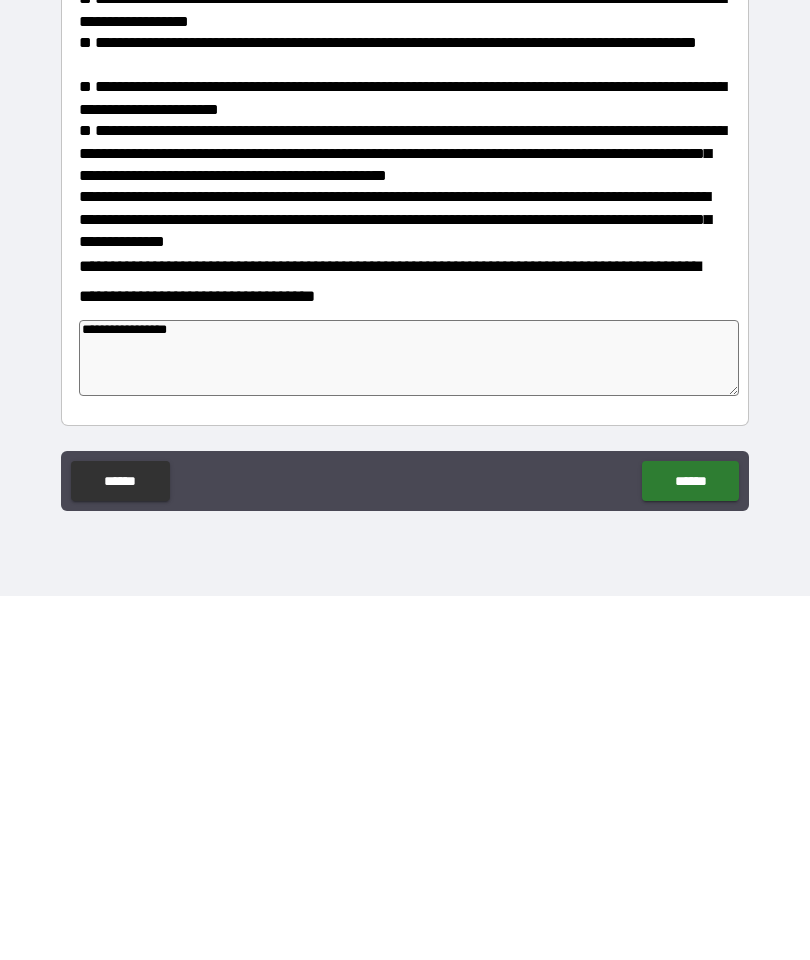 type on "*" 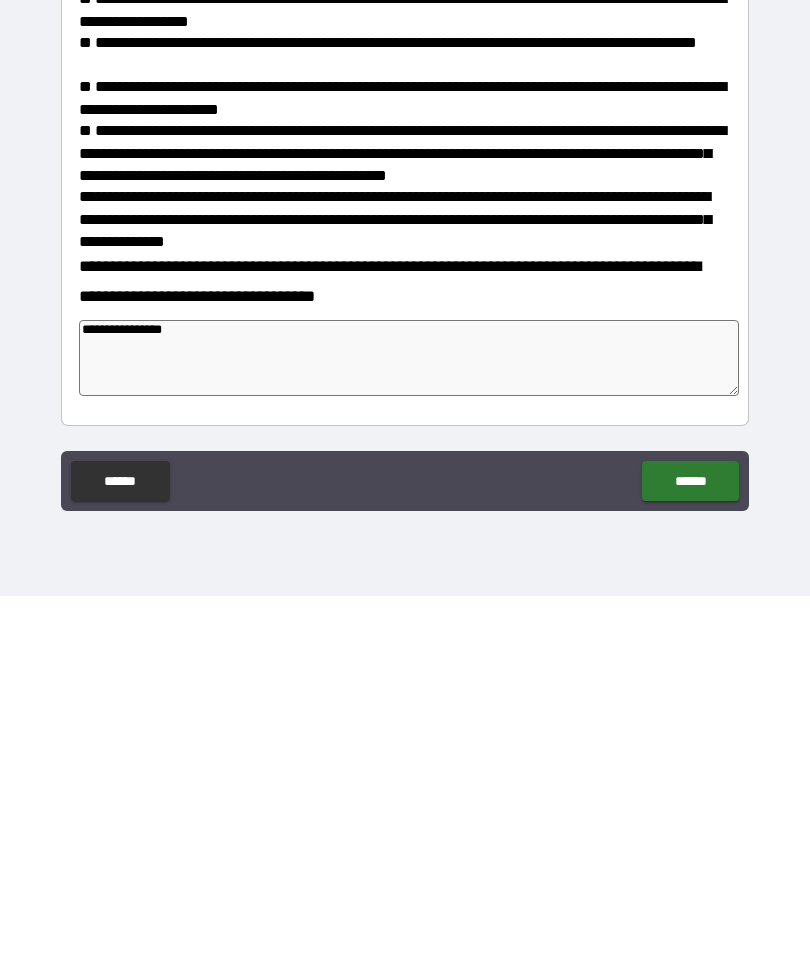 type on "*" 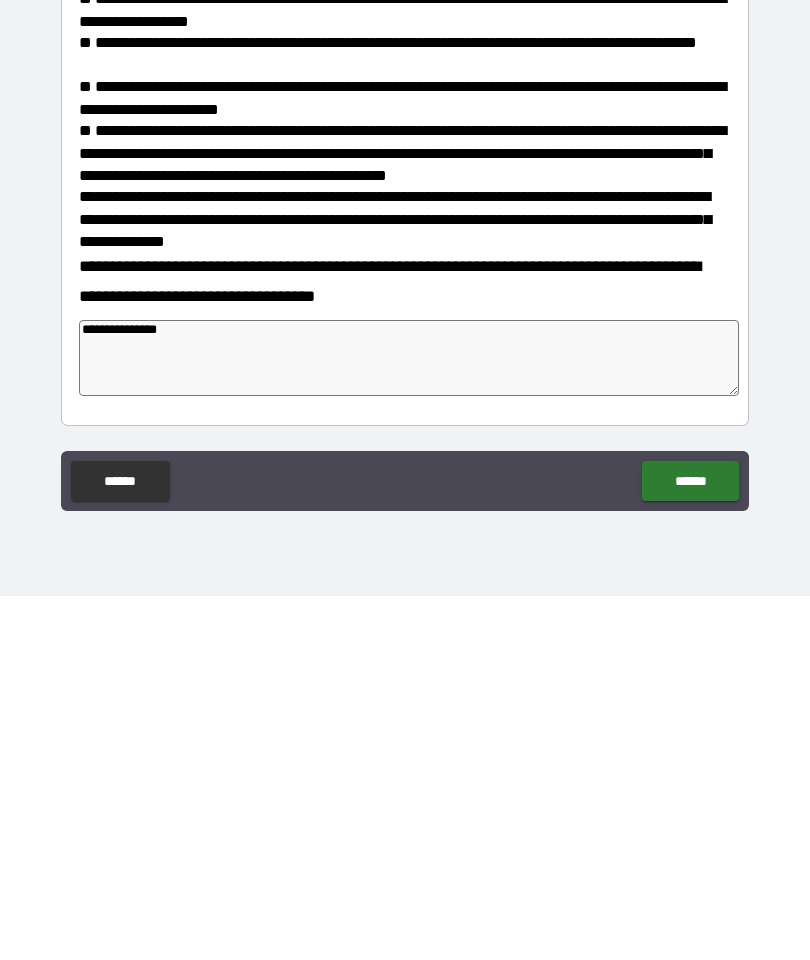 type on "**********" 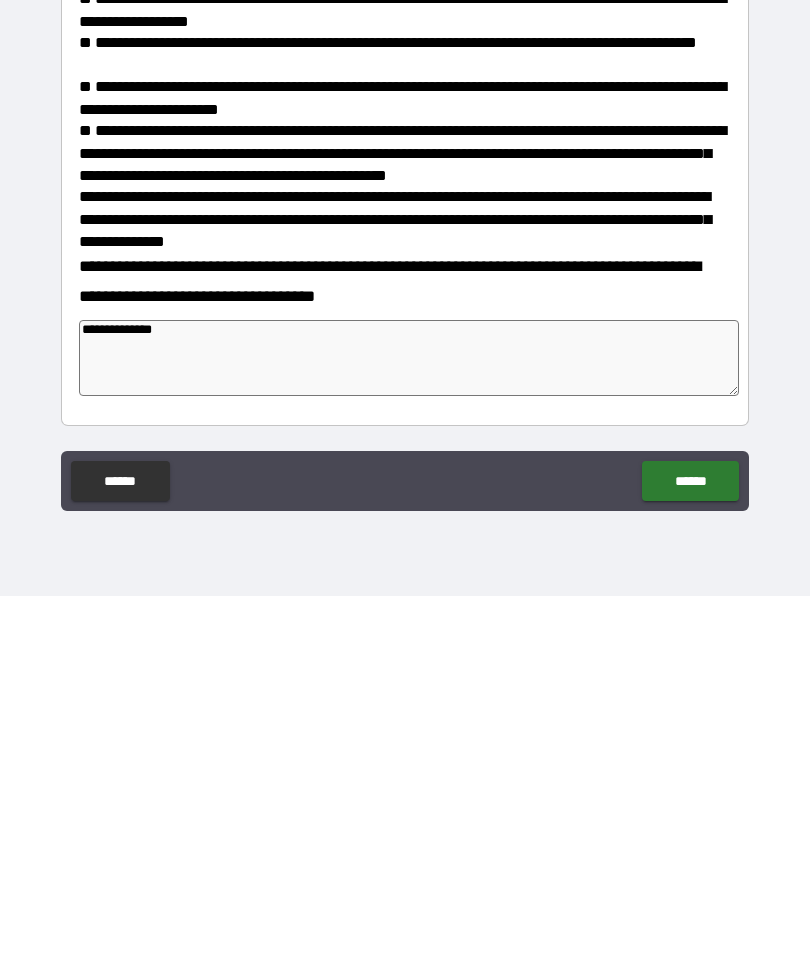 type on "**********" 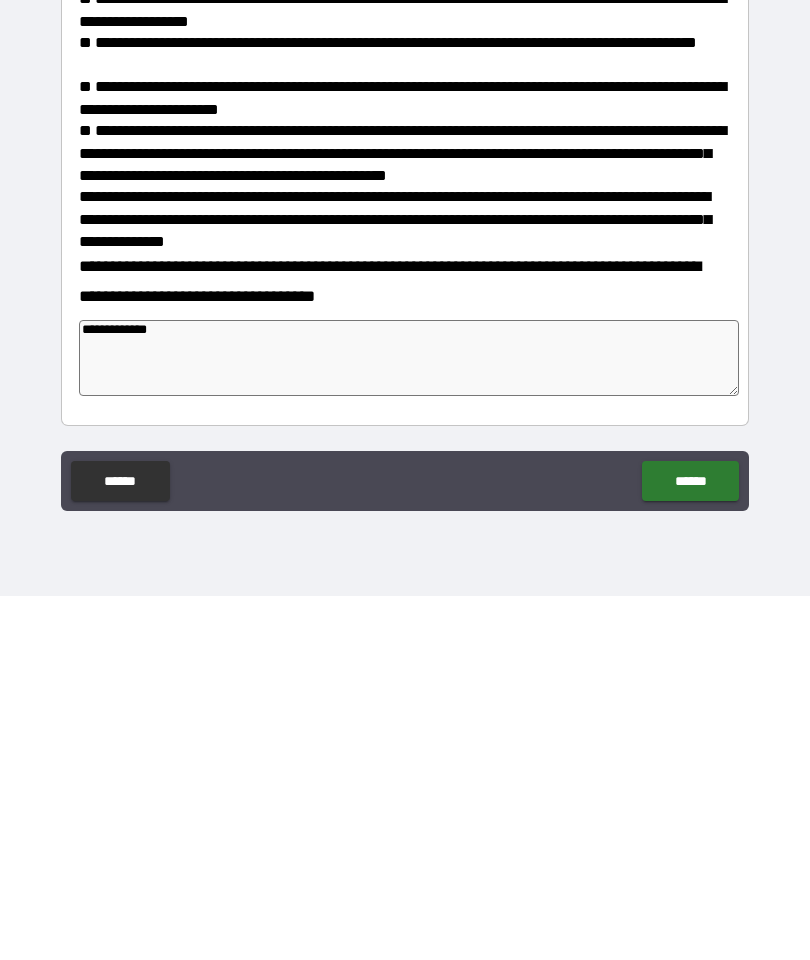 type on "**********" 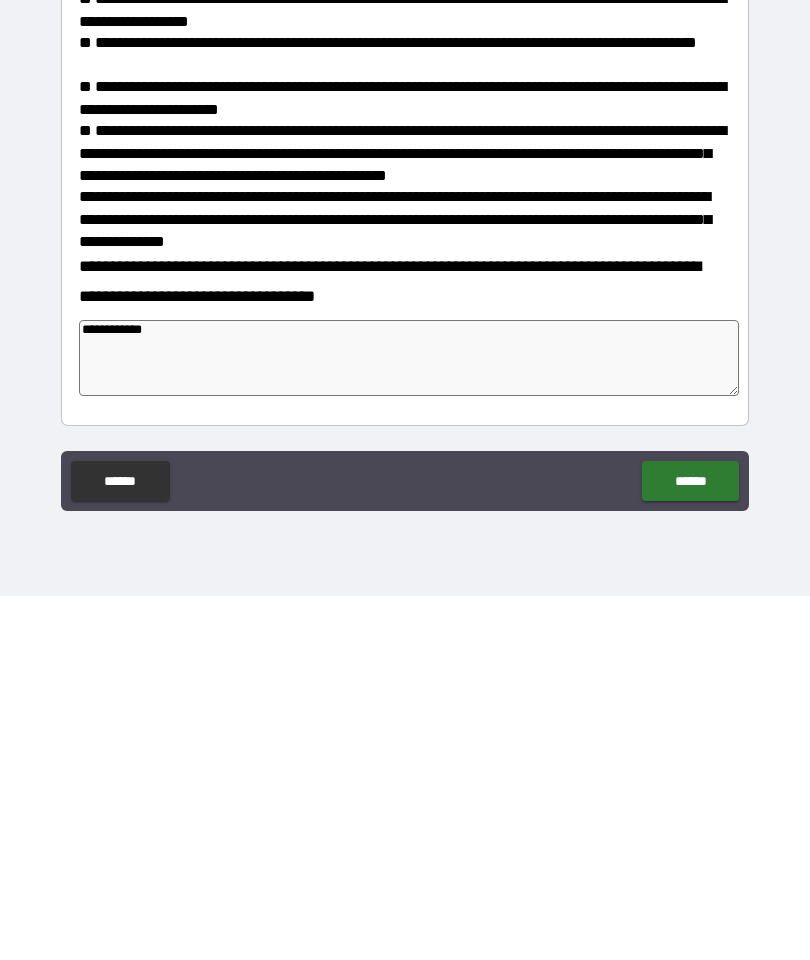 type on "**********" 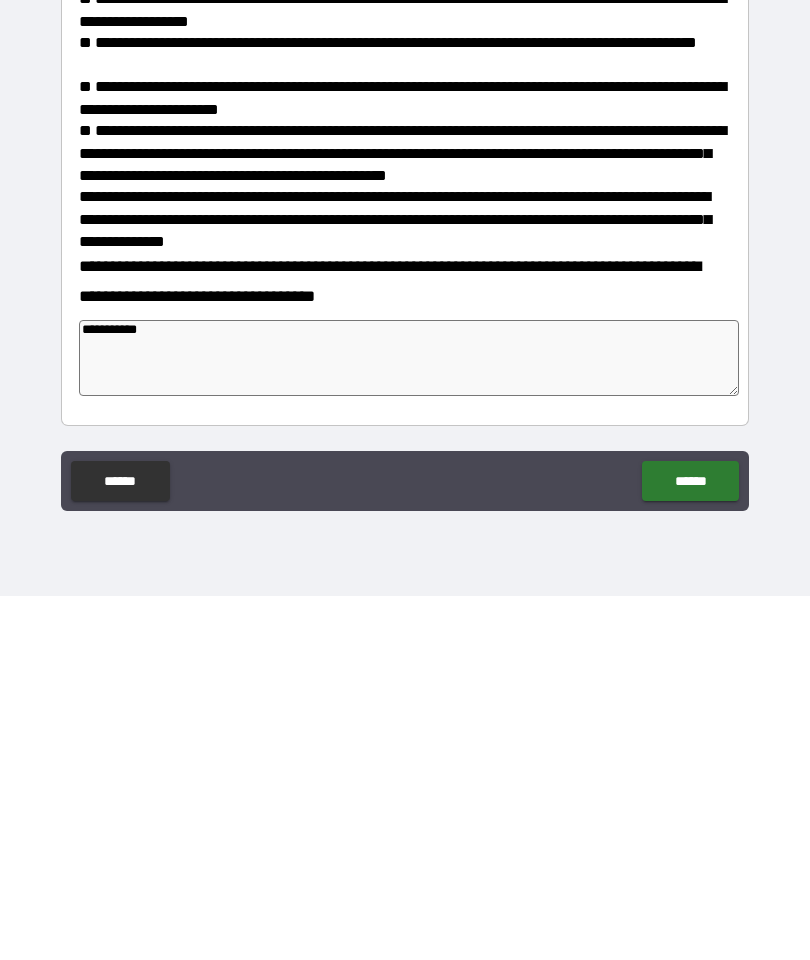 type on "**********" 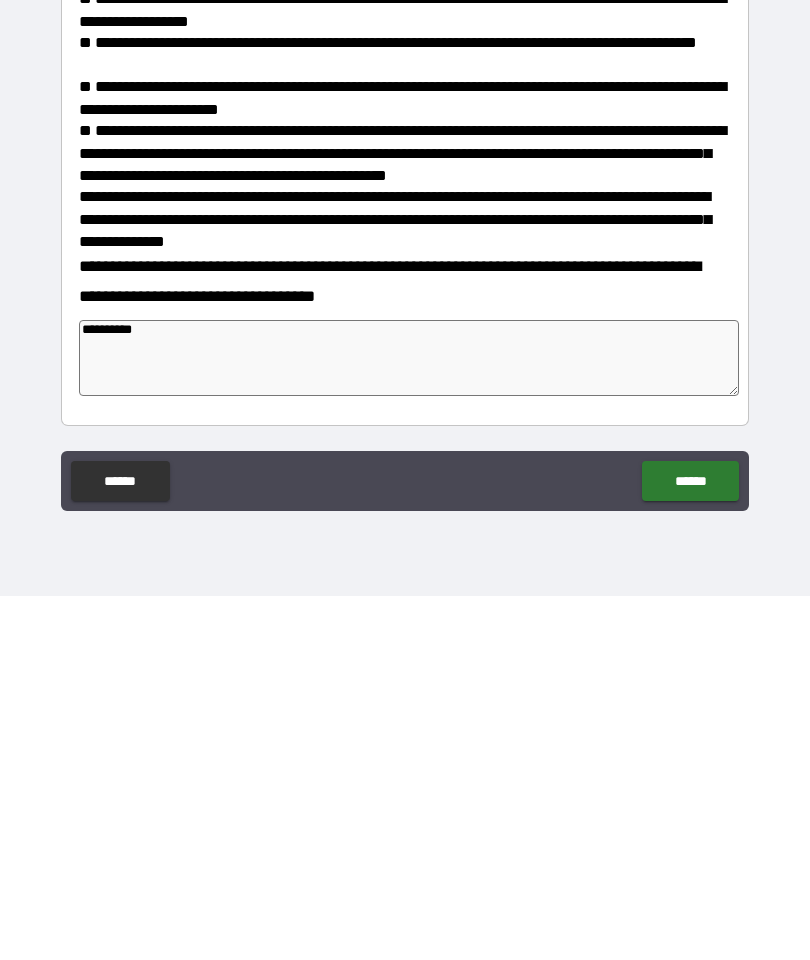 type on "*********" 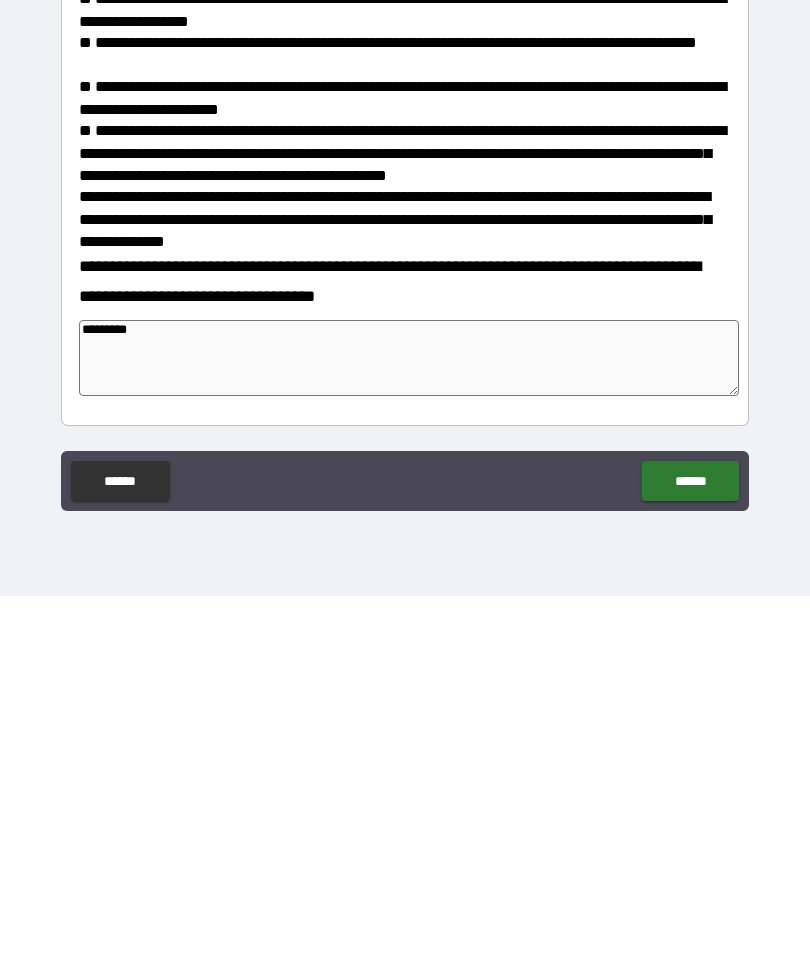 type on "********" 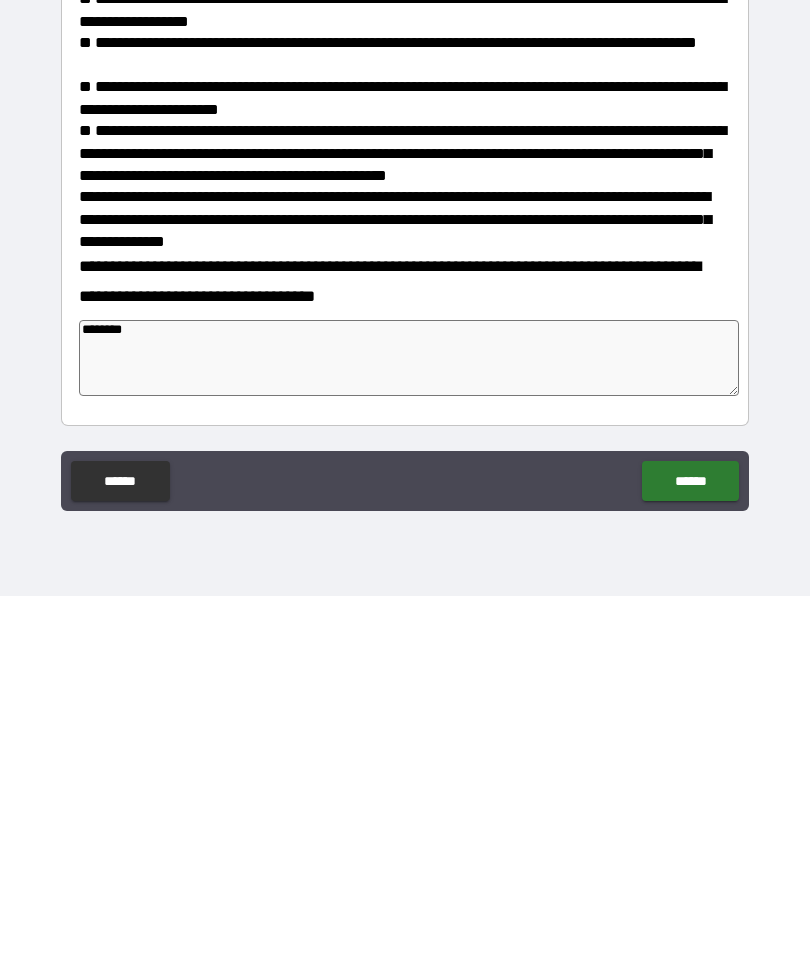 type on "******" 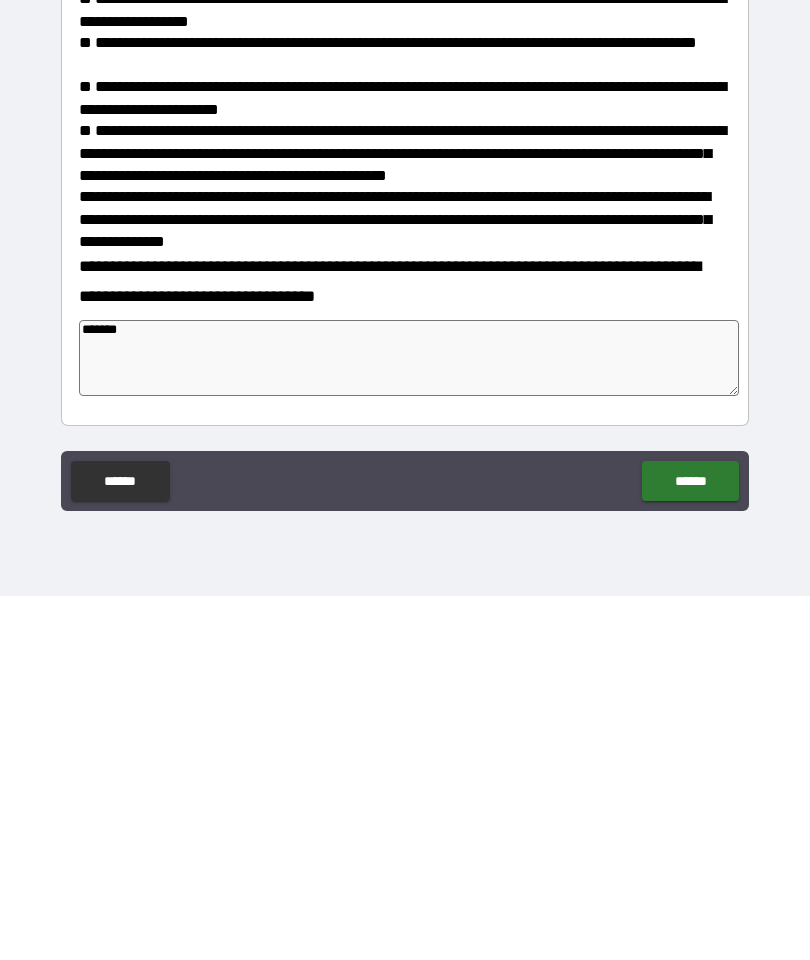 type on "******" 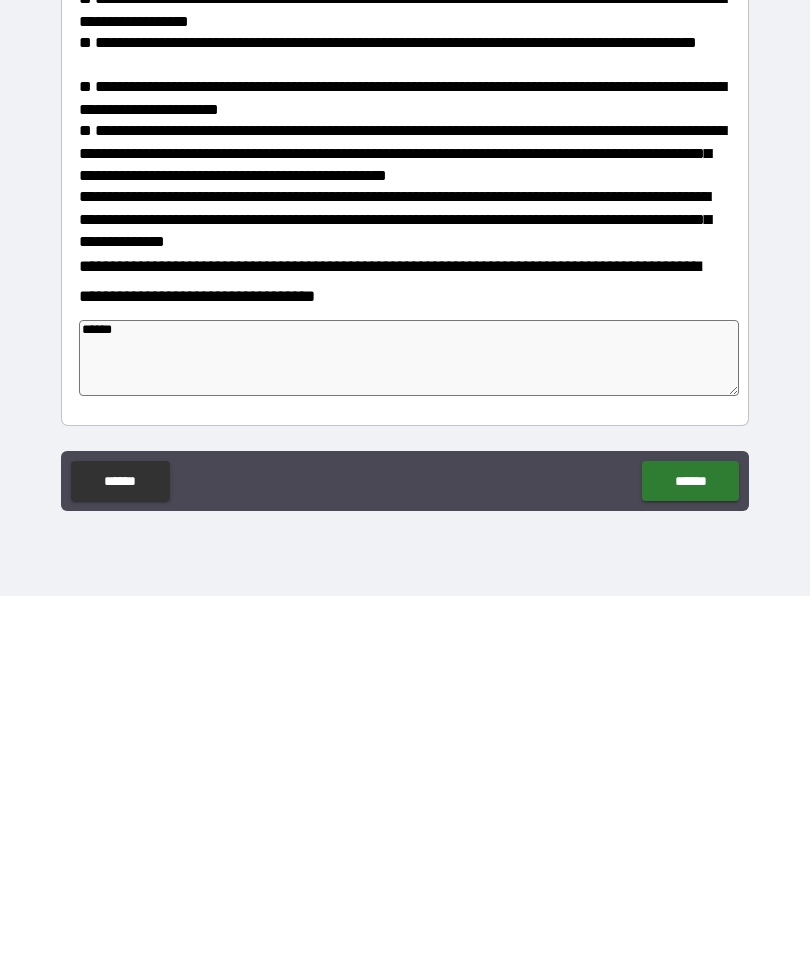 type on "*****" 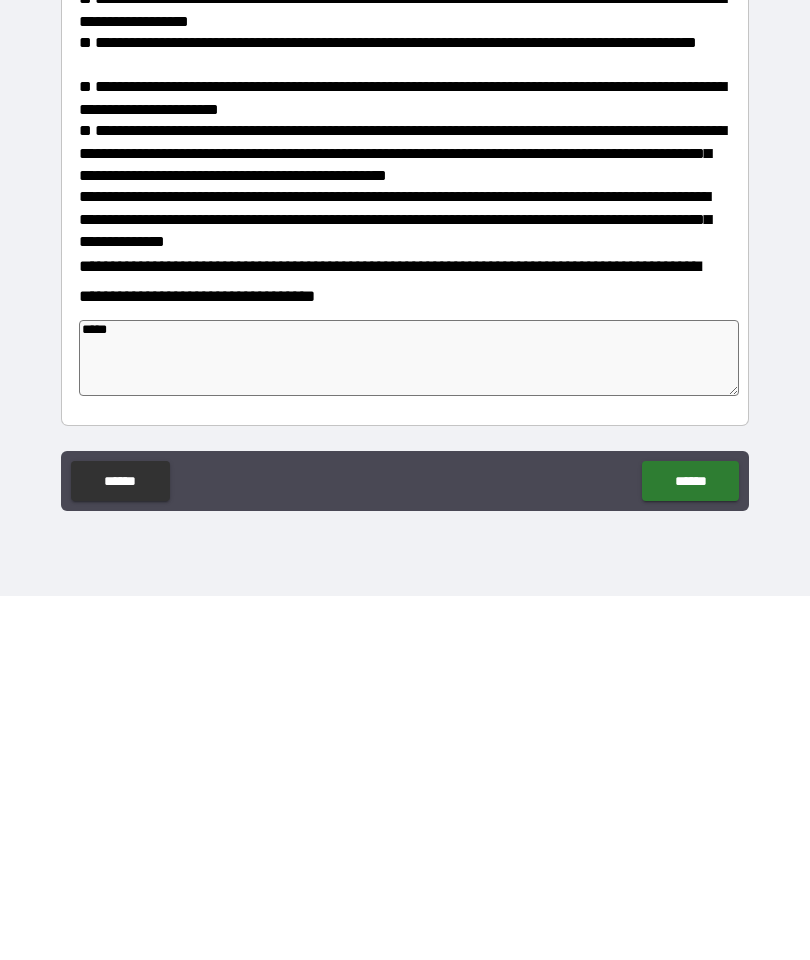 type on "****" 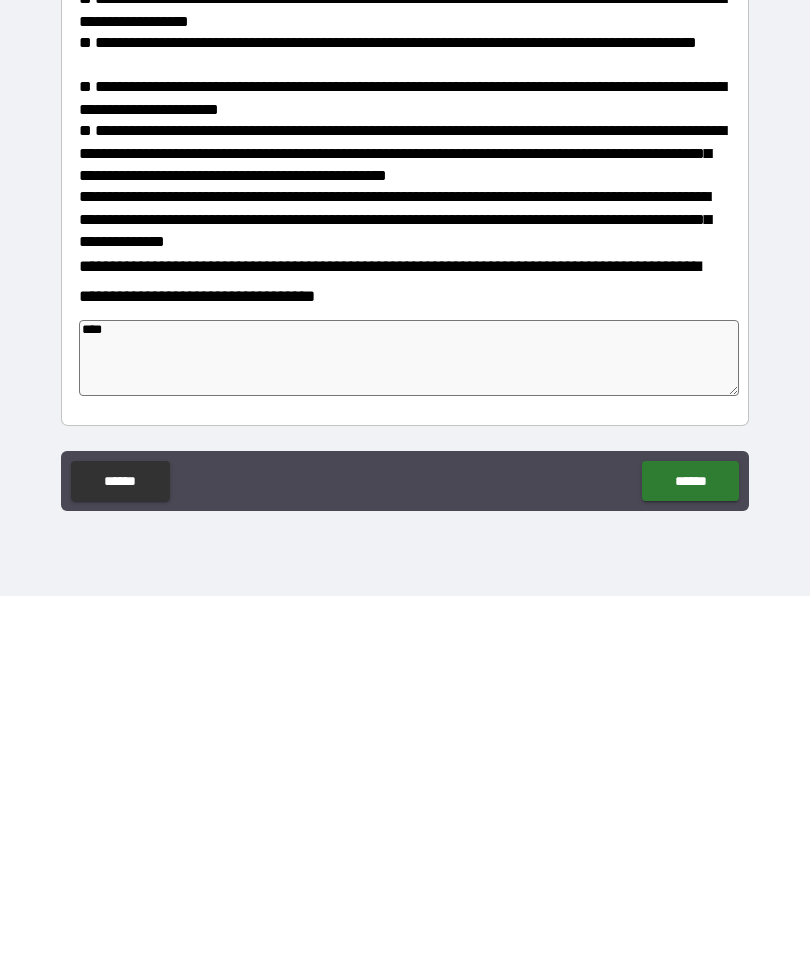 type on "***" 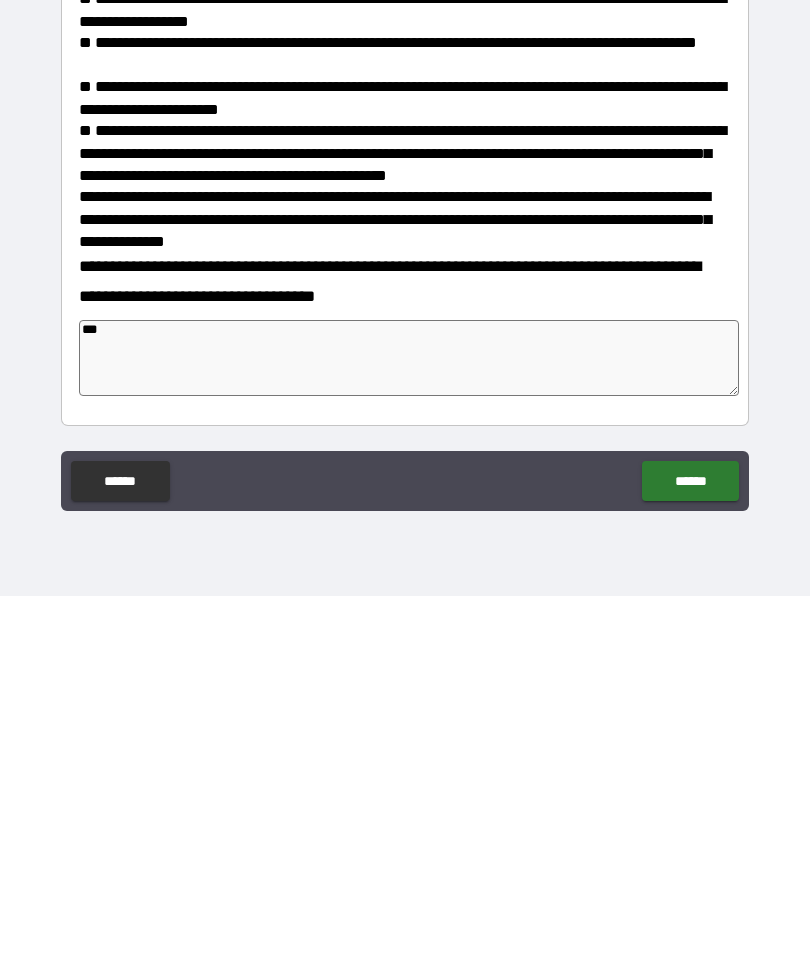 type on "**" 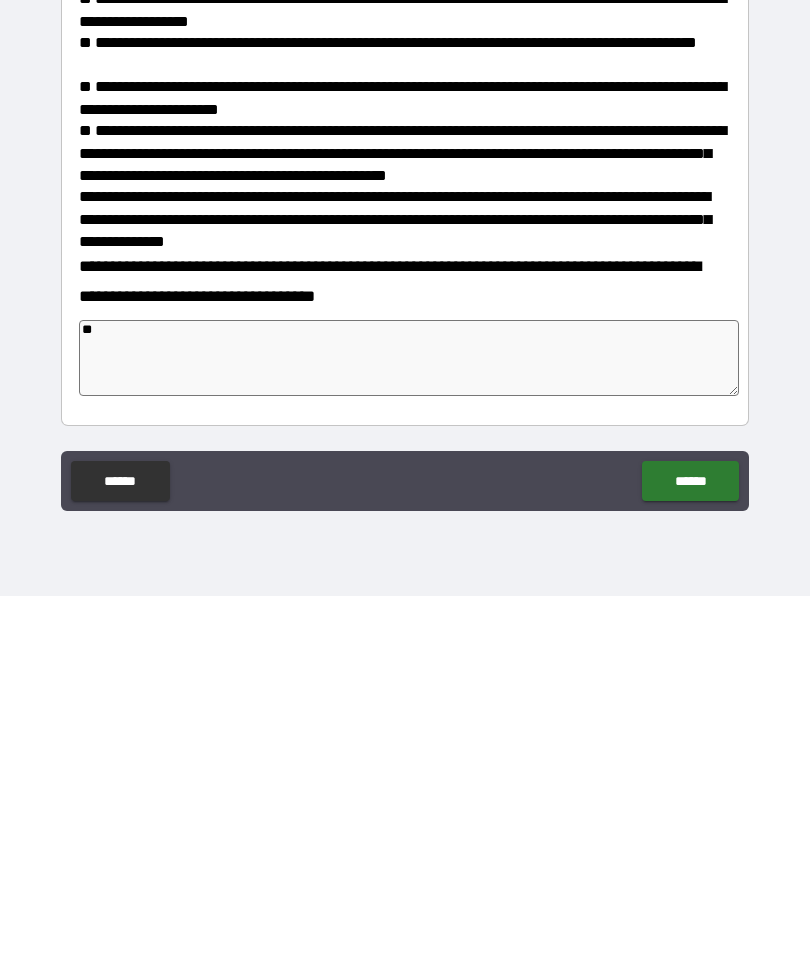 type on "*" 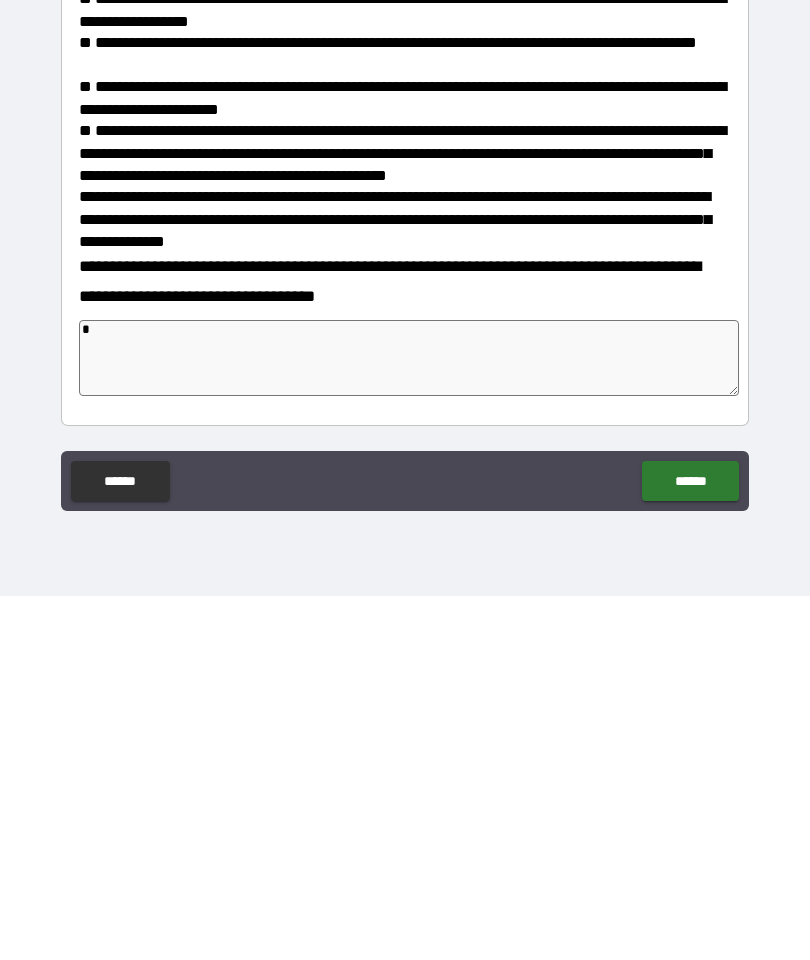 type 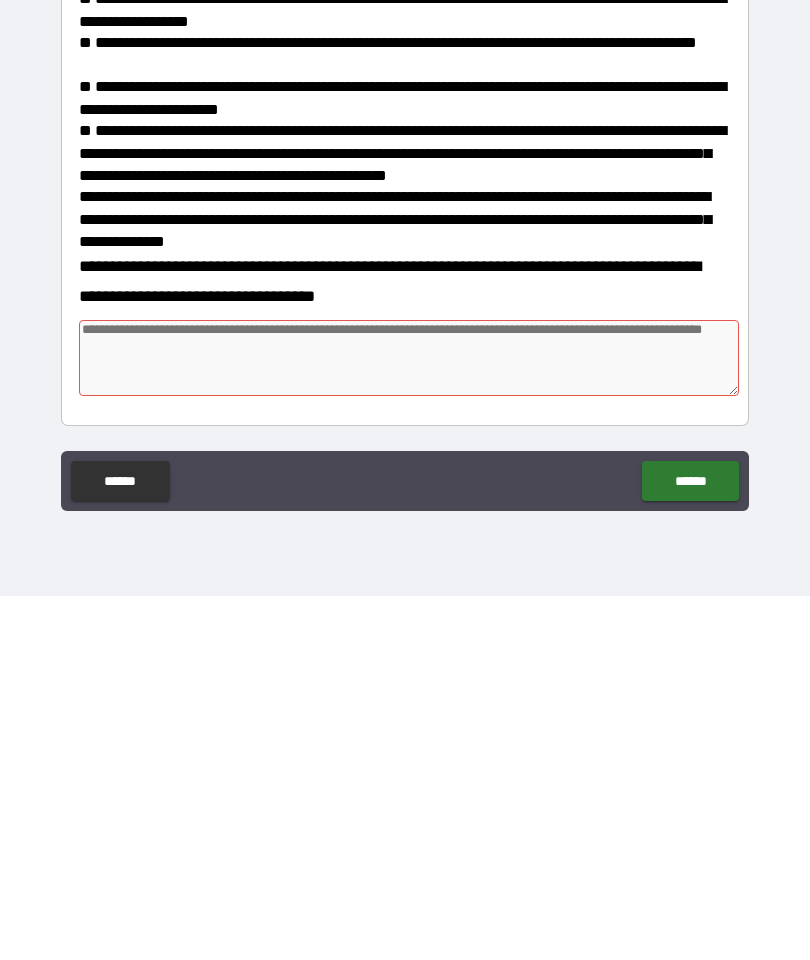 type on "*" 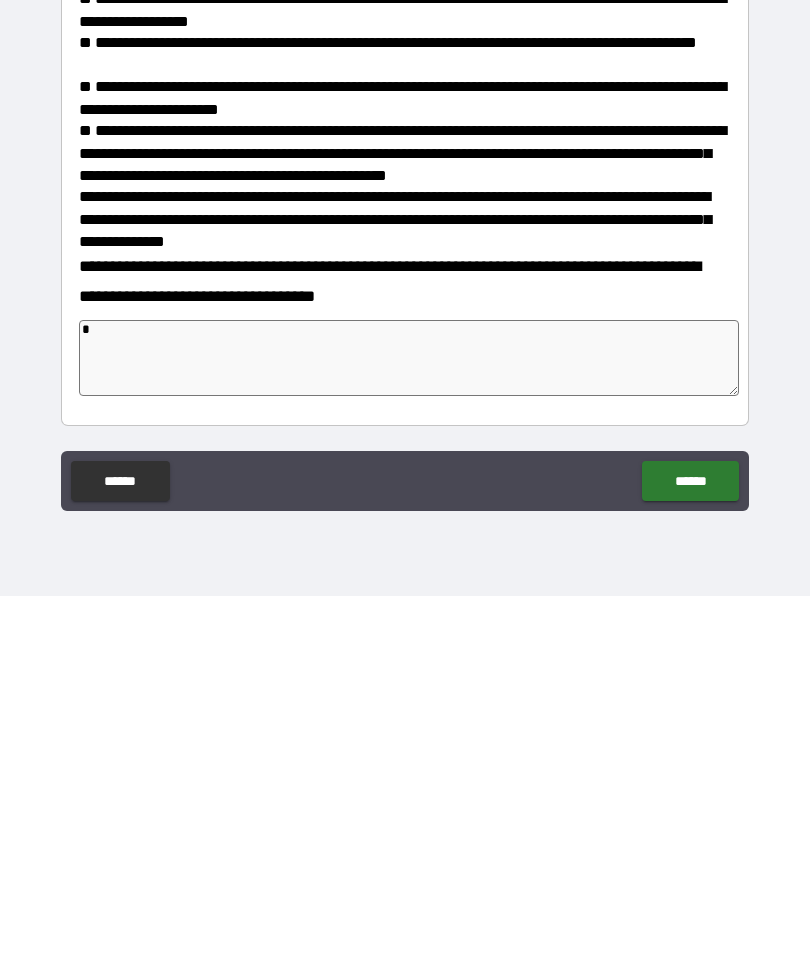 type on "**" 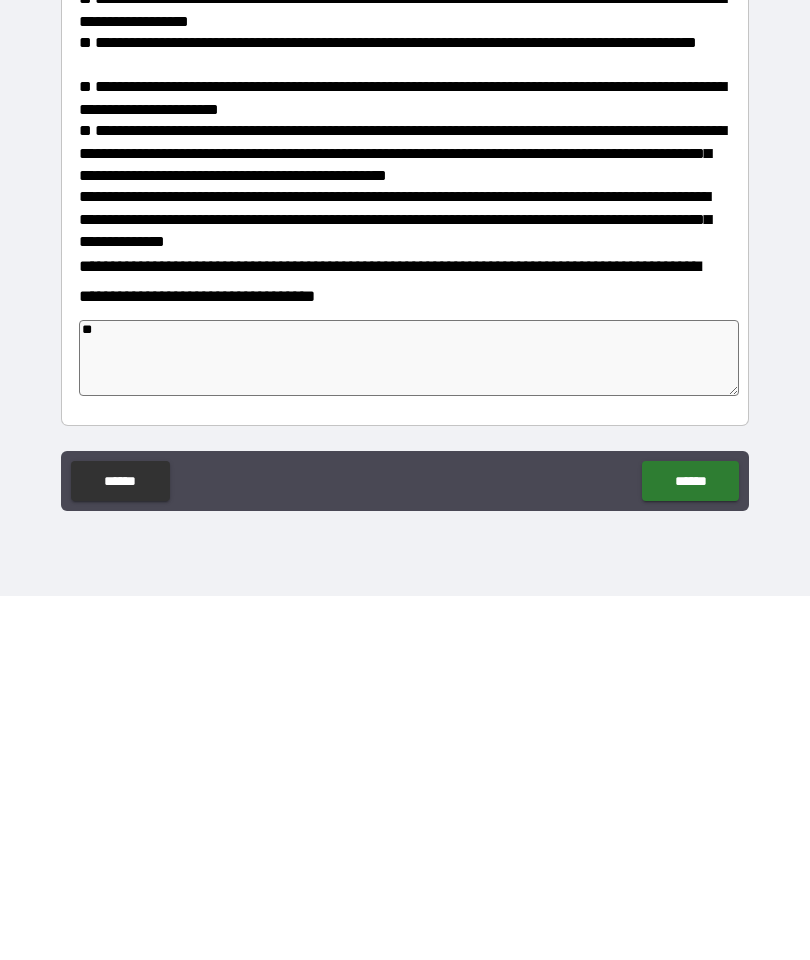 type on "*" 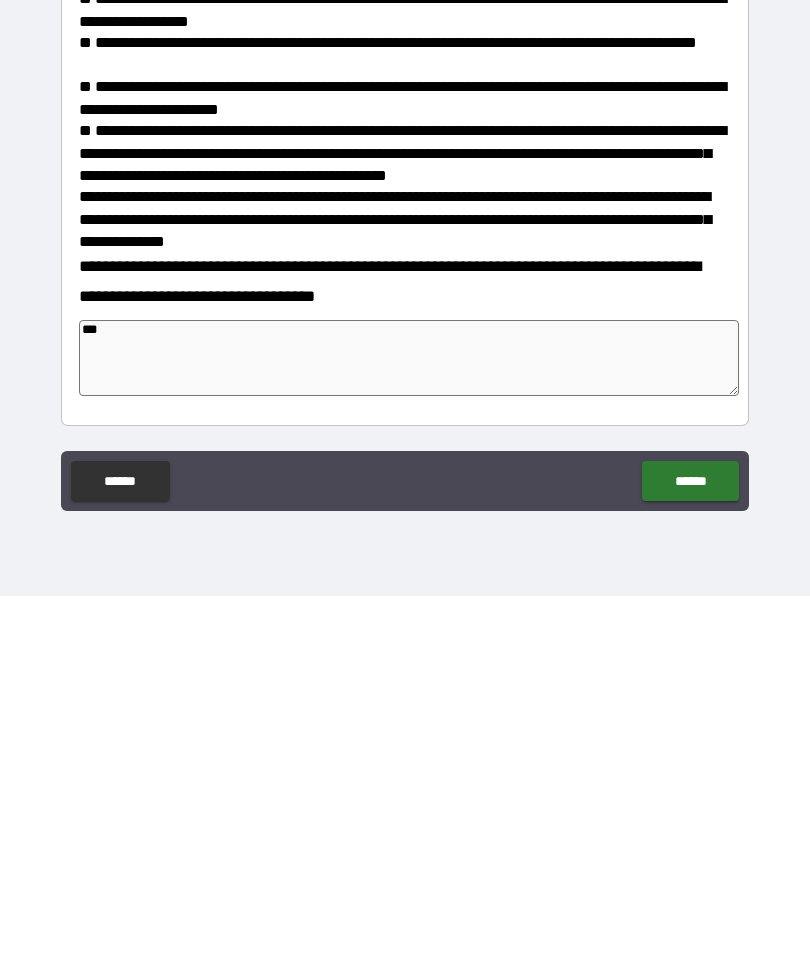 type on "*" 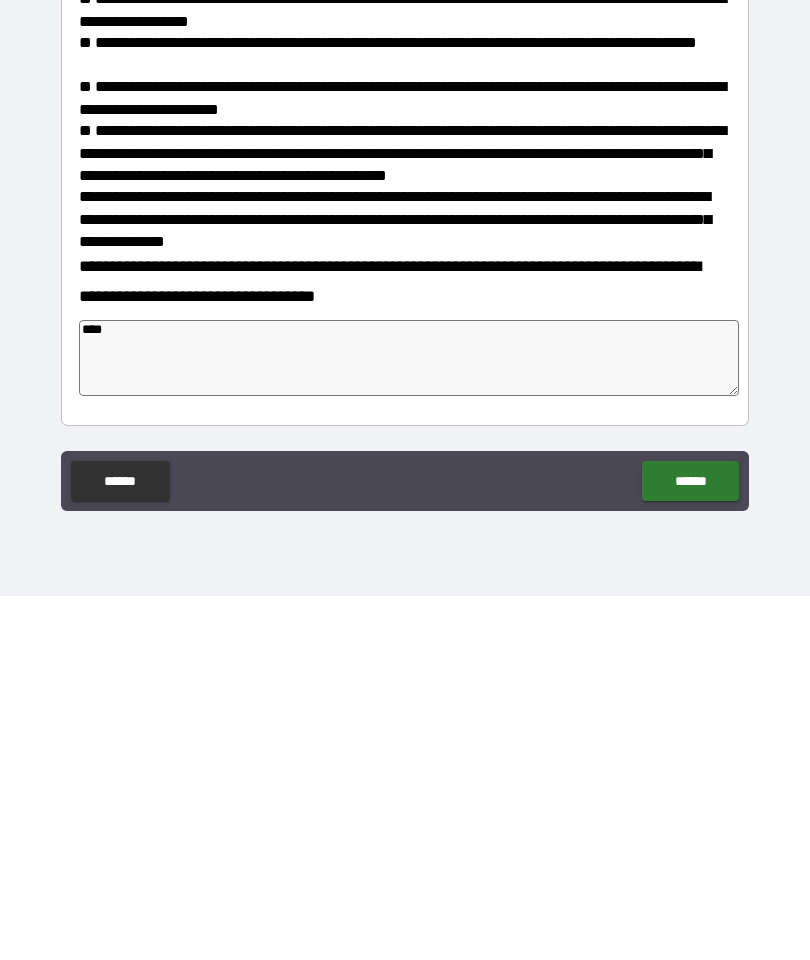 type on "*" 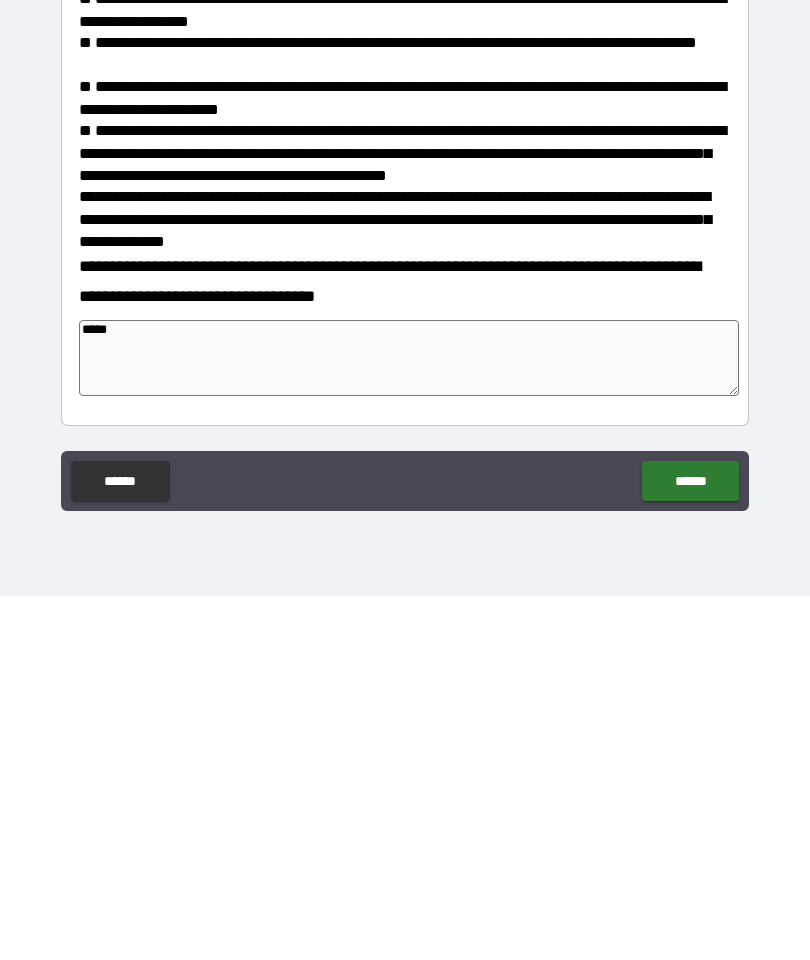type on "*" 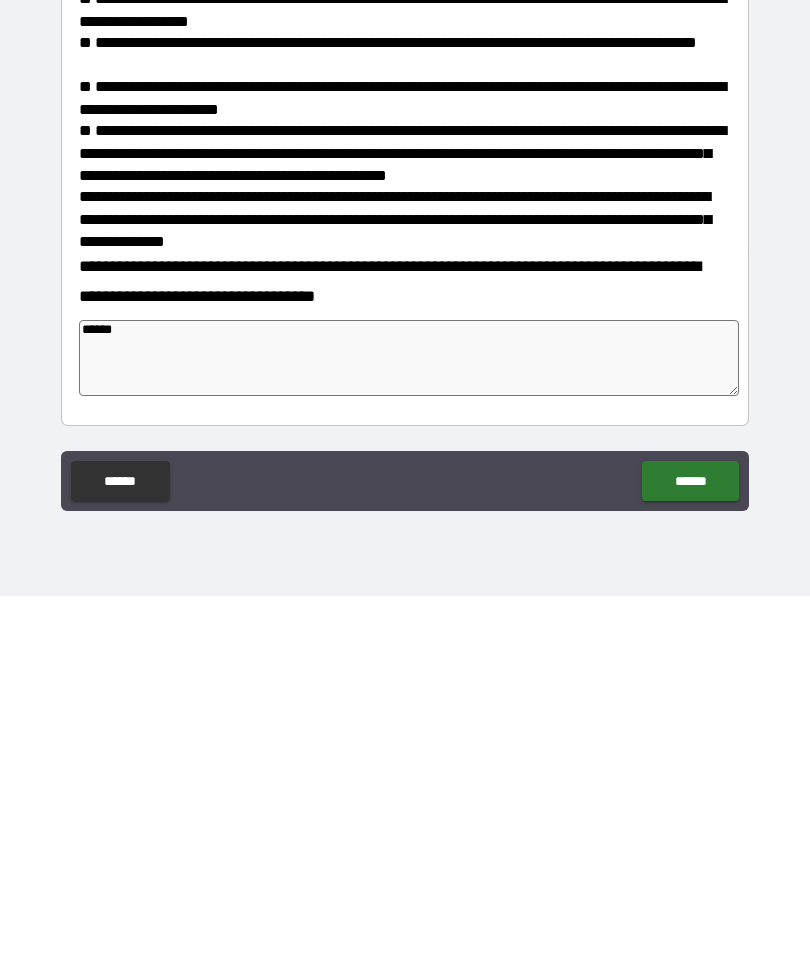 type on "*" 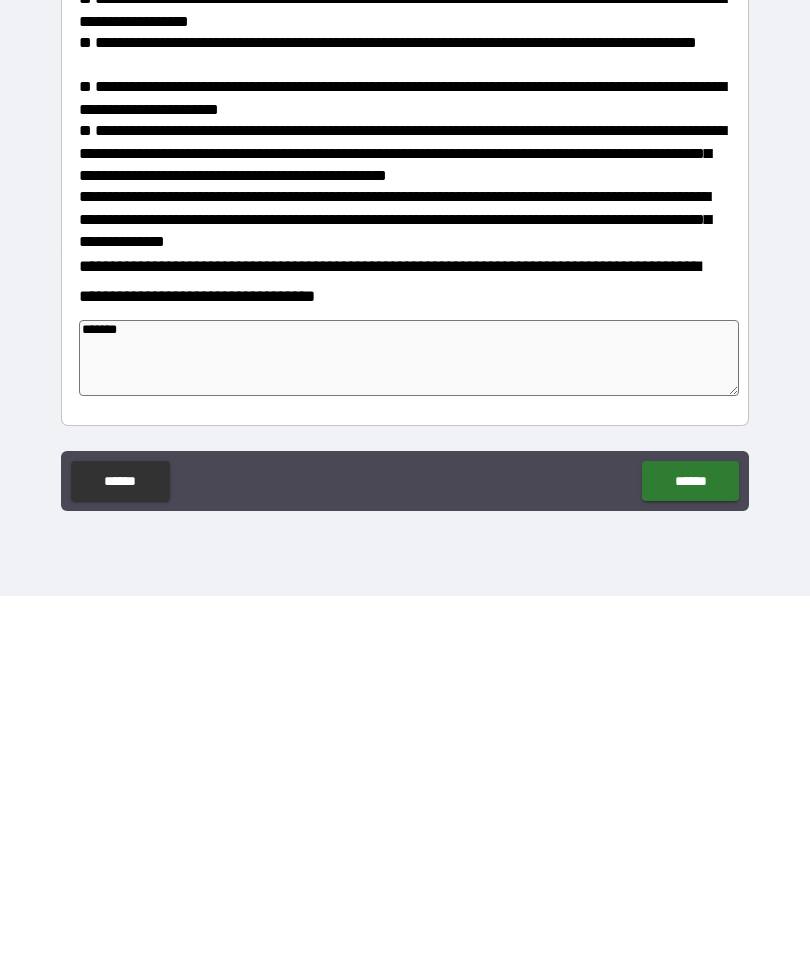 type on "*" 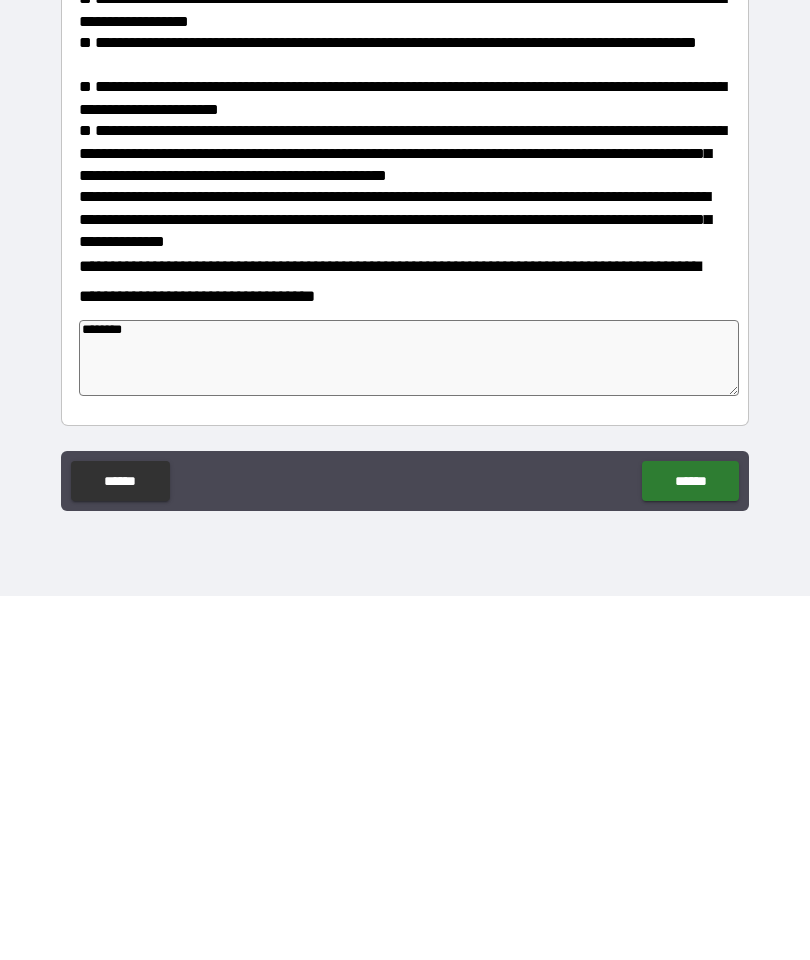 type on "*" 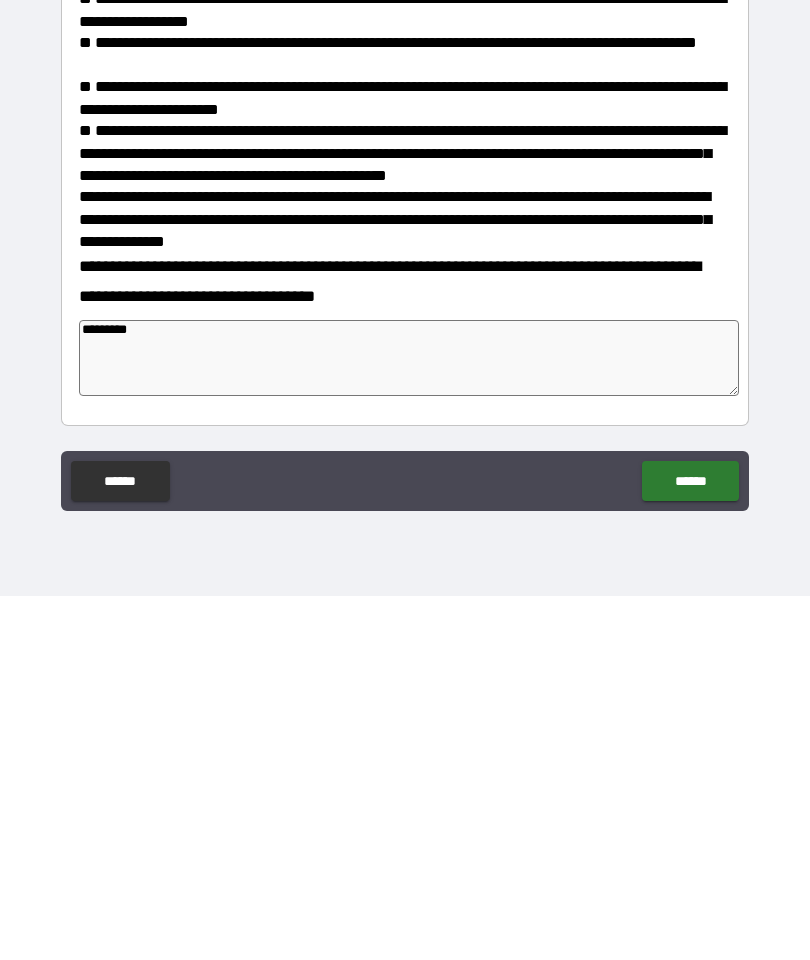 type on "*" 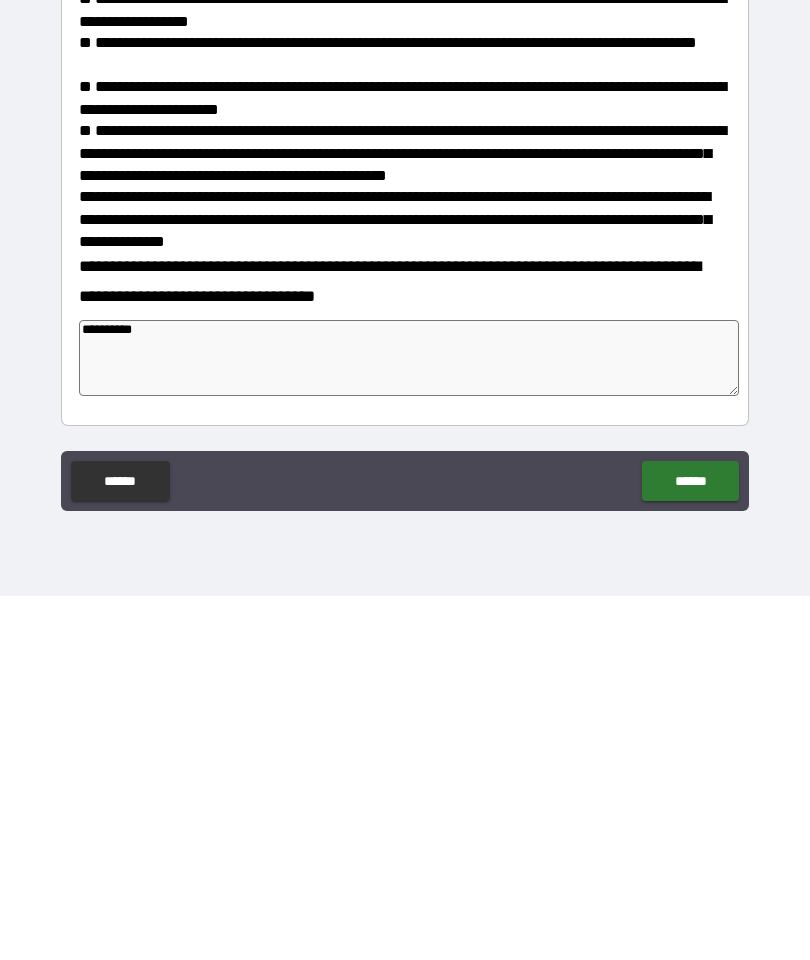 type on "*" 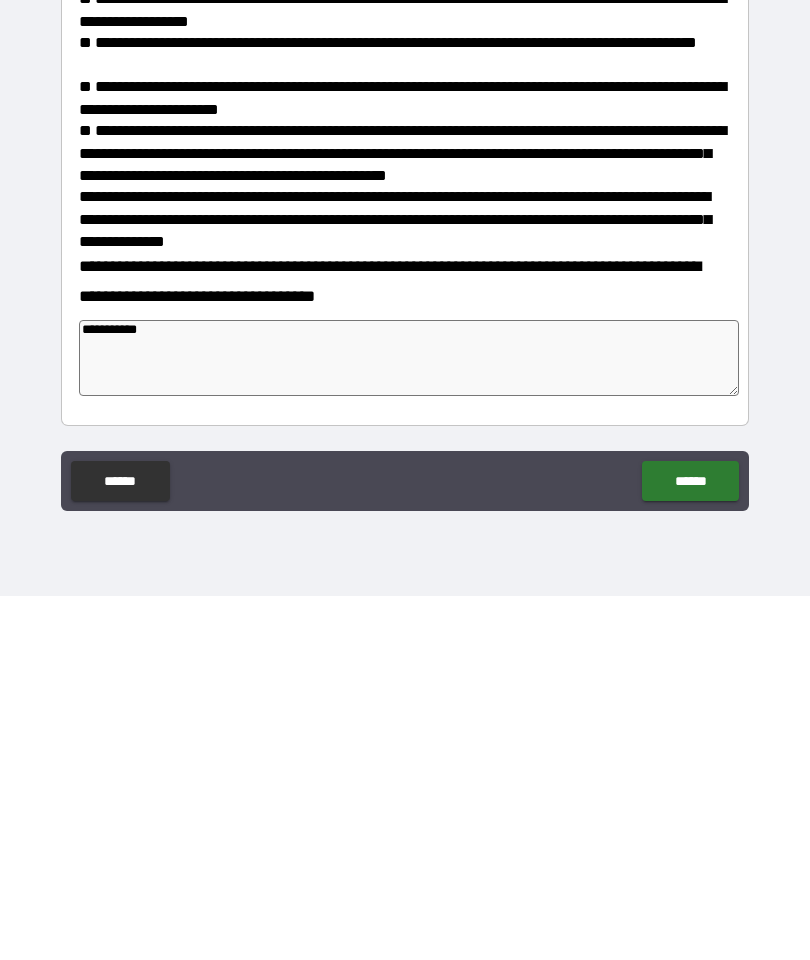 type on "*" 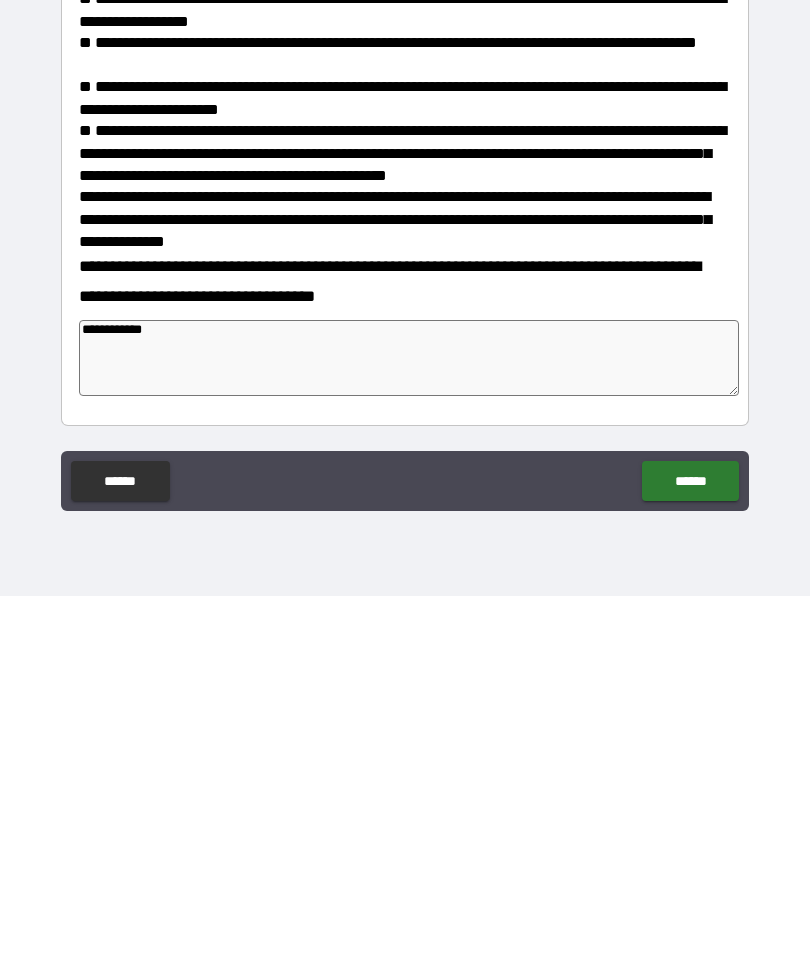 type on "*" 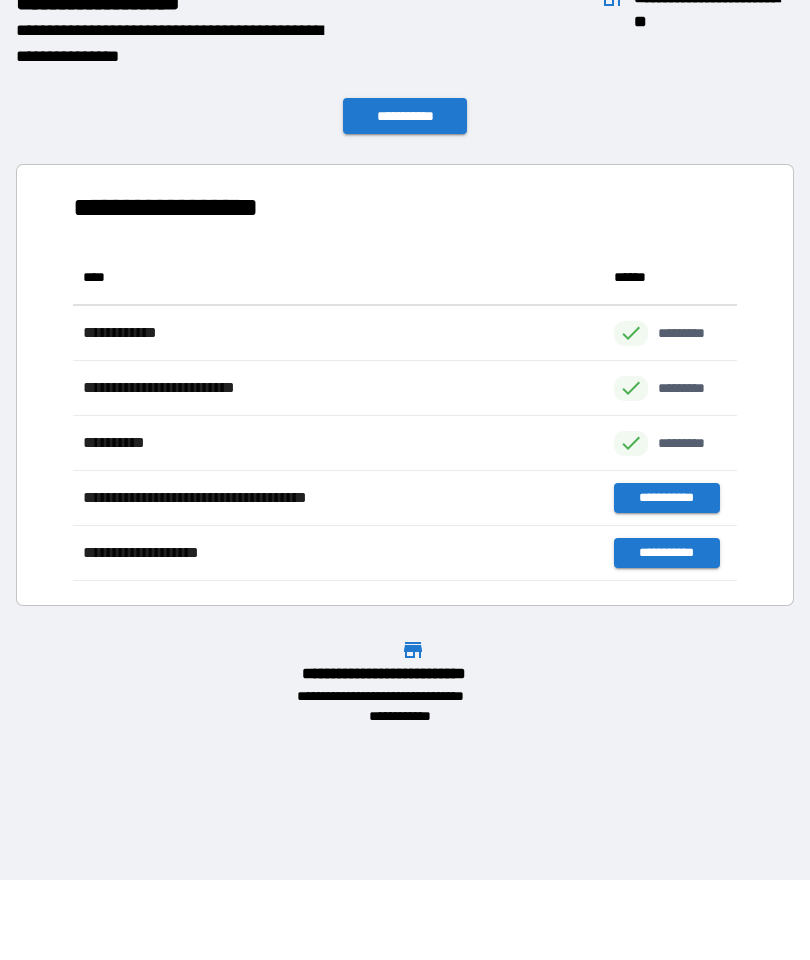 scroll, scrollTop: 1, scrollLeft: 1, axis: both 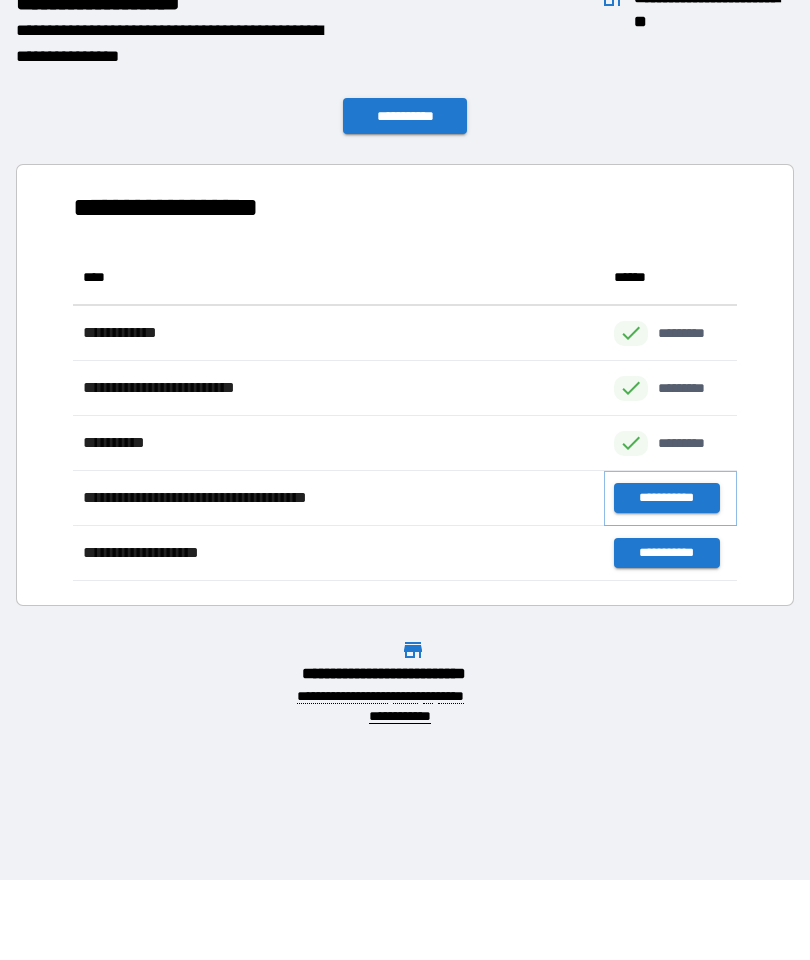 click on "**********" at bounding box center (666, 498) 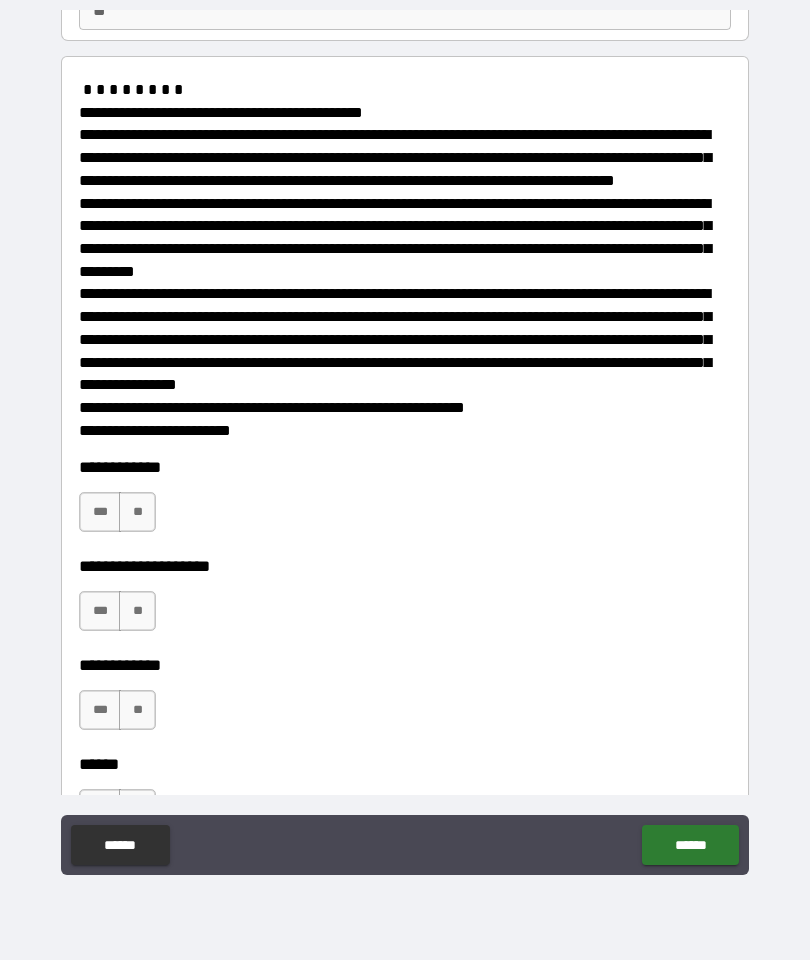 scroll, scrollTop: 216, scrollLeft: 0, axis: vertical 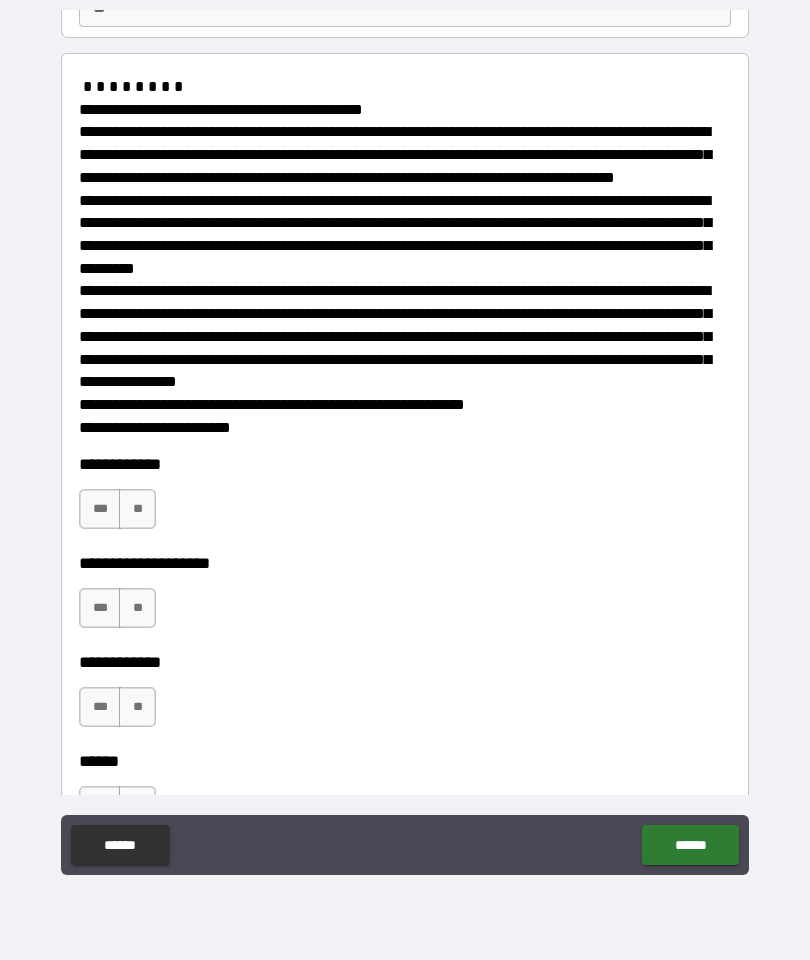 click on "***" at bounding box center [100, 509] 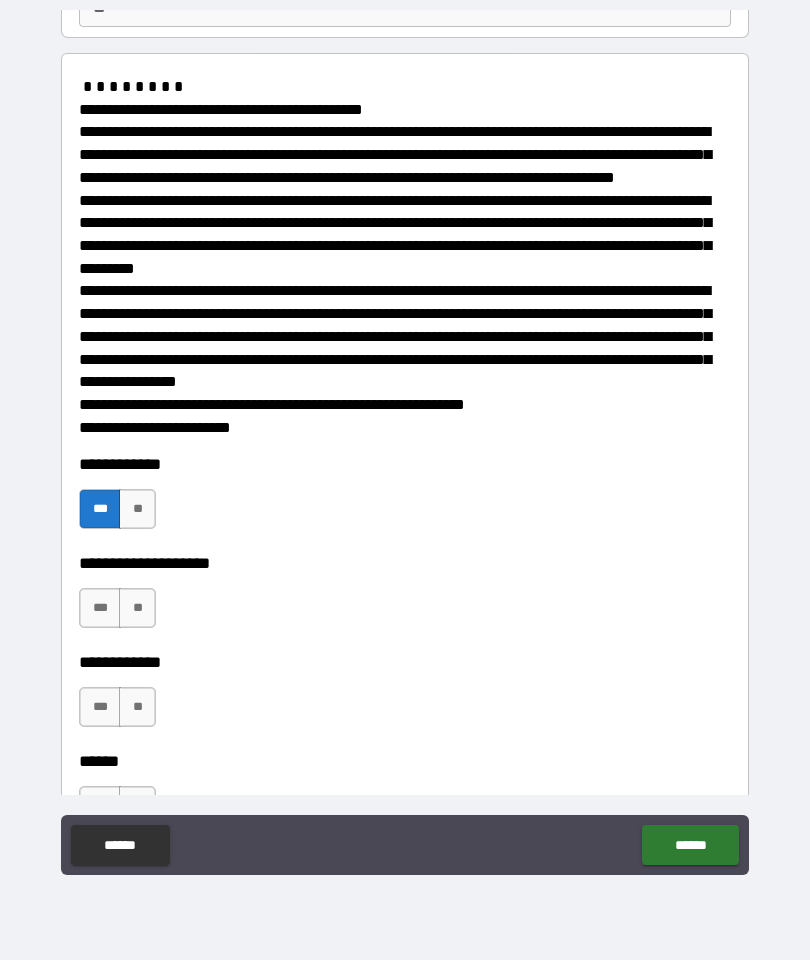 click on "***" at bounding box center [100, 608] 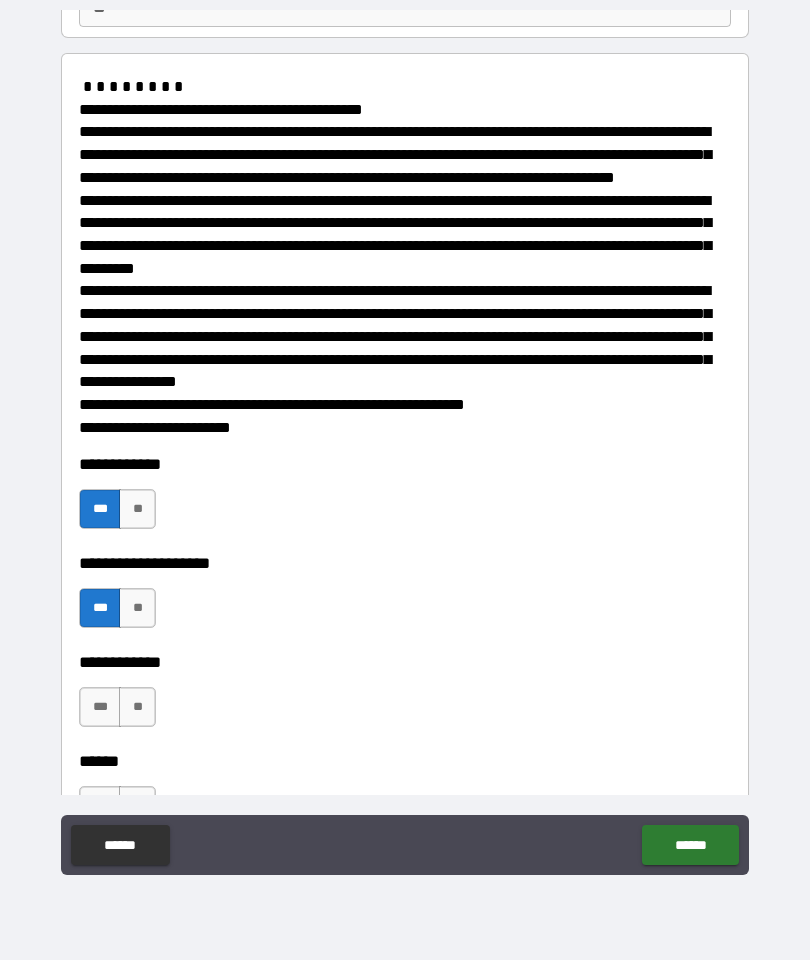scroll, scrollTop: 383, scrollLeft: 0, axis: vertical 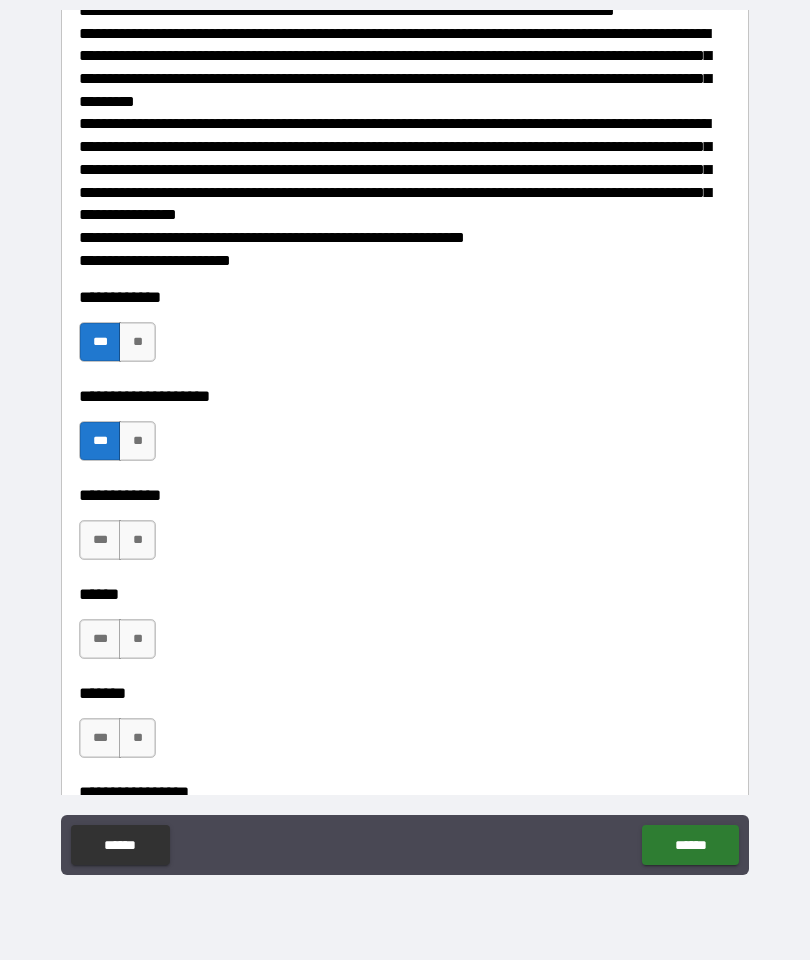 click on "***" at bounding box center [100, 540] 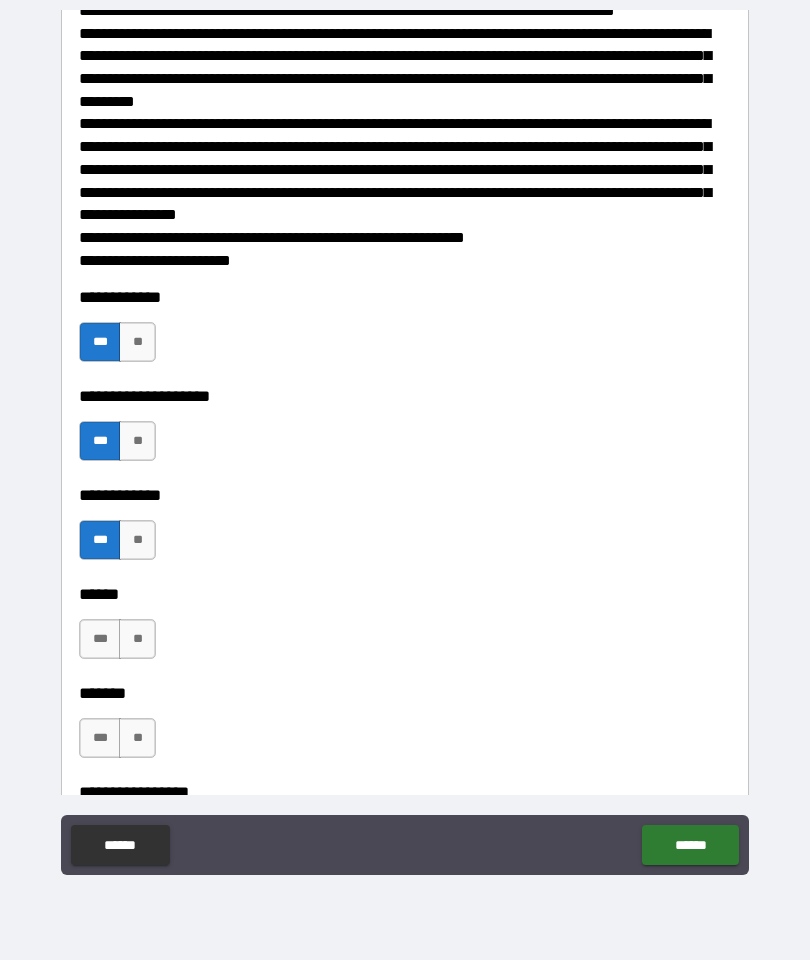 click on "***" at bounding box center [100, 639] 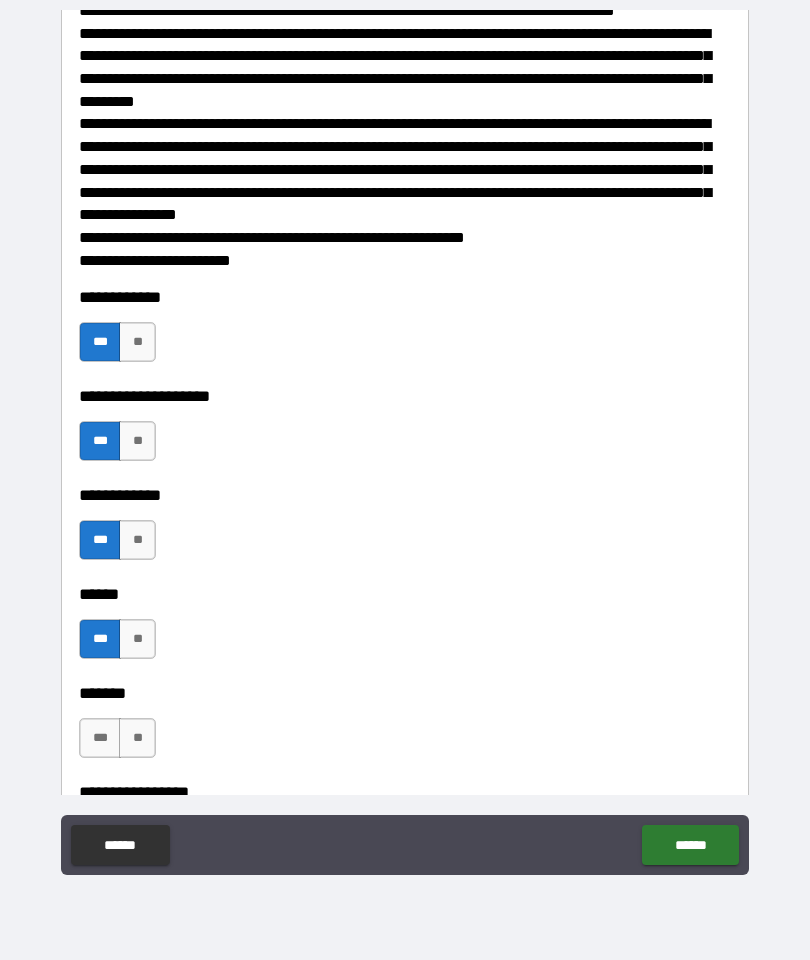 click on "***" at bounding box center [100, 738] 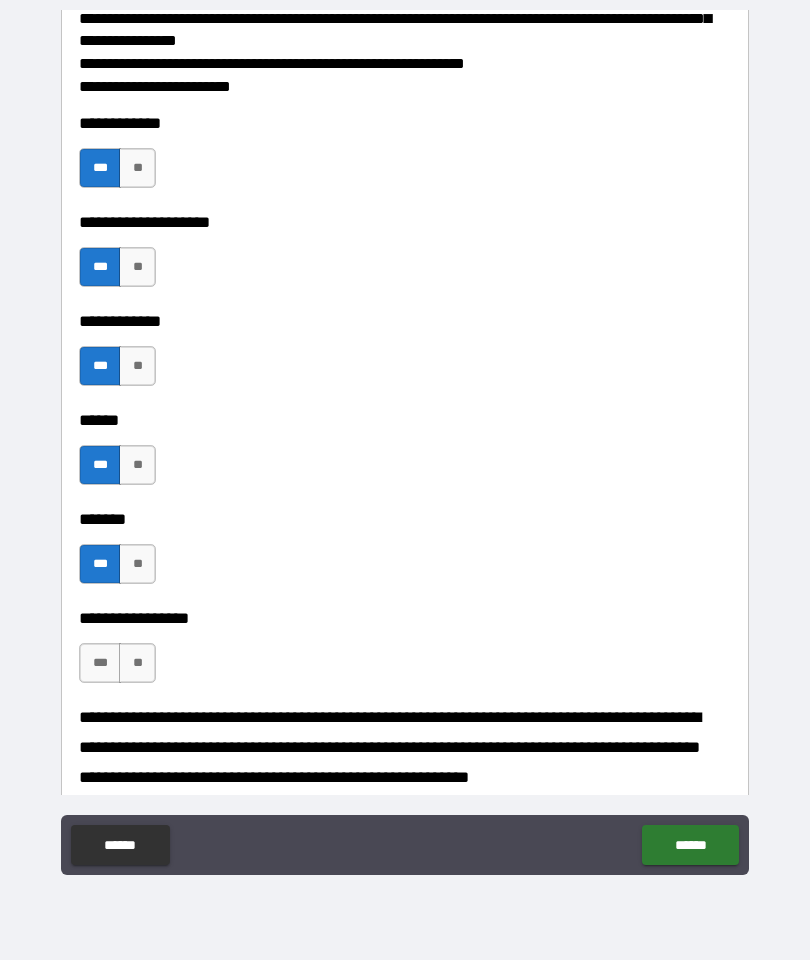 click on "***" at bounding box center (100, 663) 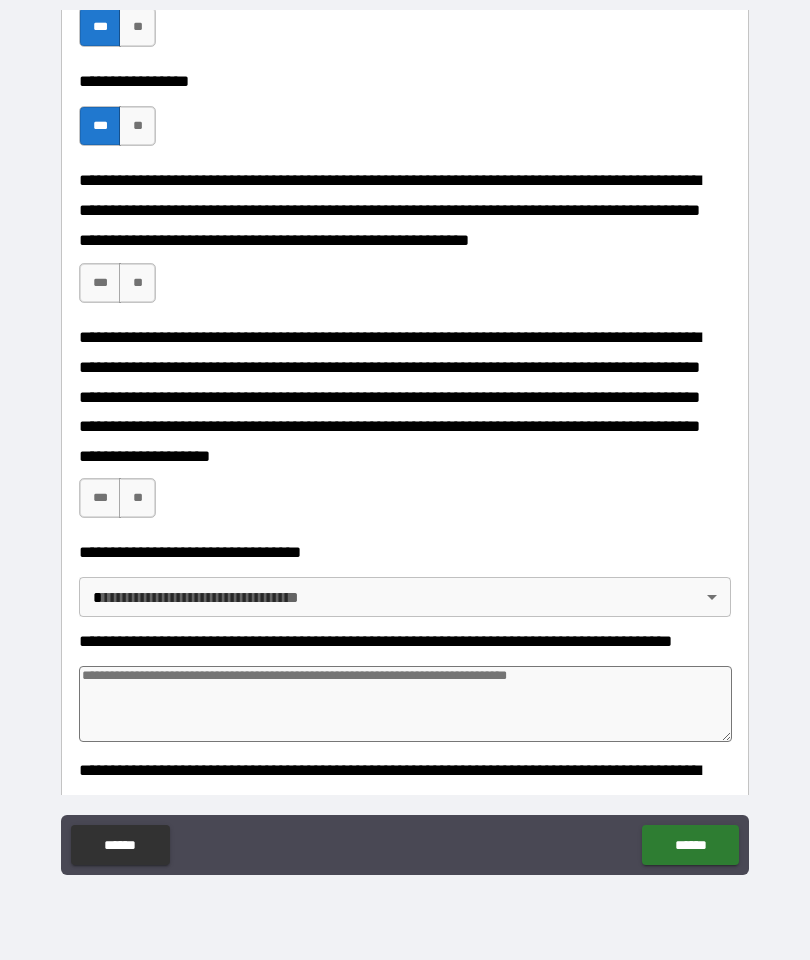 scroll, scrollTop: 1095, scrollLeft: 0, axis: vertical 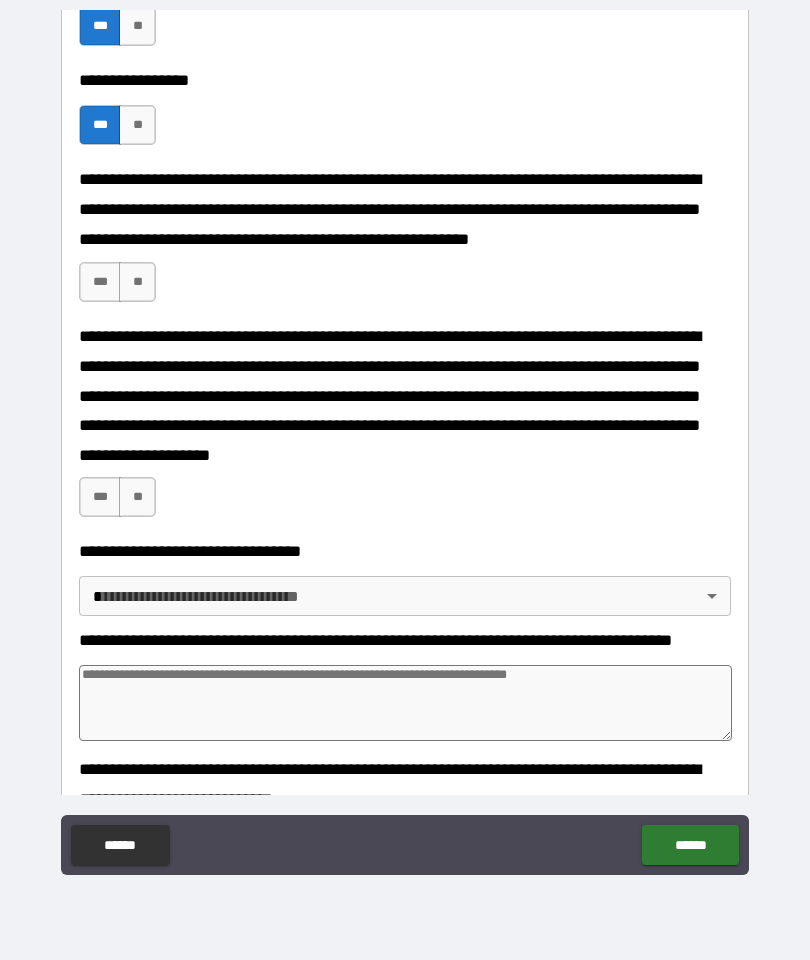 click on "***" at bounding box center [100, 282] 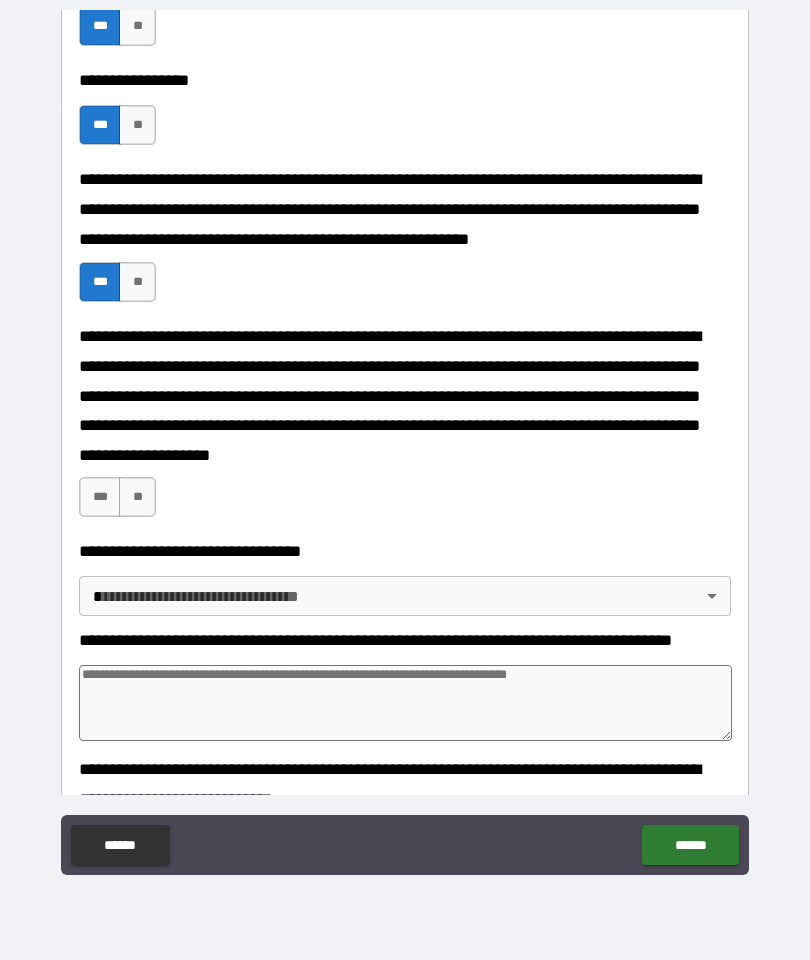 click on "***" at bounding box center [100, 497] 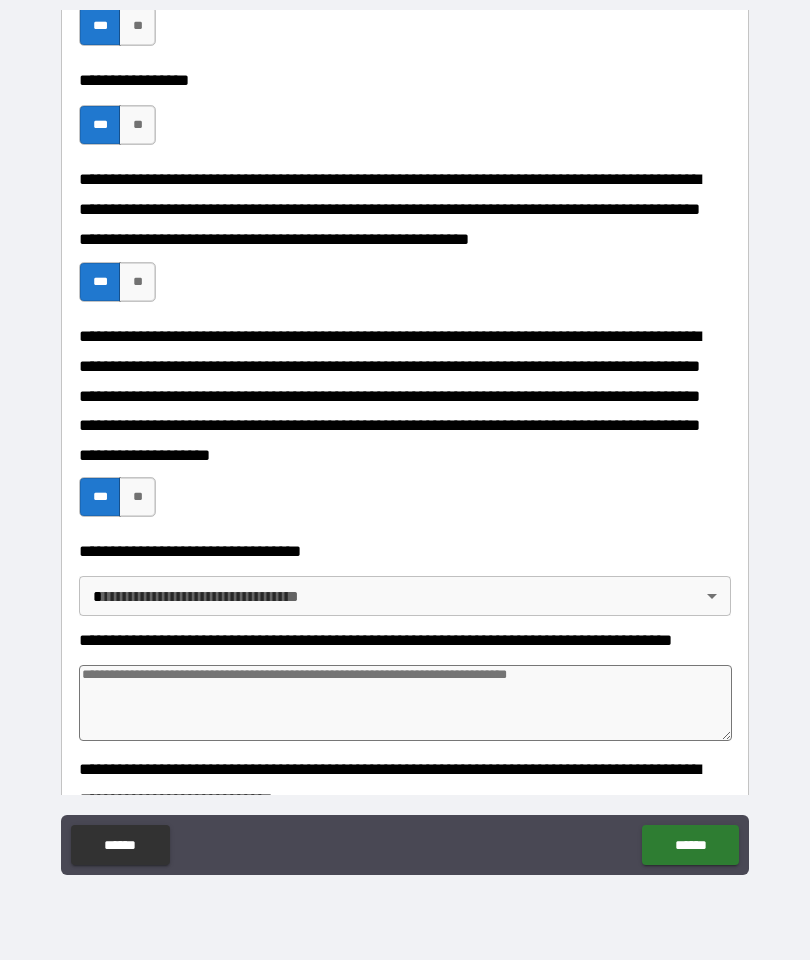 type on "*" 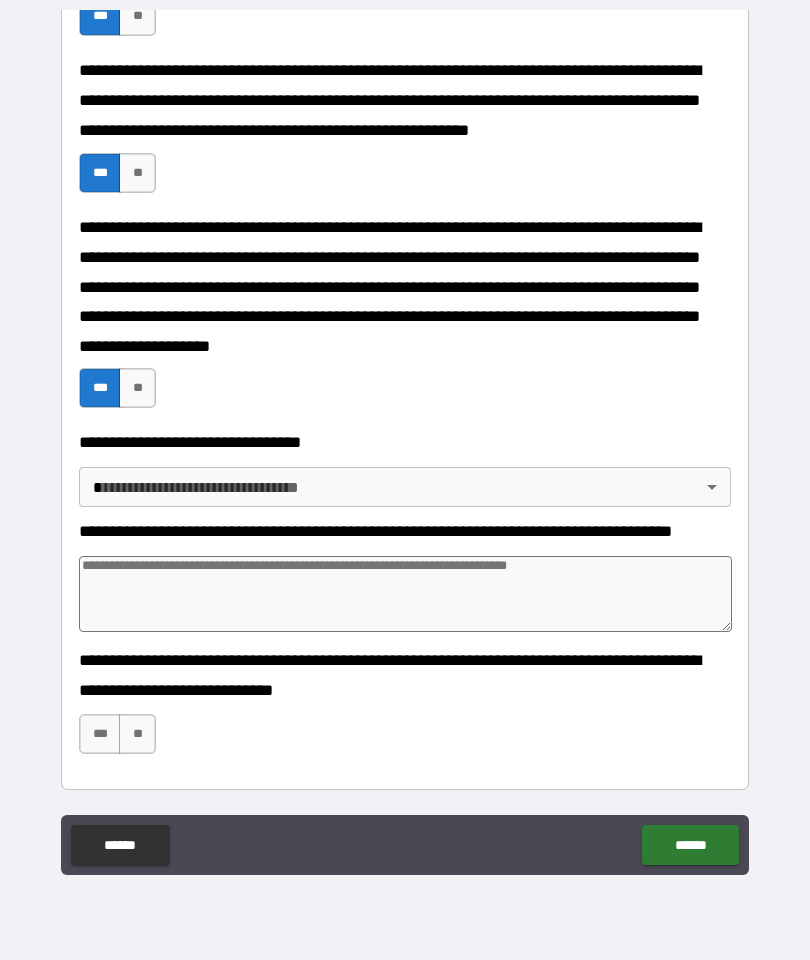 scroll, scrollTop: 1204, scrollLeft: 0, axis: vertical 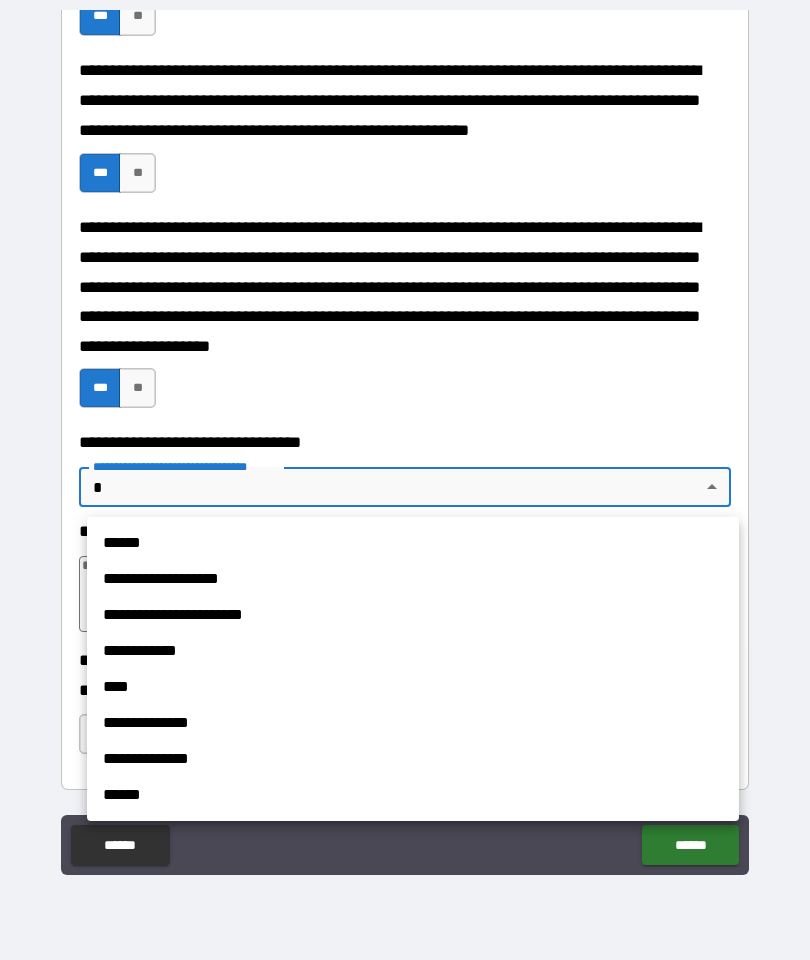 click on "**********" at bounding box center (413, 723) 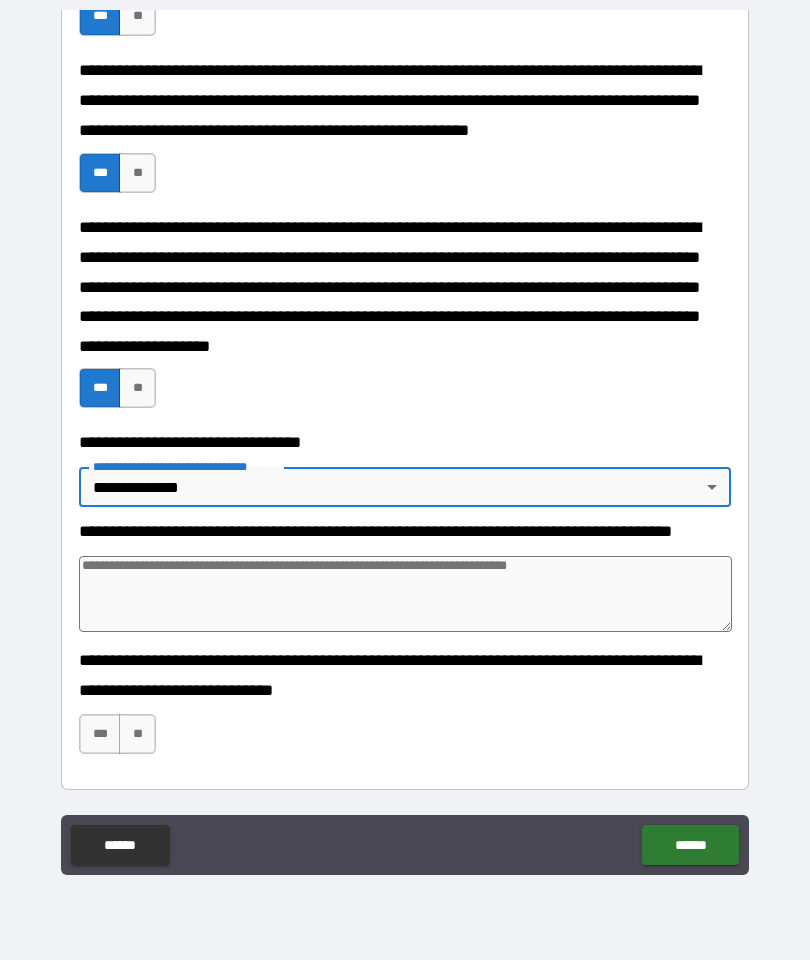 type on "*" 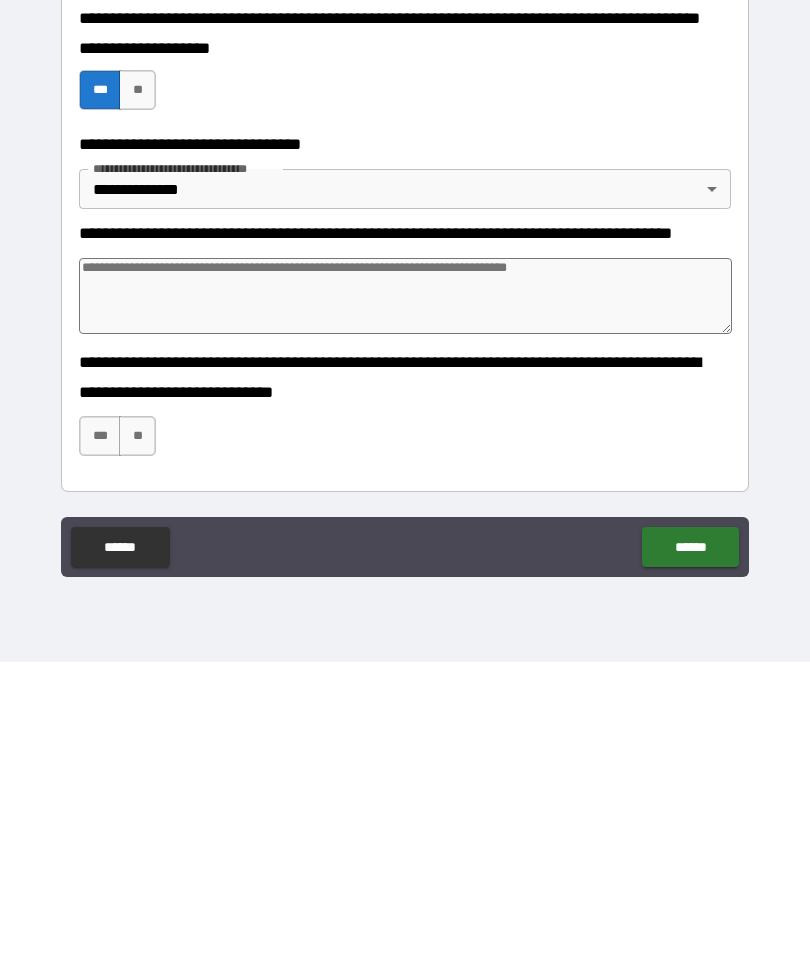 type on "*" 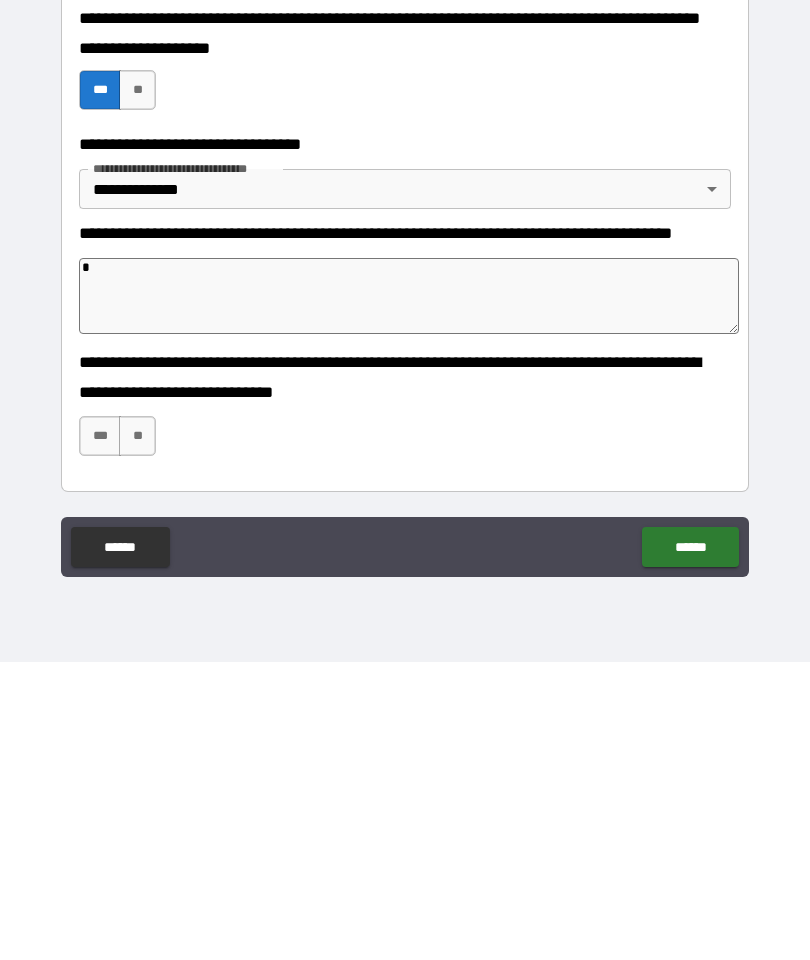type on "*" 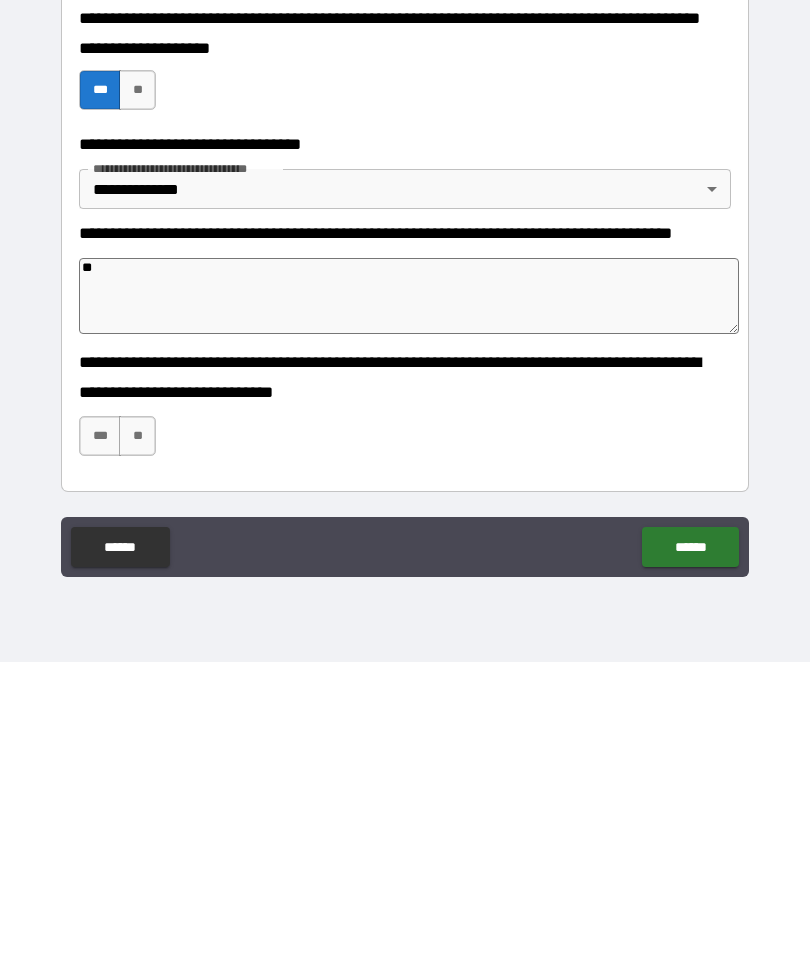 type on "***" 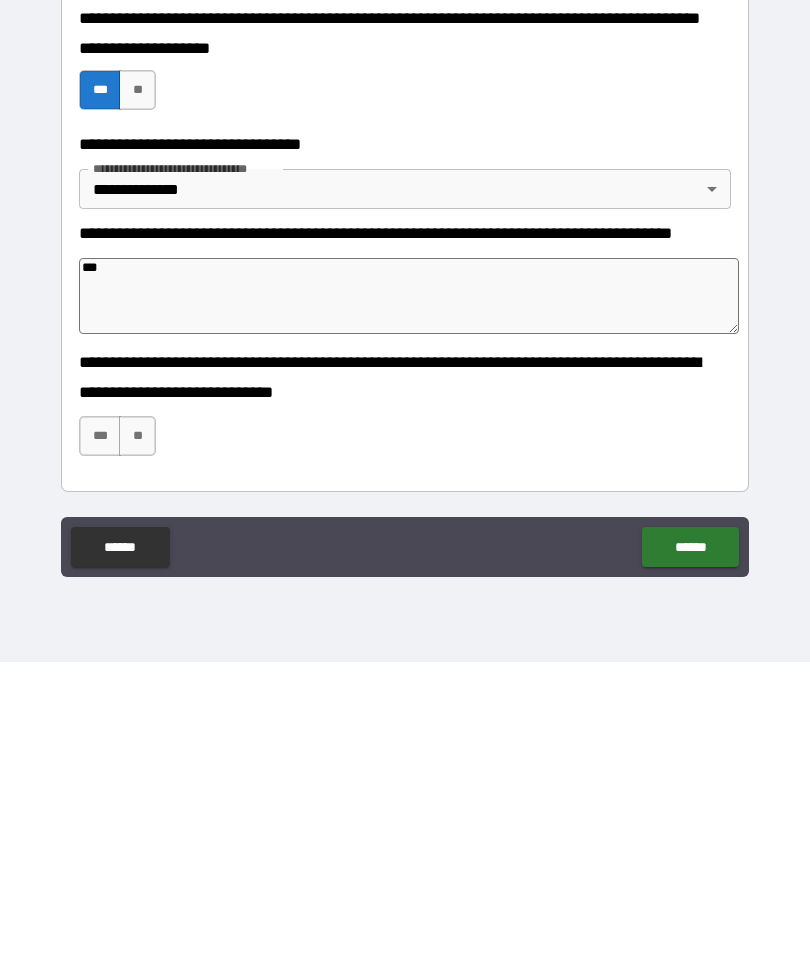 type on "*" 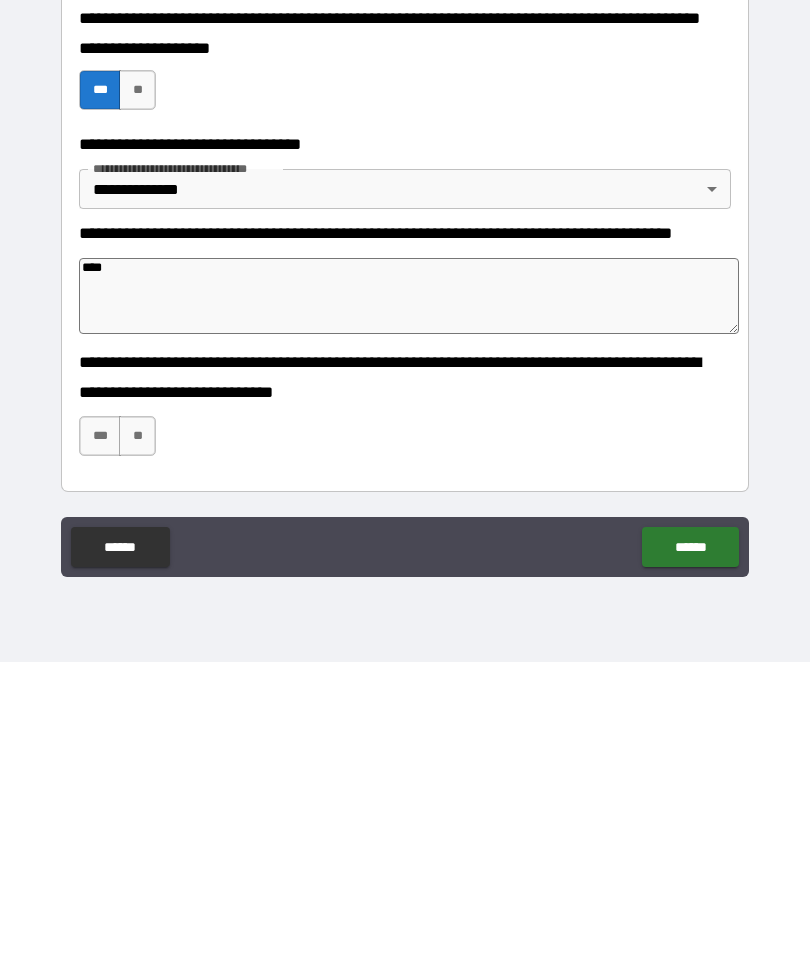 type on "*" 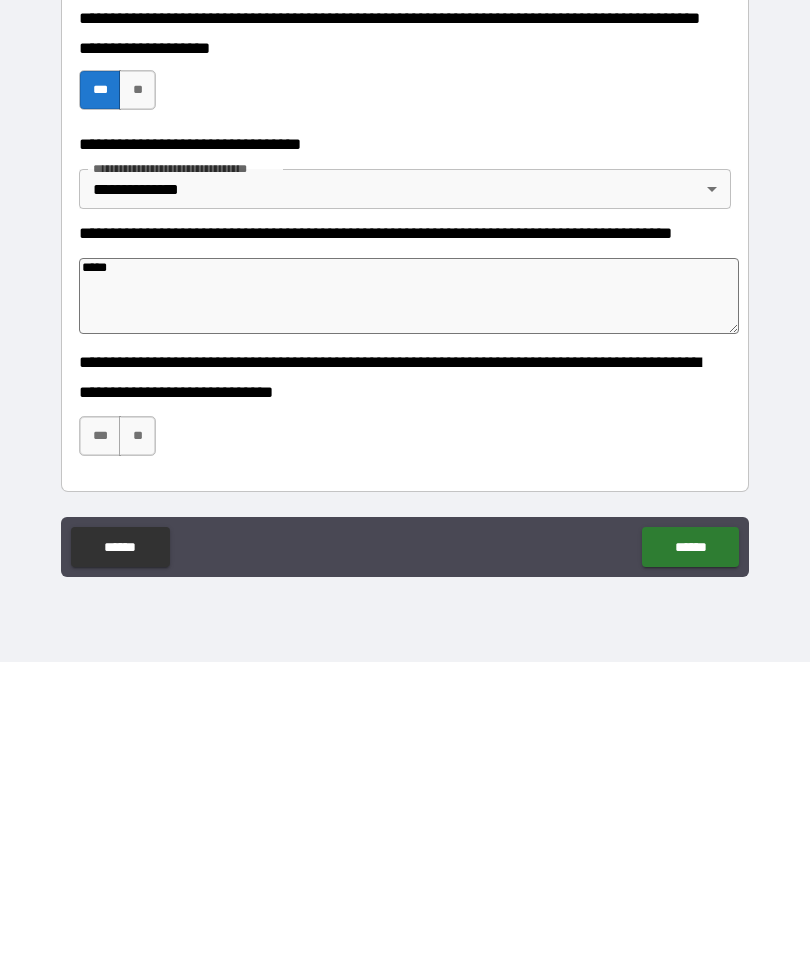type on "*" 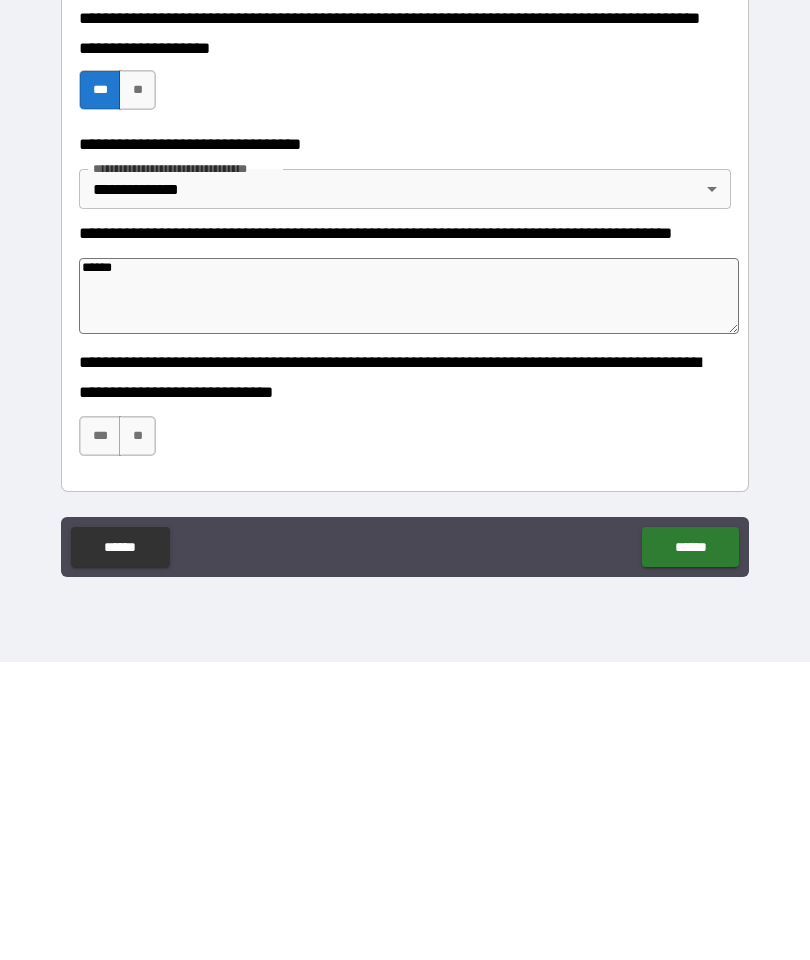 type on "*" 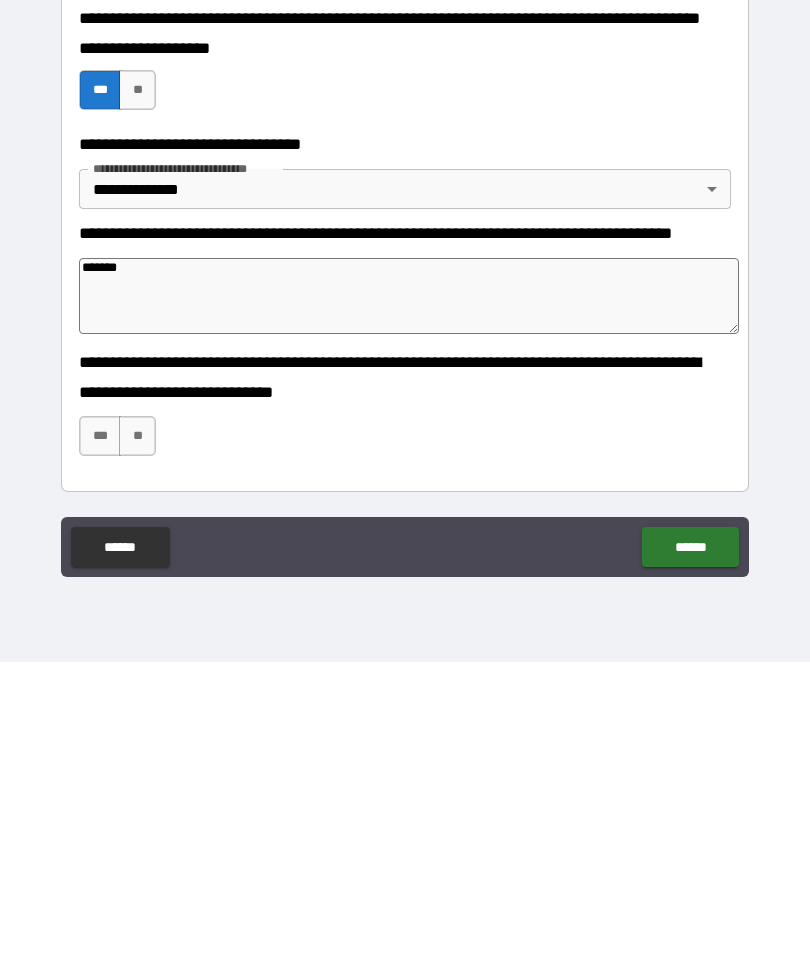 type on "*" 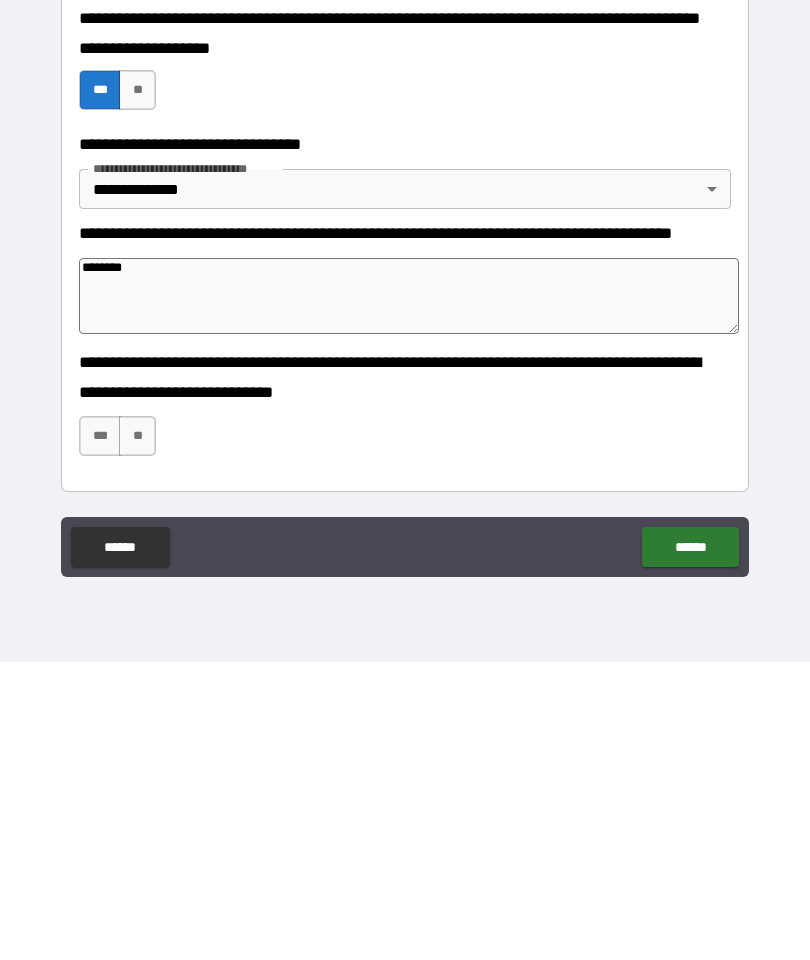 type on "*" 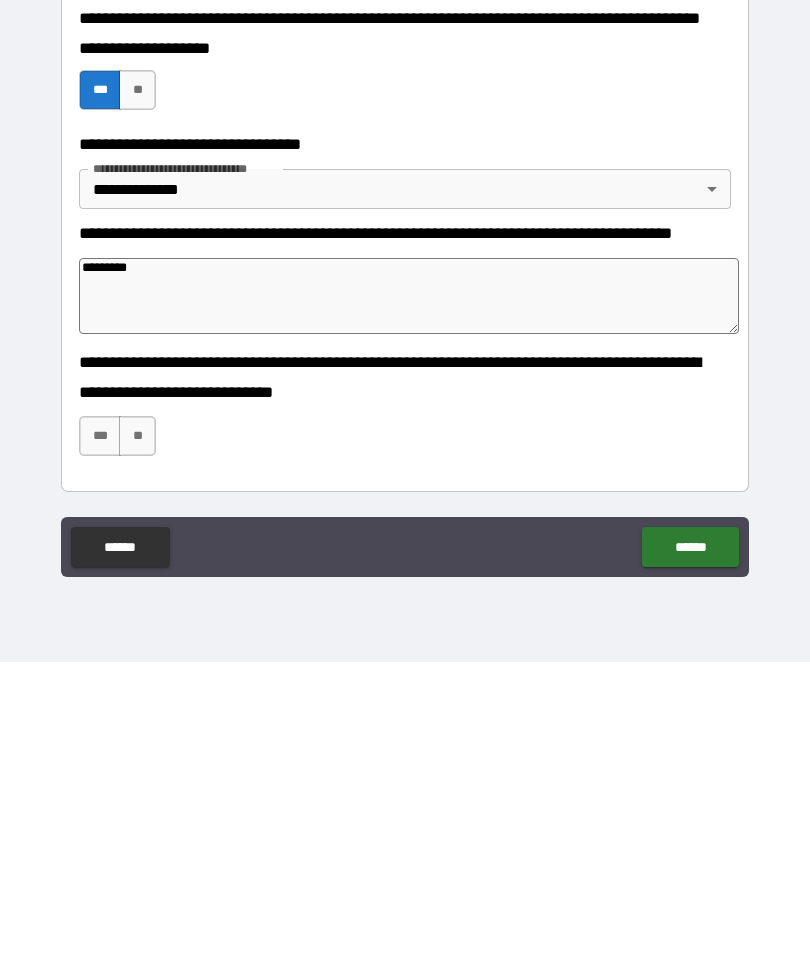 type on "**********" 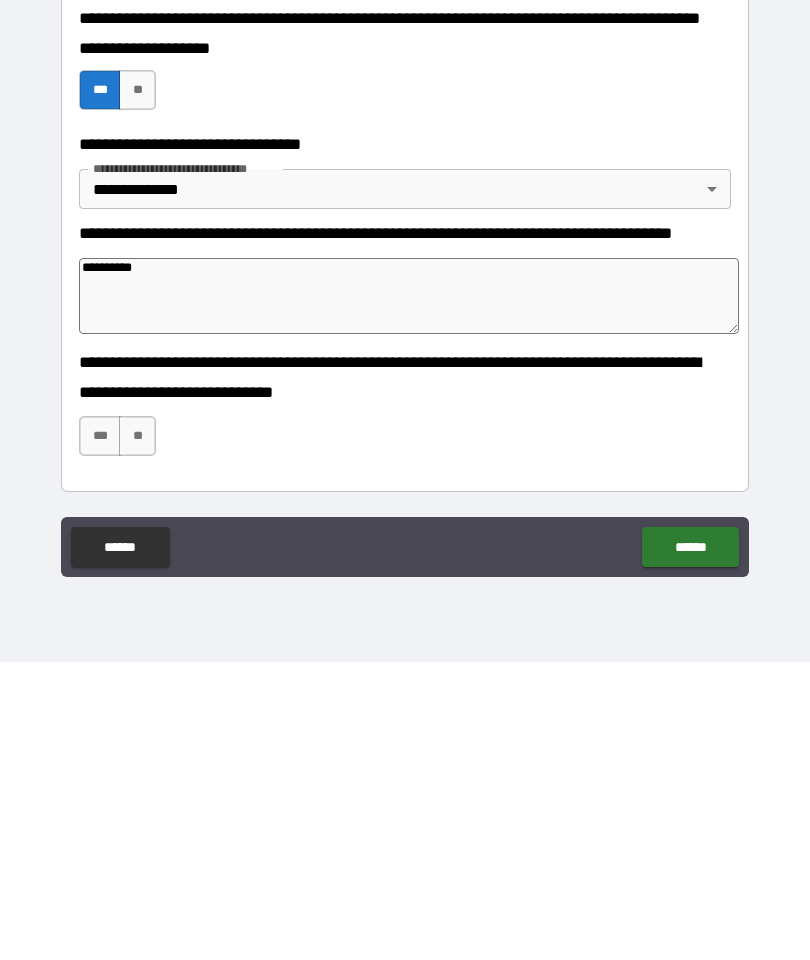 type on "*" 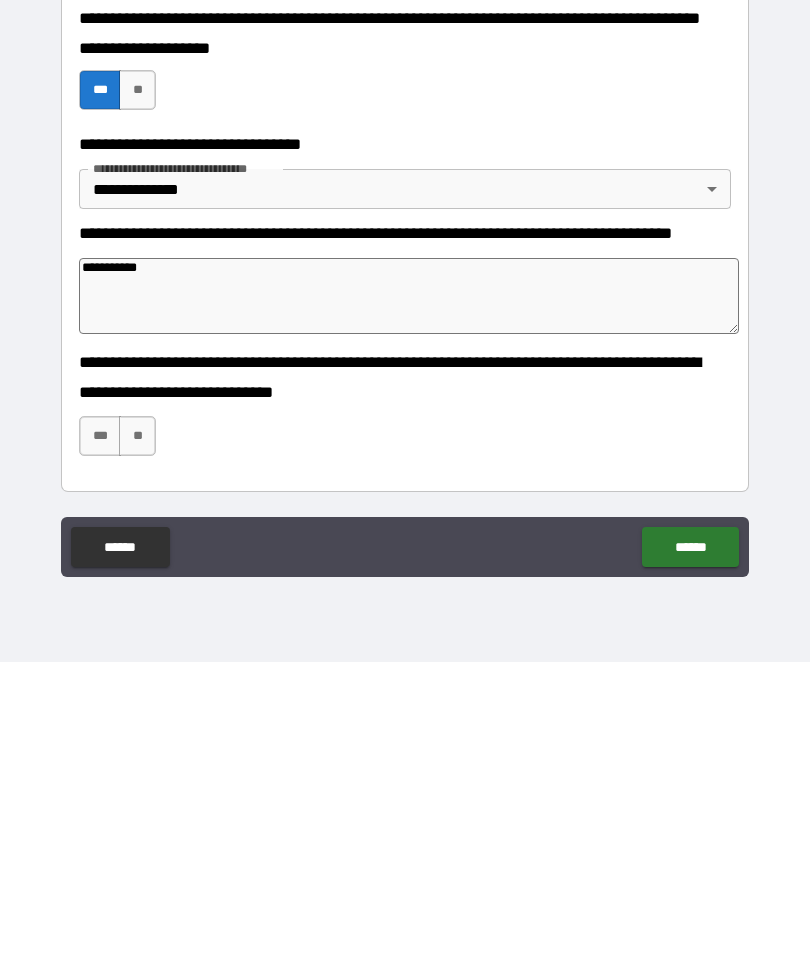 type on "*" 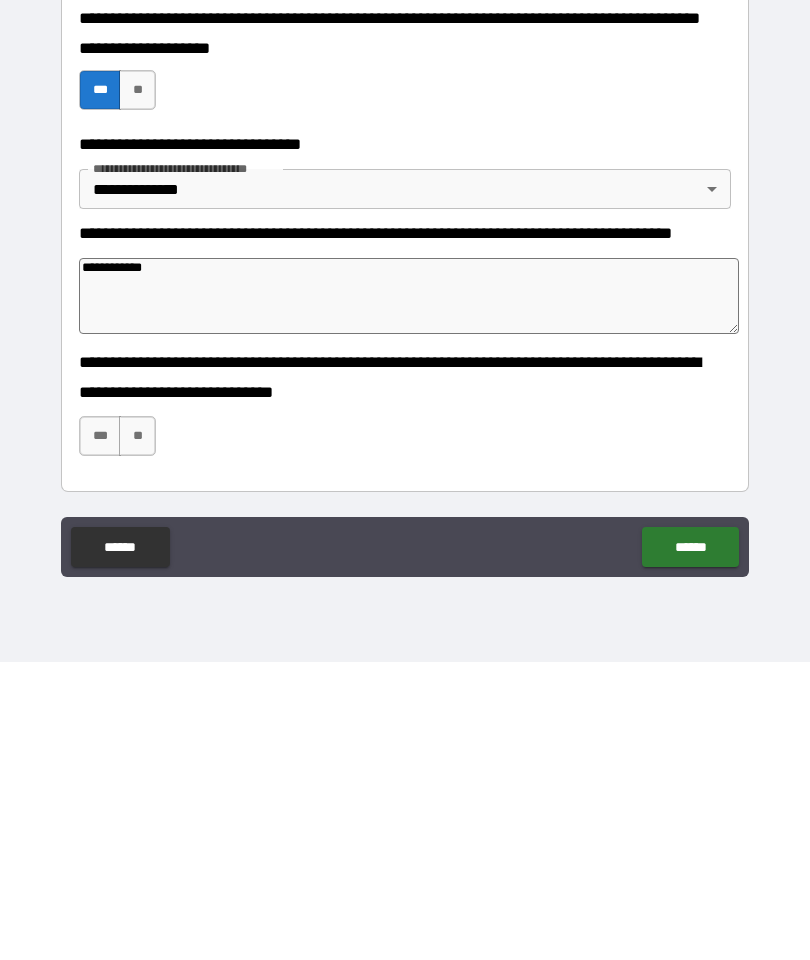 type on "*" 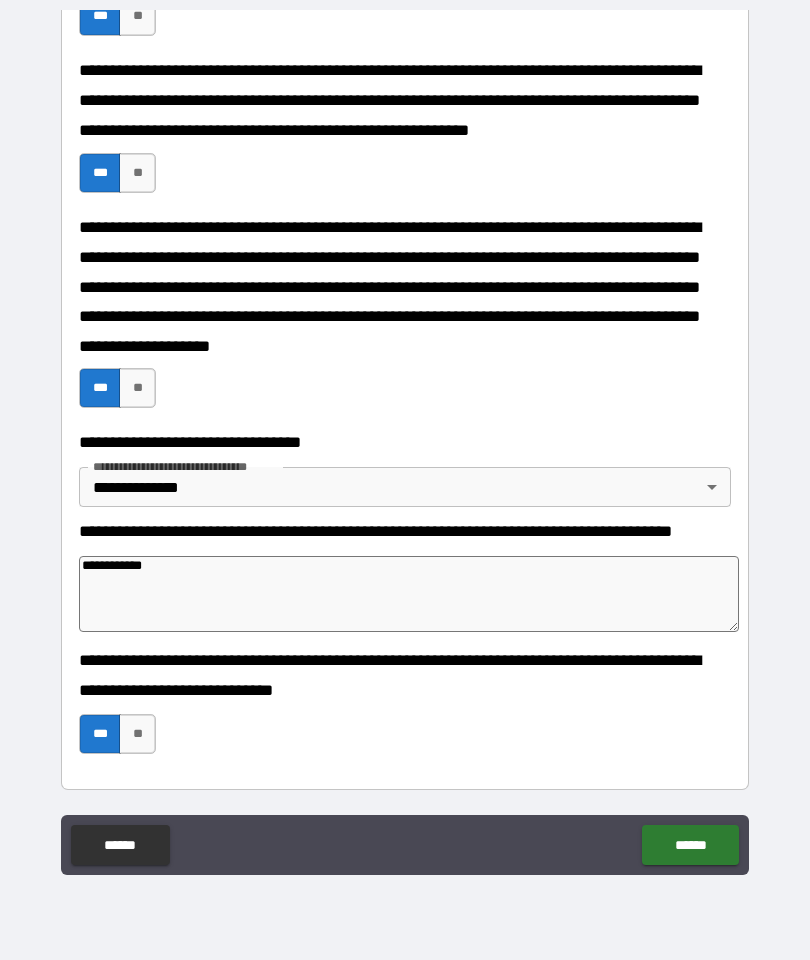 type on "*" 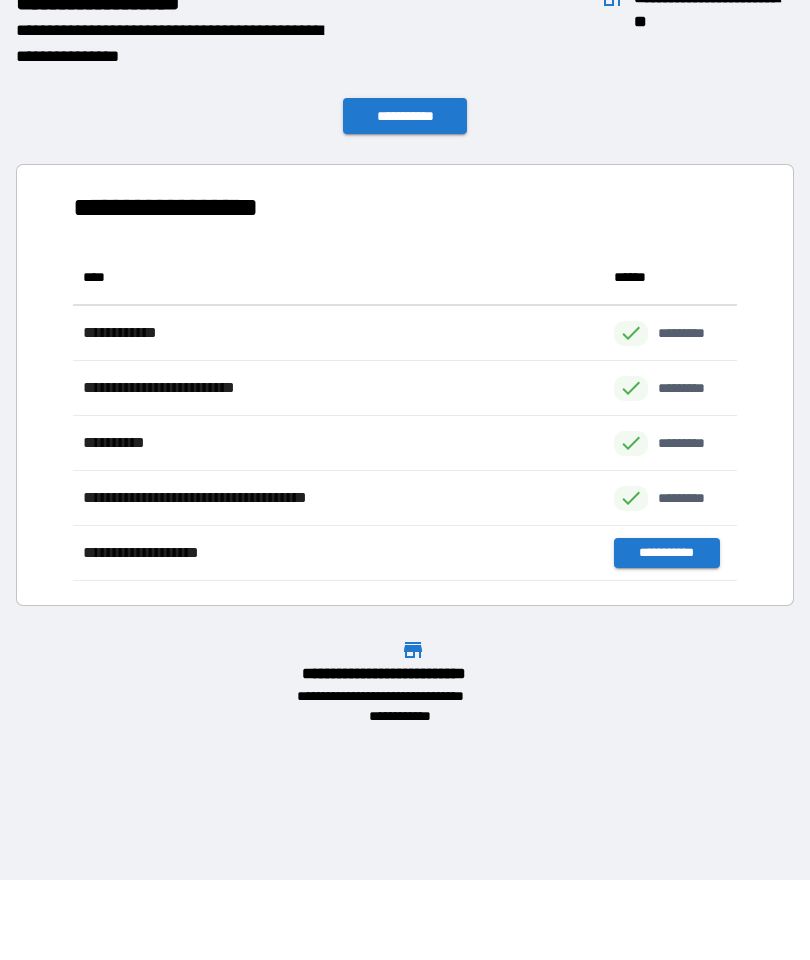 scroll, scrollTop: 1, scrollLeft: 1, axis: both 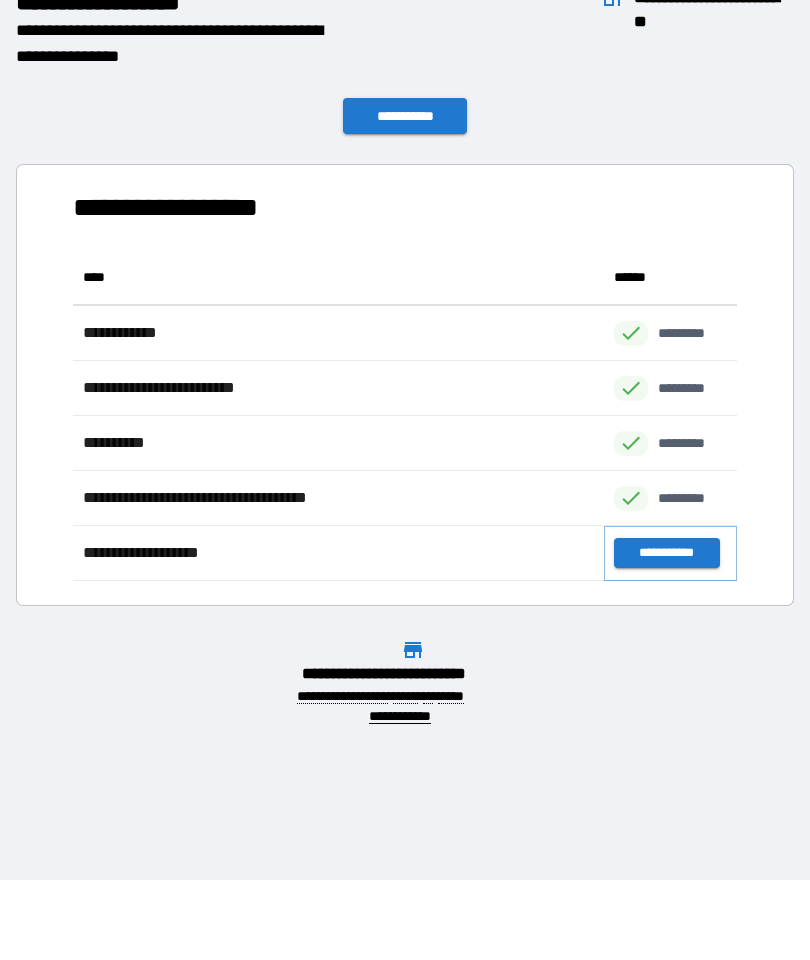 click on "**********" at bounding box center [666, 553] 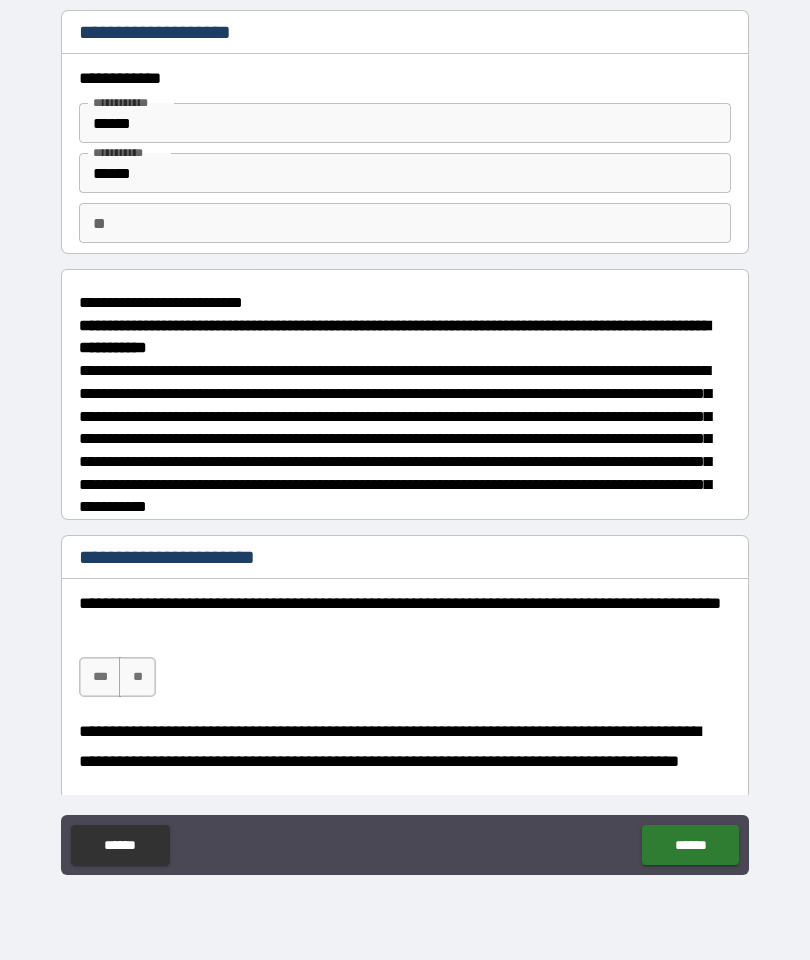 click on "***" at bounding box center (100, 677) 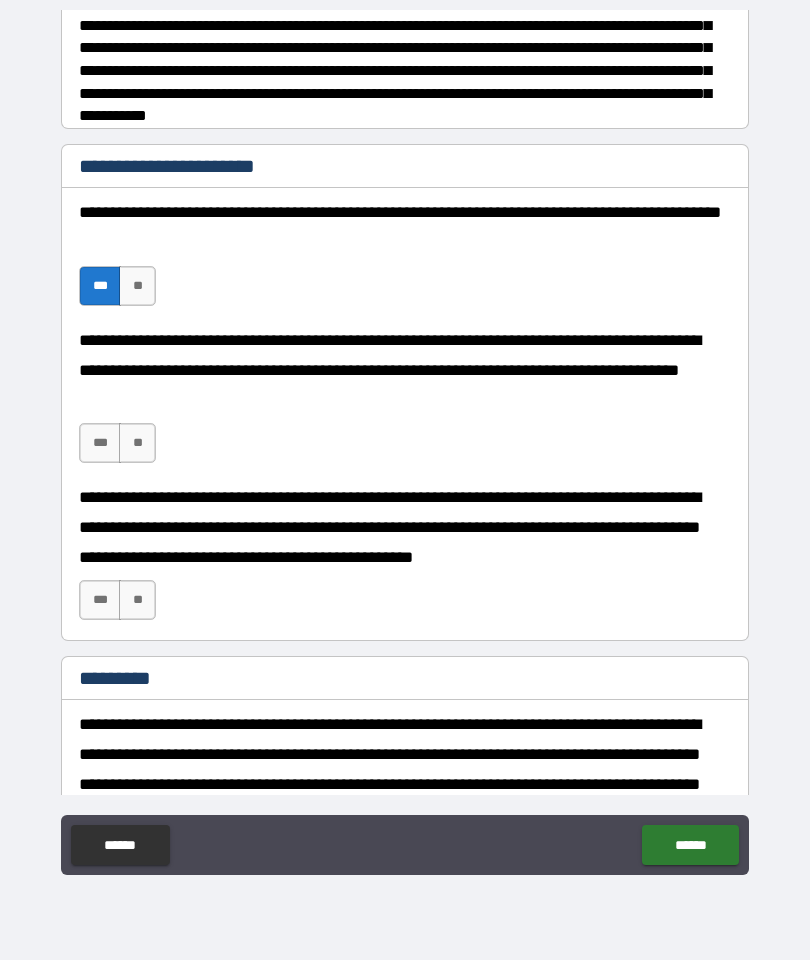 scroll, scrollTop: 392, scrollLeft: 0, axis: vertical 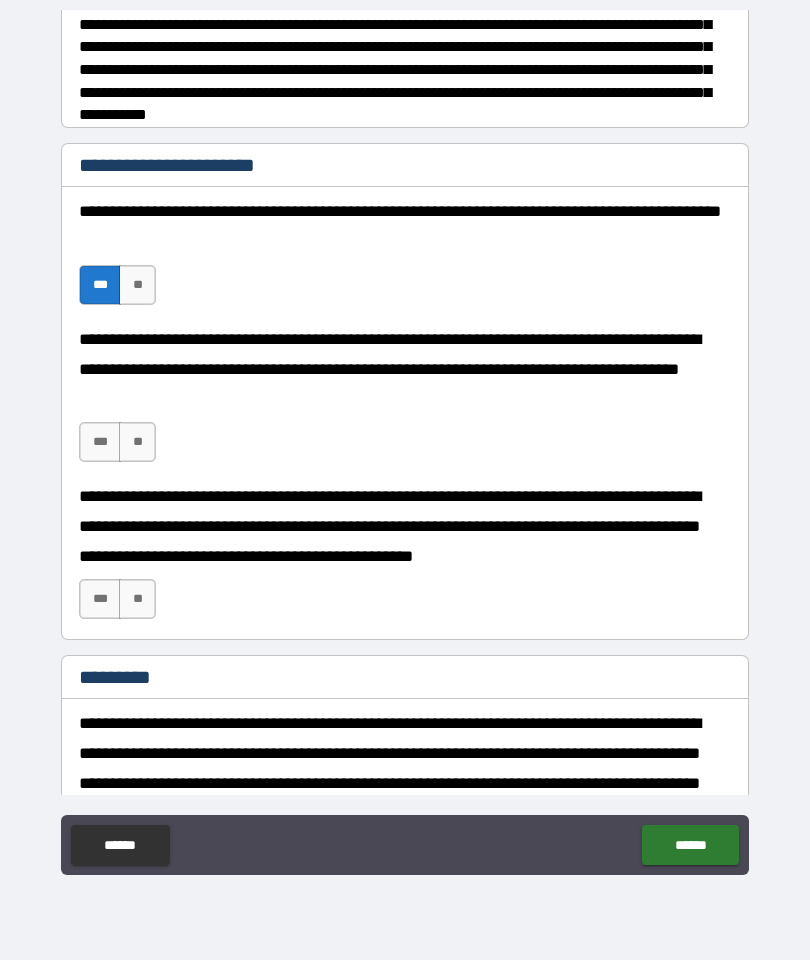 click on "***" at bounding box center (100, 442) 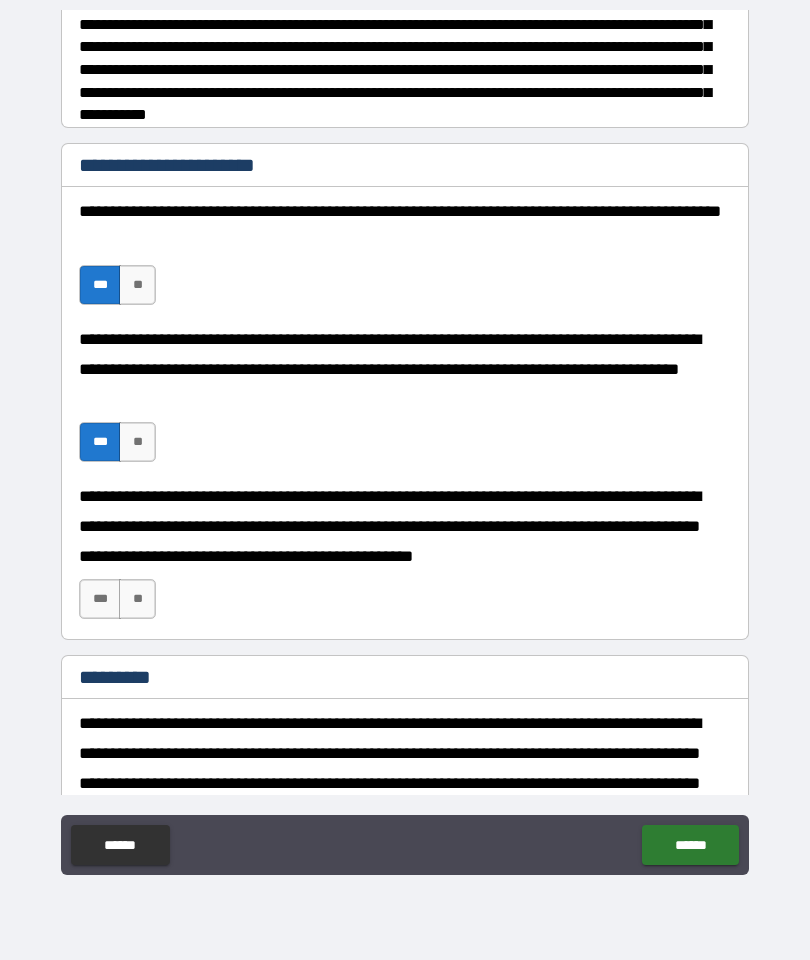 click on "***" at bounding box center (100, 599) 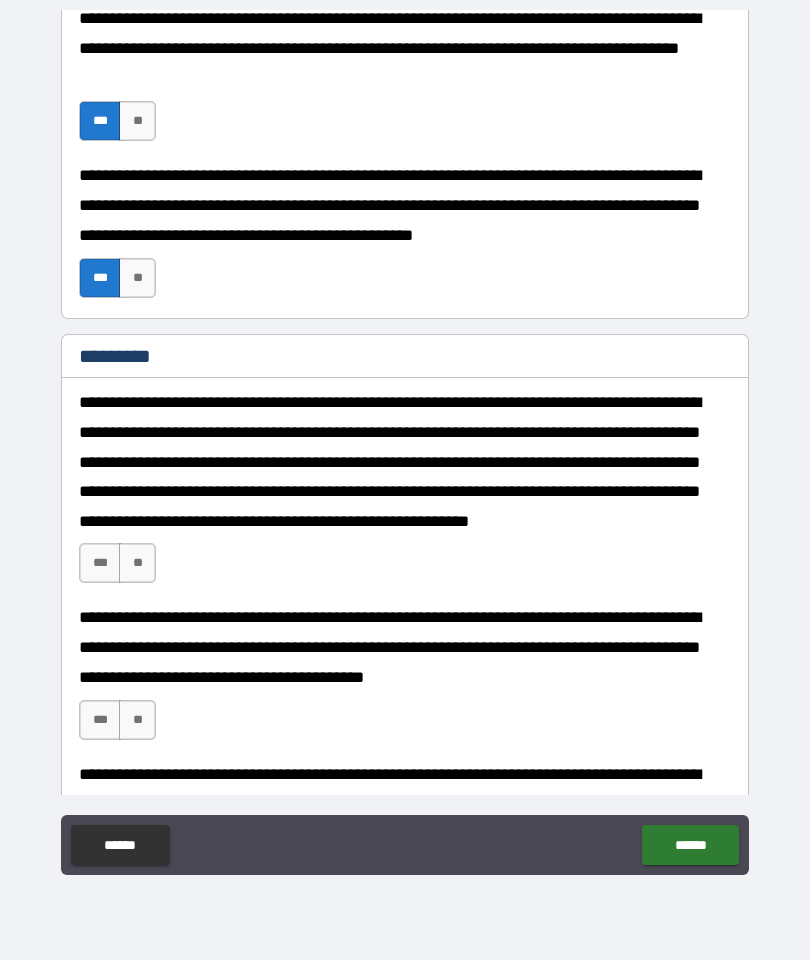 scroll, scrollTop: 715, scrollLeft: 0, axis: vertical 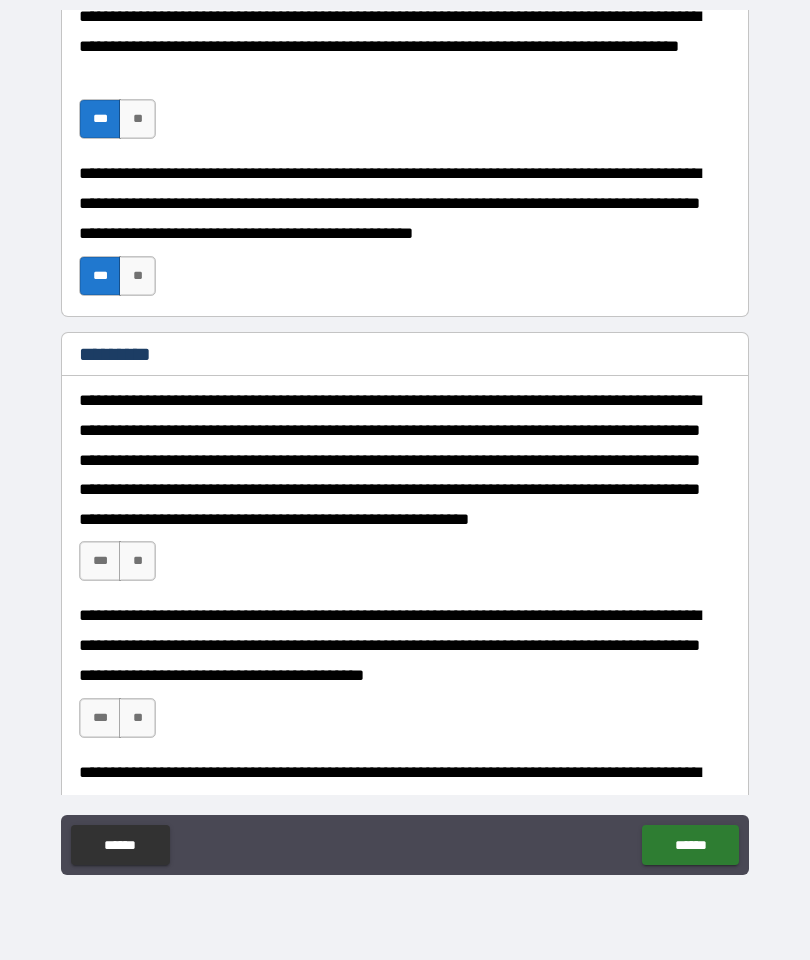 click on "***" at bounding box center (100, 561) 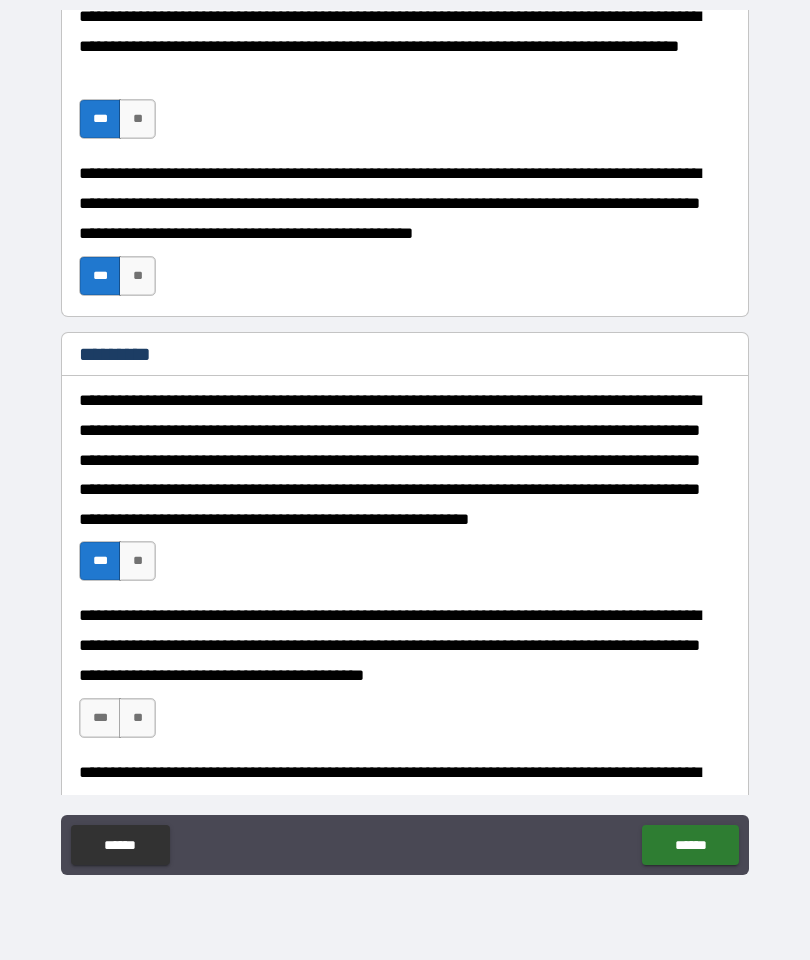 click on "***" at bounding box center (100, 718) 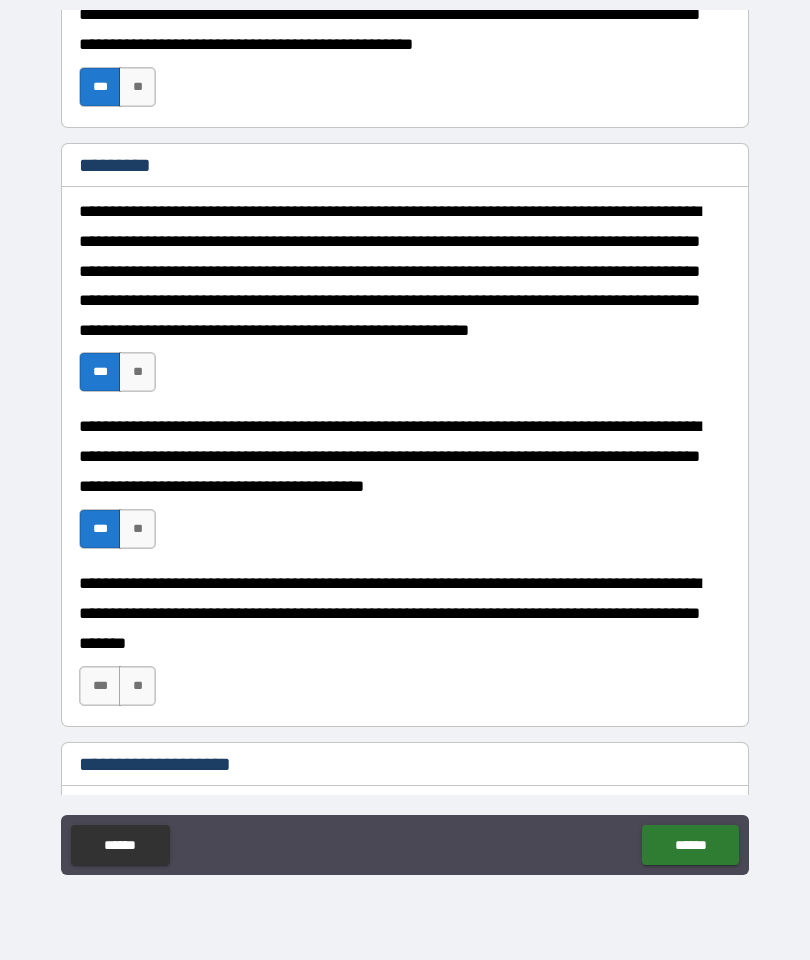 click on "***" at bounding box center [100, 686] 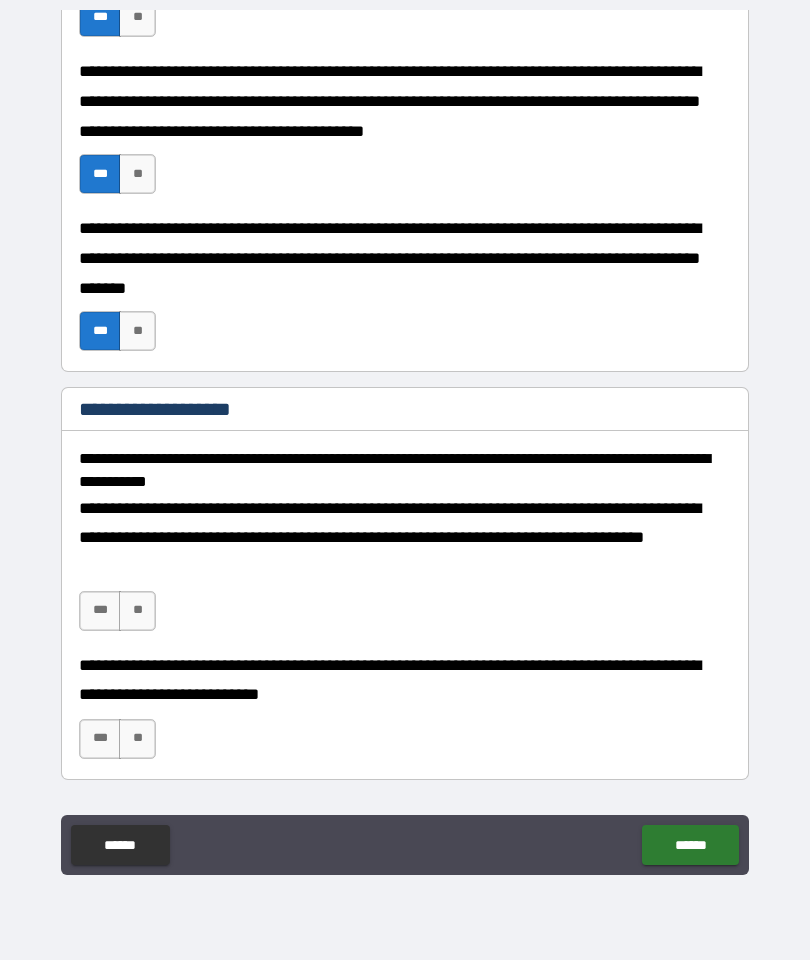 scroll, scrollTop: 1260, scrollLeft: 0, axis: vertical 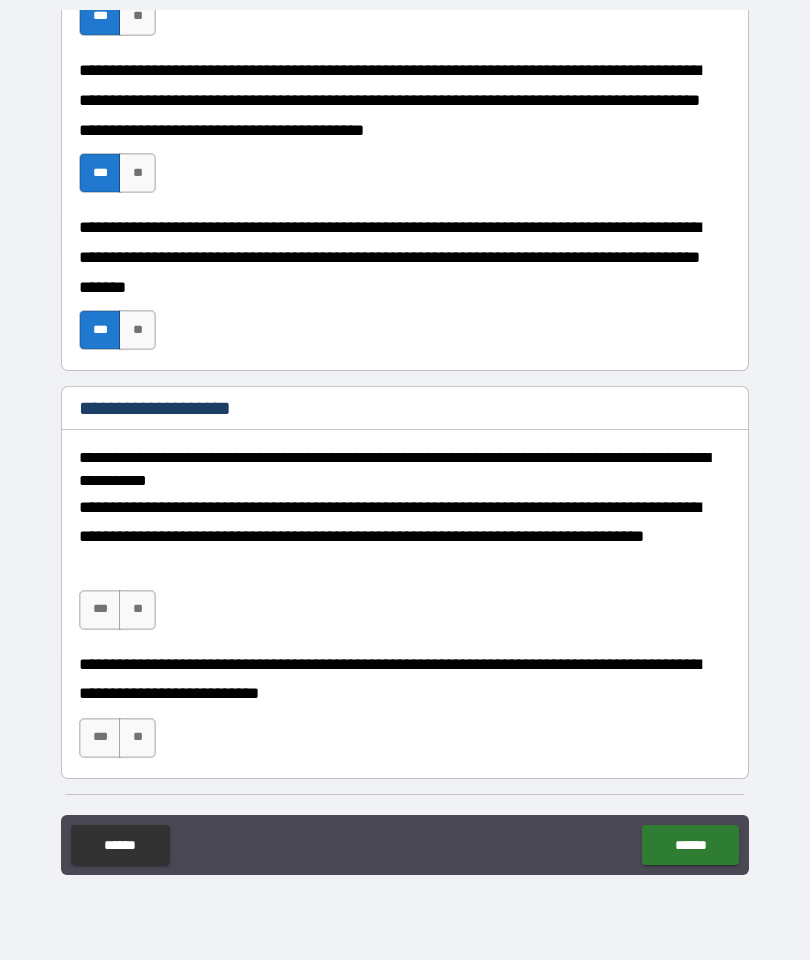 click on "***" at bounding box center (100, 610) 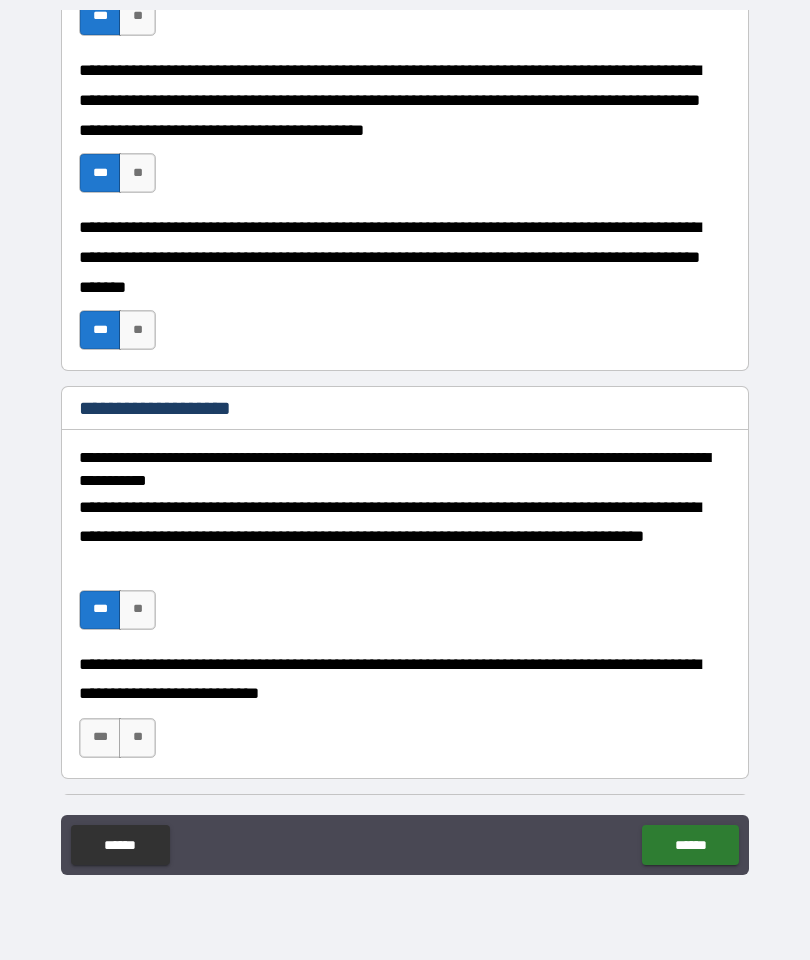 click on "***" at bounding box center (100, 738) 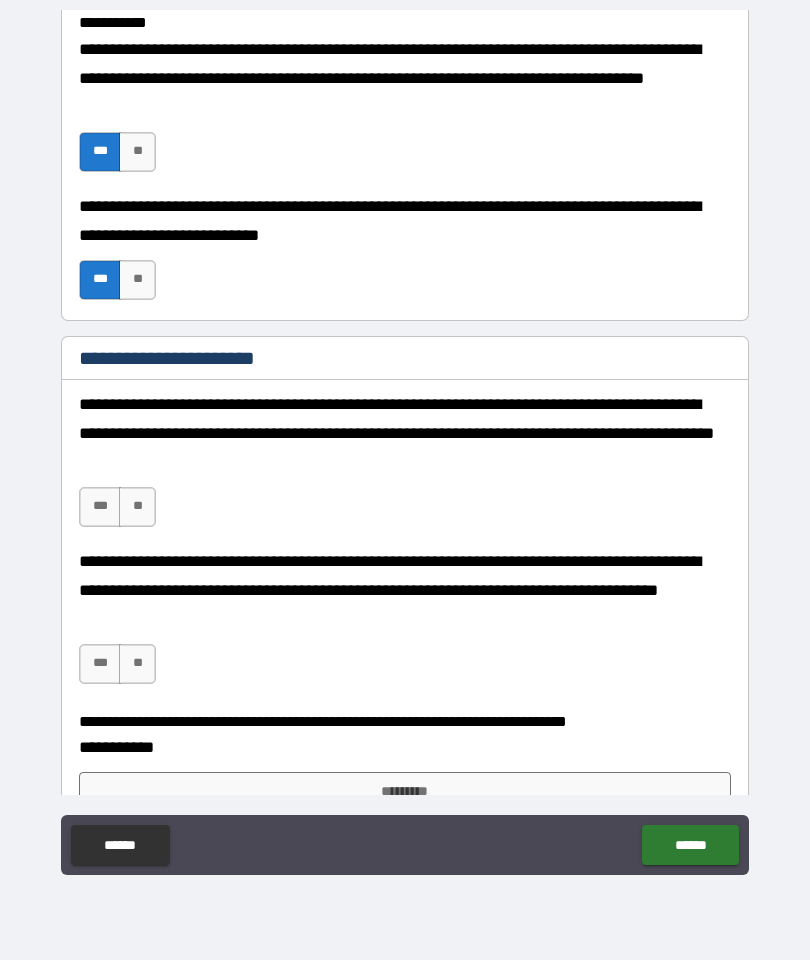 scroll, scrollTop: 1732, scrollLeft: 0, axis: vertical 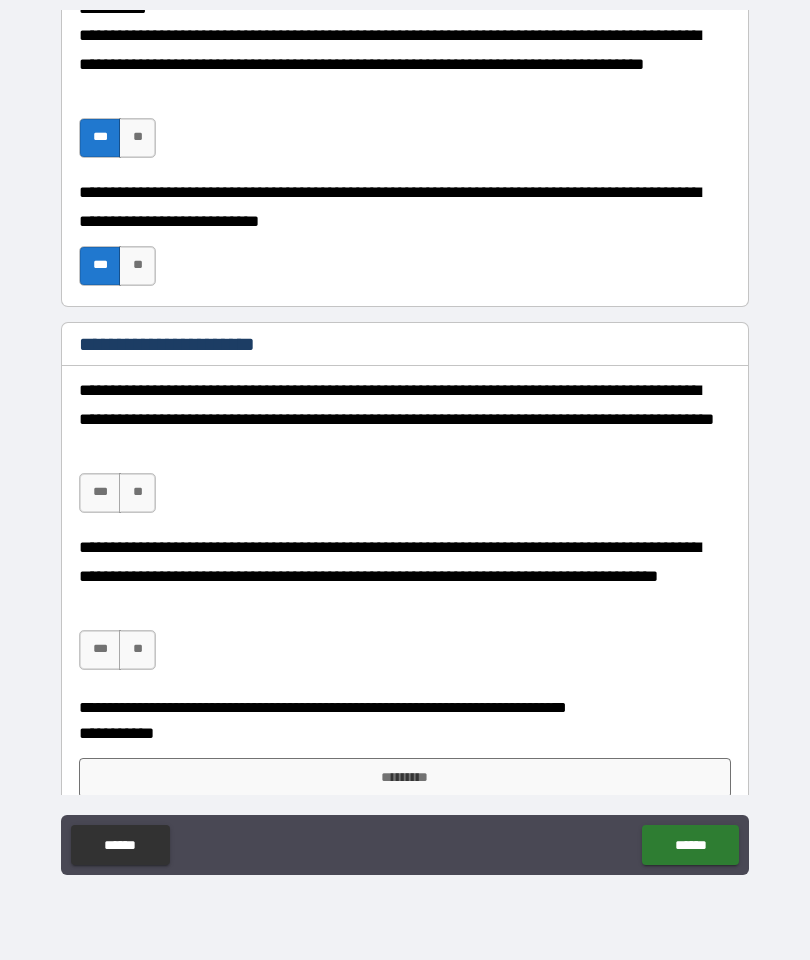 click on "***" at bounding box center (100, 493) 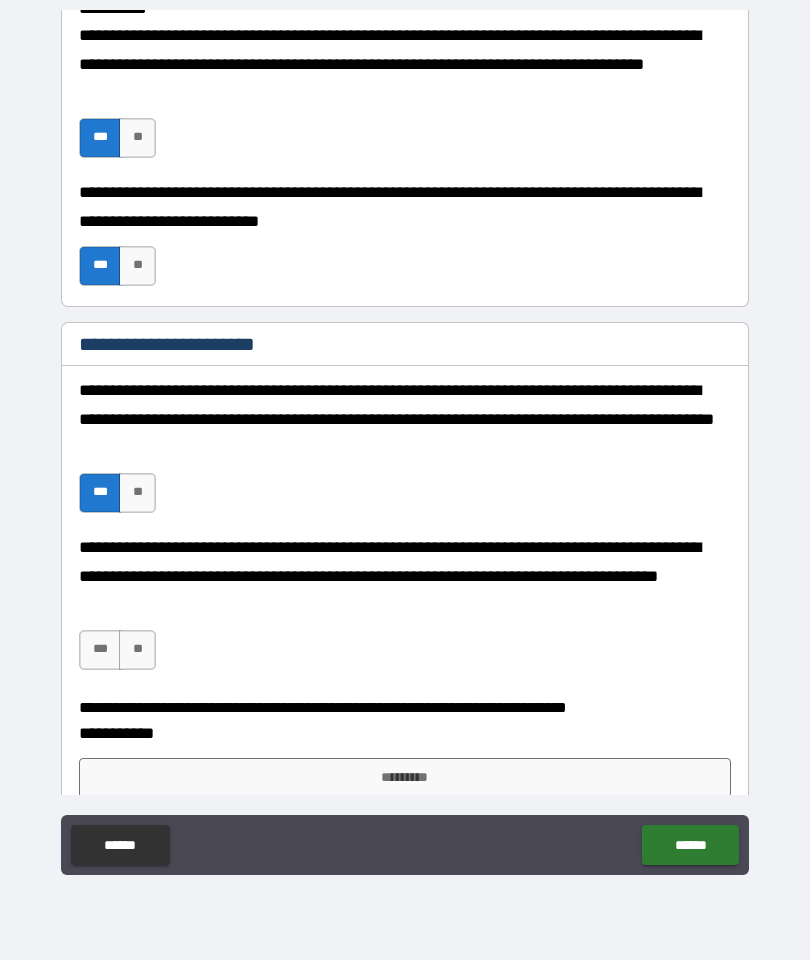 click on "***" at bounding box center [100, 650] 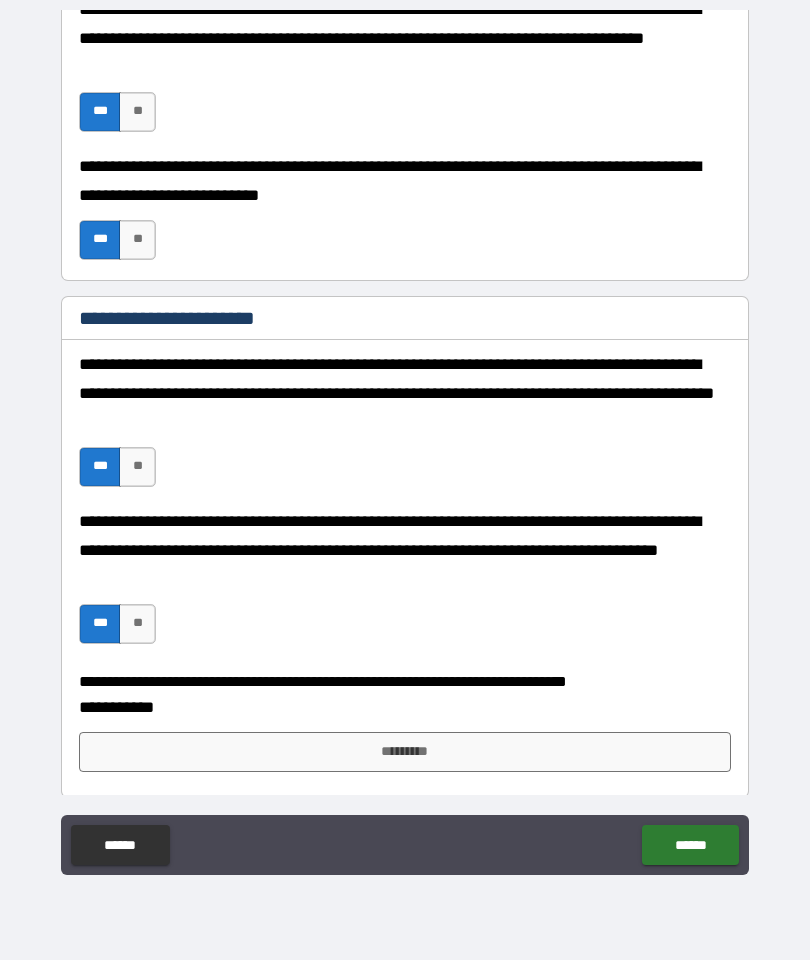scroll, scrollTop: 1757, scrollLeft: 0, axis: vertical 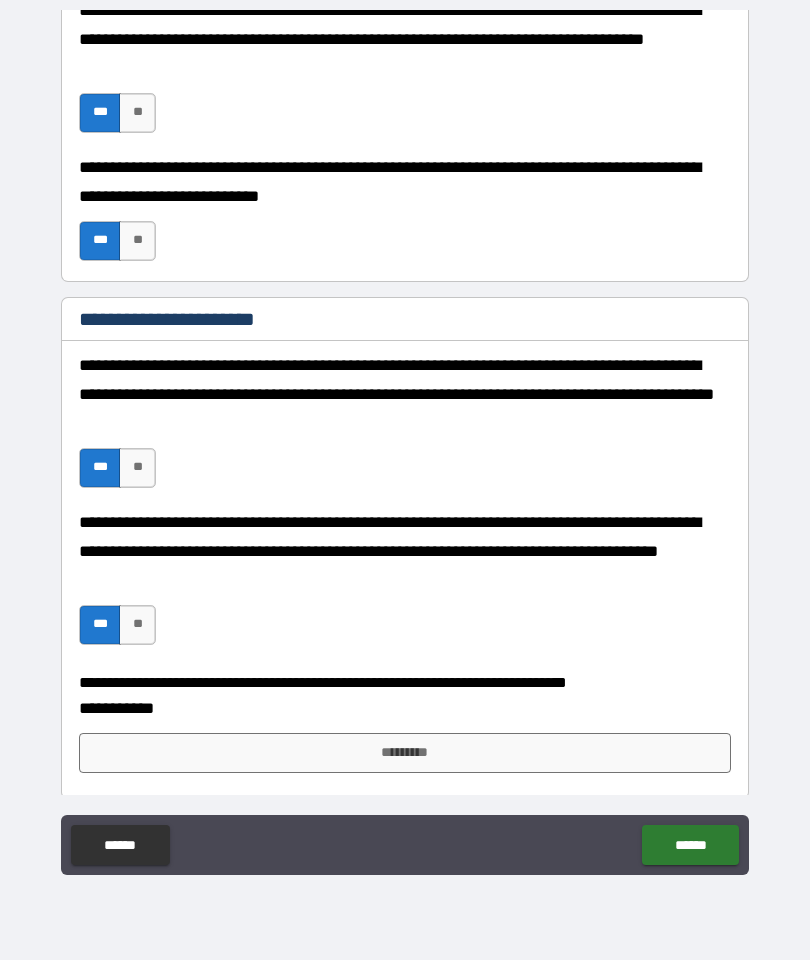 click on "*********" at bounding box center [405, 753] 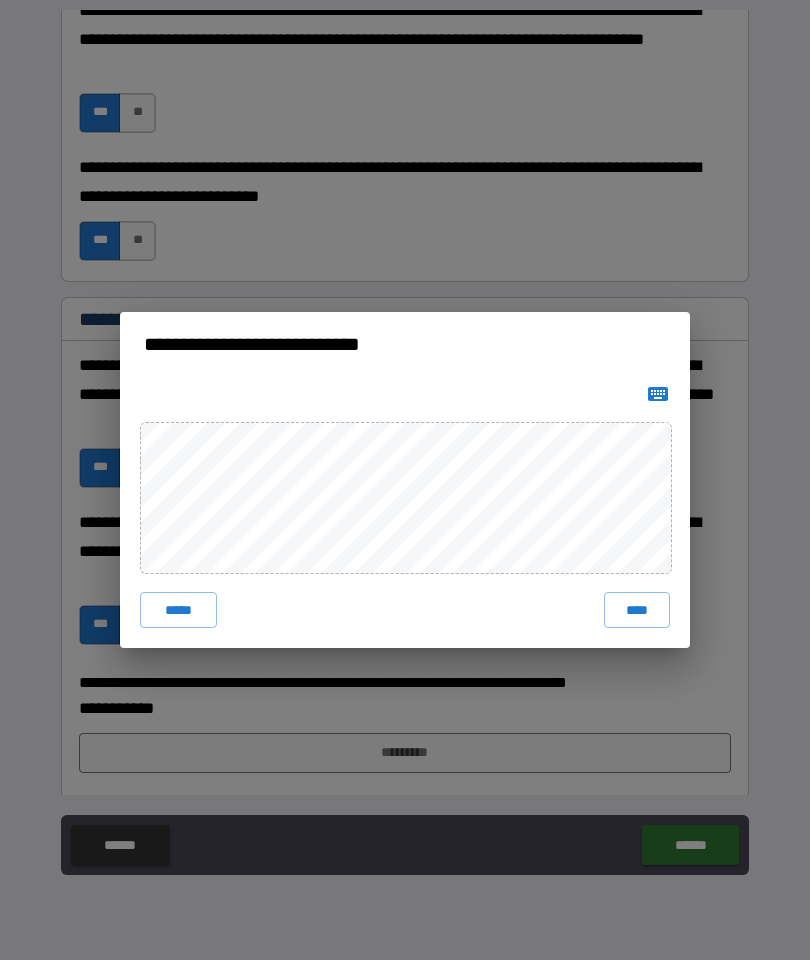 click on "*****" at bounding box center [178, 610] 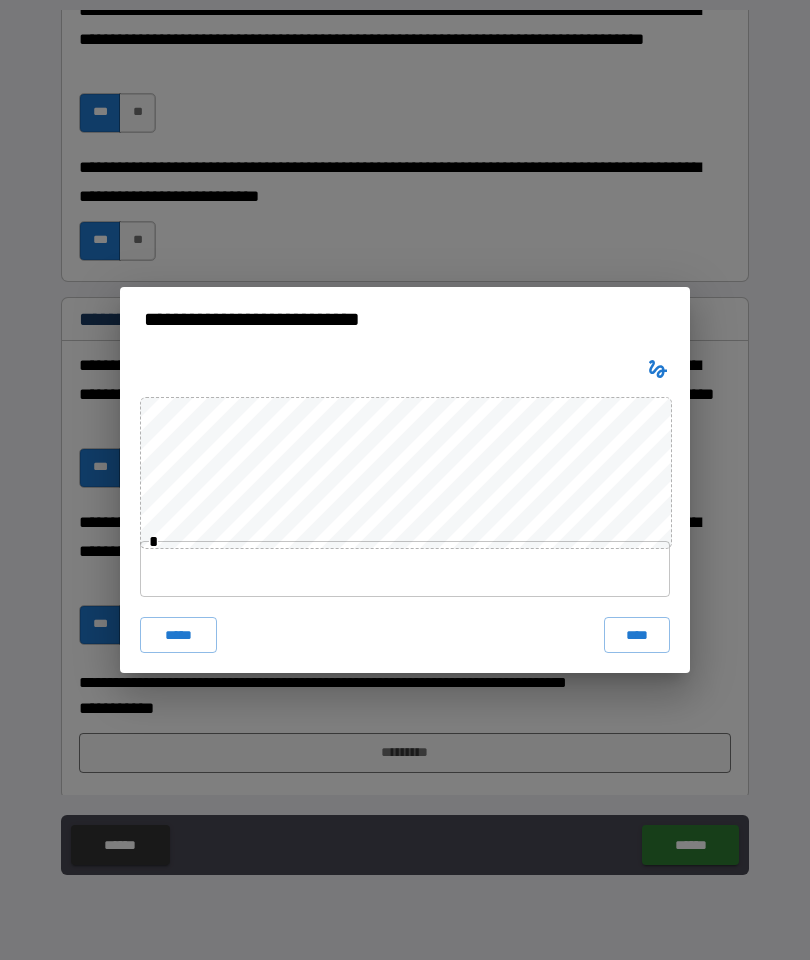 click at bounding box center [405, 569] 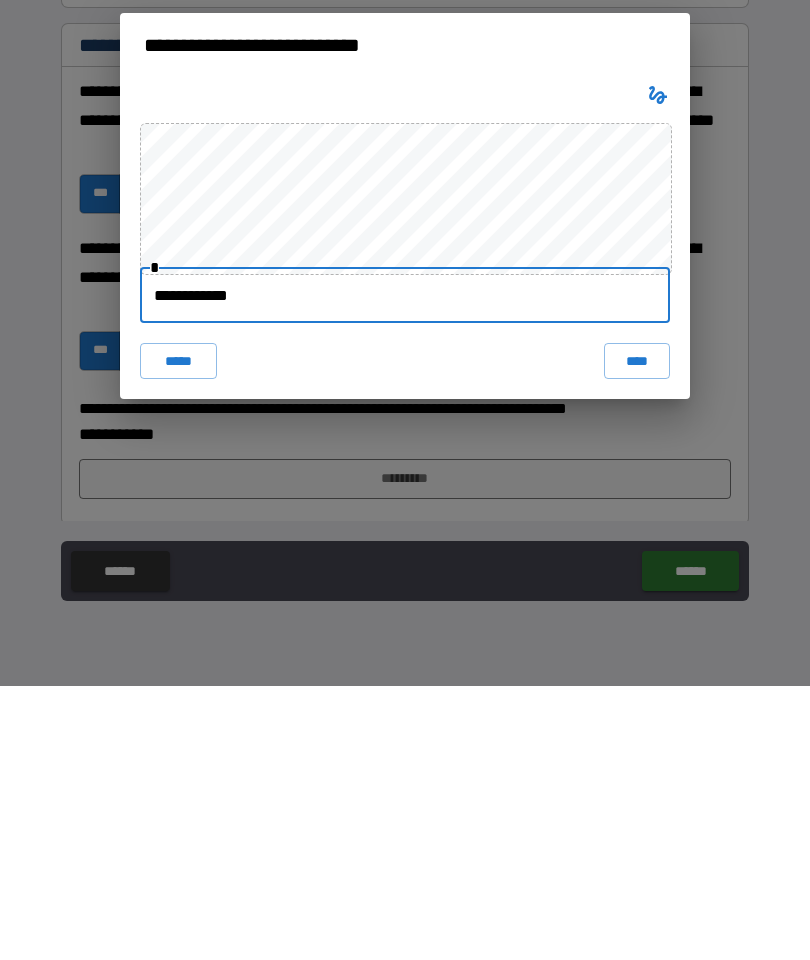 type on "**********" 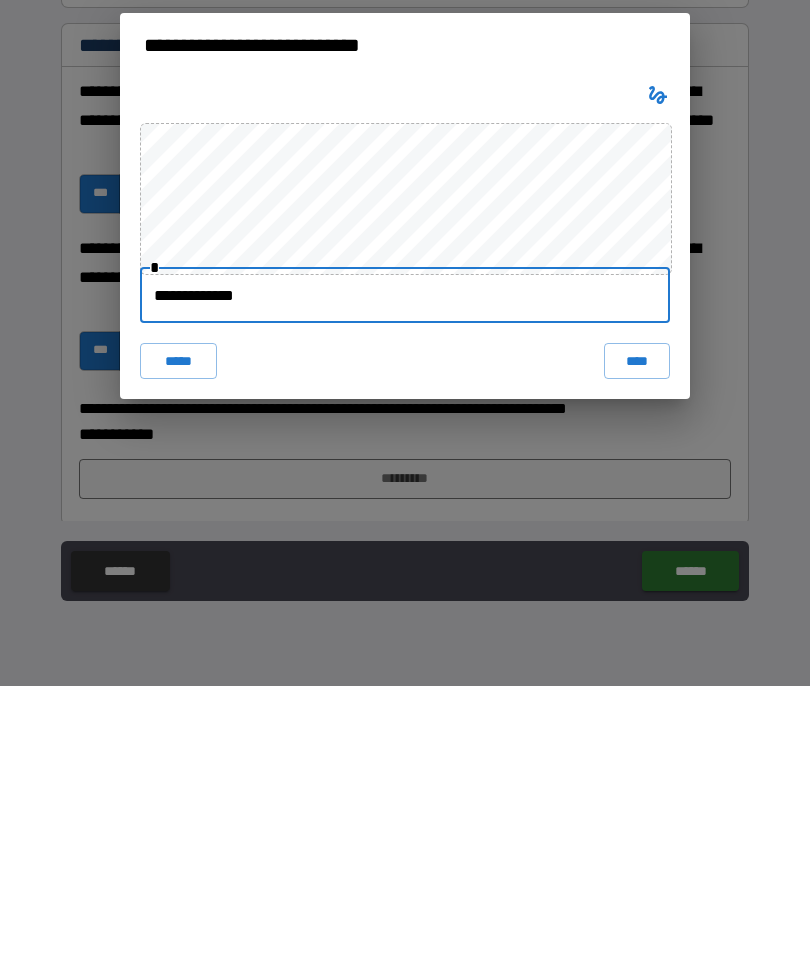click on "****" at bounding box center [637, 635] 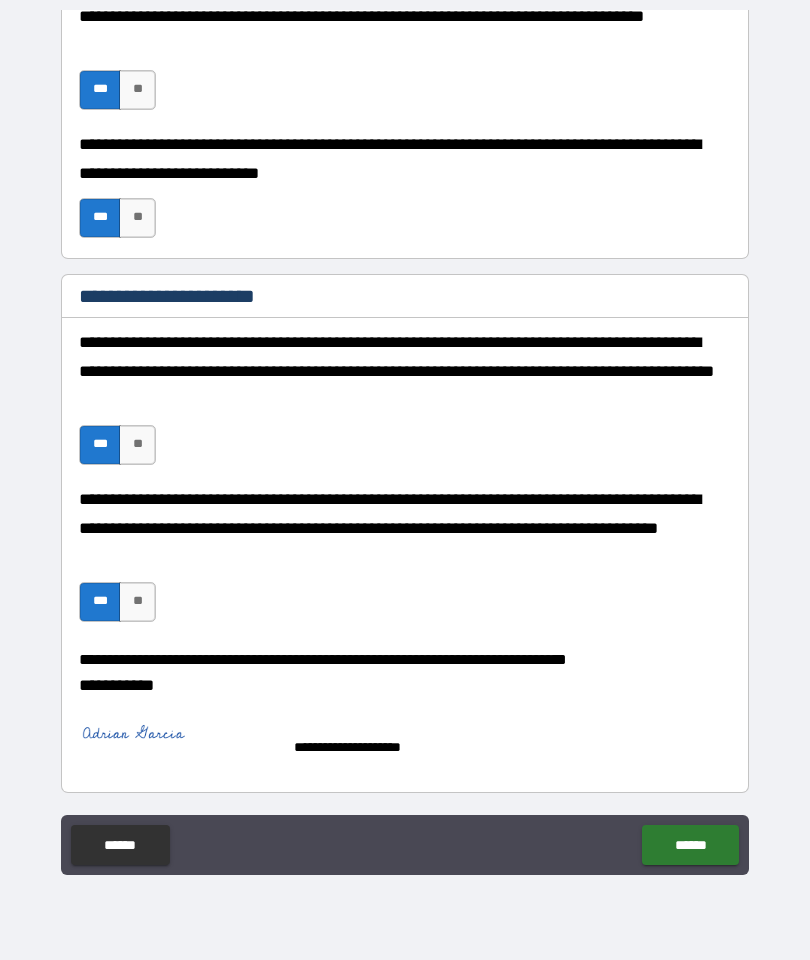 scroll, scrollTop: 1775, scrollLeft: 0, axis: vertical 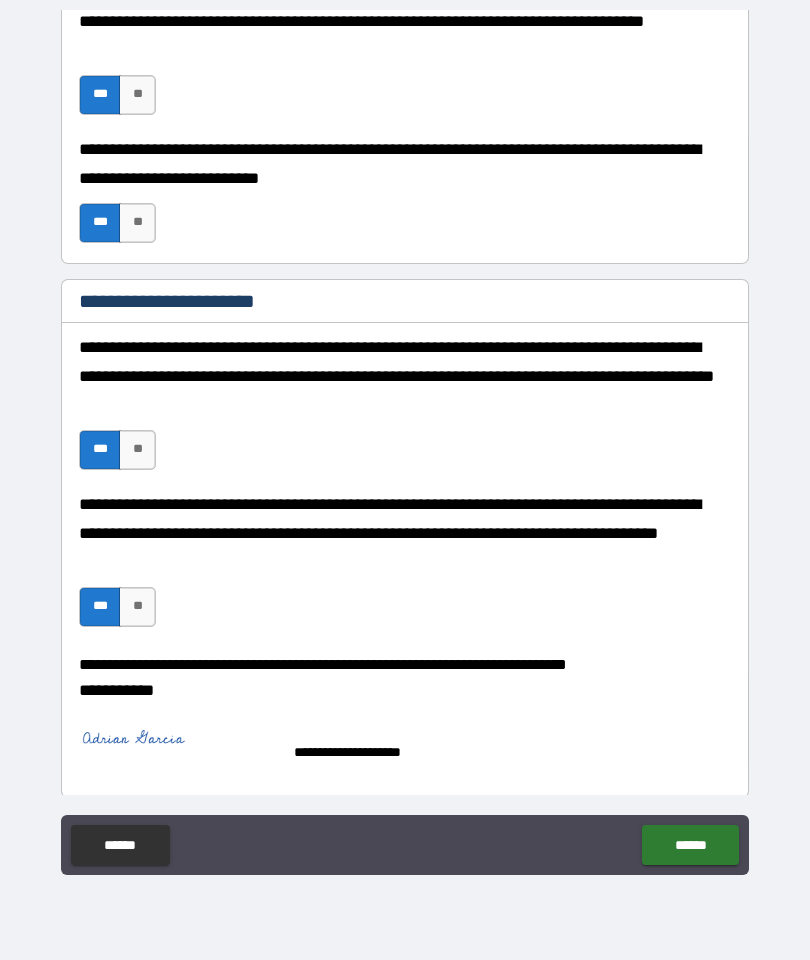 click on "******" at bounding box center (690, 845) 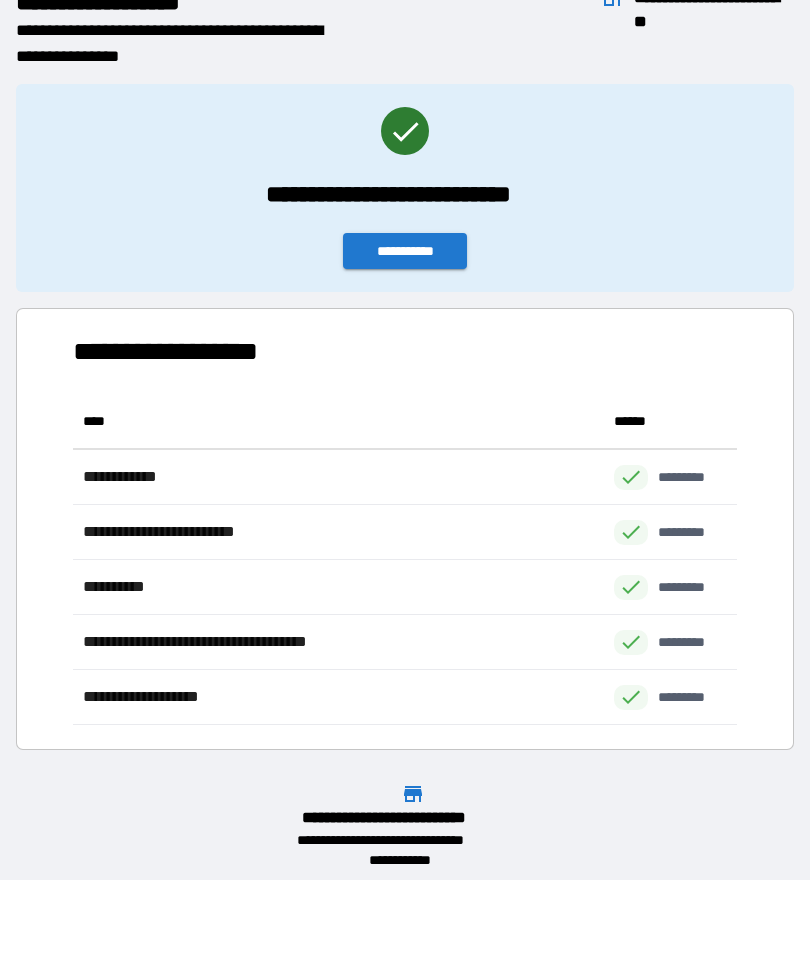 scroll, scrollTop: 331, scrollLeft: 664, axis: both 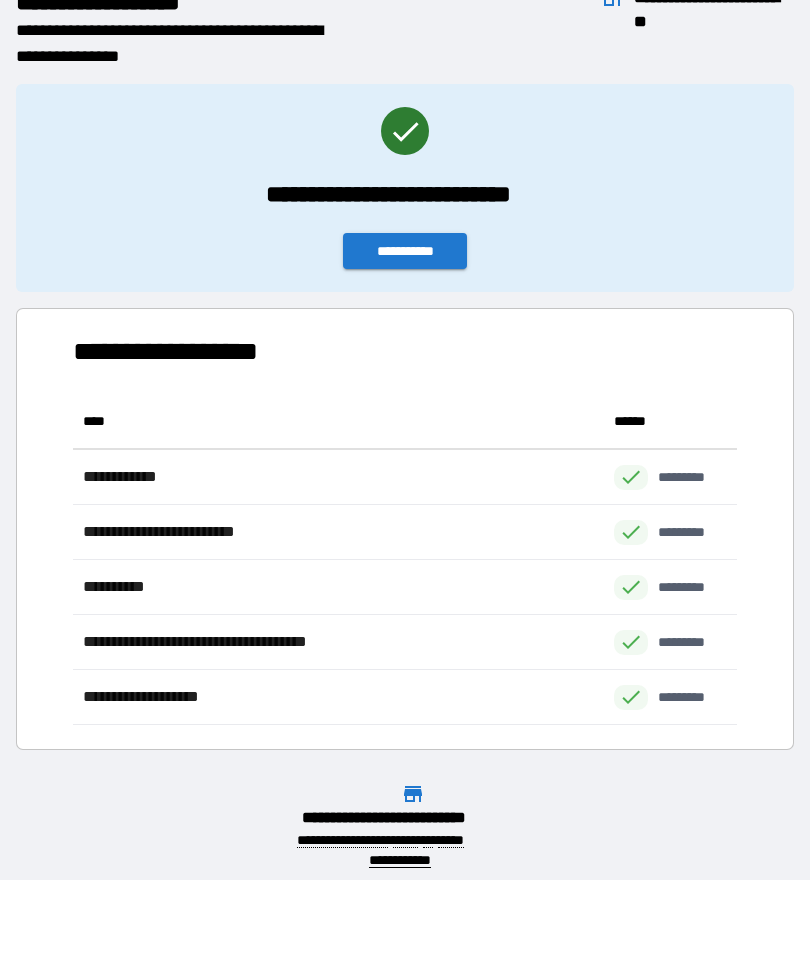 click on "**********" at bounding box center [405, 251] 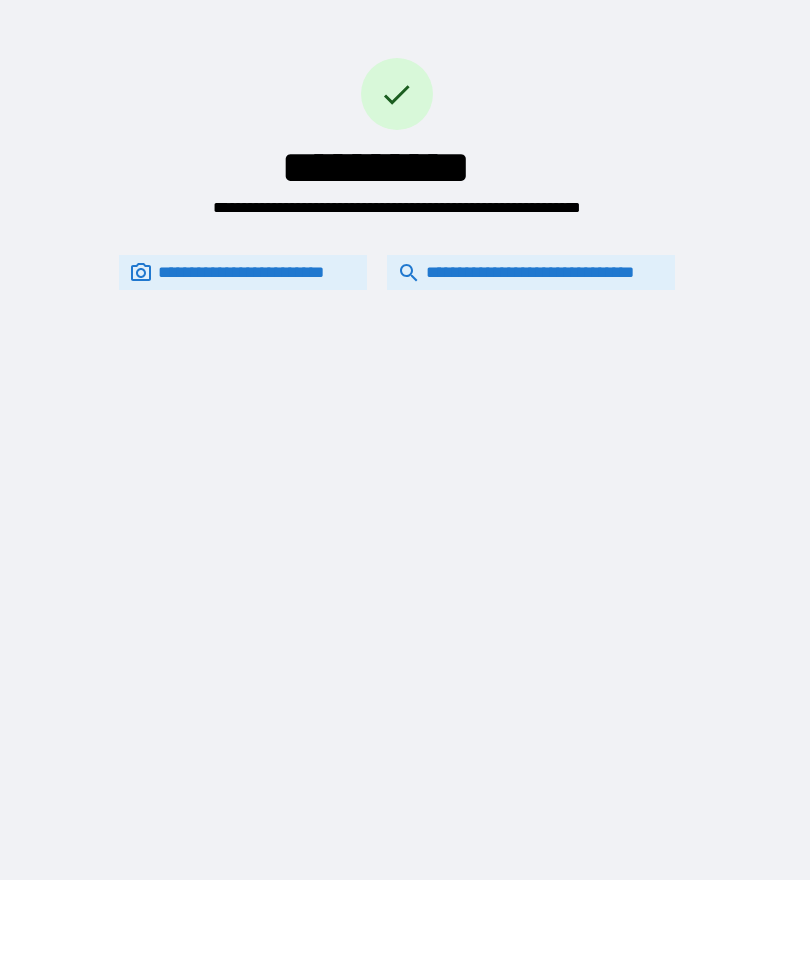 click on "**********" at bounding box center (531, 272) 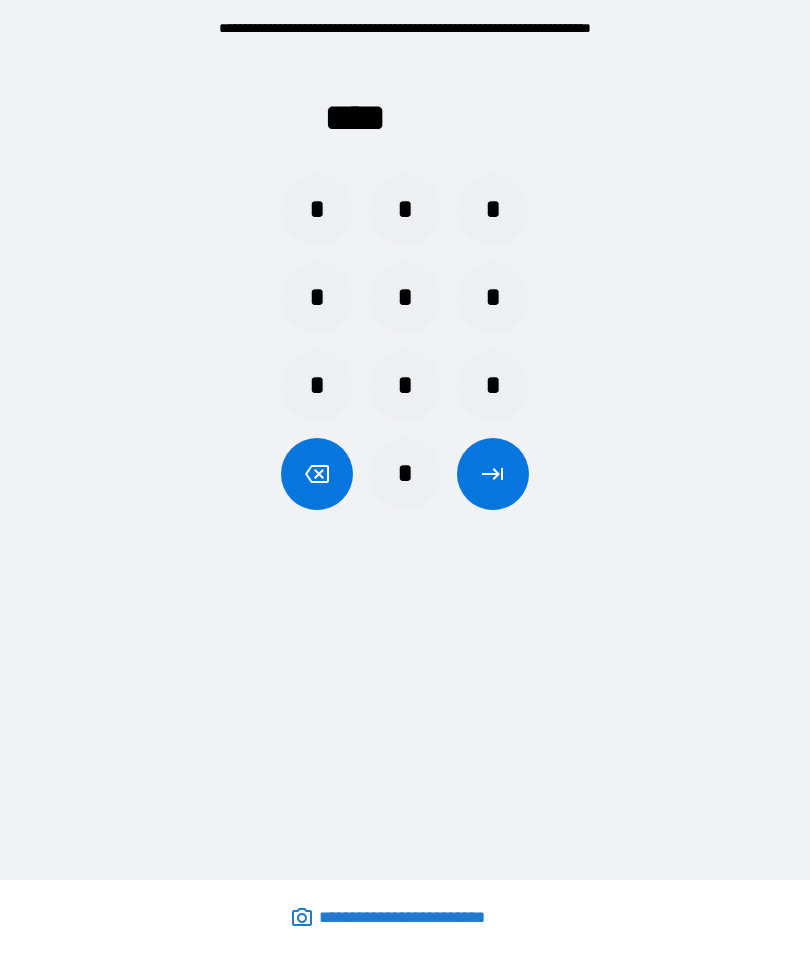 click on "*" at bounding box center (317, 298) 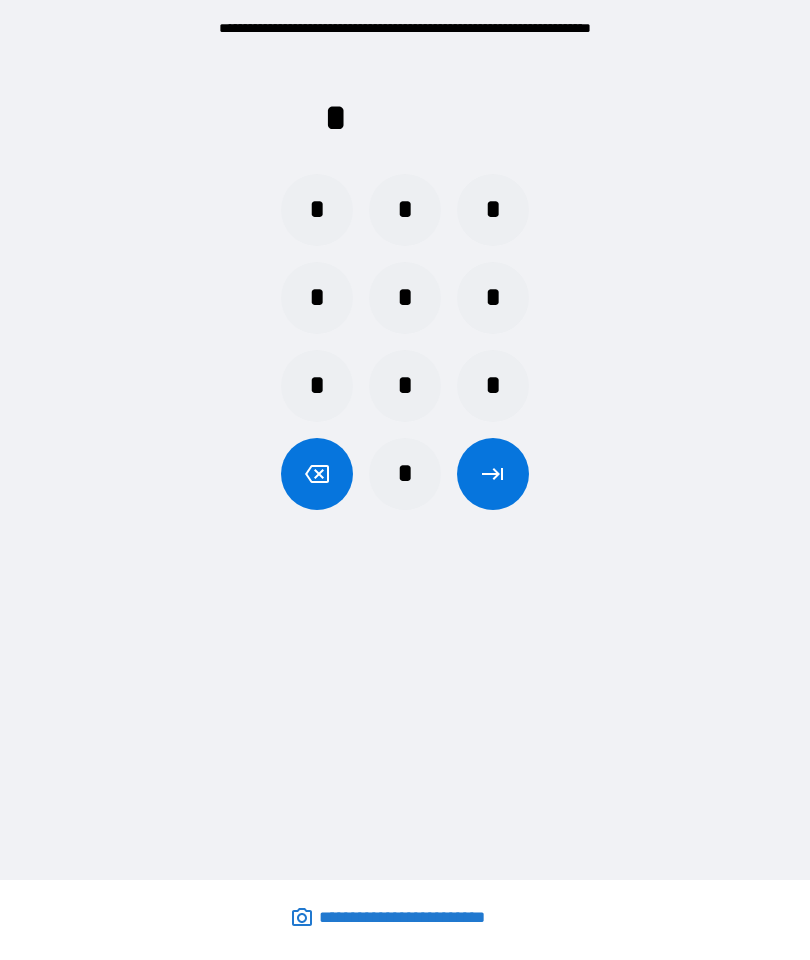 click on "*" at bounding box center [405, 474] 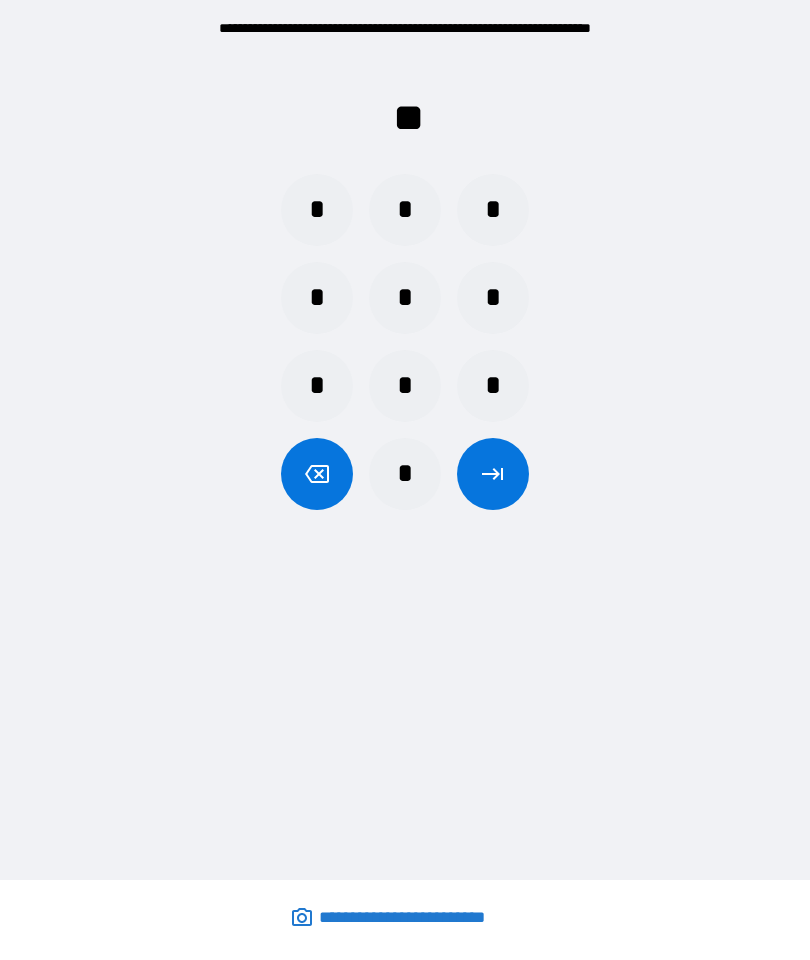 click on "*" at bounding box center (317, 210) 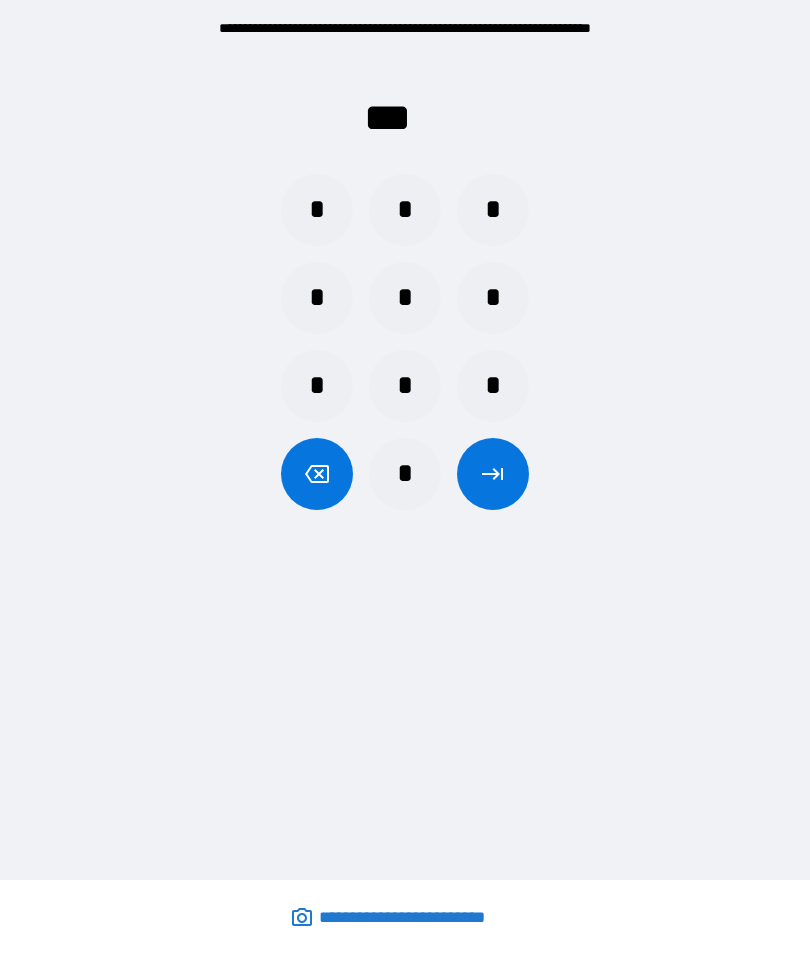 click on "*" at bounding box center [405, 474] 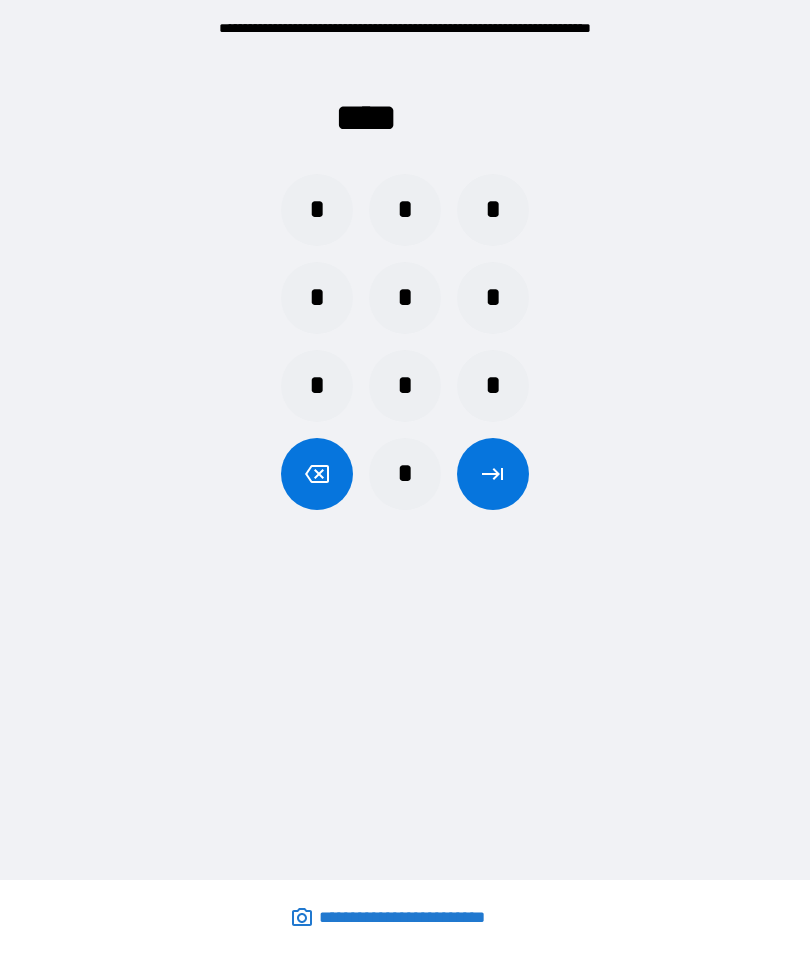 click 